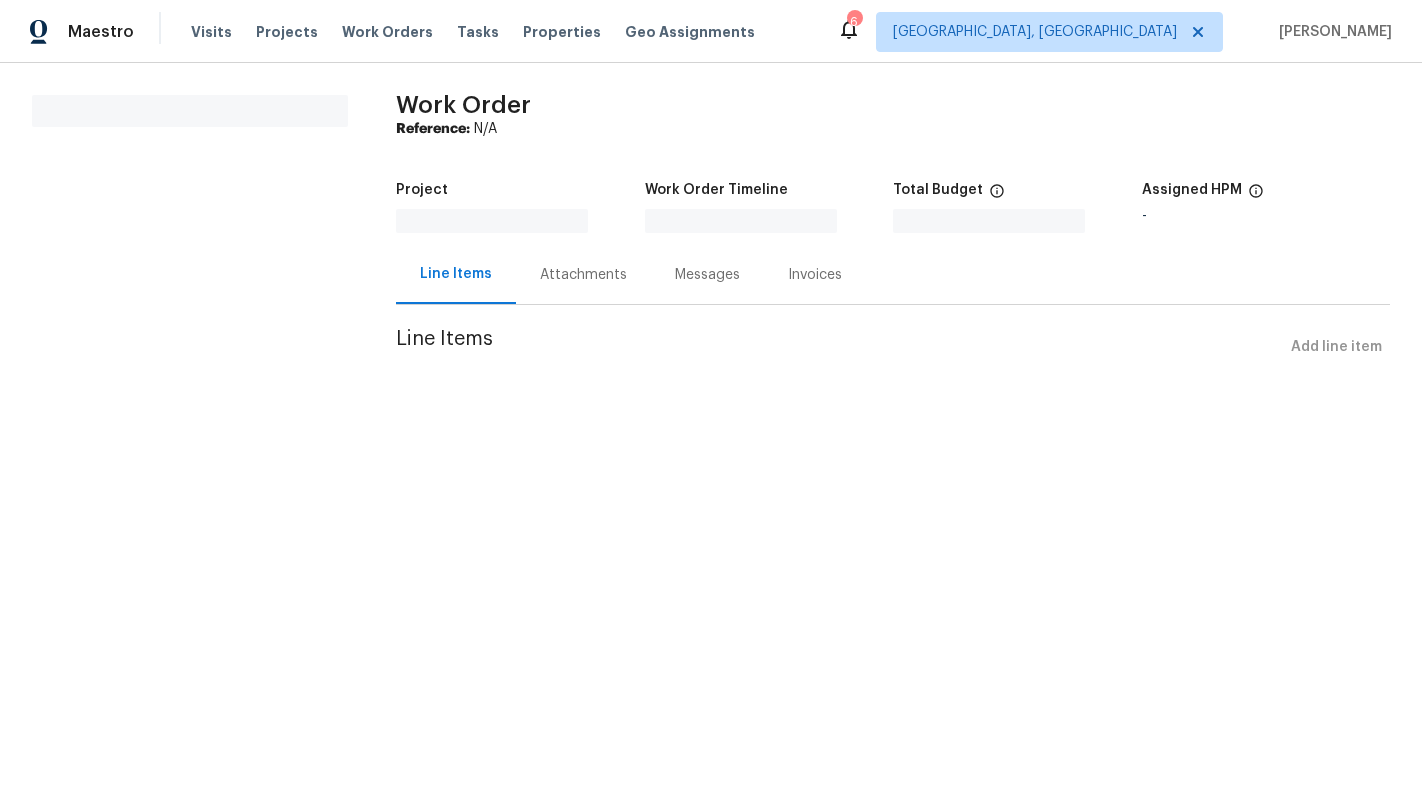 scroll, scrollTop: 0, scrollLeft: 0, axis: both 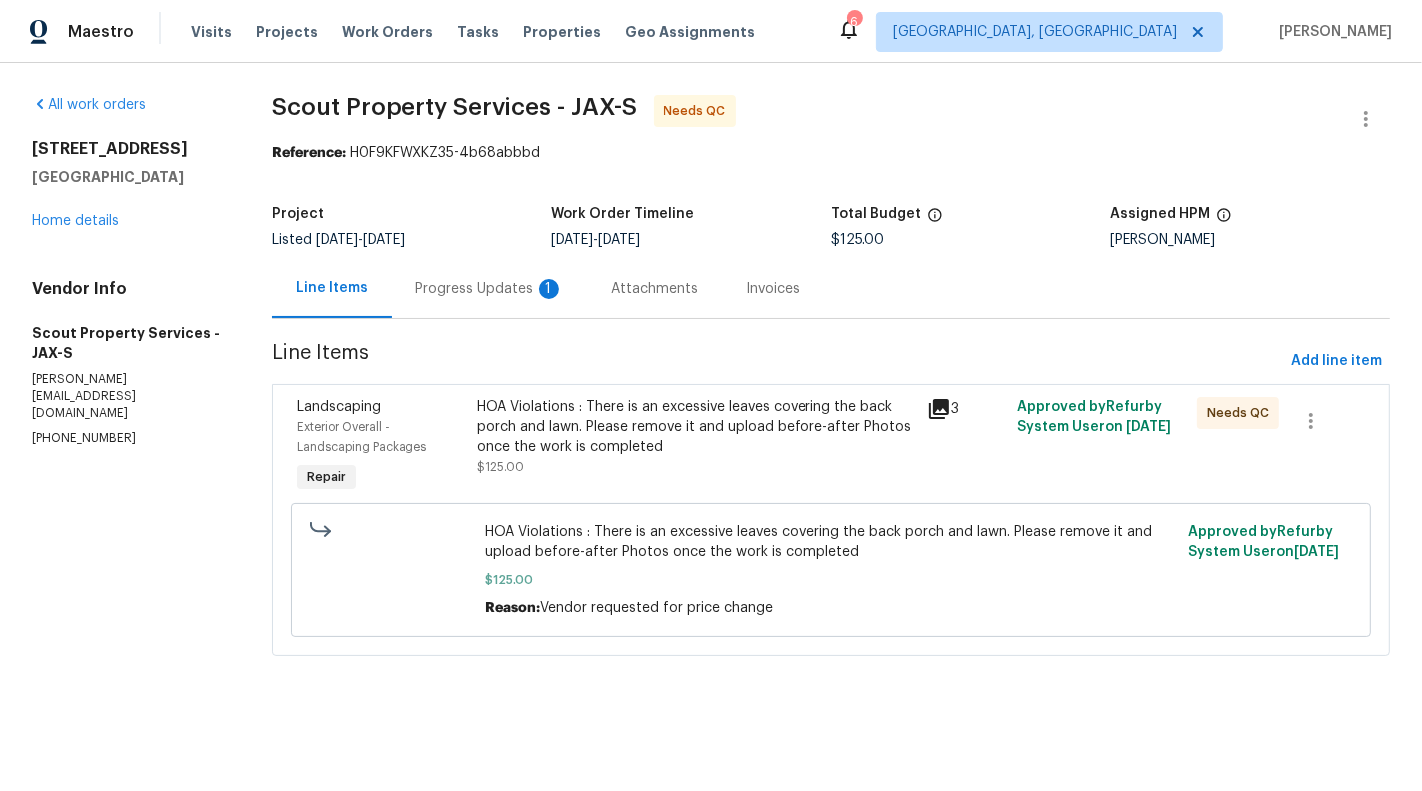 click on "Progress Updates 1" at bounding box center [490, 288] 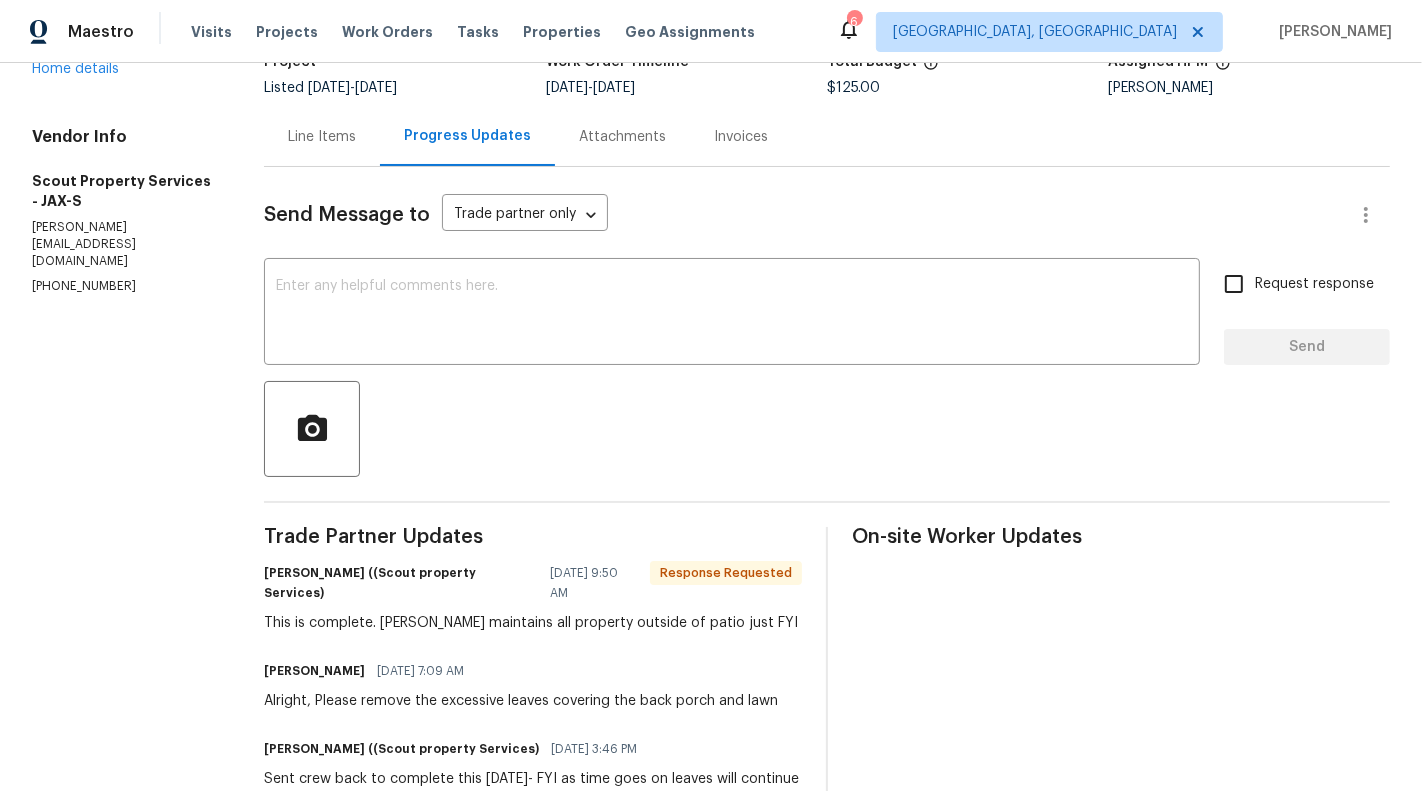 scroll, scrollTop: 206, scrollLeft: 0, axis: vertical 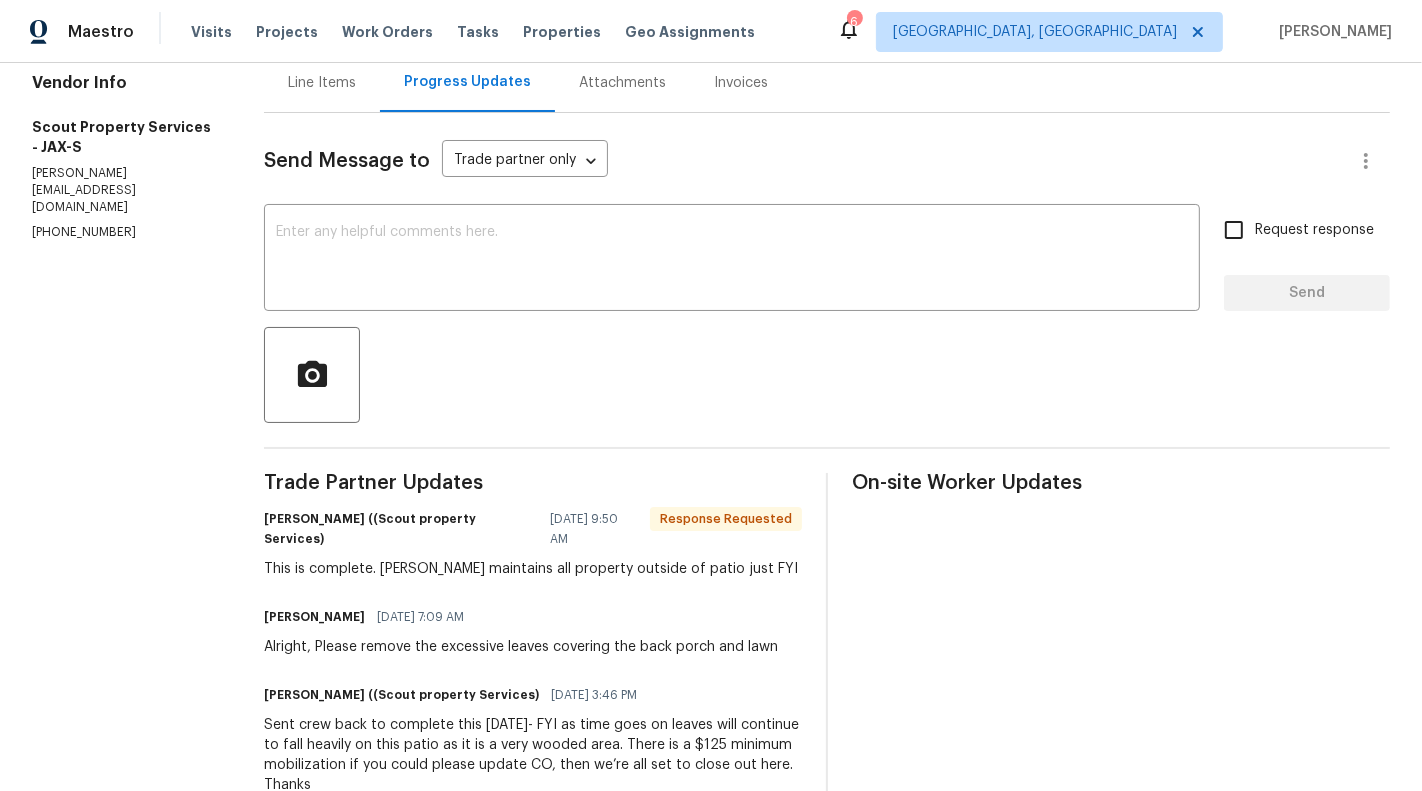click on "Line Items" at bounding box center (322, 82) 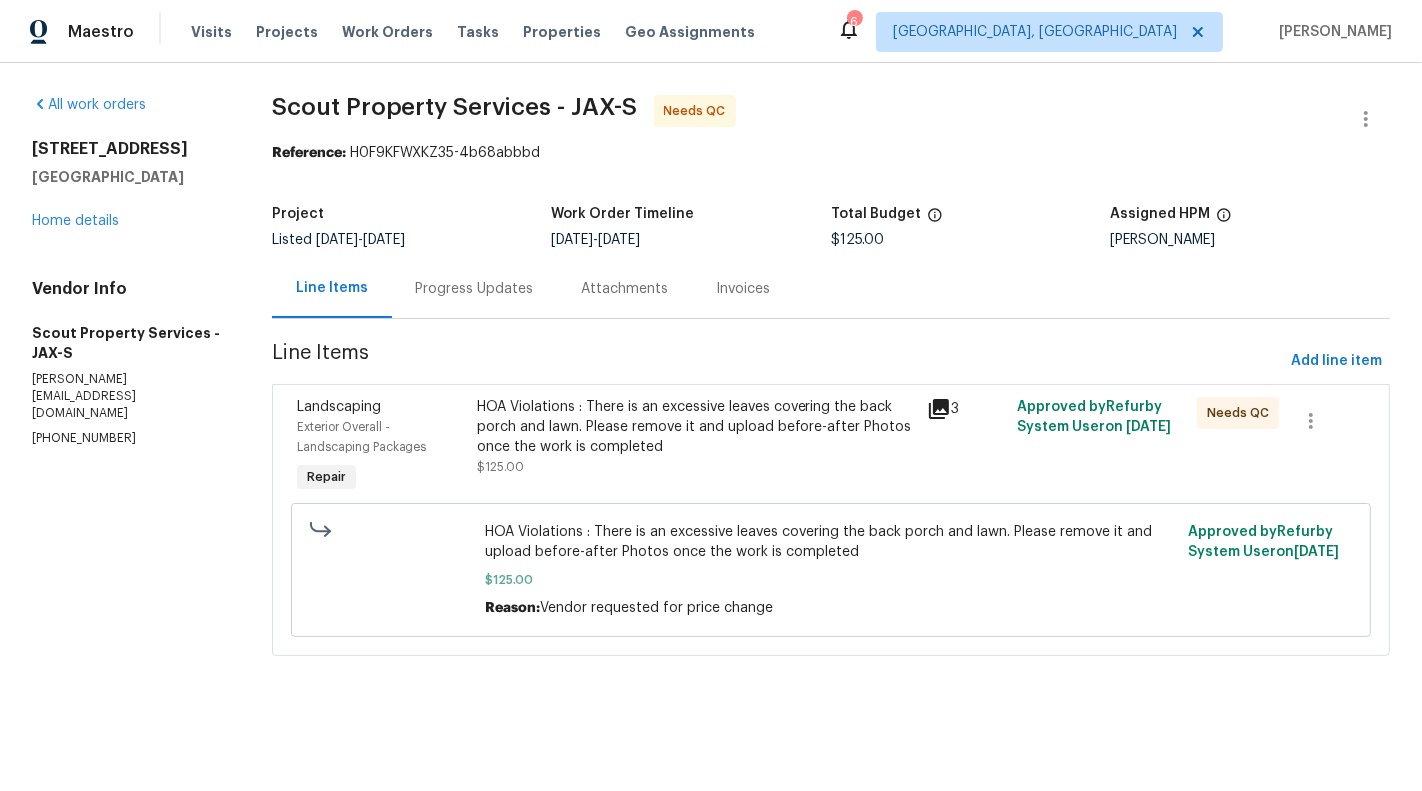 scroll, scrollTop: 0, scrollLeft: 0, axis: both 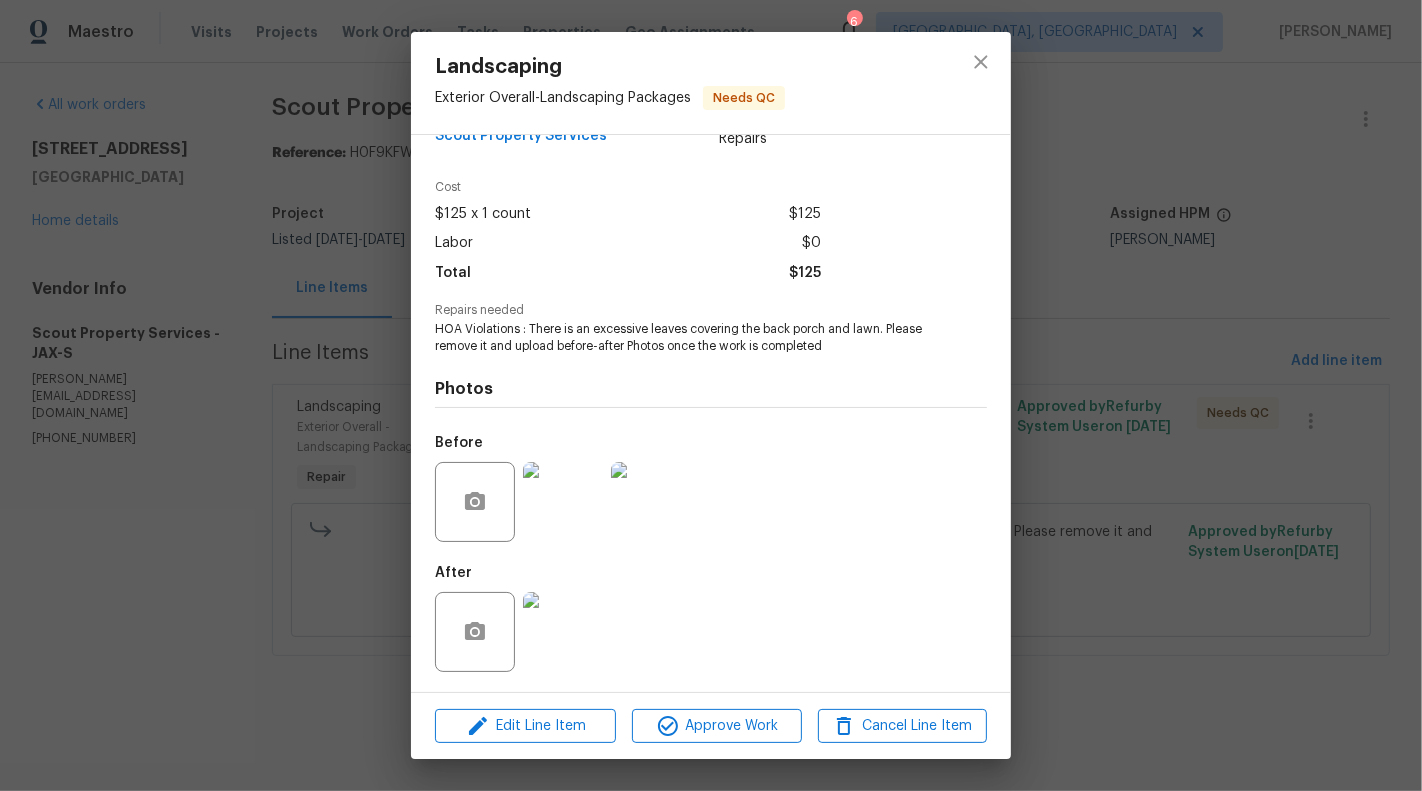 click at bounding box center (563, 632) 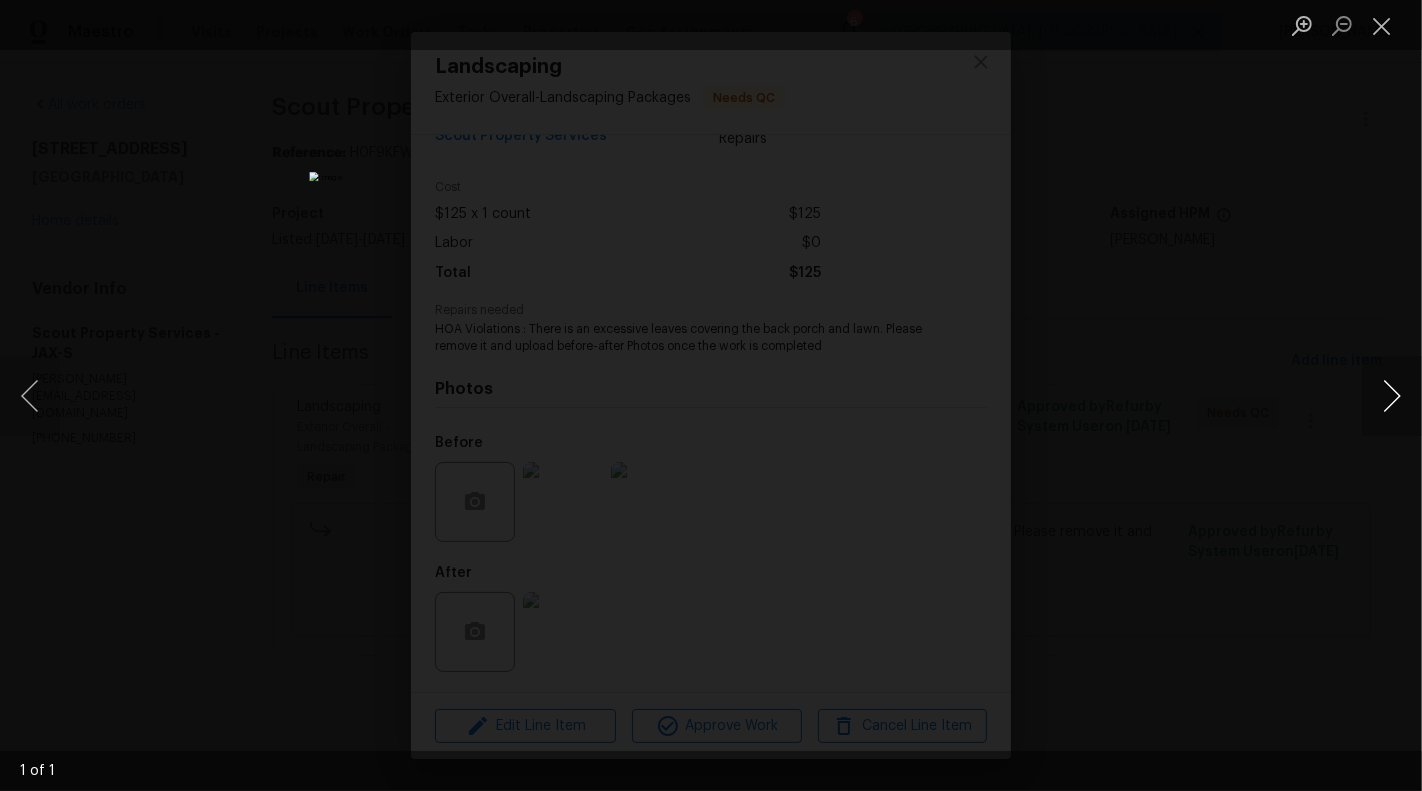 click at bounding box center (1392, 396) 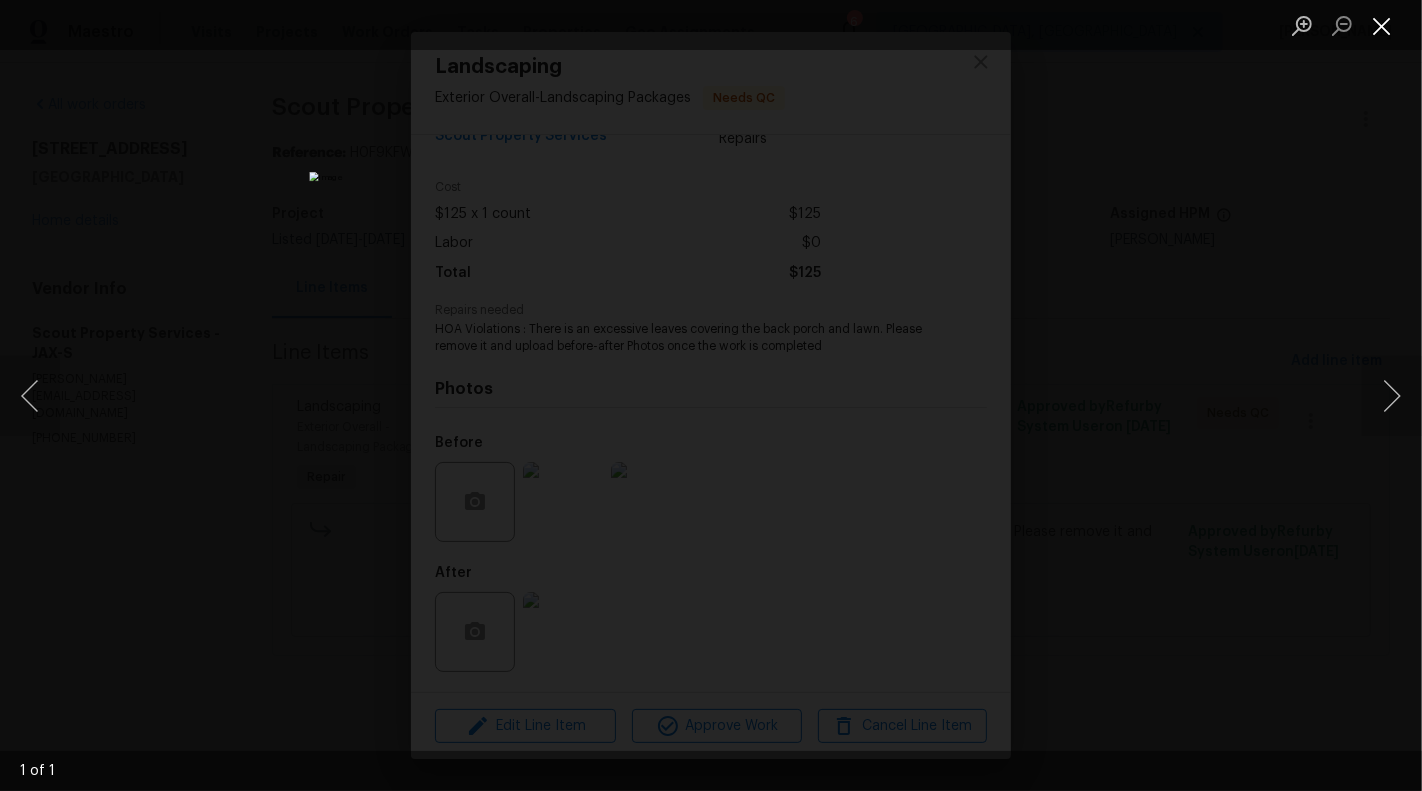 click at bounding box center [1382, 25] 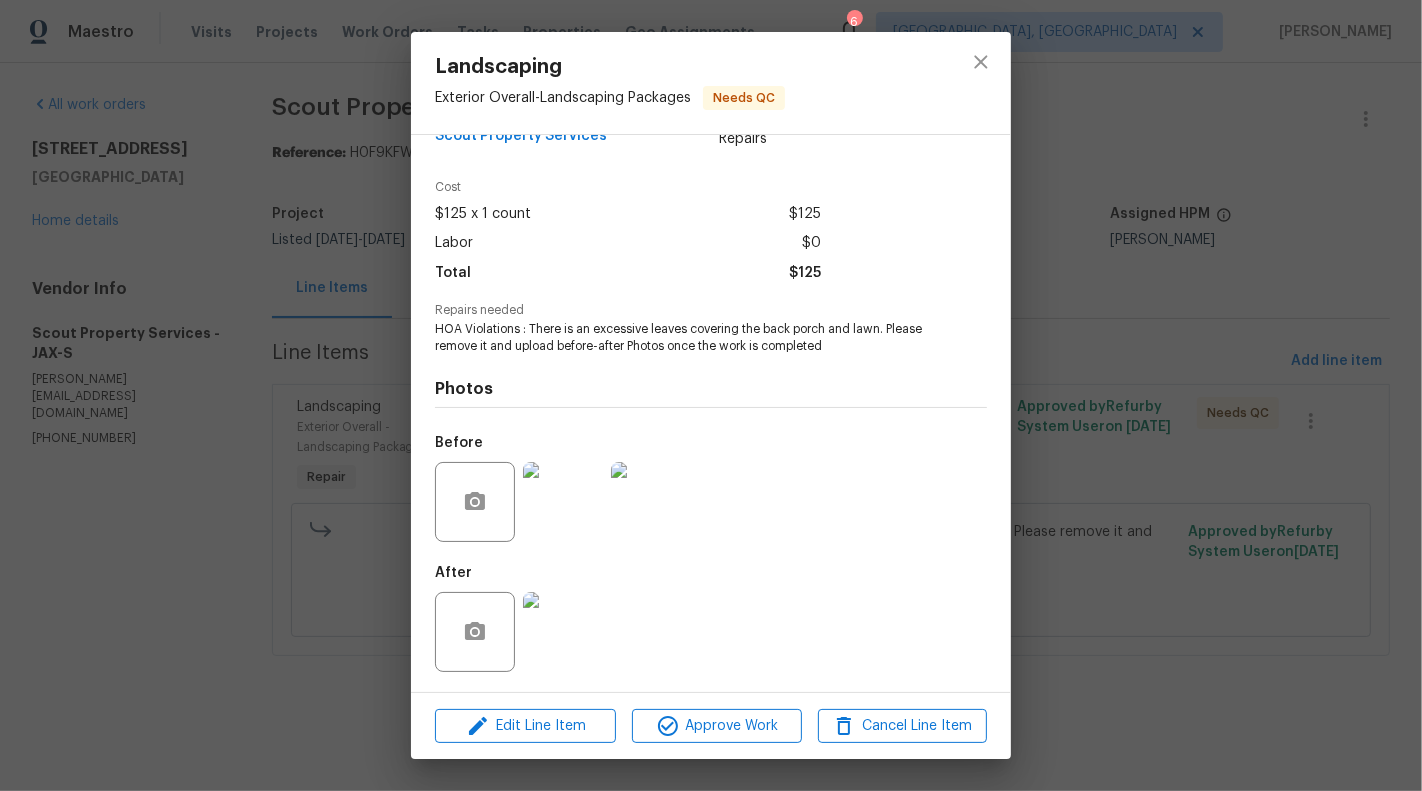 click on "Landscaping Exterior Overall  -  Landscaping Packages Needs QC Vendor Scout Property Services Account Category Repairs Cost $125 x 1 count $125 Labor $0 Total $125 Repairs needed HOA Violations : There is an excessive leaves covering the back porch and lawn. Please remove it and upload before-after Photos once the work is completed Photos Before After  Edit Line Item  Approve Work  Cancel Line Item" at bounding box center [711, 395] 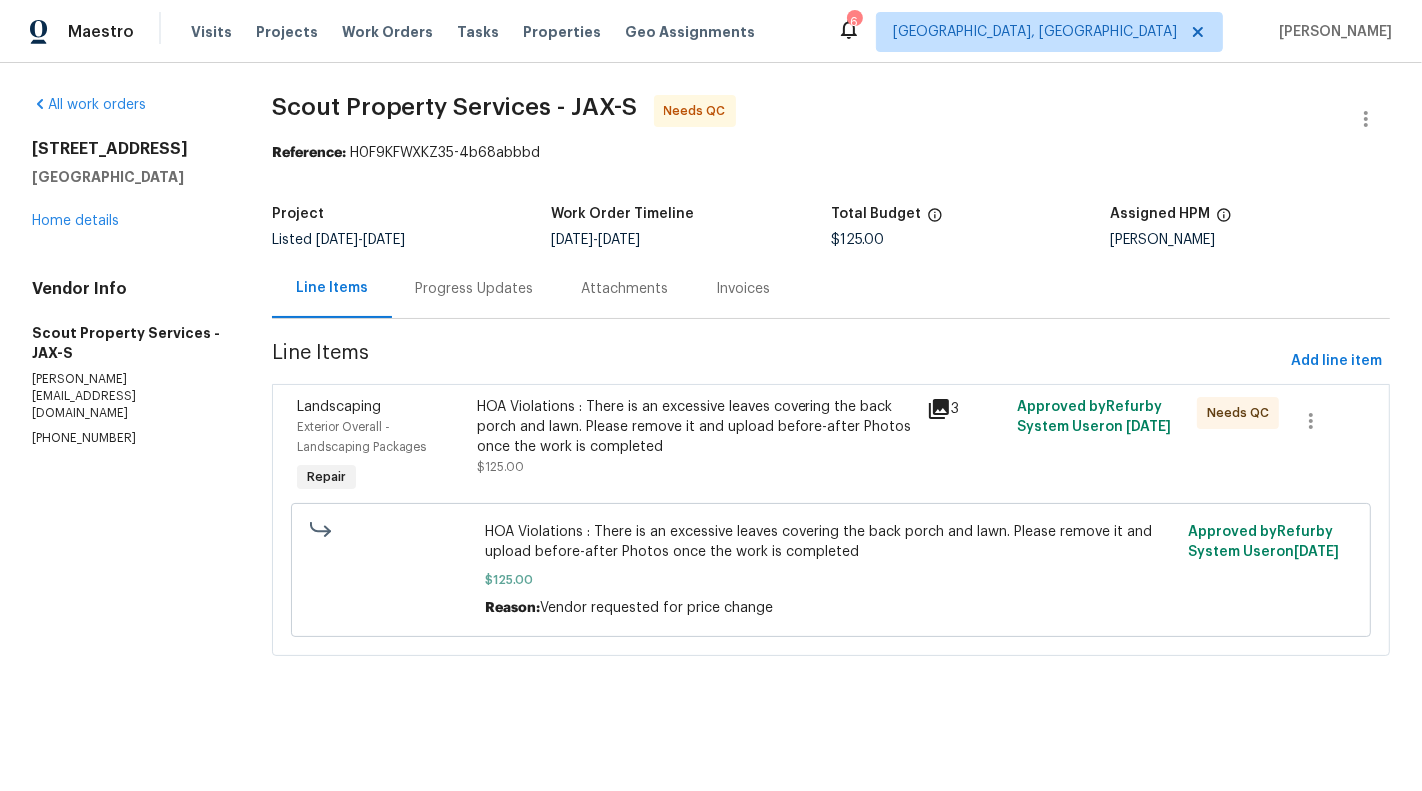 click on "Progress Updates" at bounding box center (475, 289) 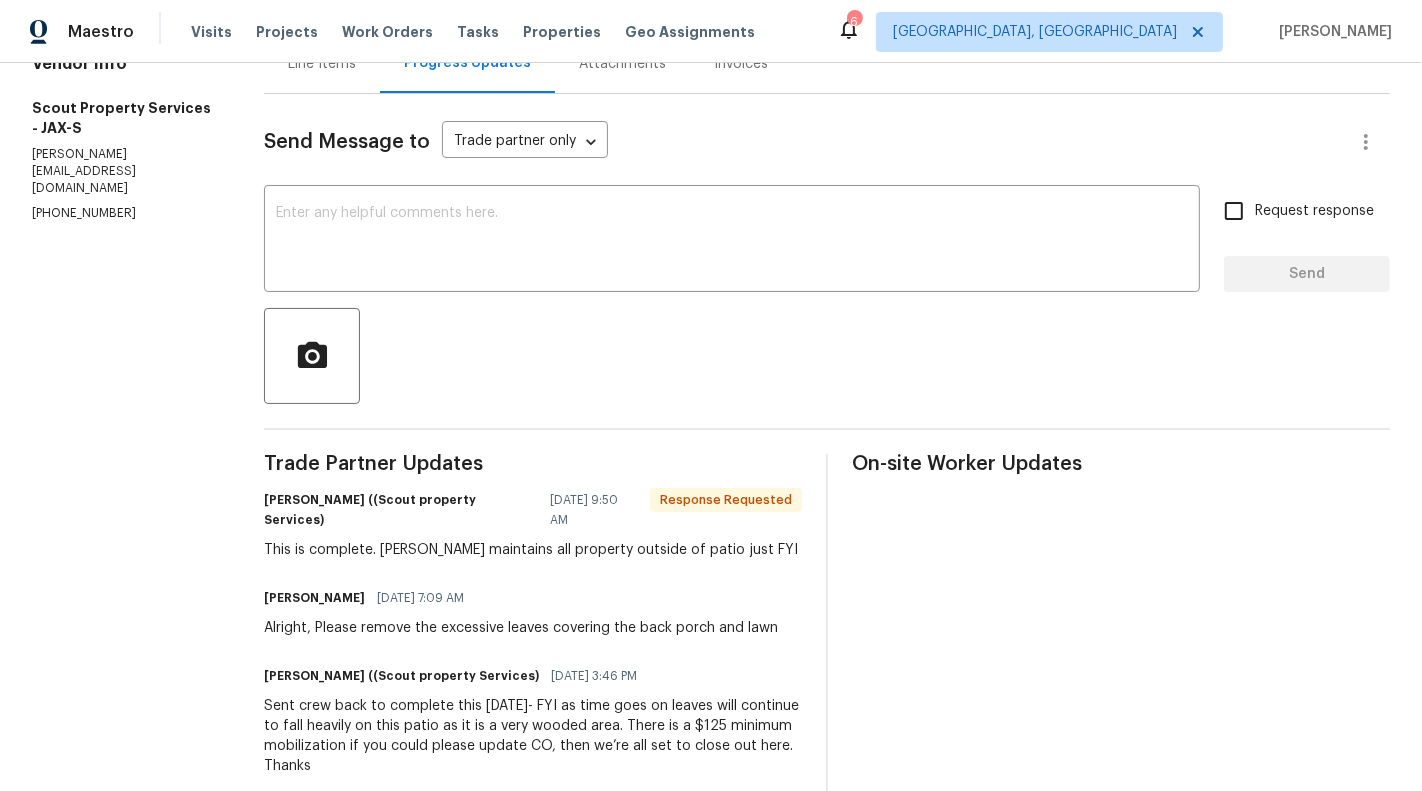 scroll, scrollTop: 226, scrollLeft: 0, axis: vertical 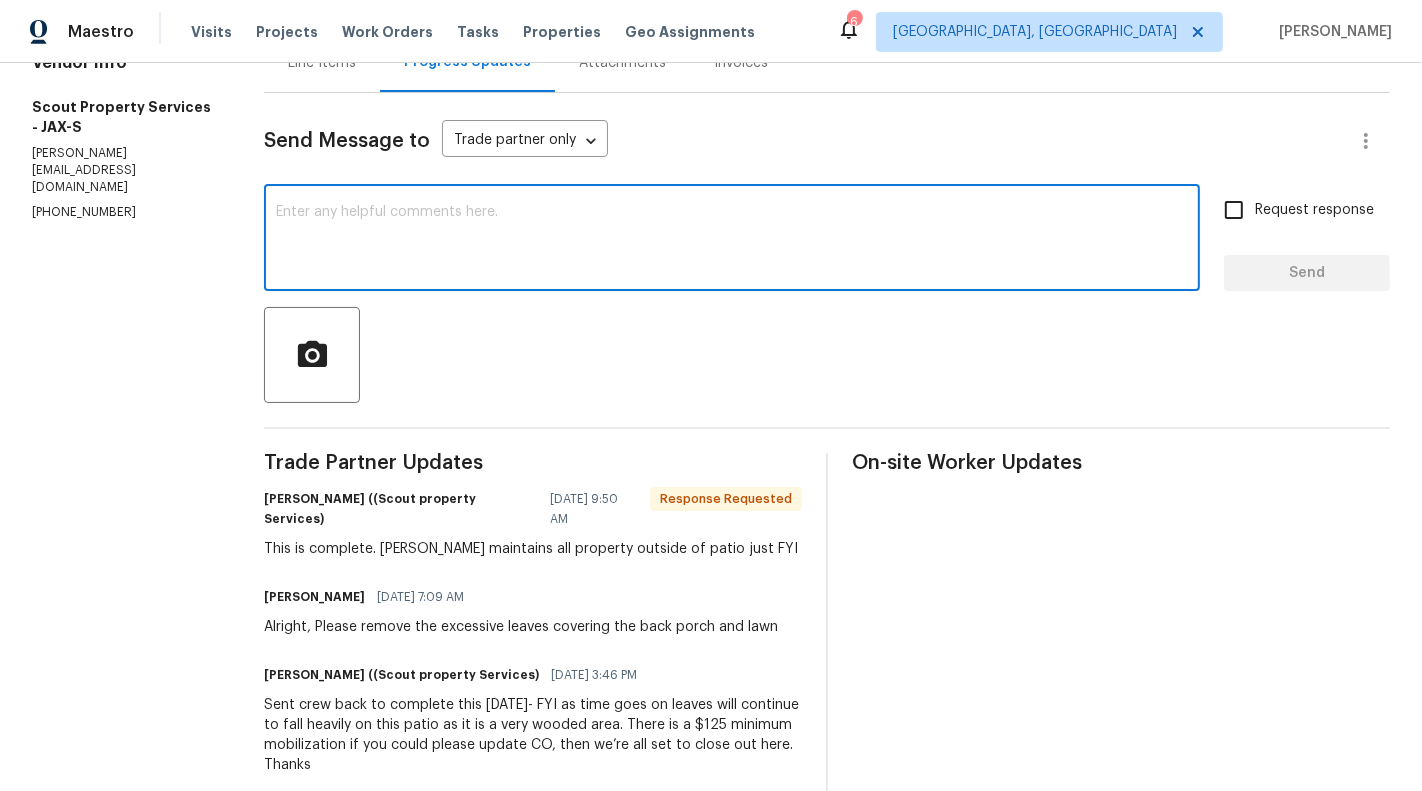 click at bounding box center (732, 240) 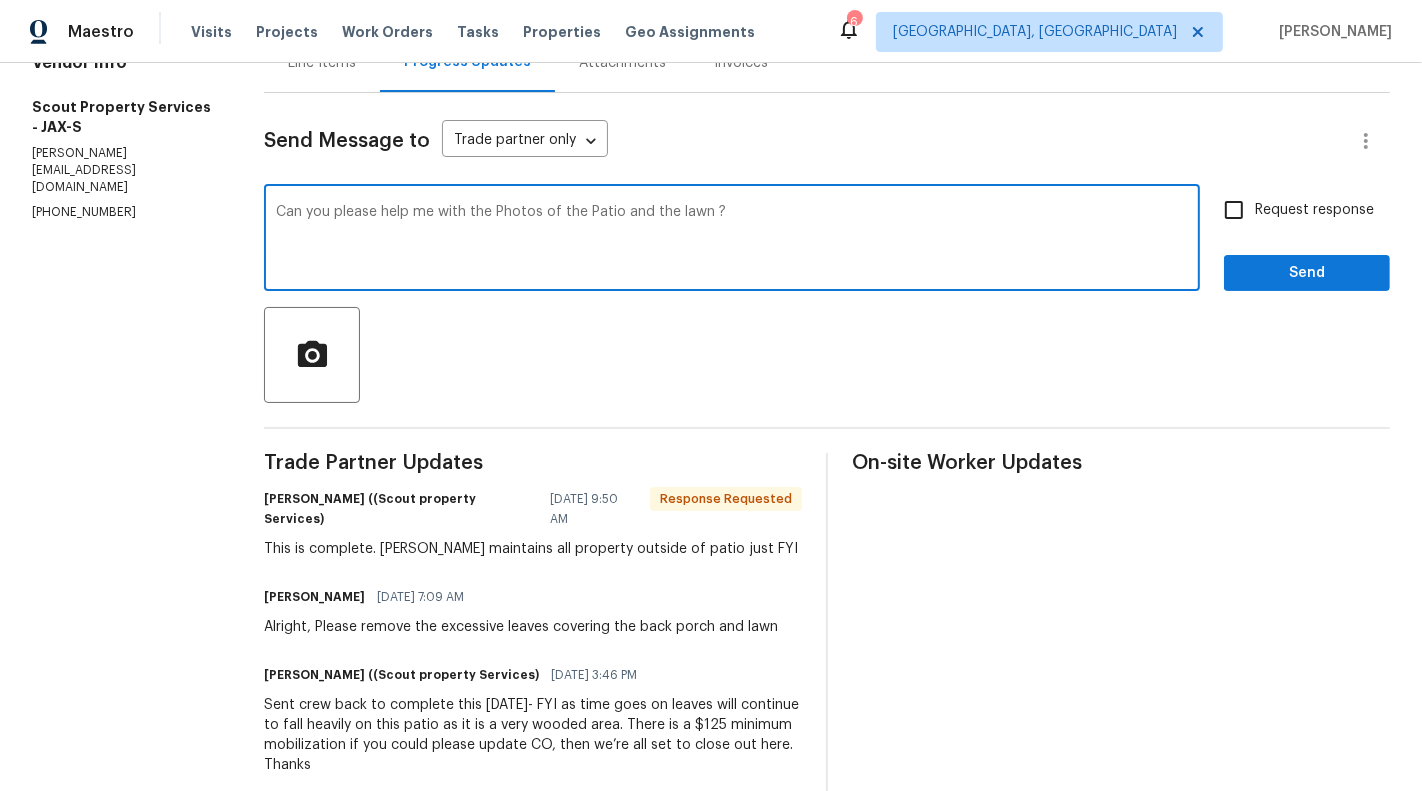 type on "Can you please help me with the Photos of the Patio and the lawn ?" 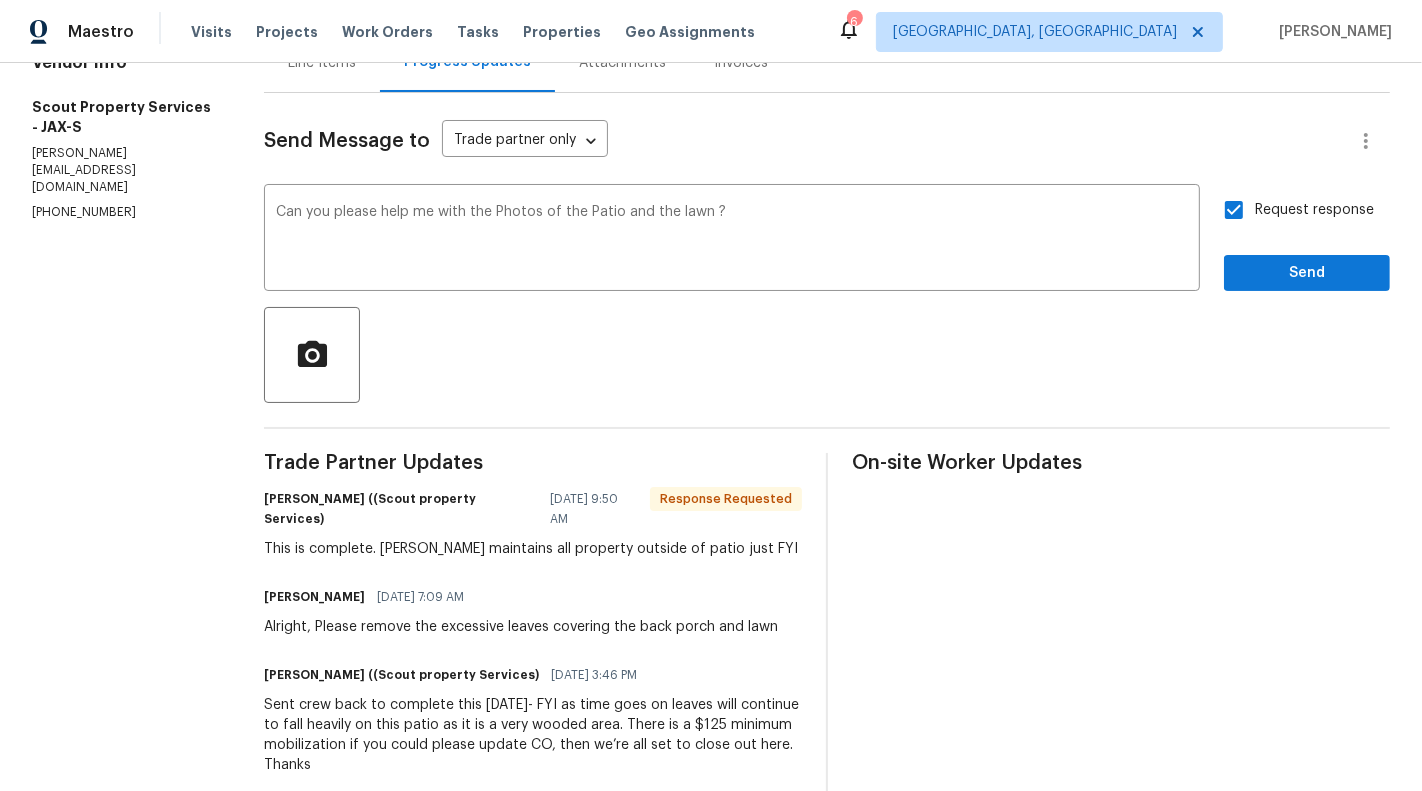 click on "Request response Send" at bounding box center [1307, 240] 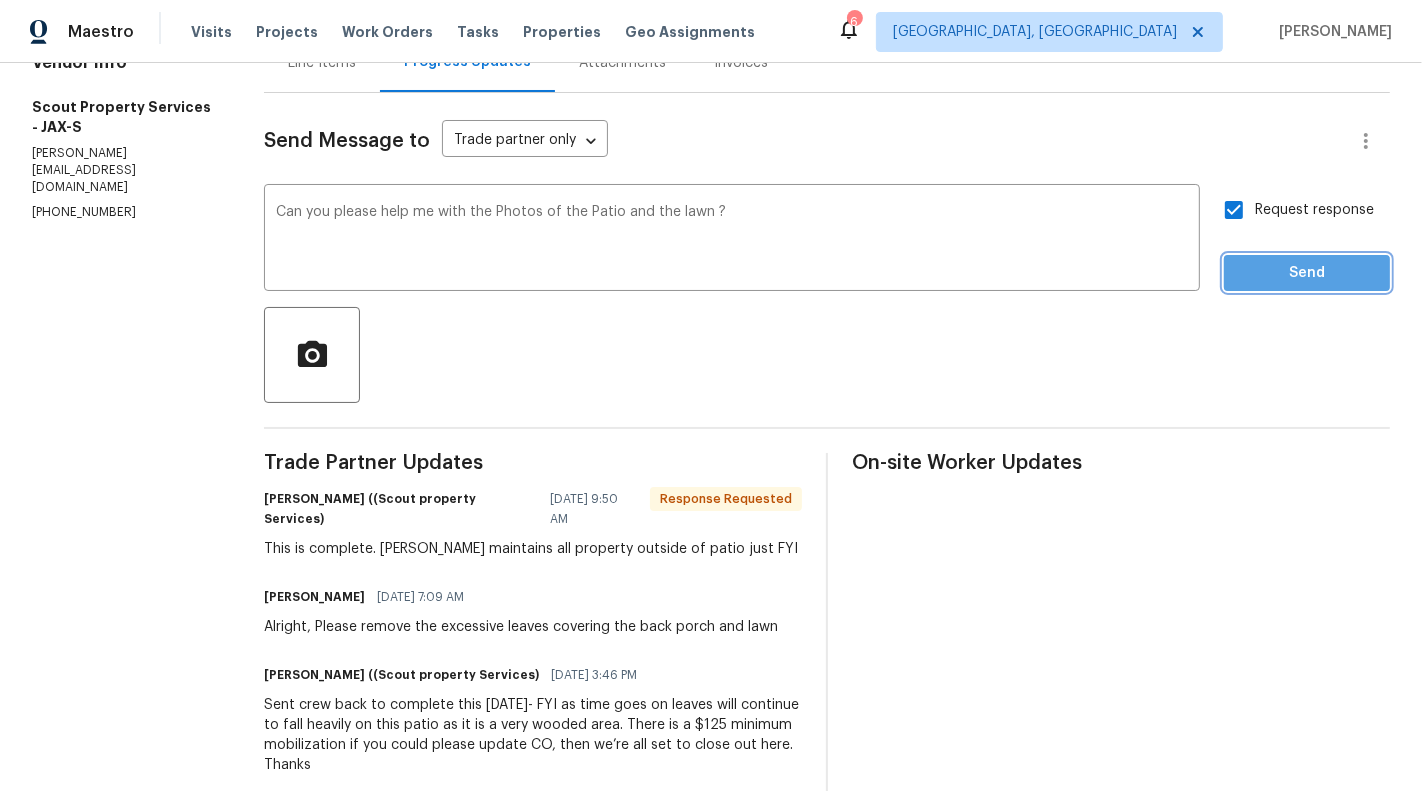 click on "Send" at bounding box center [1307, 273] 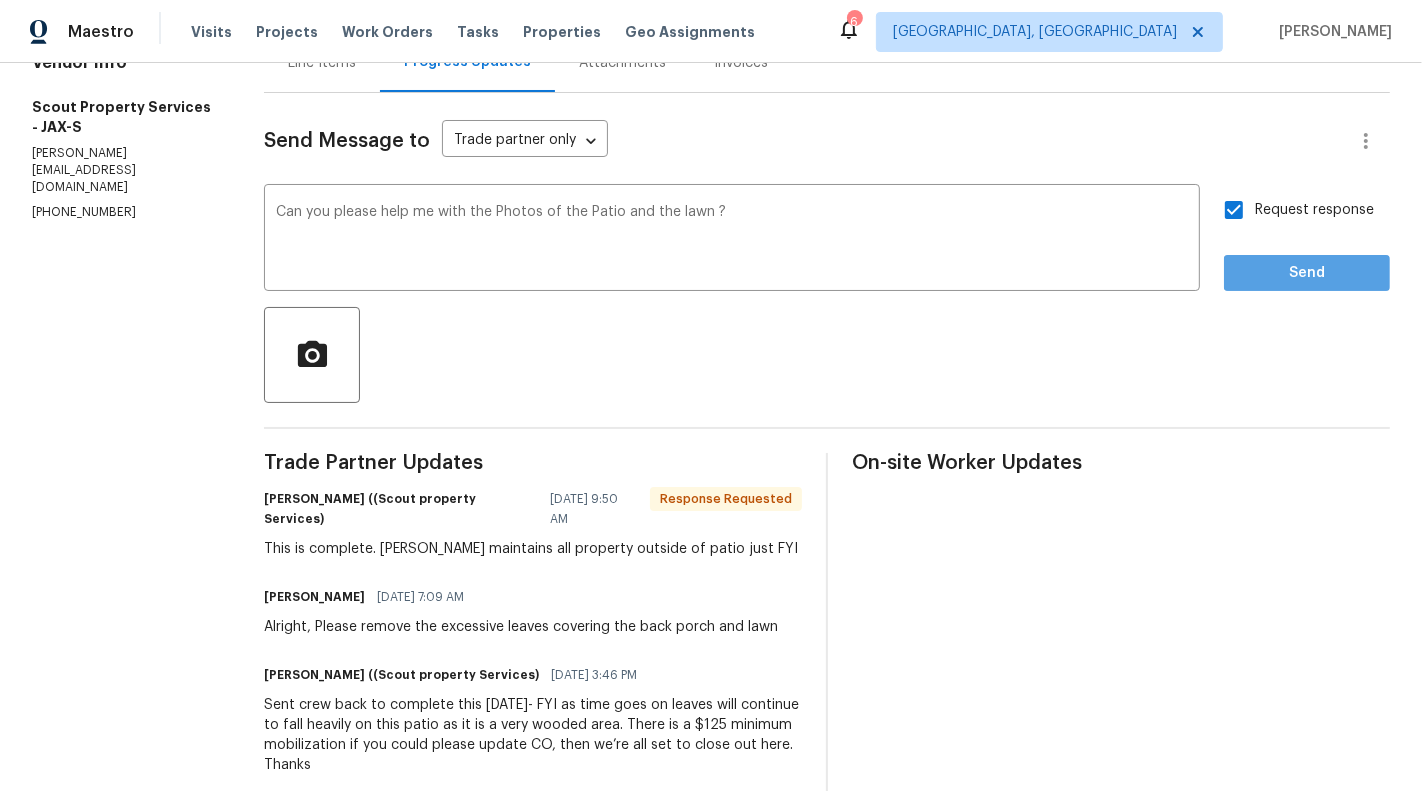 scroll, scrollTop: 0, scrollLeft: 0, axis: both 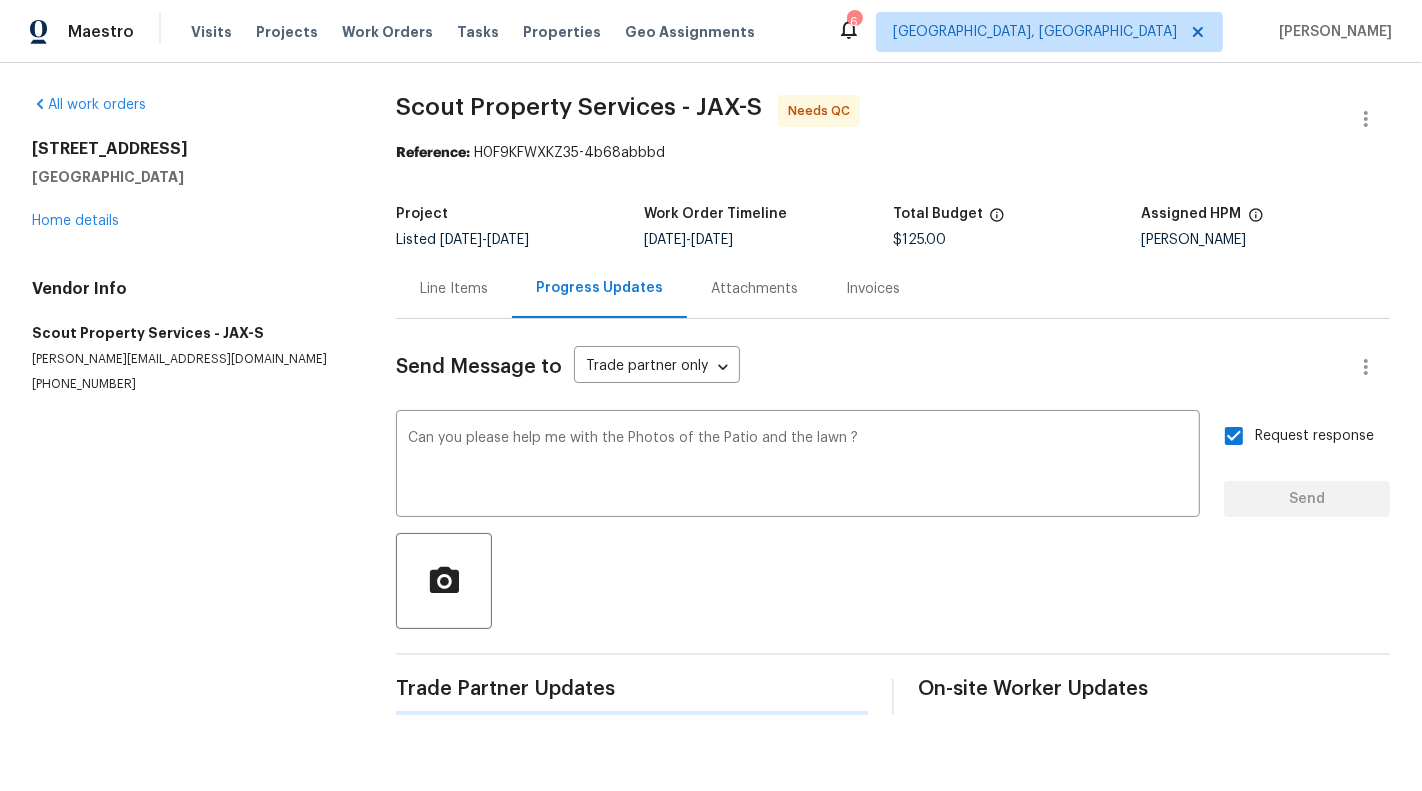 type 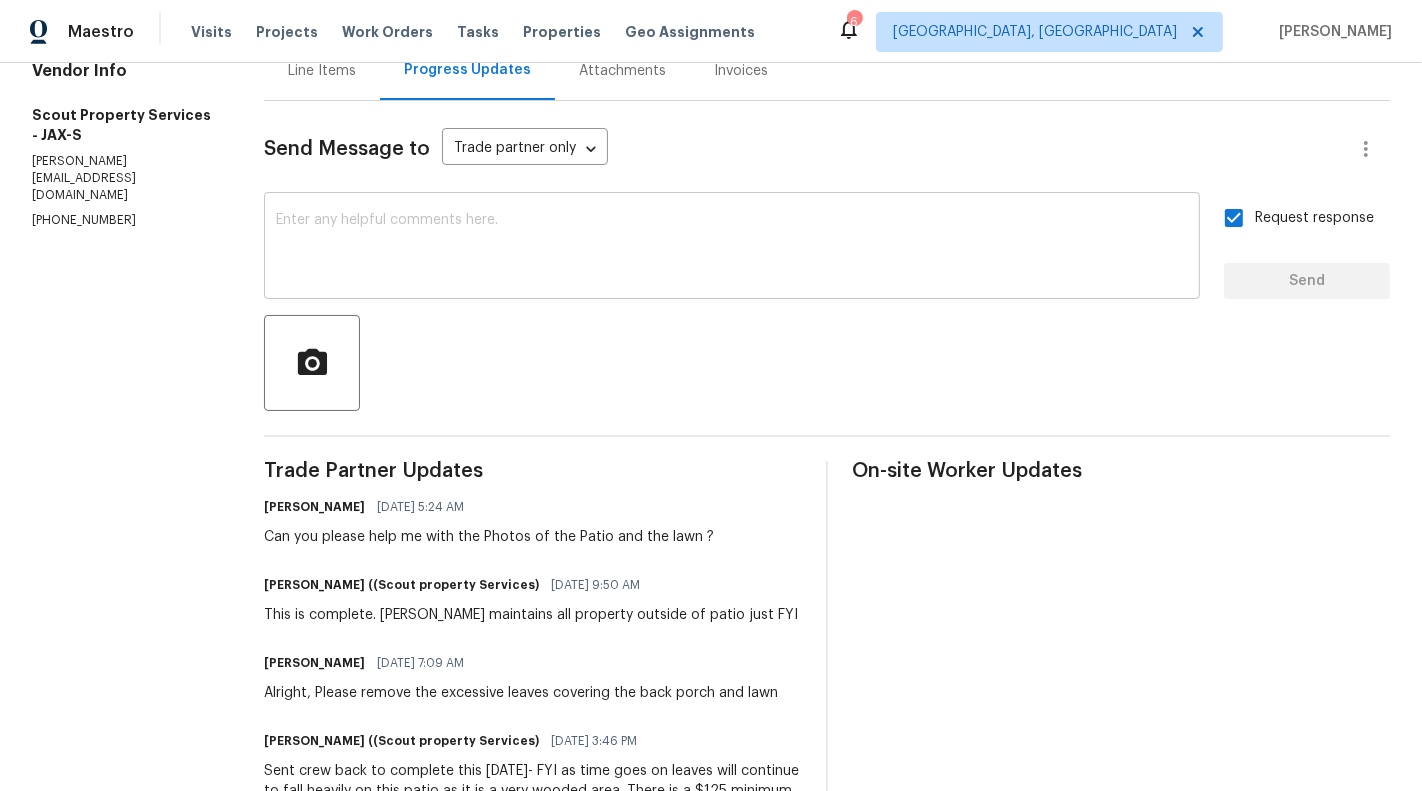 scroll, scrollTop: 220, scrollLeft: 0, axis: vertical 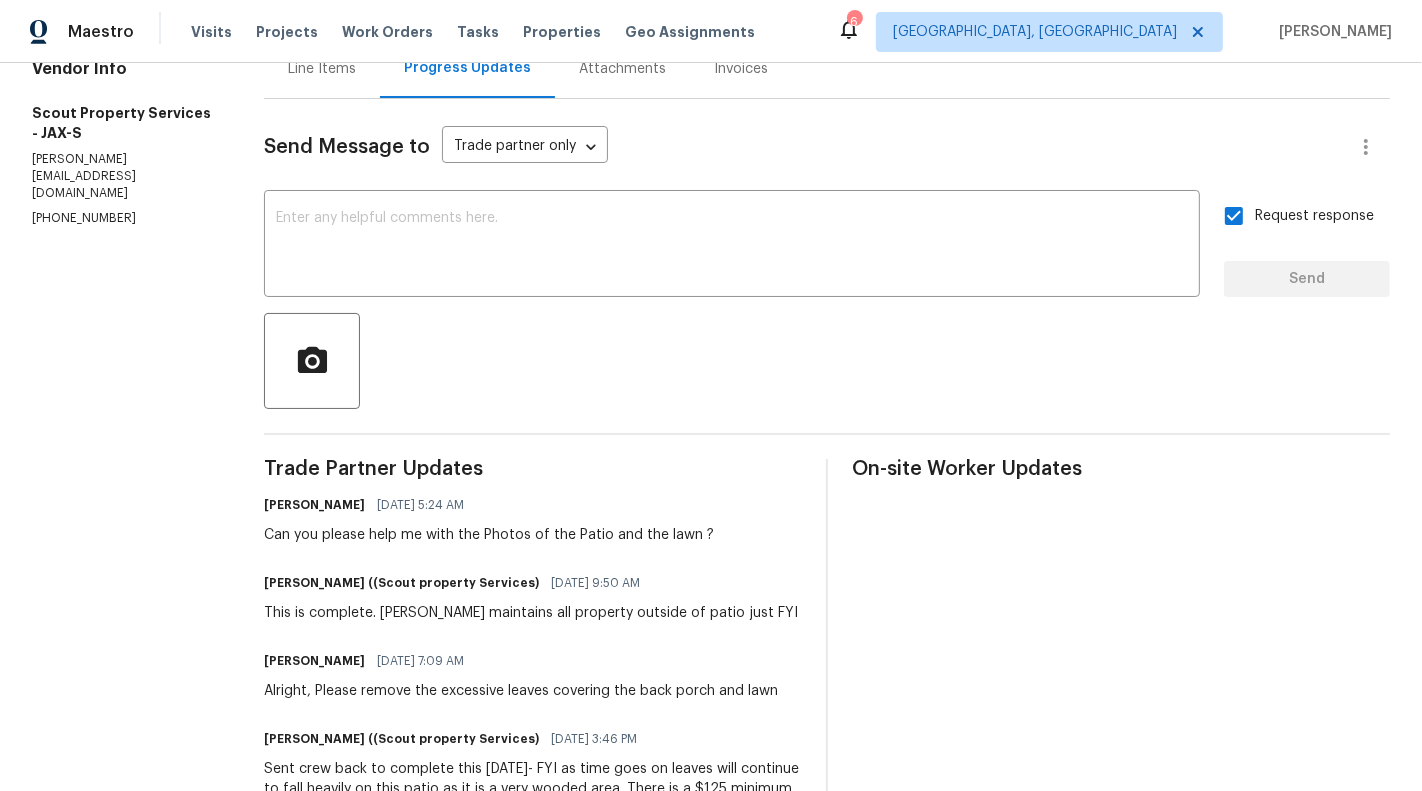 drag, startPoint x: 580, startPoint y: 625, endPoint x: 731, endPoint y: 624, distance: 151.00331 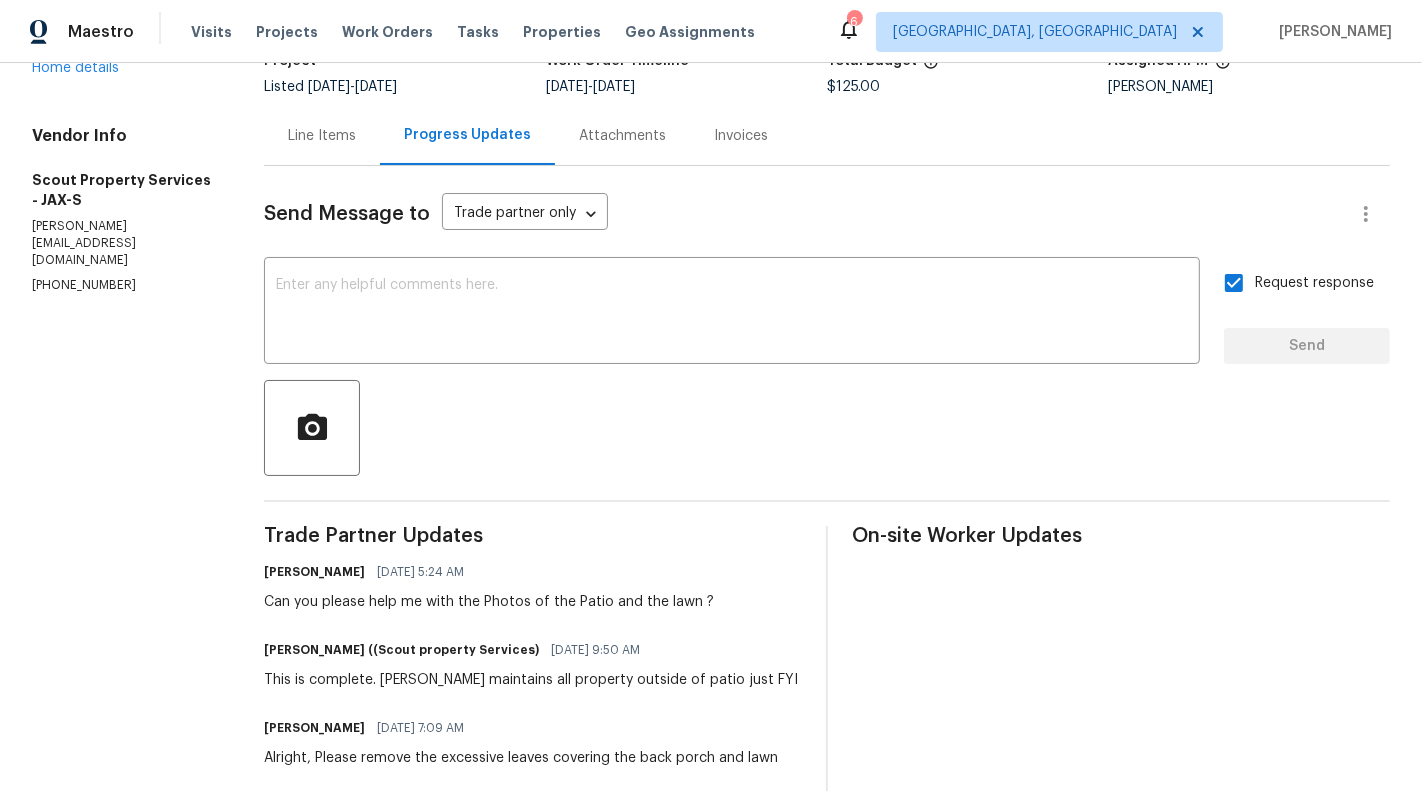 scroll, scrollTop: 0, scrollLeft: 0, axis: both 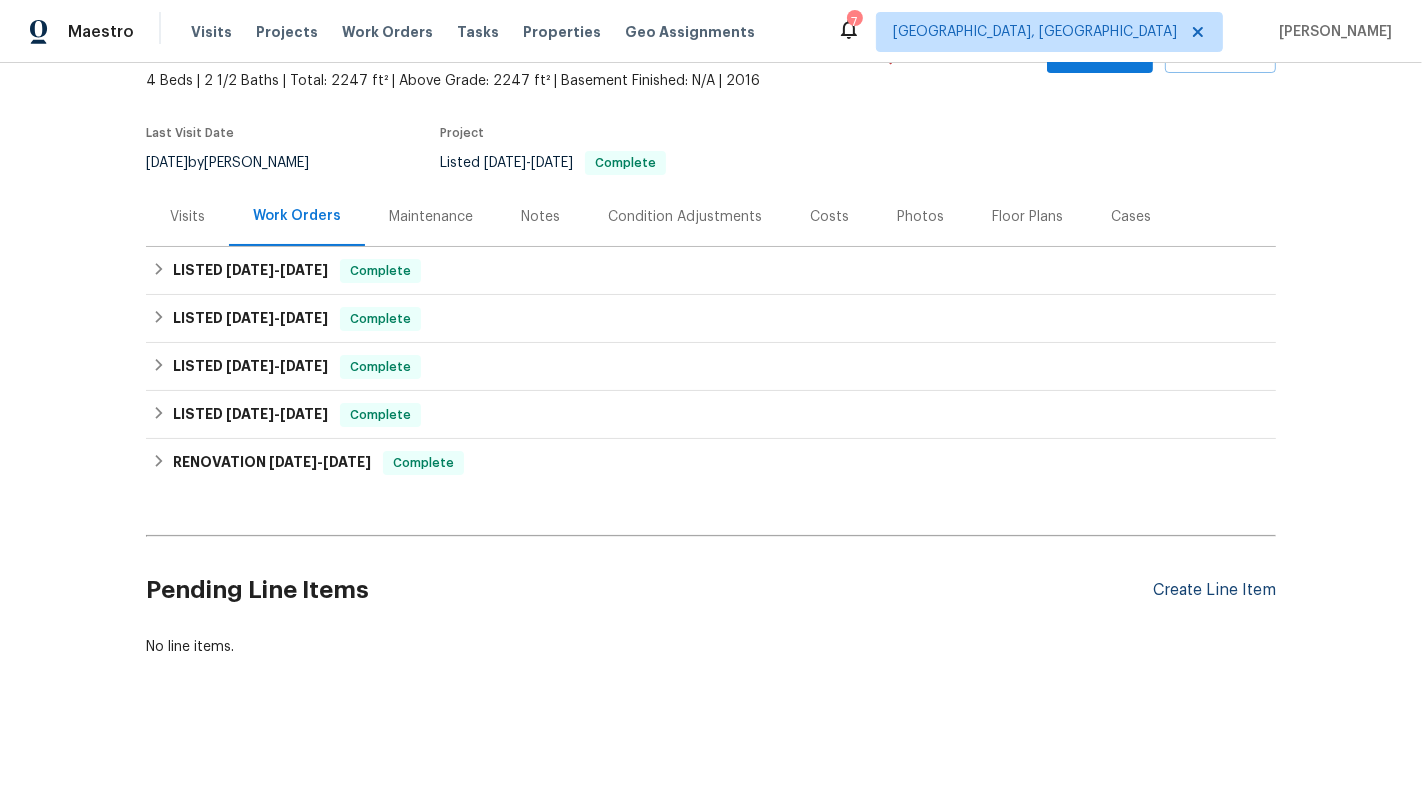 click on "Create Line Item" at bounding box center (1214, 590) 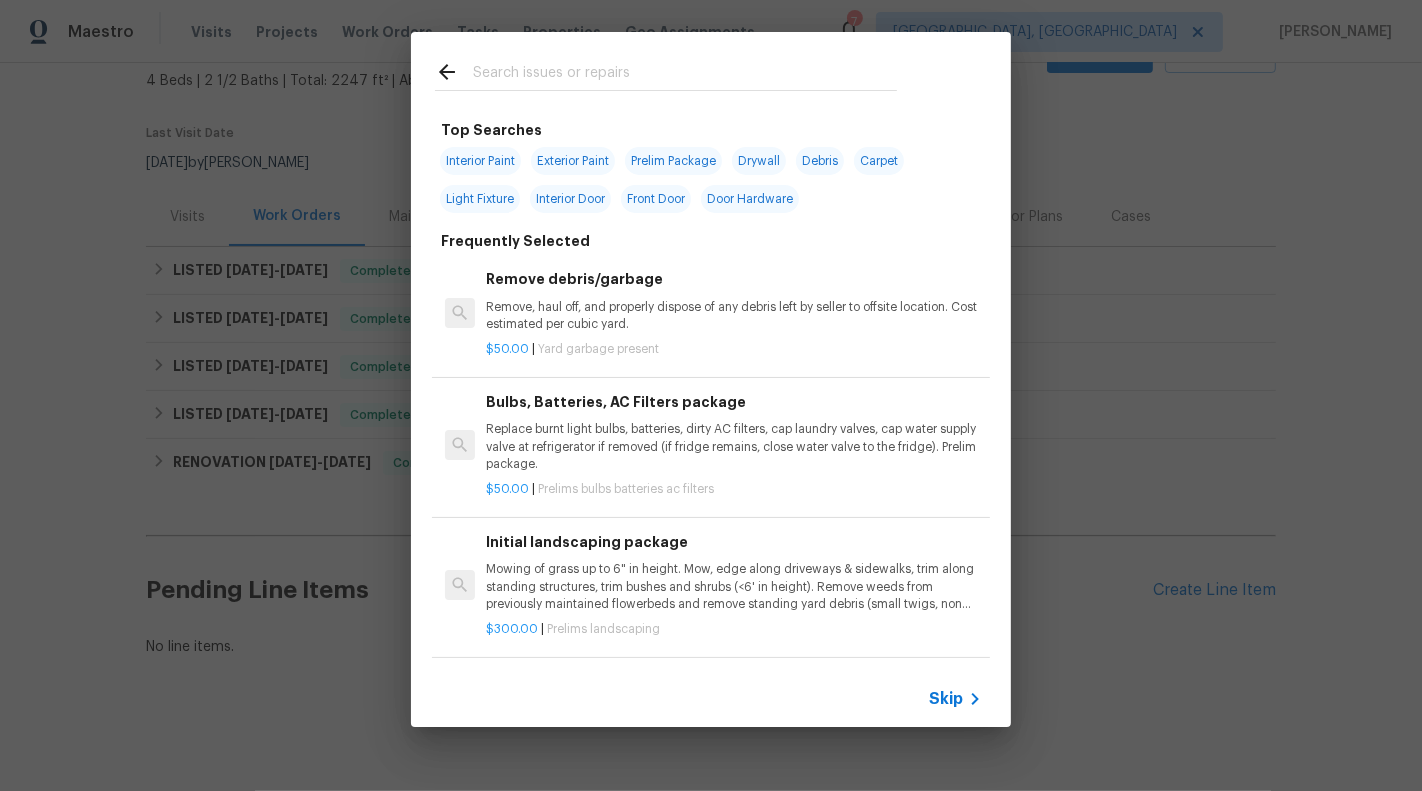 click on "Skip" at bounding box center (958, 699) 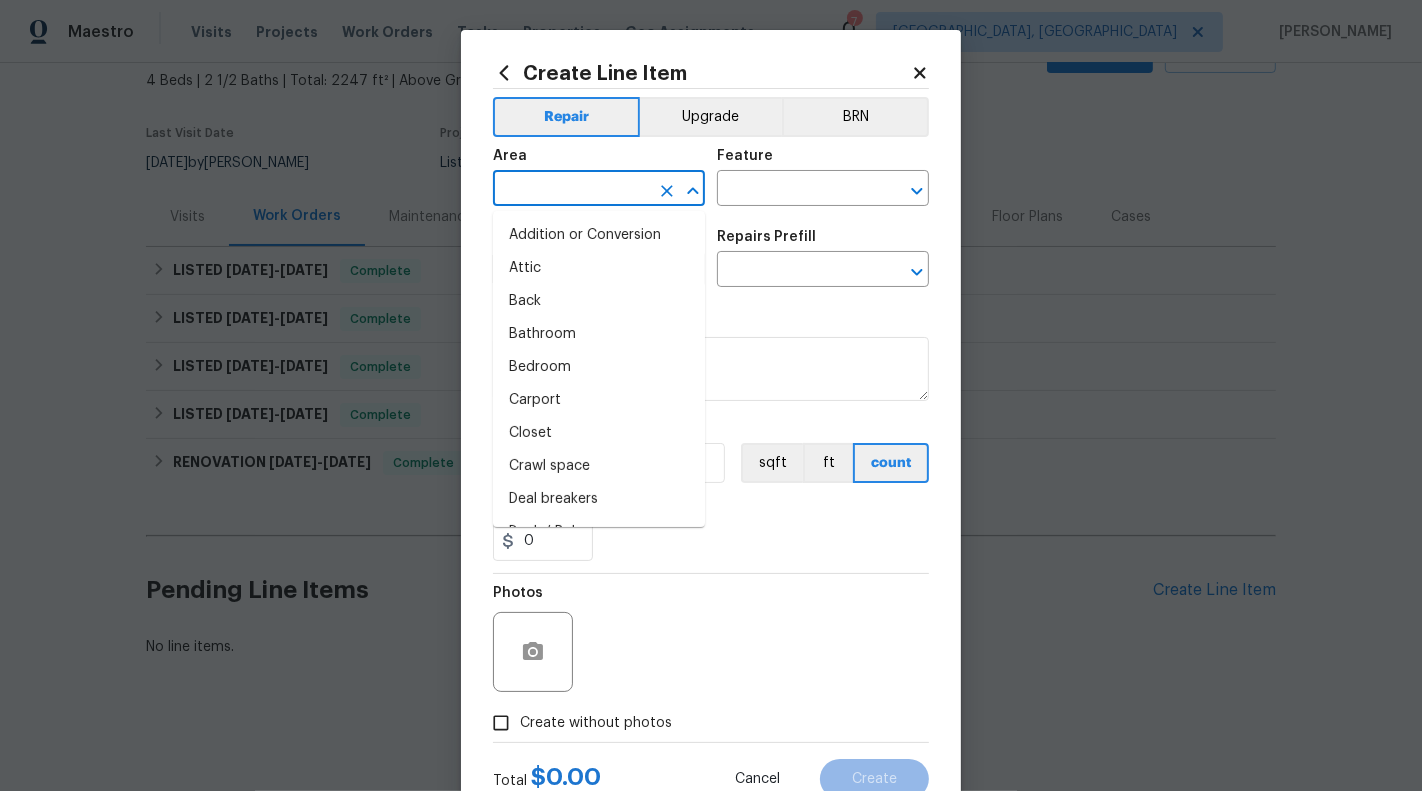click at bounding box center (571, 190) 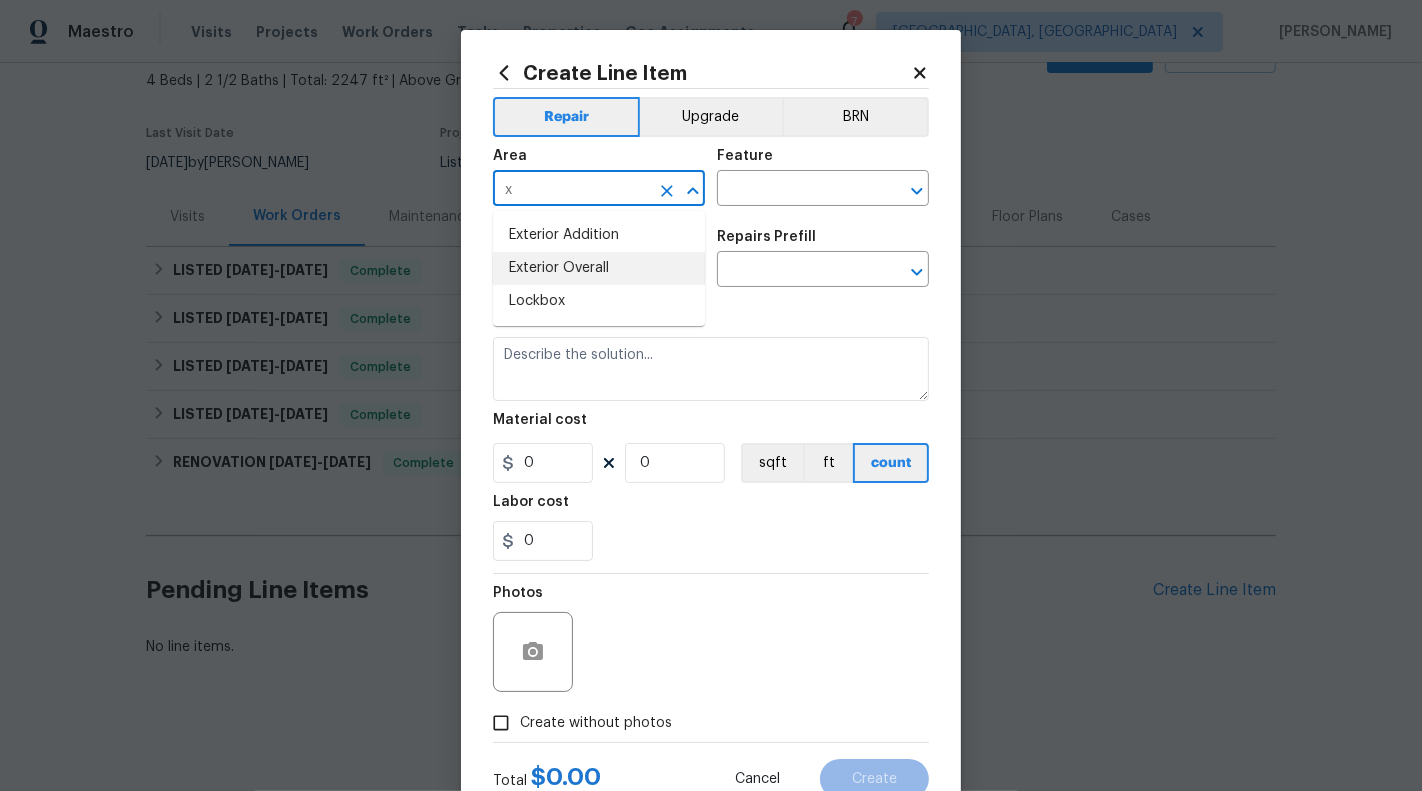 click on "Exterior Overall" at bounding box center [599, 268] 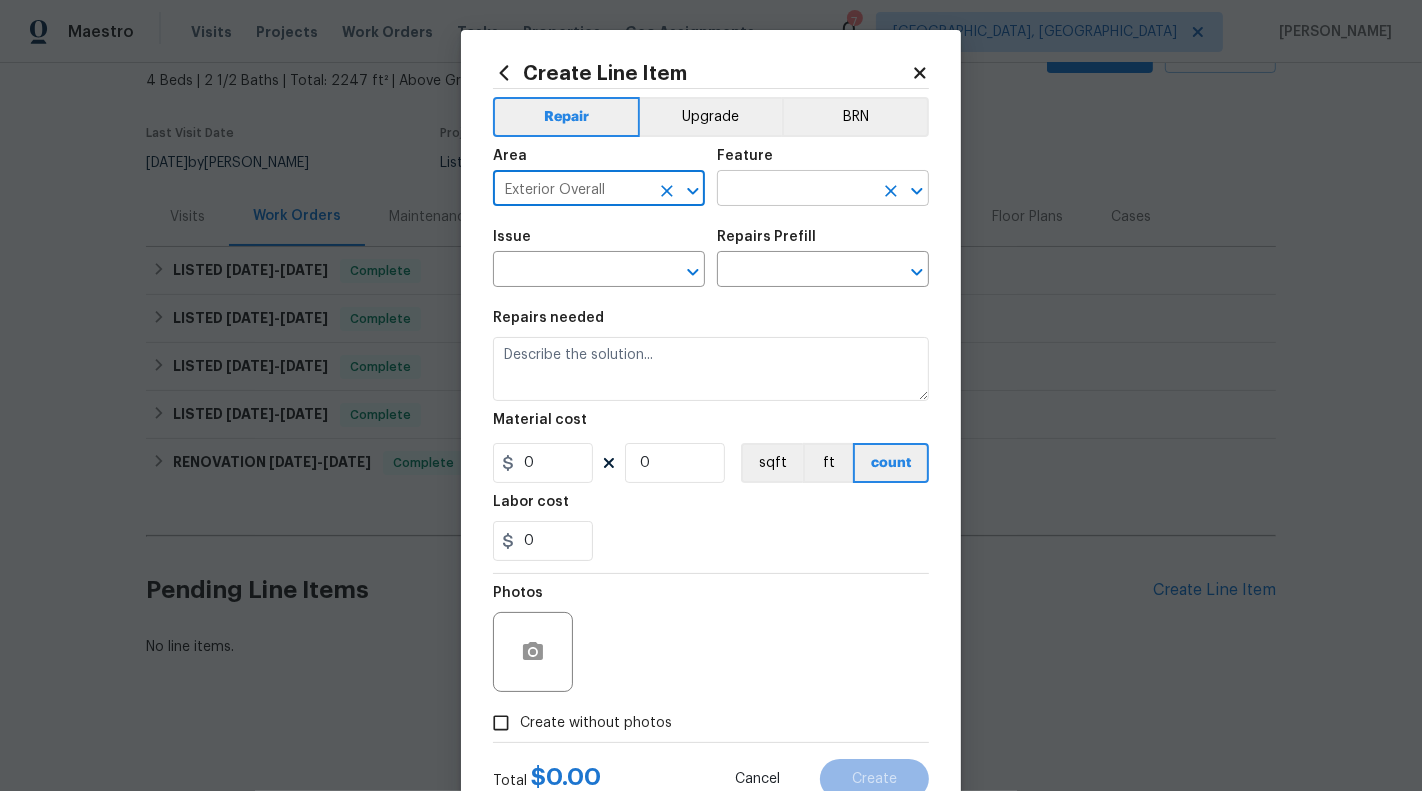 type on "Exterior Overall" 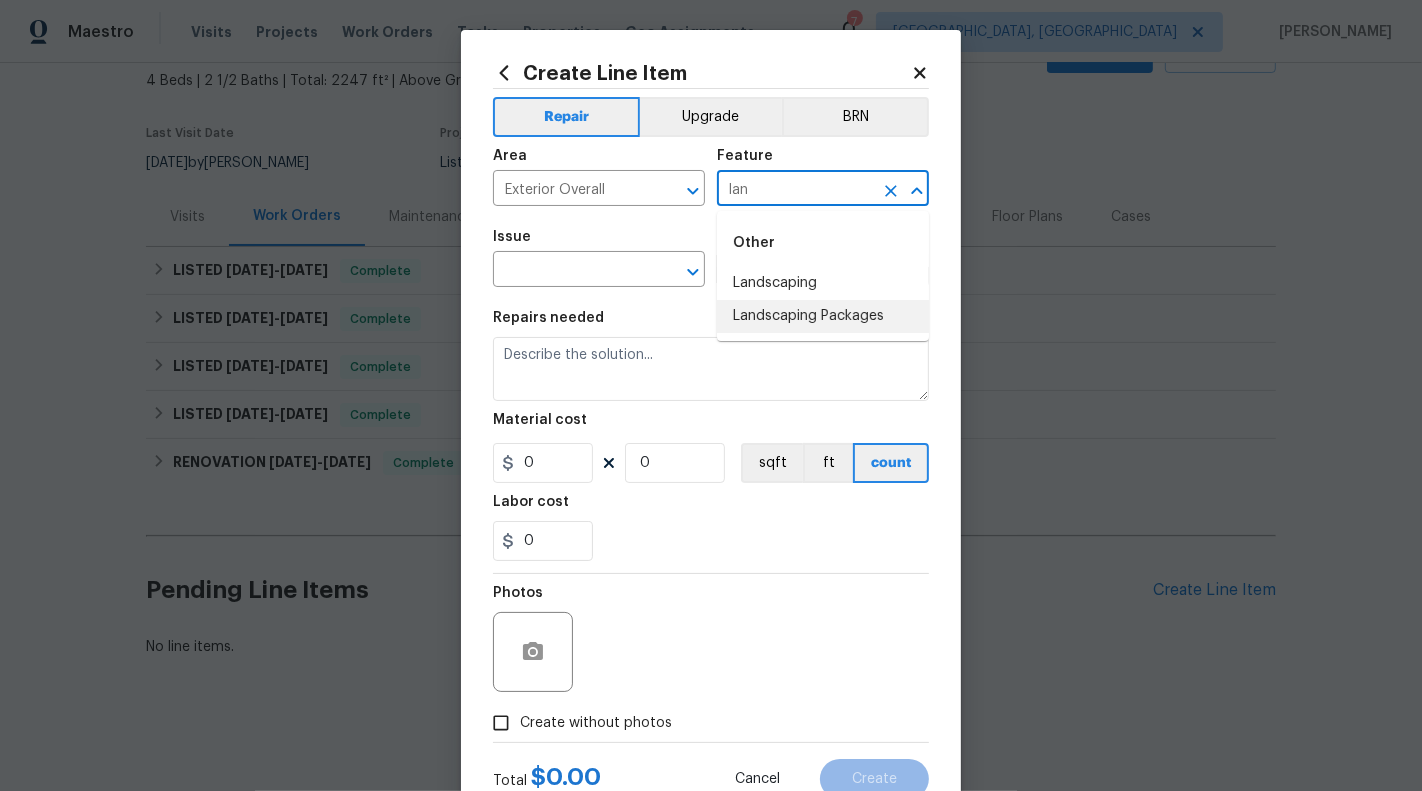 click on "Landscaping Packages" at bounding box center (823, 316) 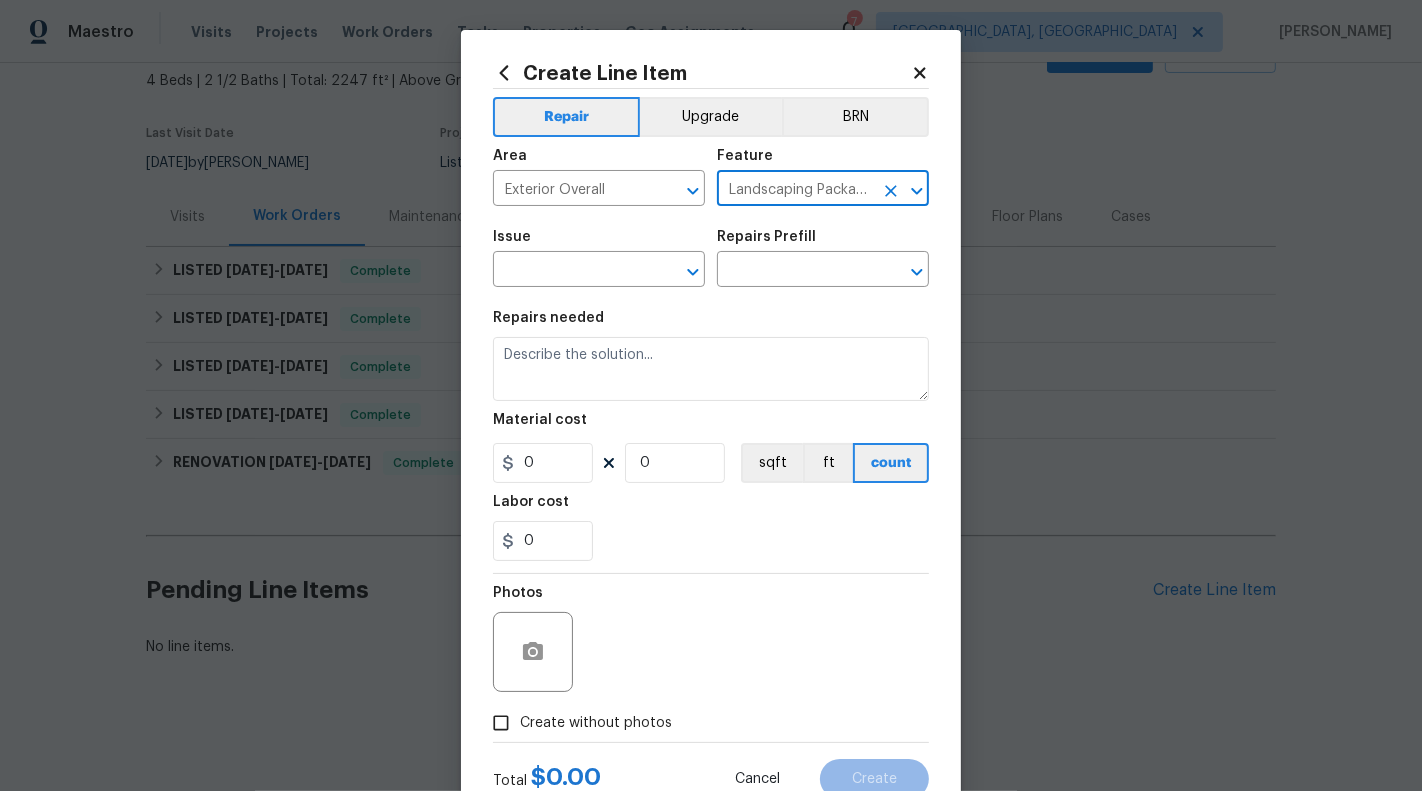 type on "Landscaping Packages" 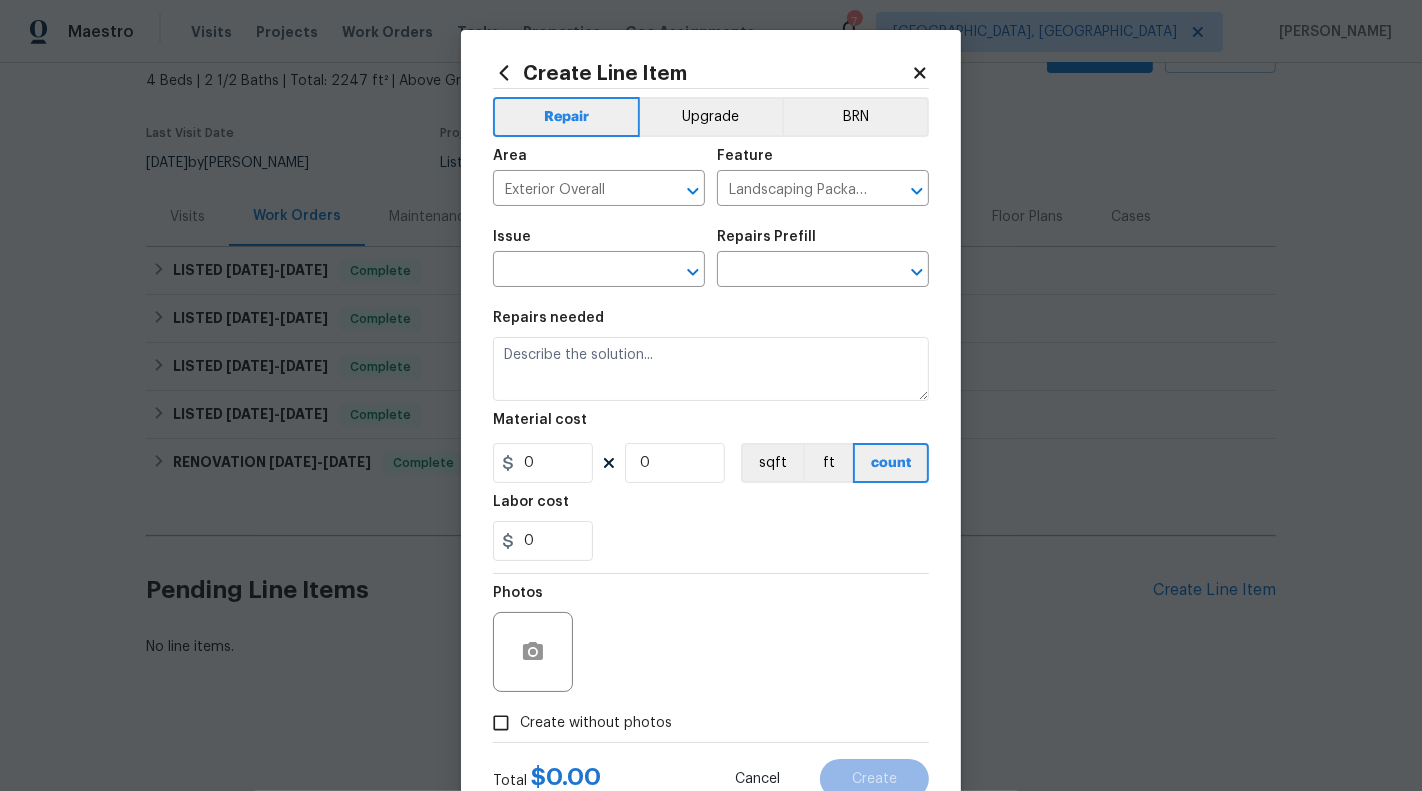 click on "Issue ​" at bounding box center [599, 258] 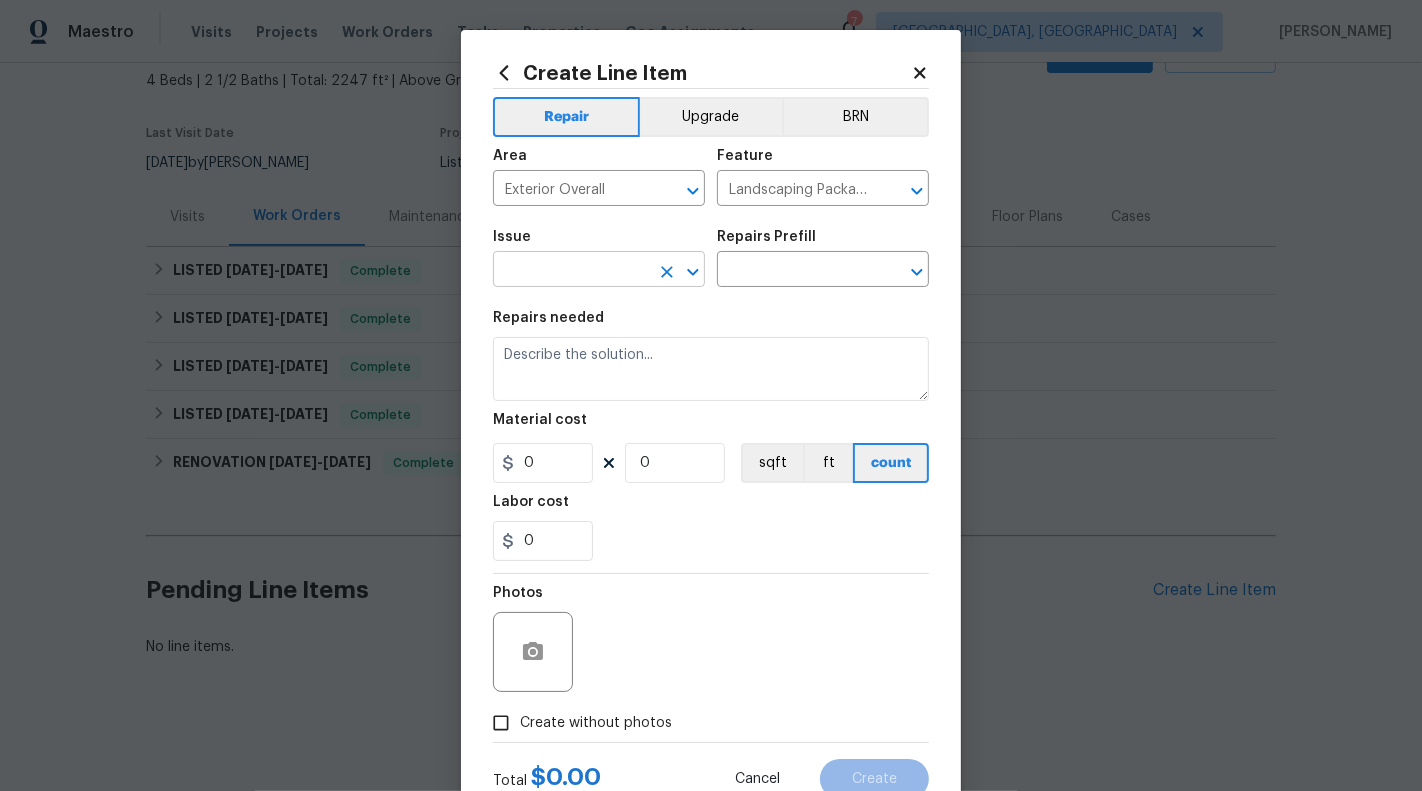 click at bounding box center (571, 271) 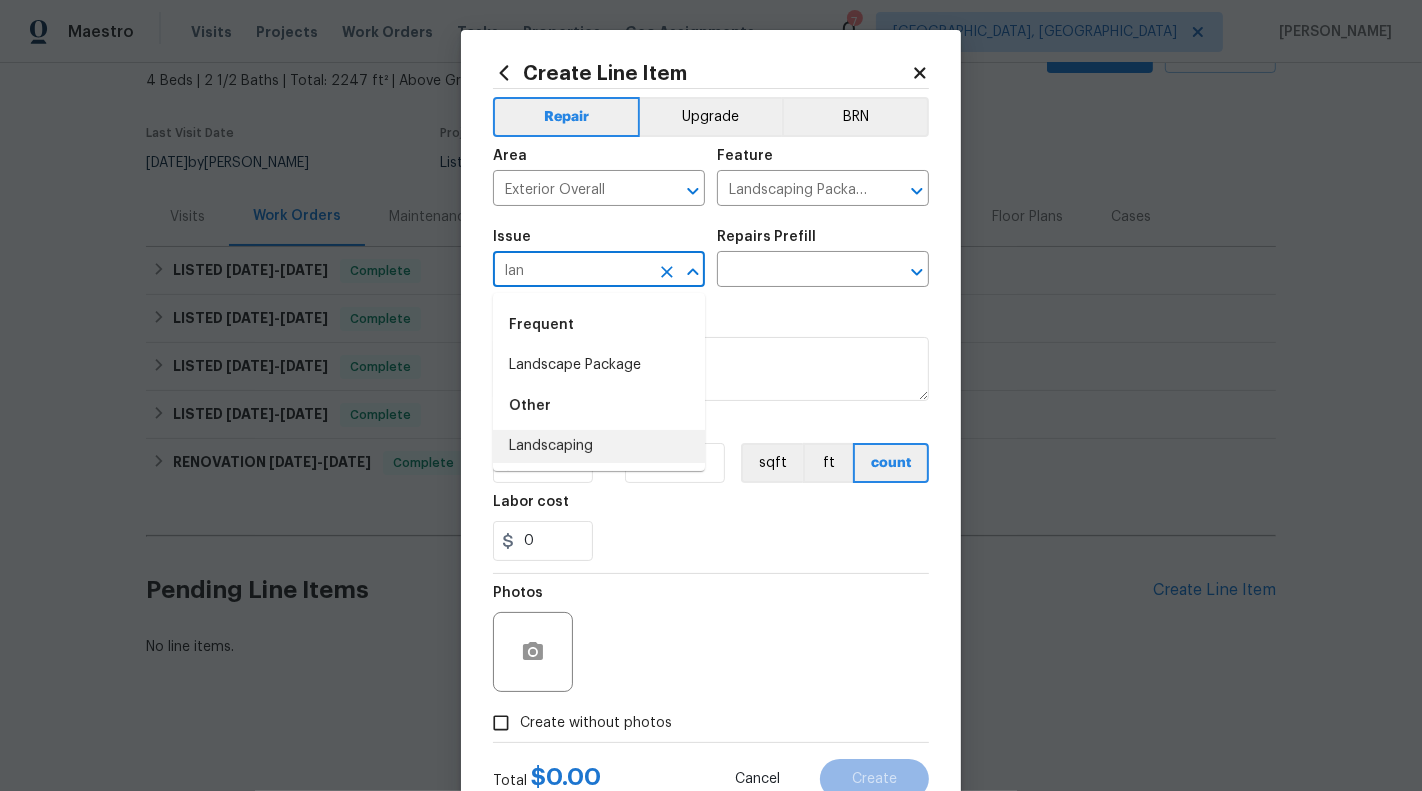 click on "Landscaping" at bounding box center (599, 446) 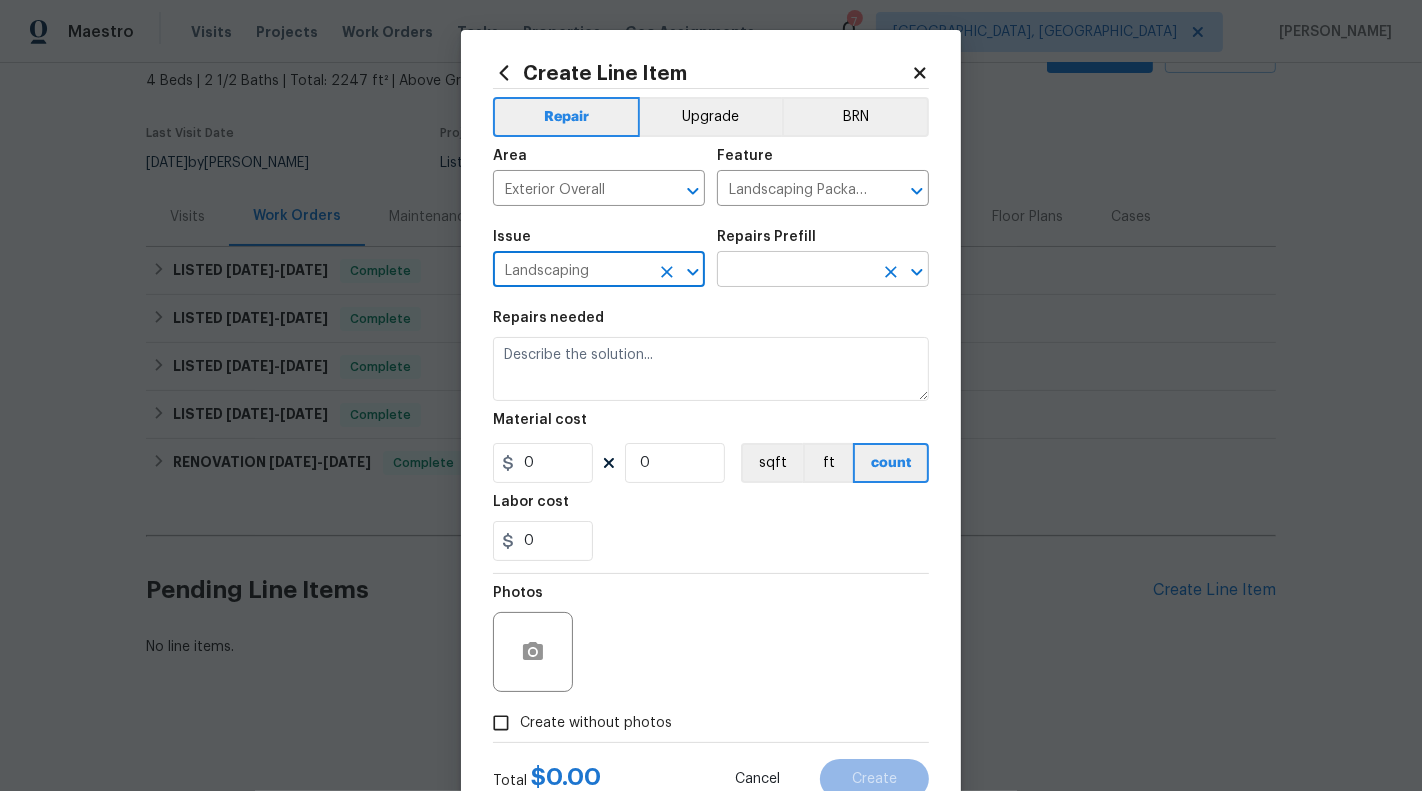 type on "Landscaping" 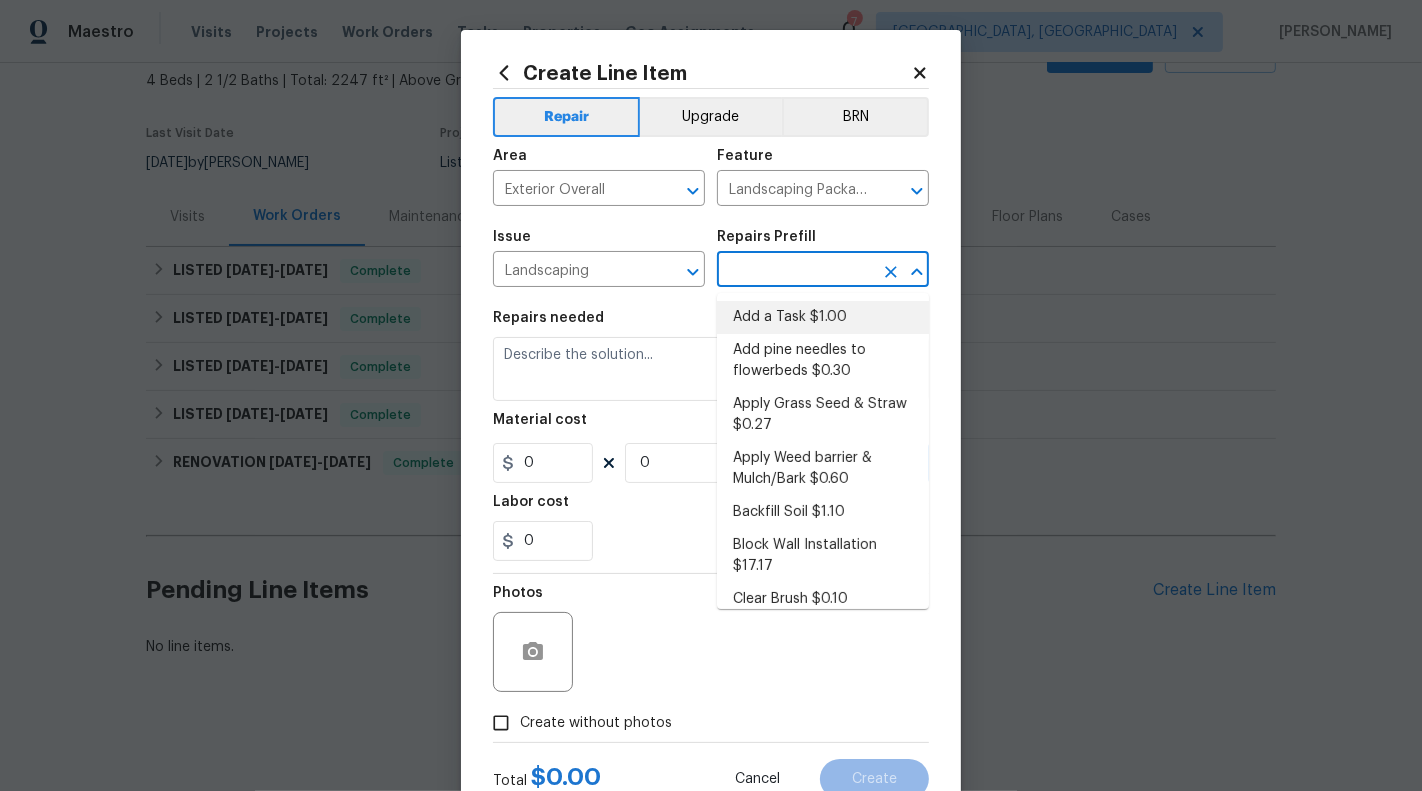 click on "Add a Task $1.00" at bounding box center (823, 317) 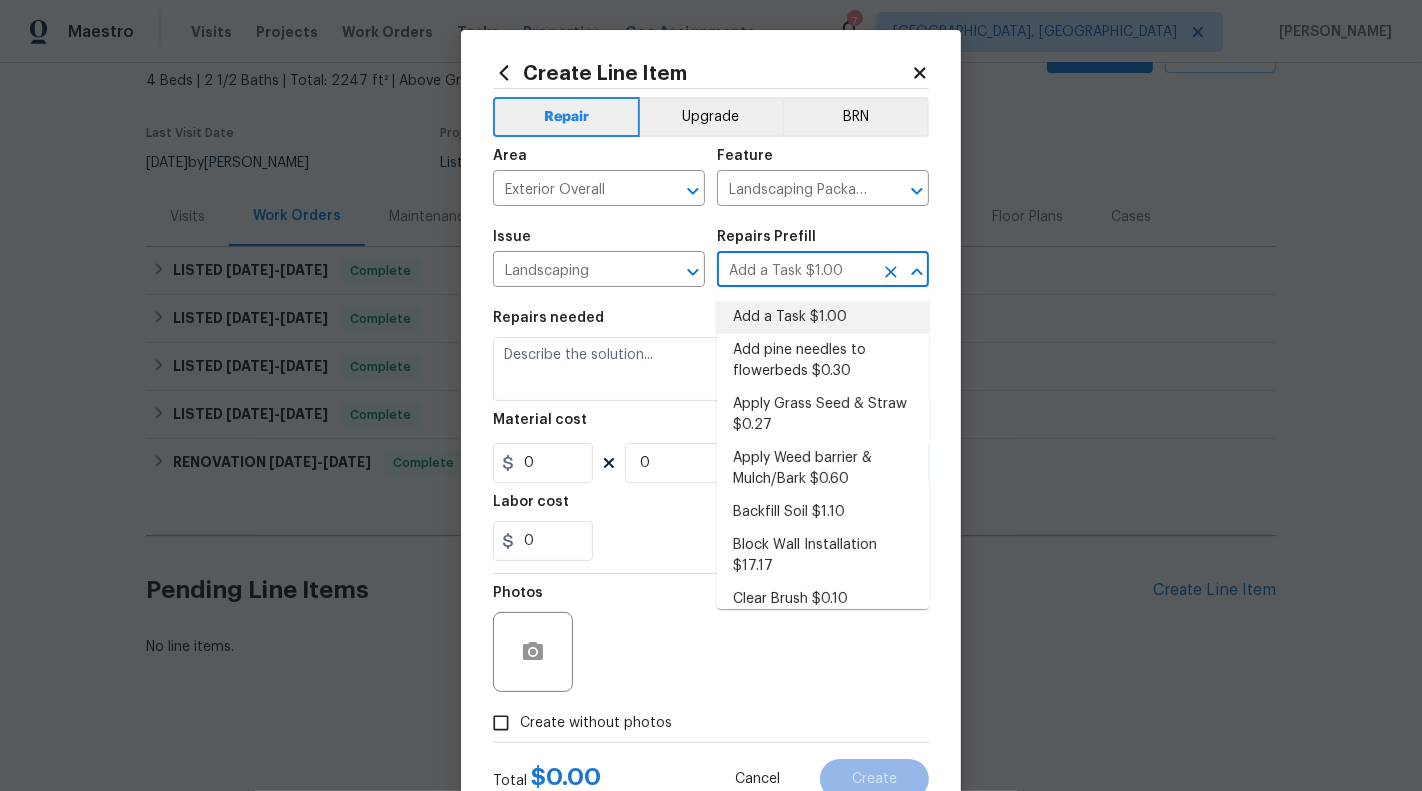 type on "HPM to detail" 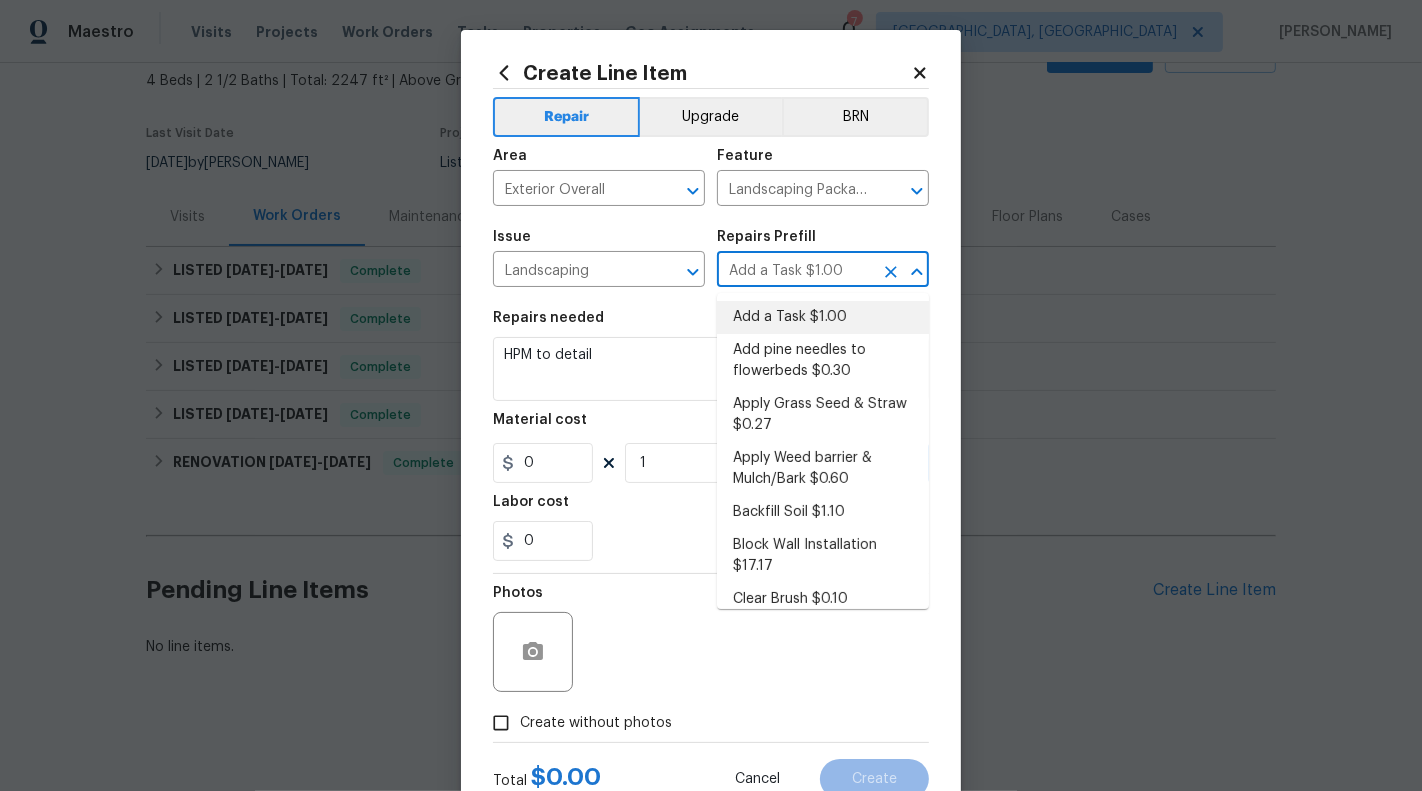 type on "1" 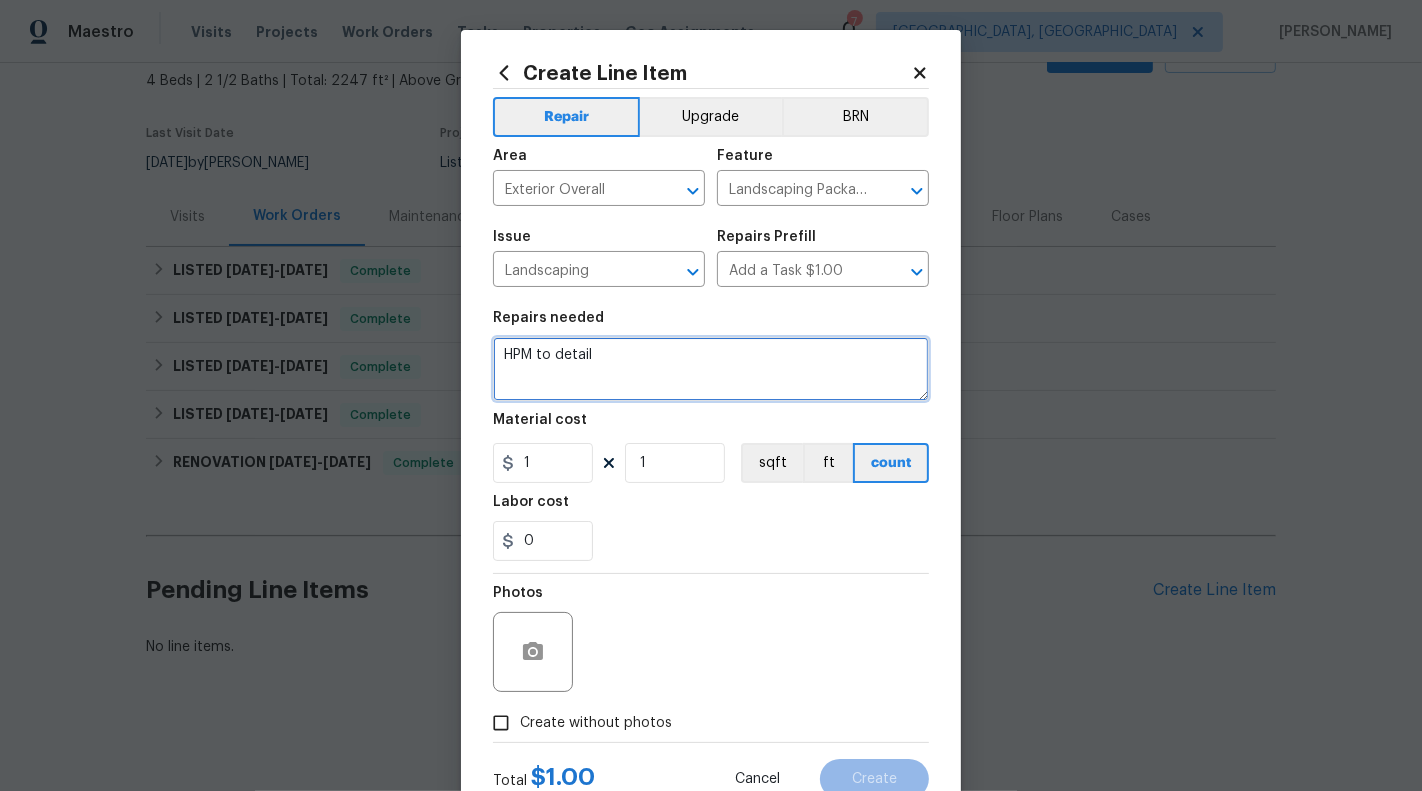 click on "HPM to detail" at bounding box center [711, 369] 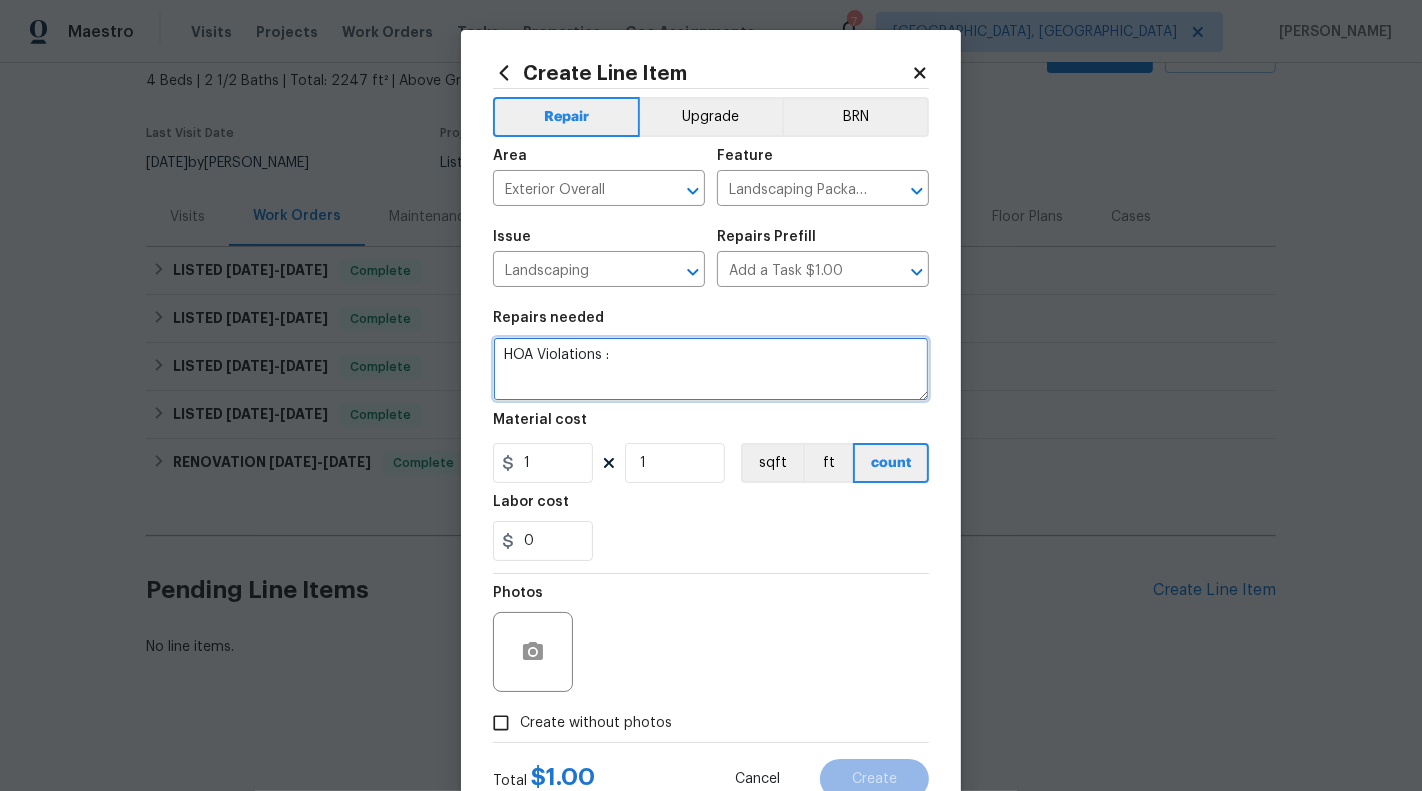 paste on "Exterior Maintenance - Take steps to remove weeds." 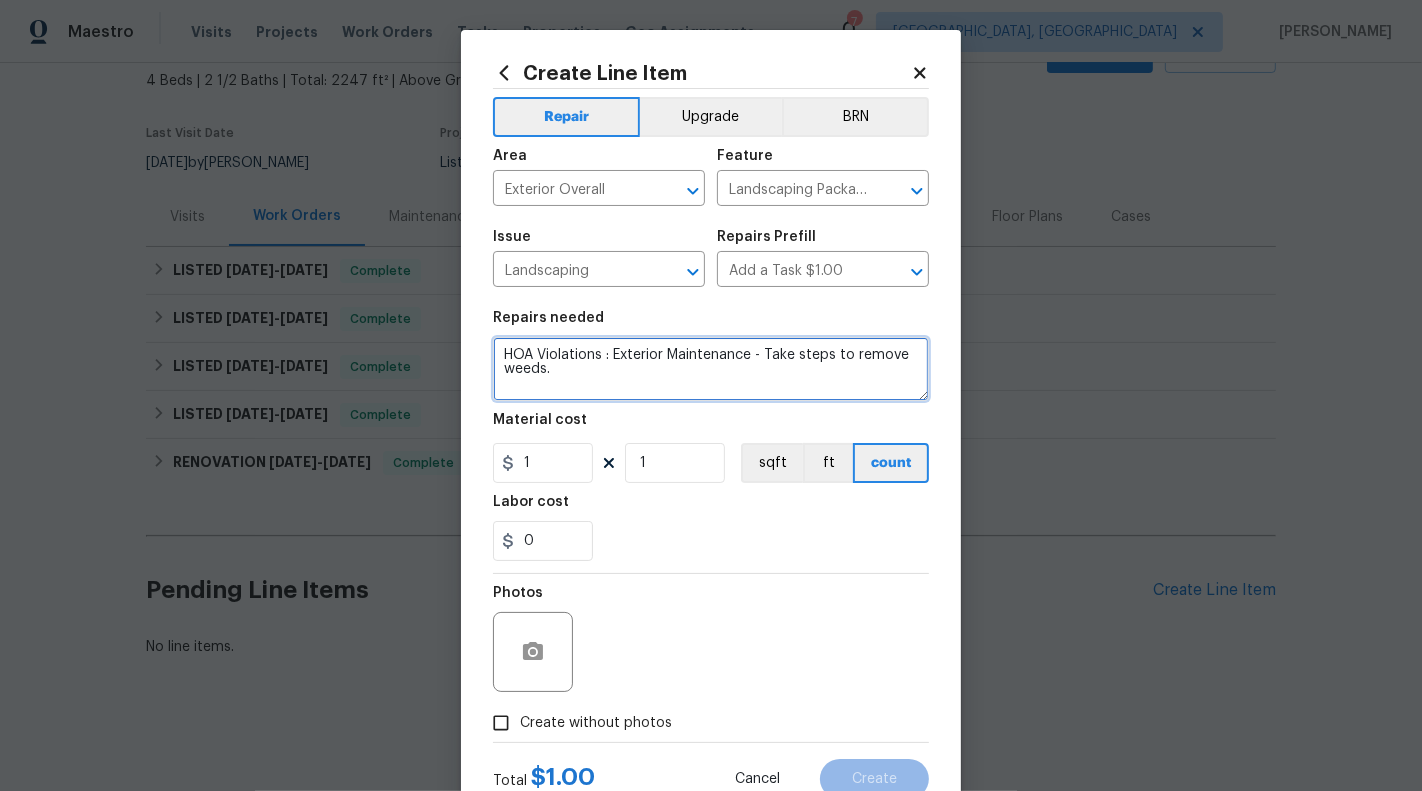 click on "HOA Violations : Exterior Maintenance - Take steps to remove weeds." at bounding box center (711, 369) 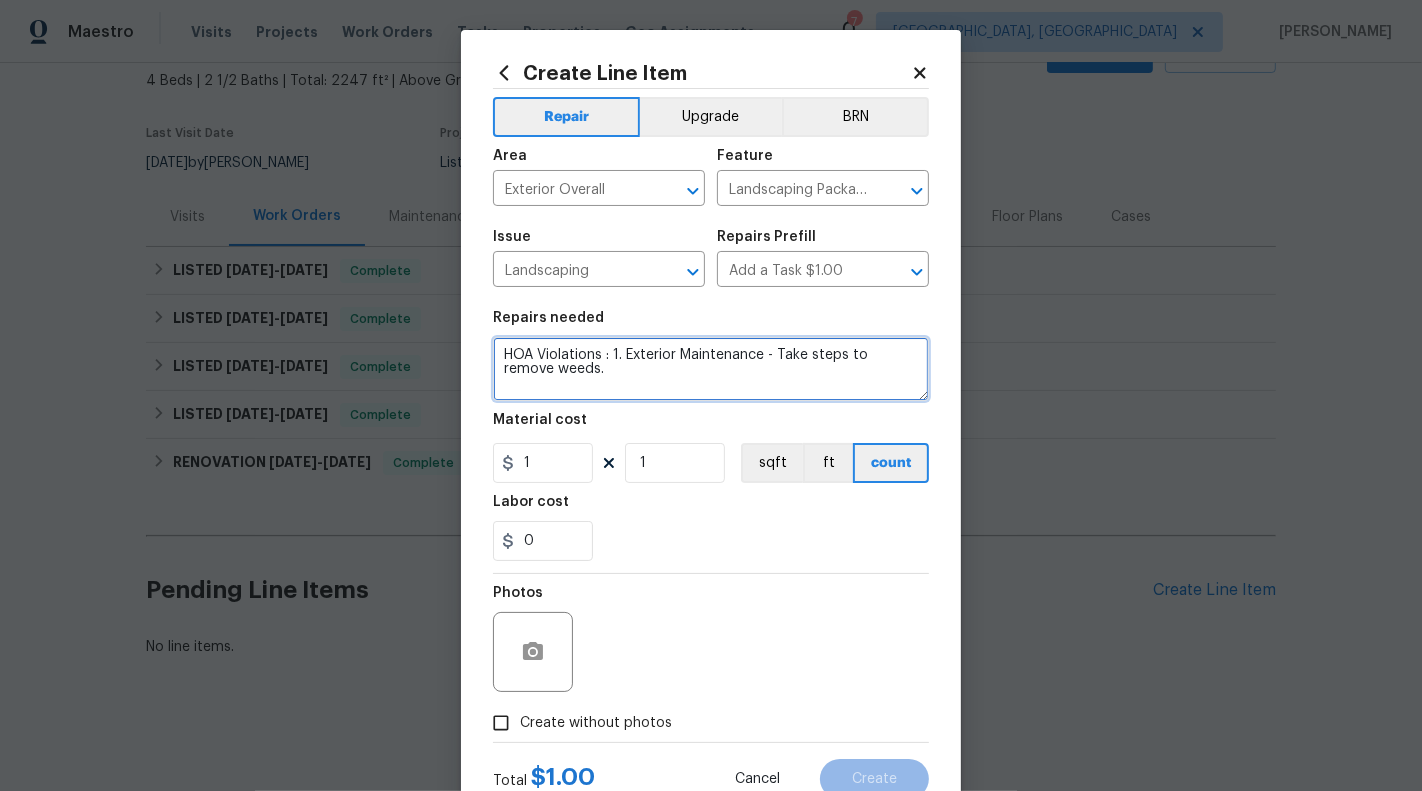 click on "HOA Violations : 1. Exterior Maintenance - Take steps to remove weeds." at bounding box center [711, 369] 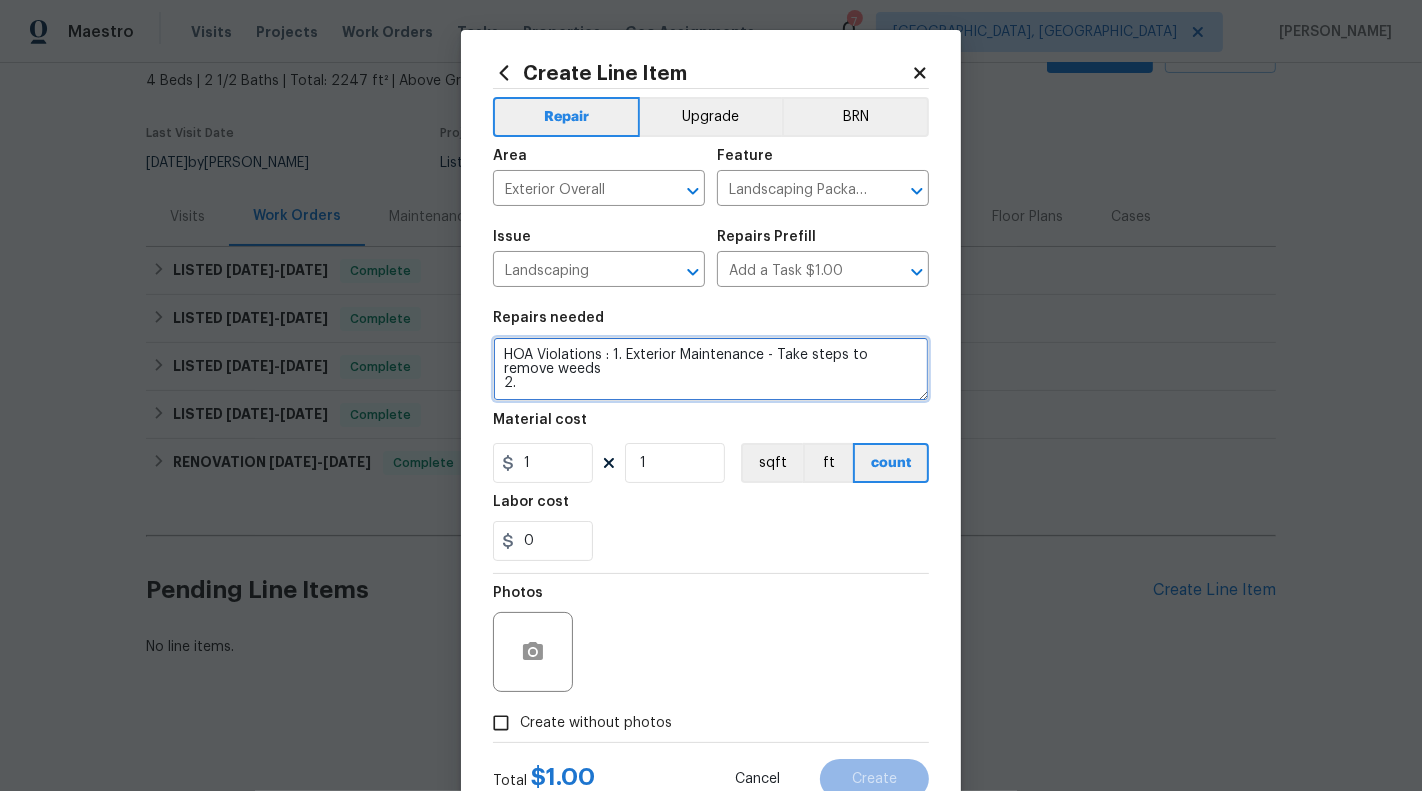 paste on "Exterior Maintenance - During a recent inspection, it was noted that there are areas of dead grass at the
front of the home please take necessary steps to restore the grass." 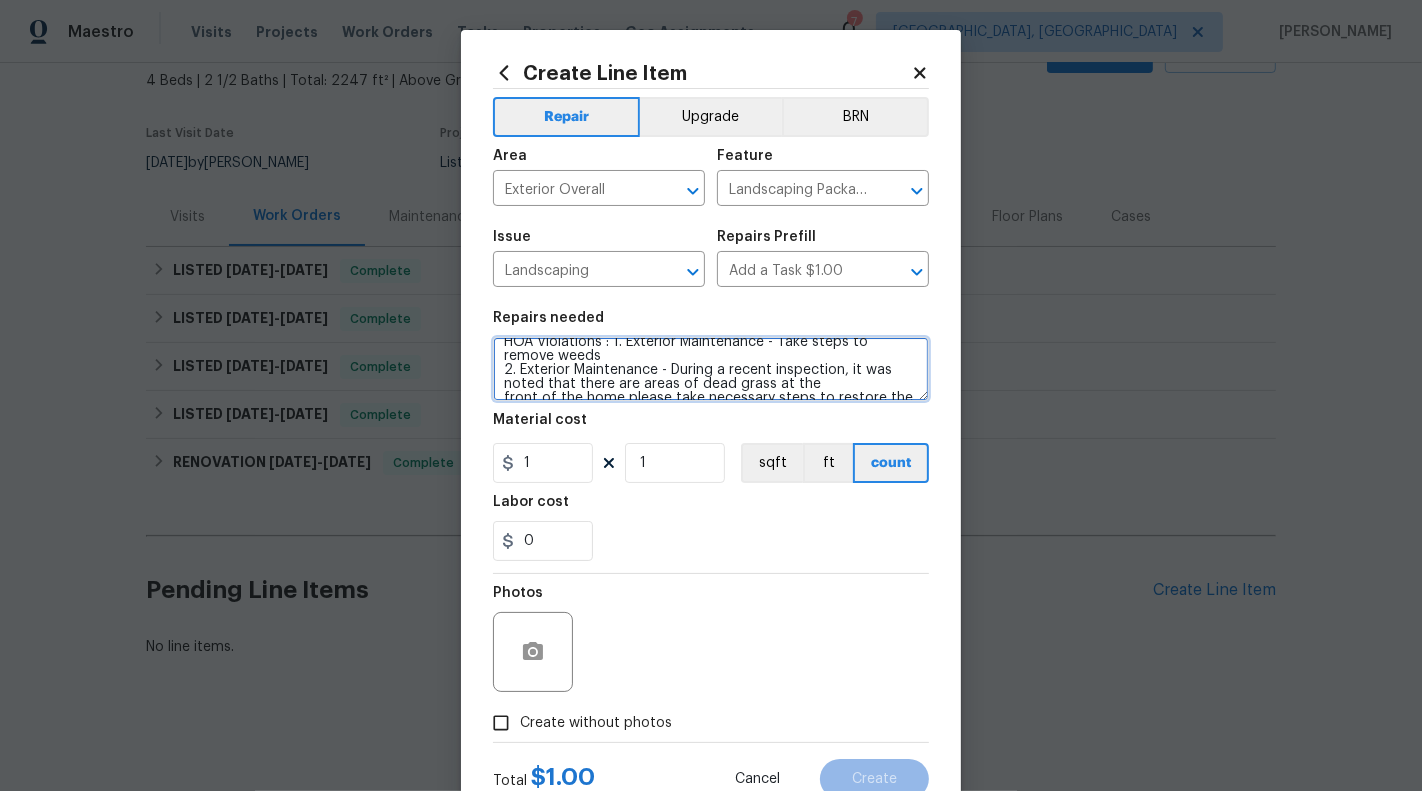 scroll, scrollTop: 18, scrollLeft: 0, axis: vertical 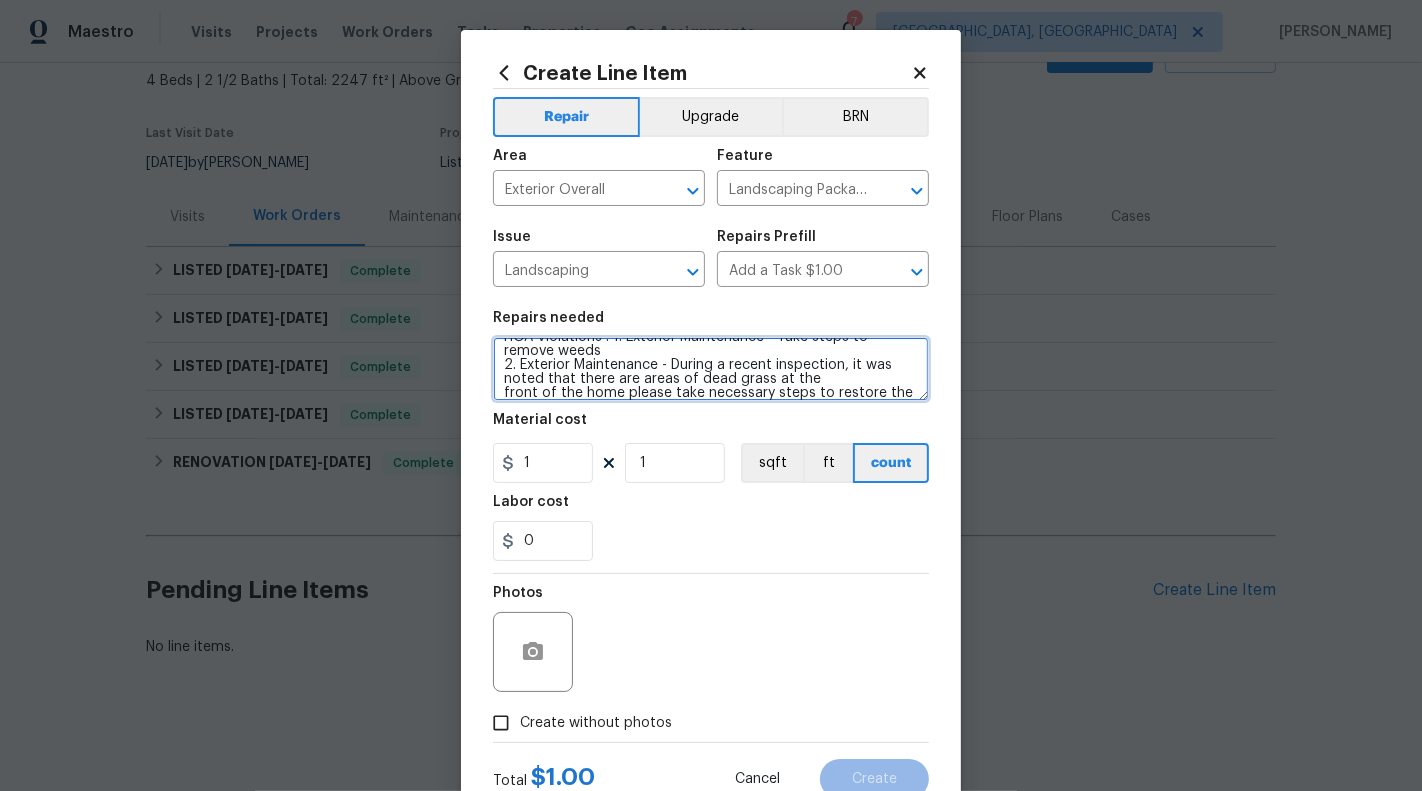 drag, startPoint x: 519, startPoint y: 364, endPoint x: 577, endPoint y: 385, distance: 61.68468 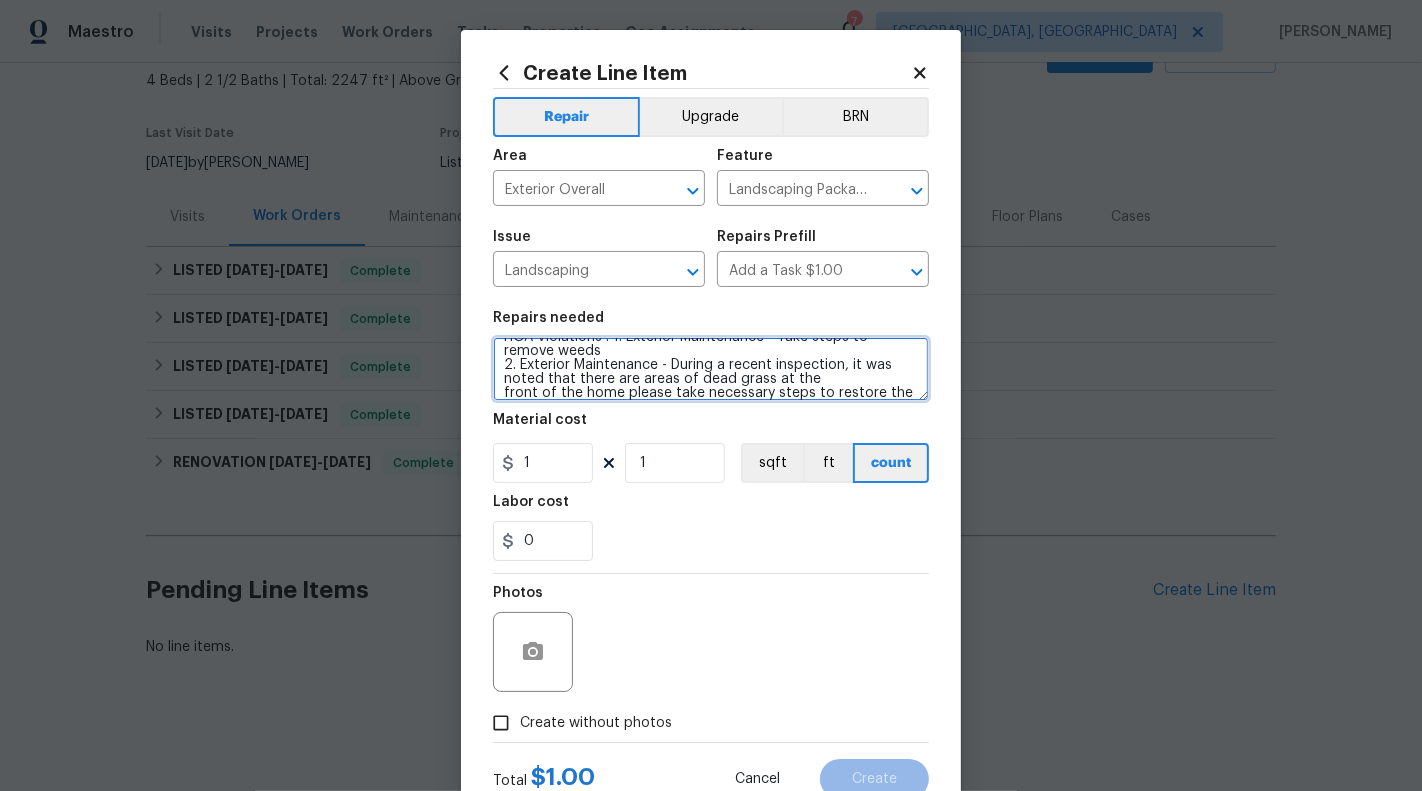 click on "HOA Violations : 1. Exterior Maintenance - Take steps to remove weeds
2. Exterior Maintenance - During a recent inspection, it was noted that there are areas of dead grass at the
front of the home please take necessary steps to restore the grass." at bounding box center (711, 369) 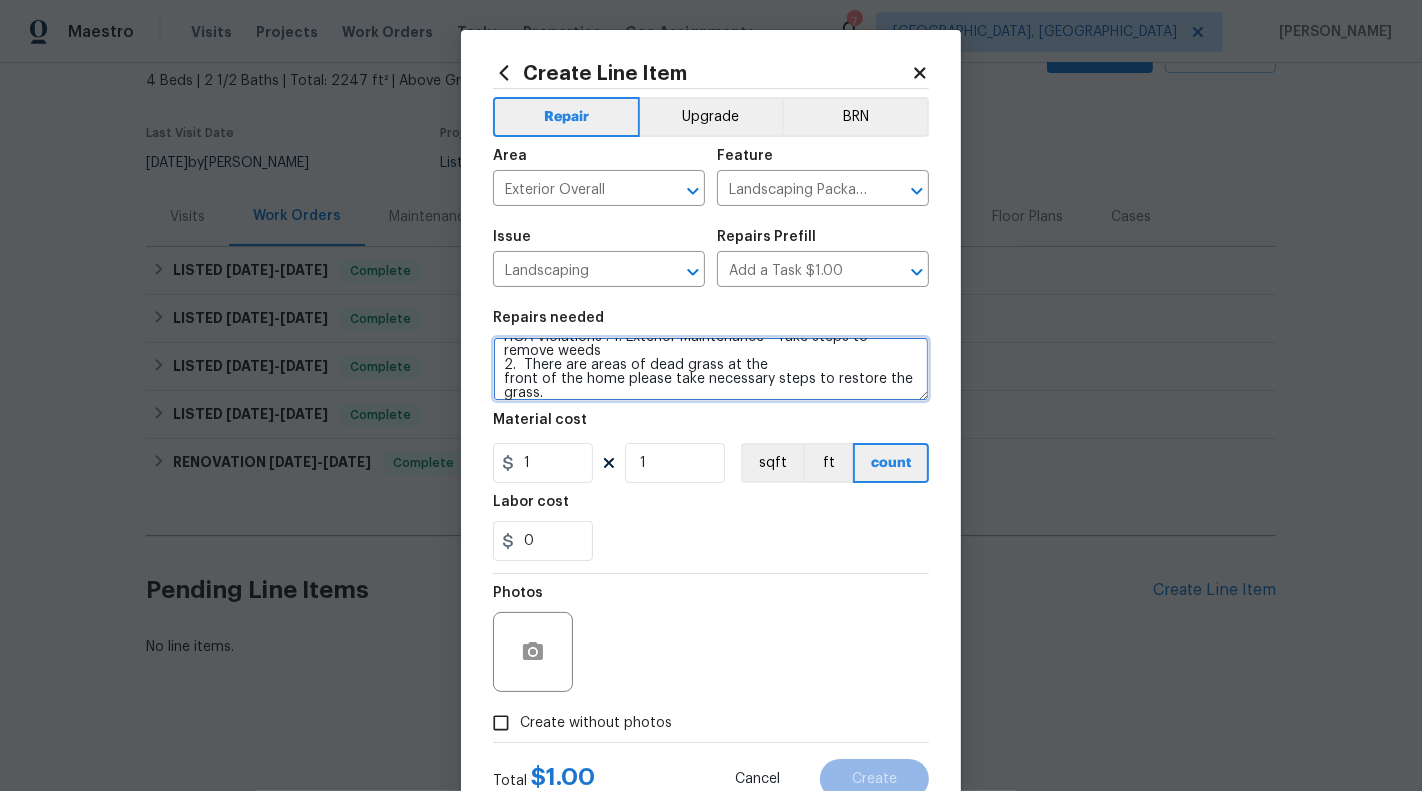 scroll, scrollTop: 0, scrollLeft: 0, axis: both 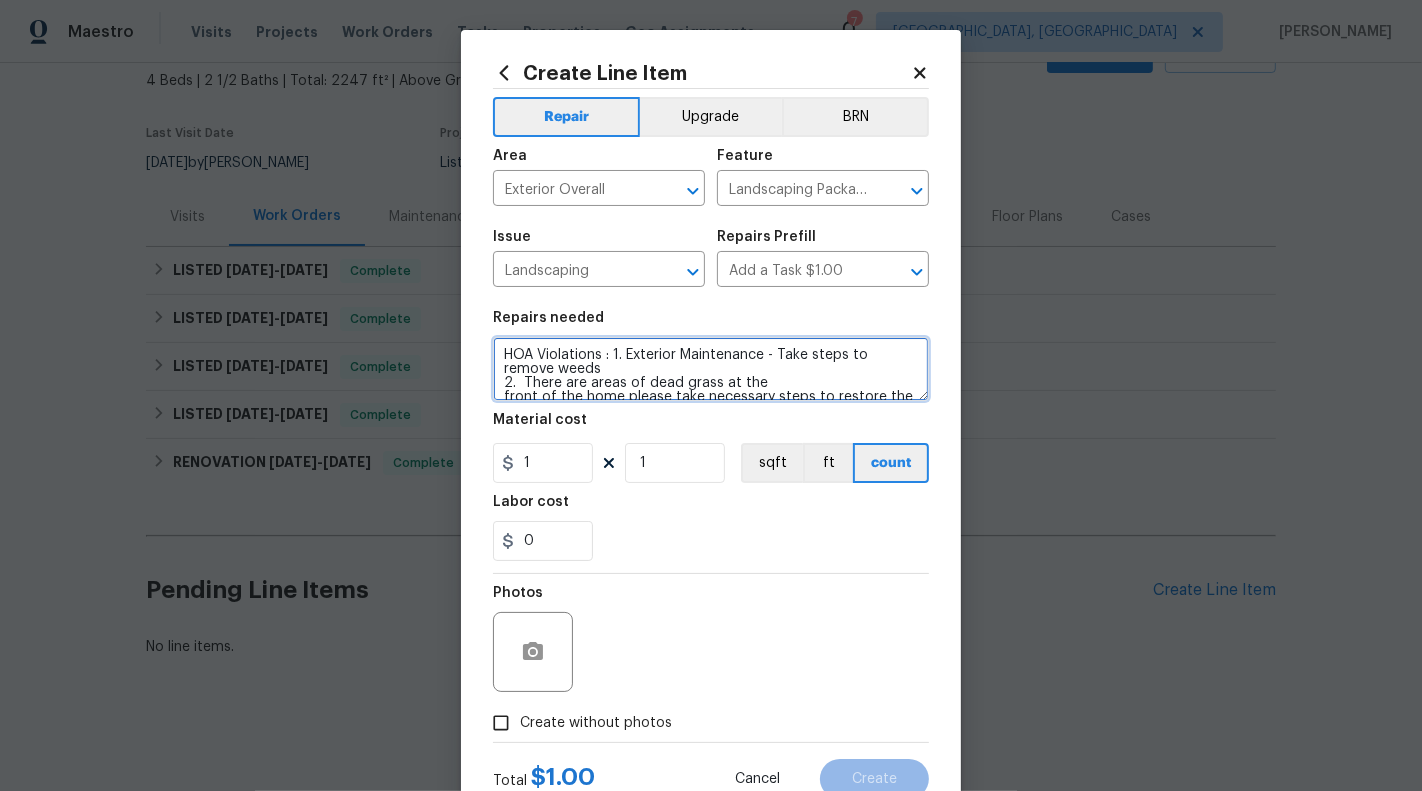 click on "HOA Violations : 1. Exterior Maintenance - Take steps to remove weeds
2.  There are areas of dead grass at the
front of the home please take necessary steps to restore the grass." at bounding box center (711, 369) 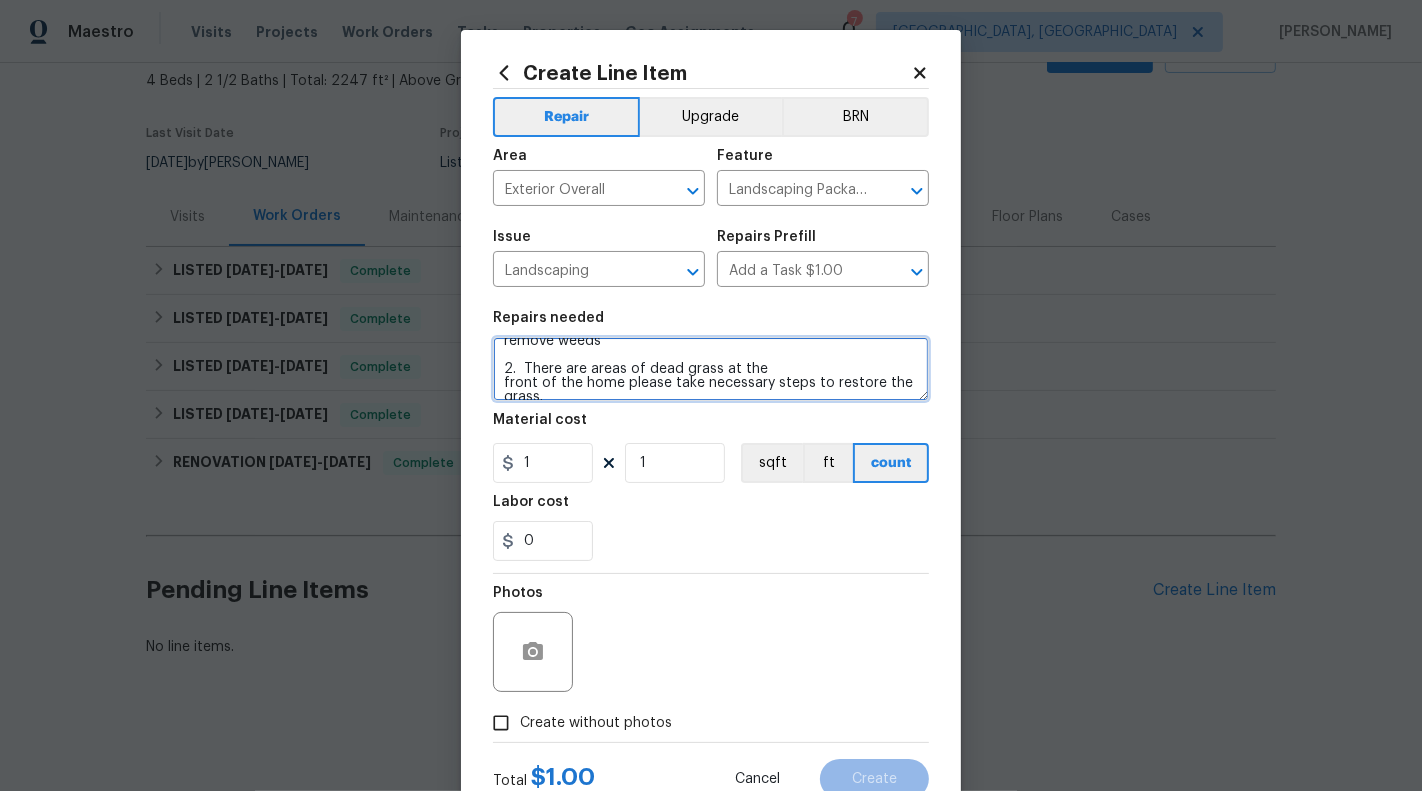 scroll, scrollTop: 41, scrollLeft: 0, axis: vertical 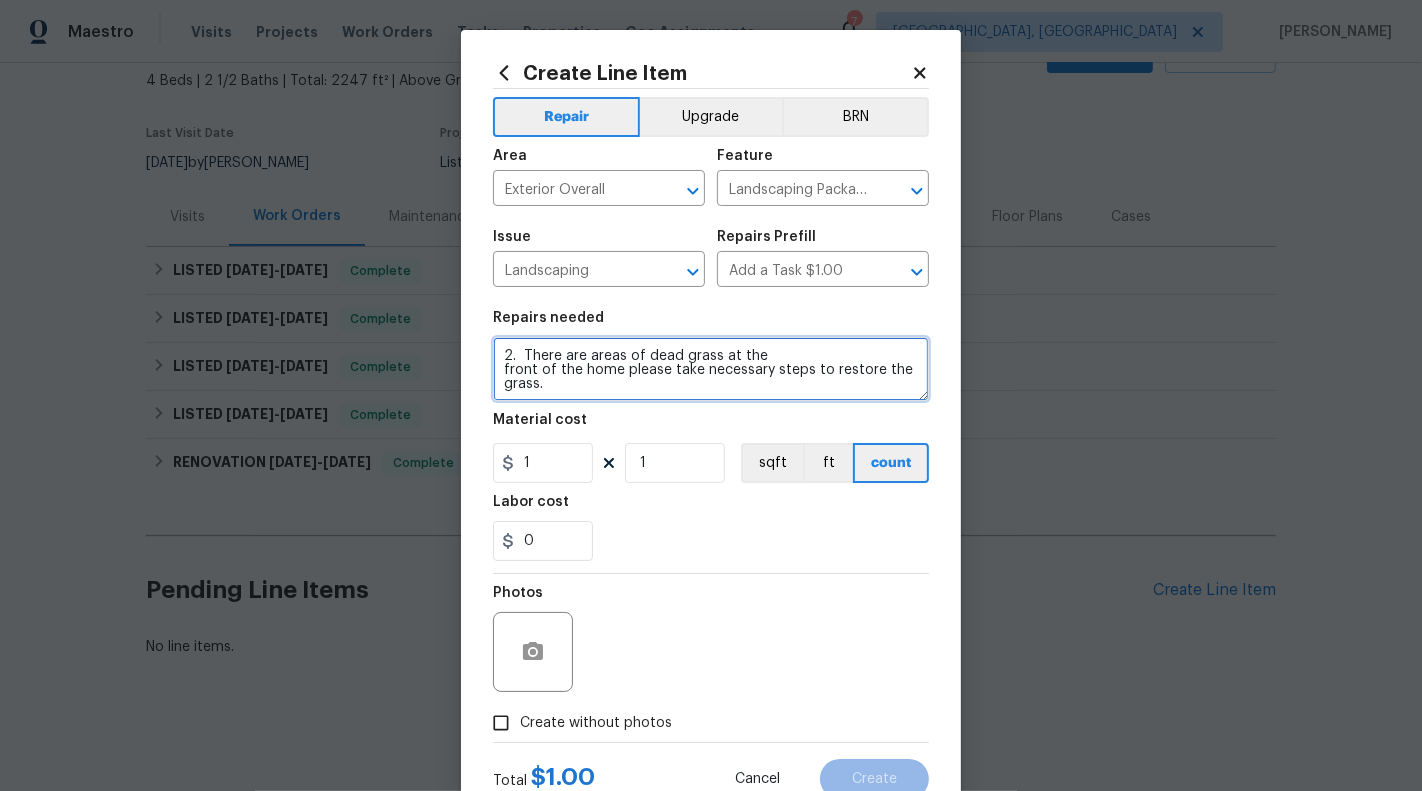 click on "HOA Violations : 1. Exterior Maintenance - Take steps to remove weeds
2.  There are areas of dead grass at the
front of the home please take necessary steps to restore the grass." at bounding box center [711, 369] 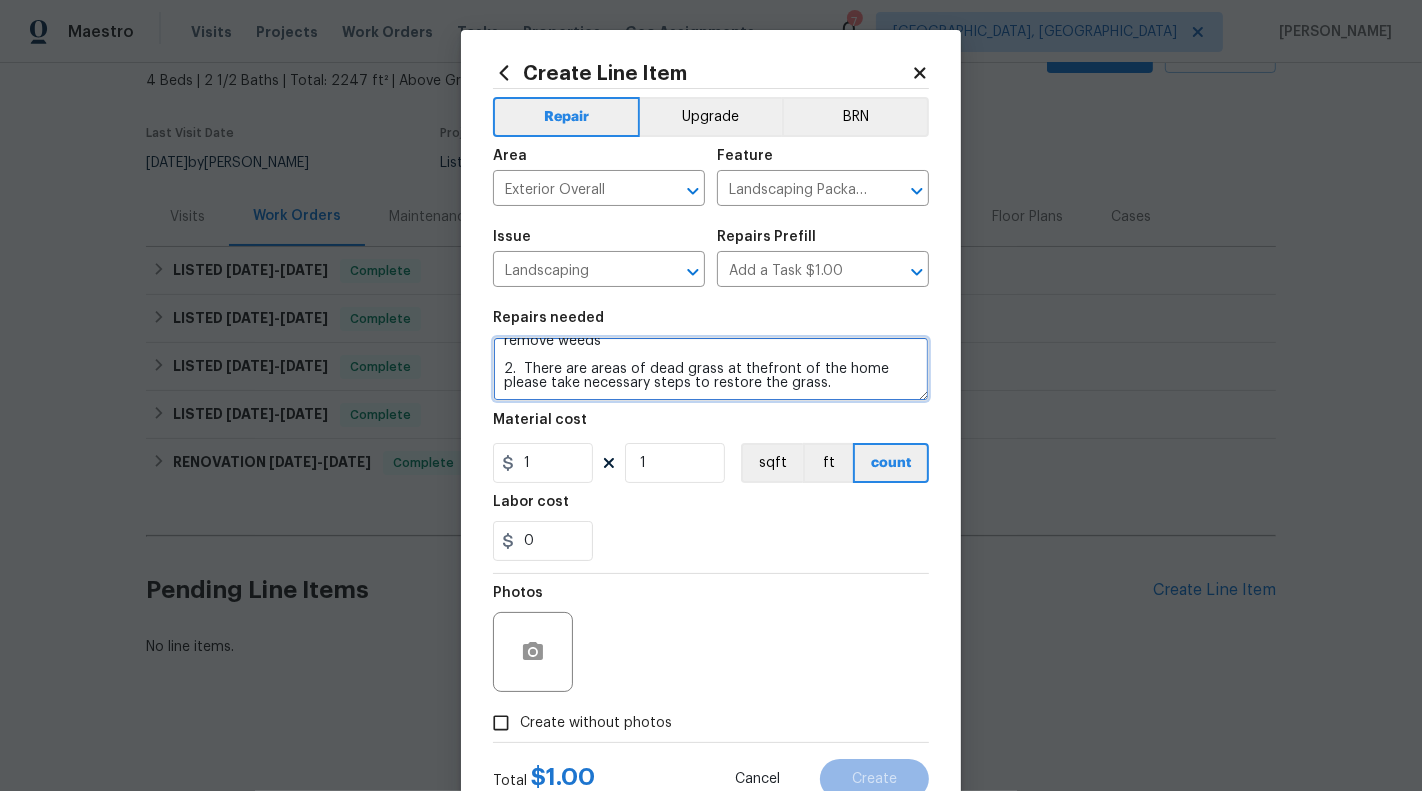 scroll, scrollTop: 27, scrollLeft: 0, axis: vertical 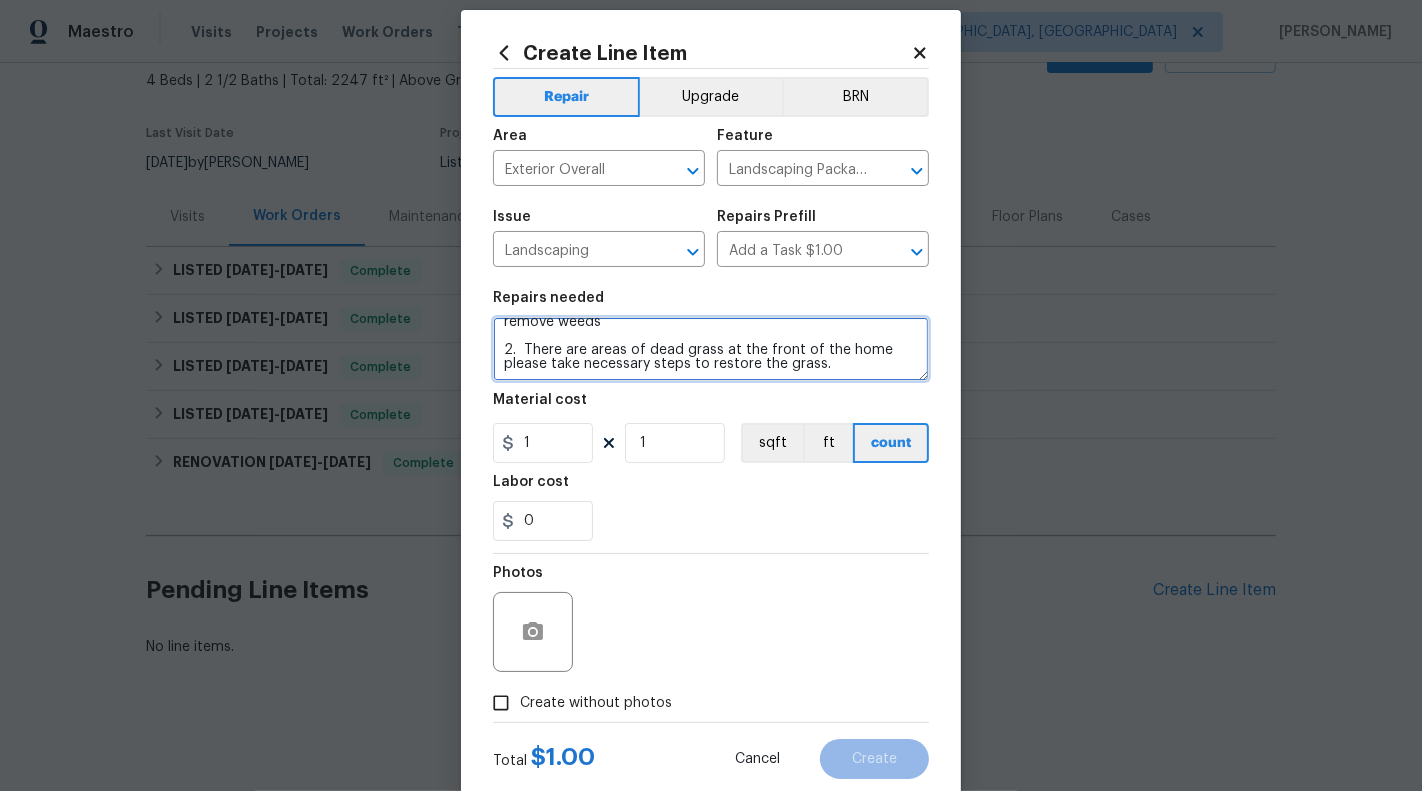 click on "HOA Violations : 1. Exterior Maintenance - Take steps to remove weeds
2.  There are areas of dead grass at the front of the home please take necessary steps to restore the grass." at bounding box center [711, 349] 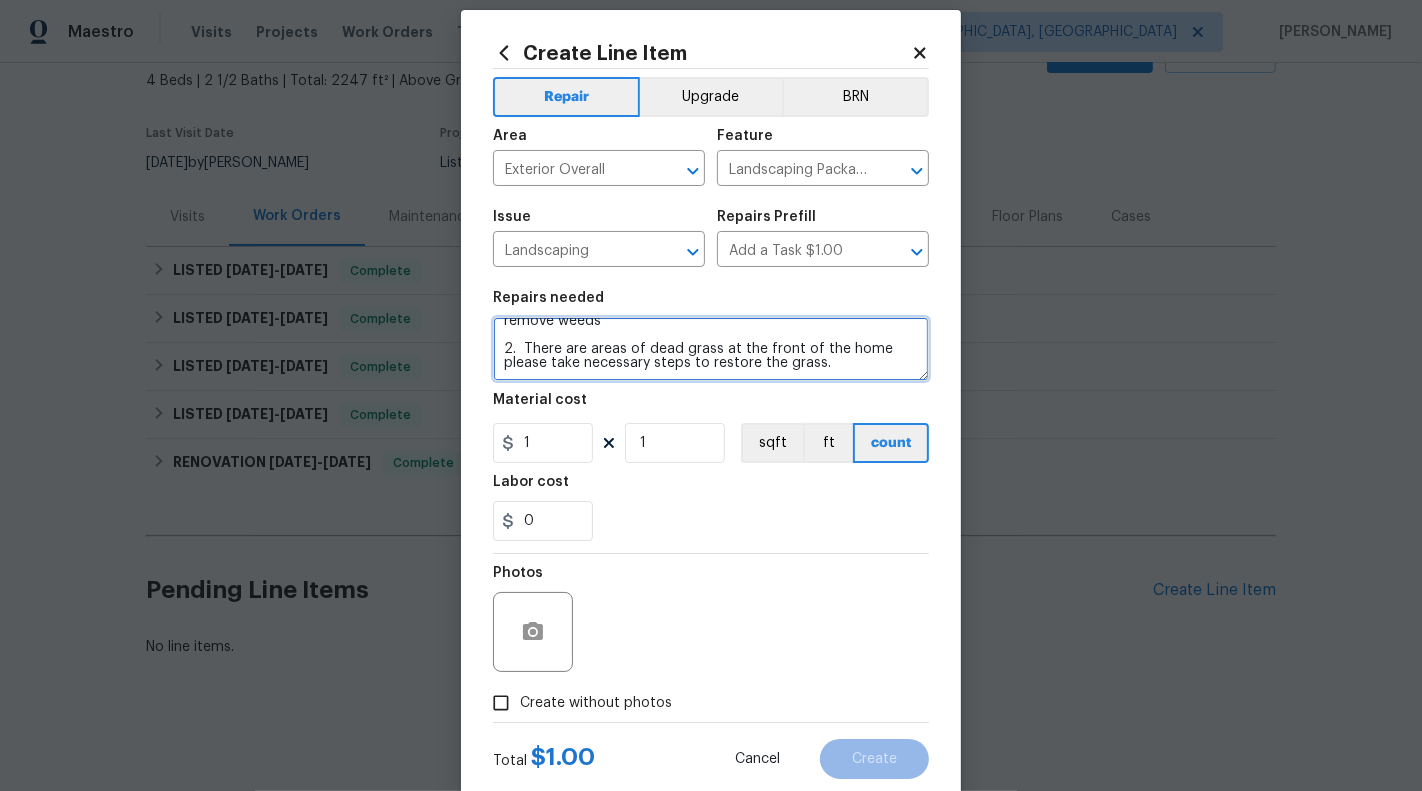 scroll, scrollTop: 46, scrollLeft: 0, axis: vertical 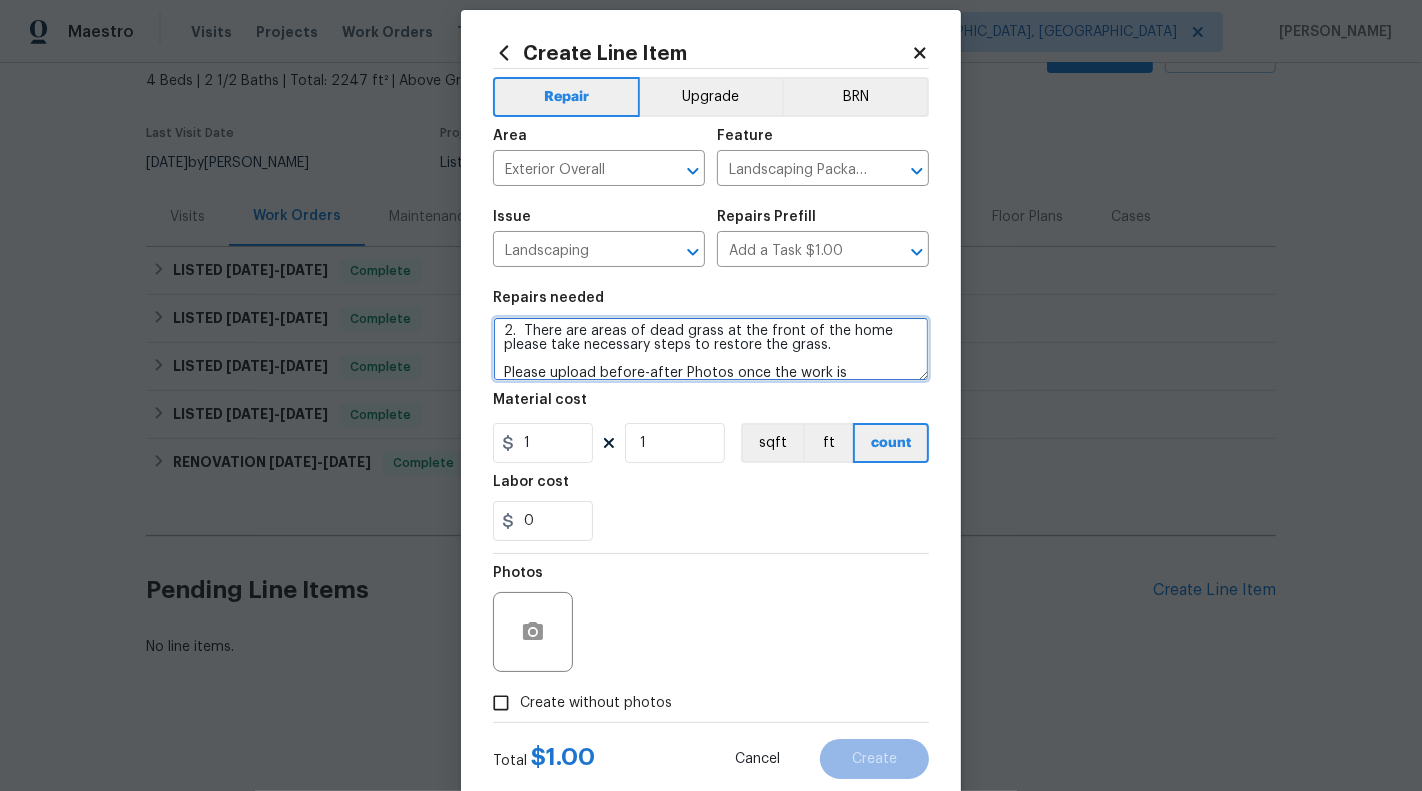 type on "HOA Violations : 1. Exterior Maintenance - Take steps to remove weeds
2.  There are areas of dead grass at the front of the home please take necessary steps to restore the grass.
Please upload before-after Photos once the work is completed" 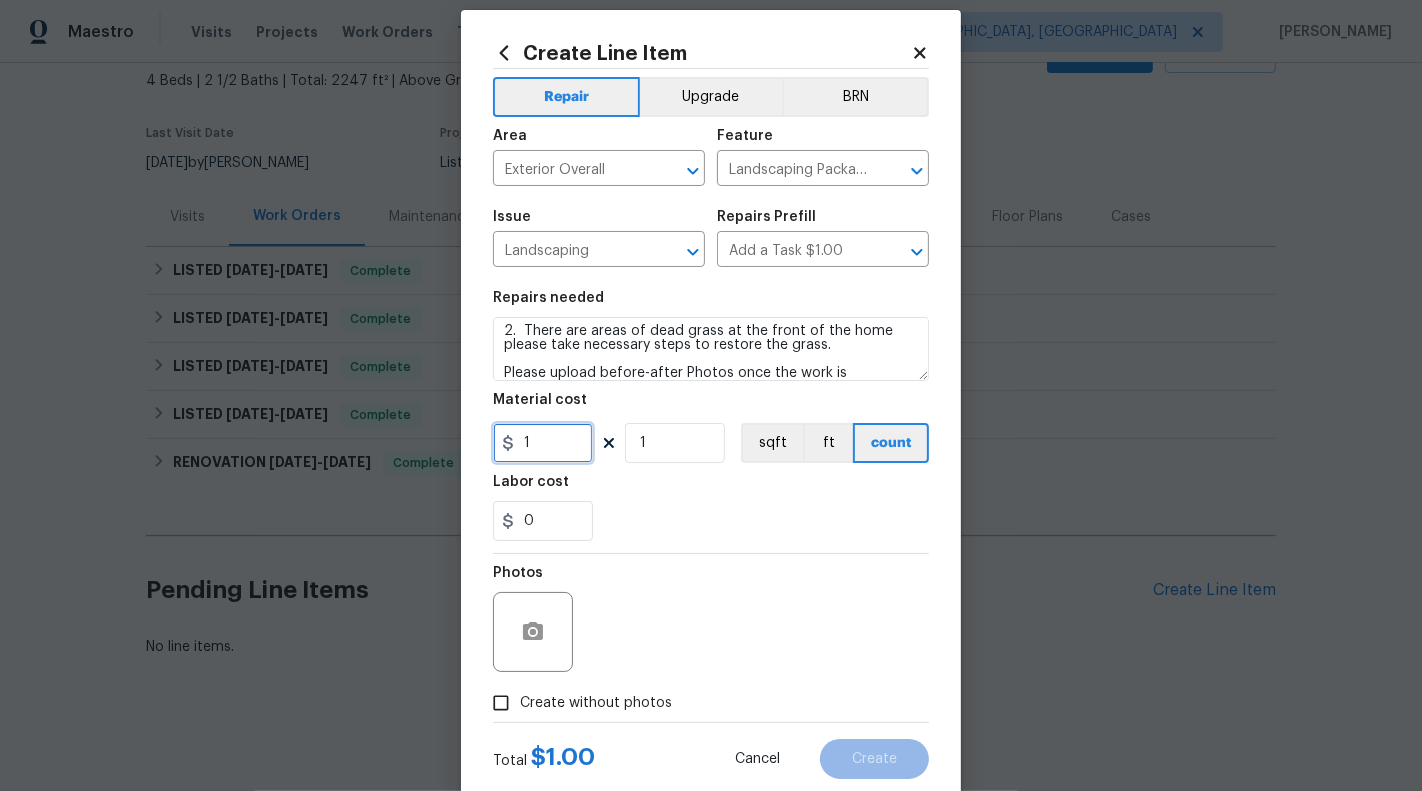 click on "1" at bounding box center [543, 443] 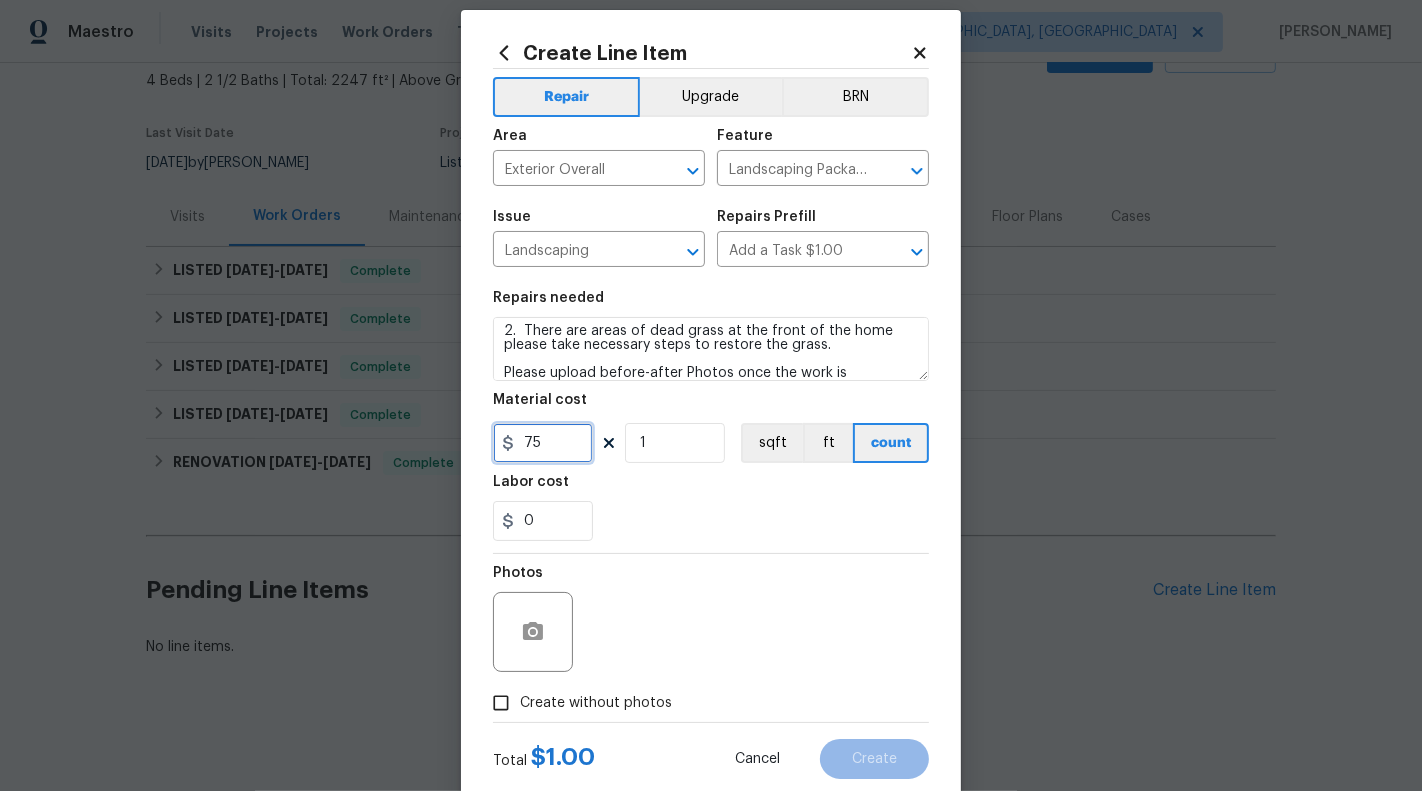 type on "75" 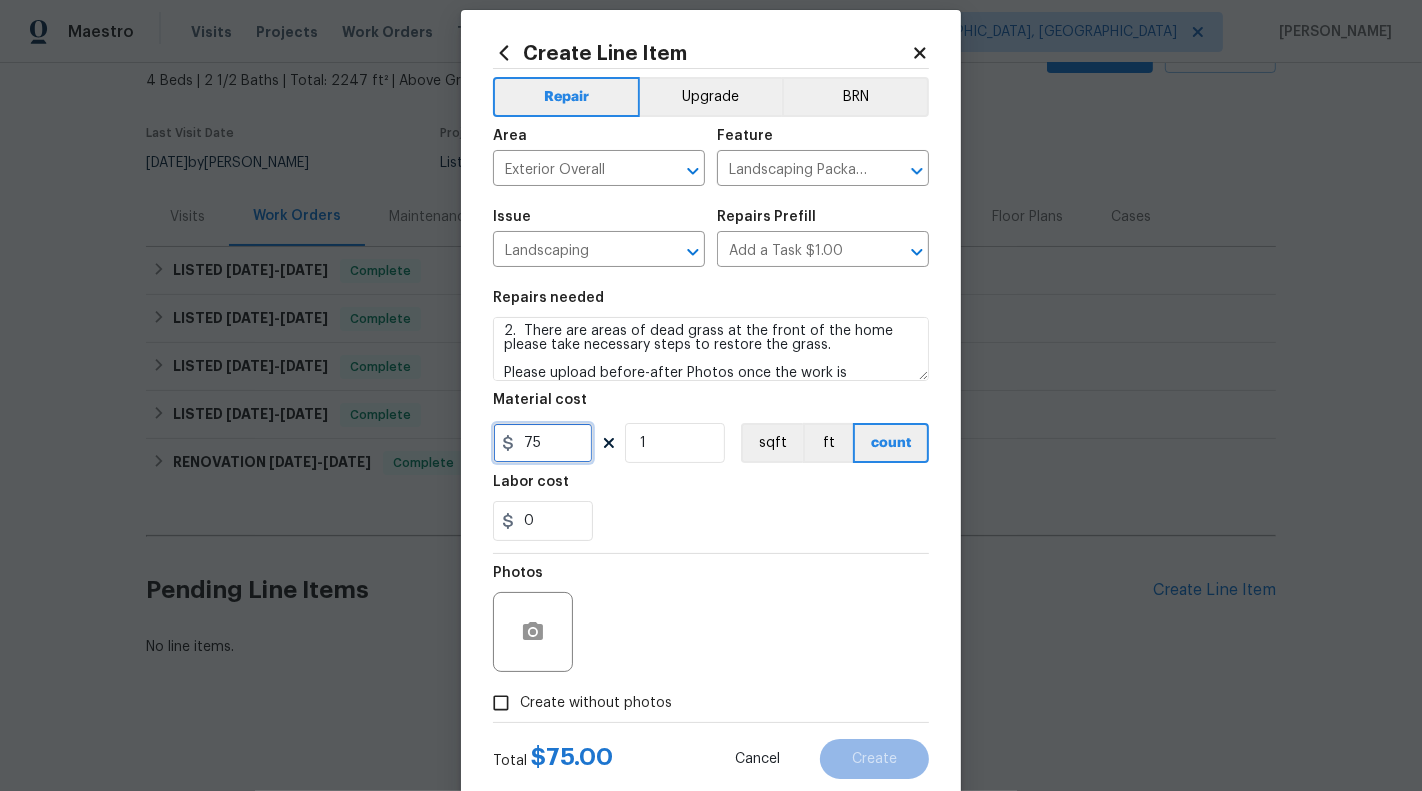 scroll, scrollTop: 70, scrollLeft: 0, axis: vertical 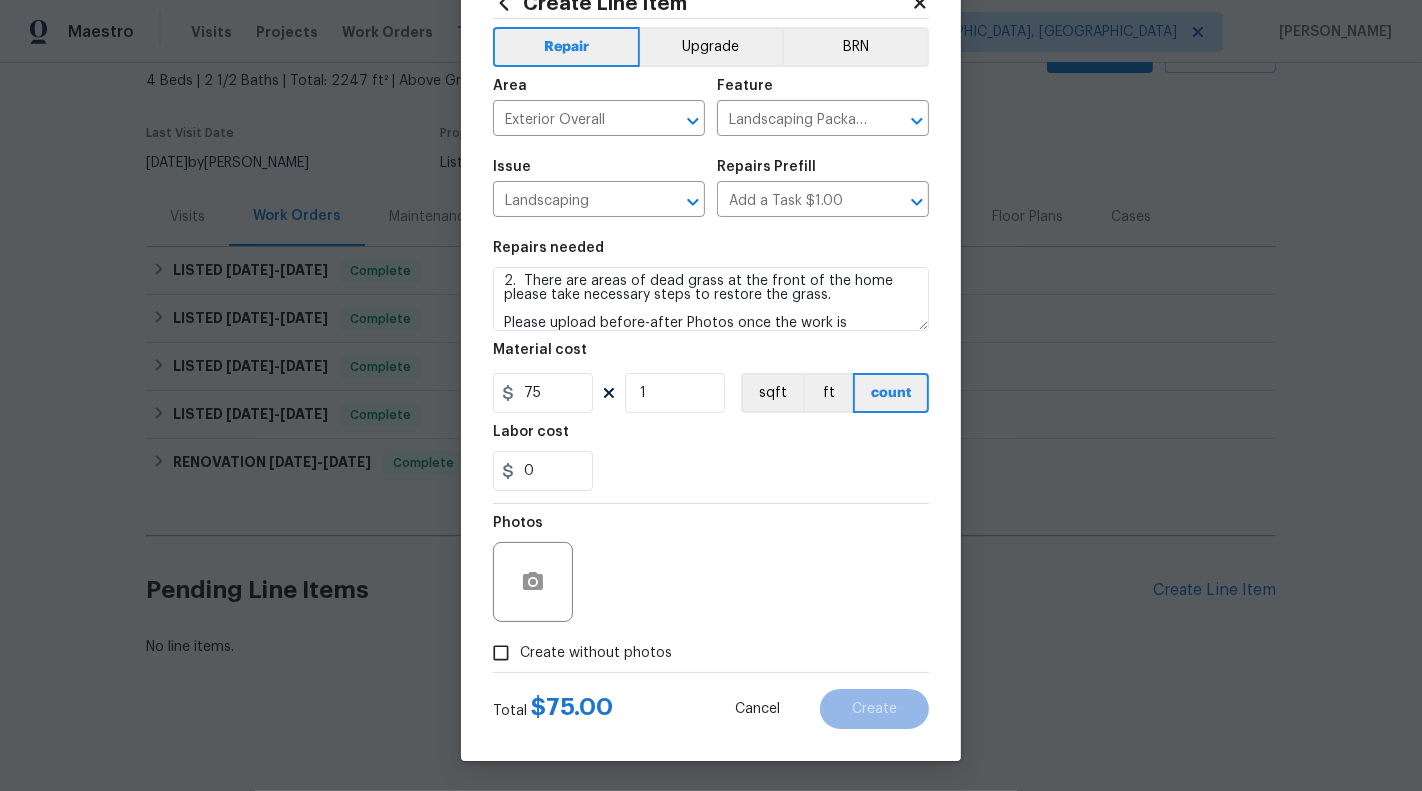 click at bounding box center [533, 582] 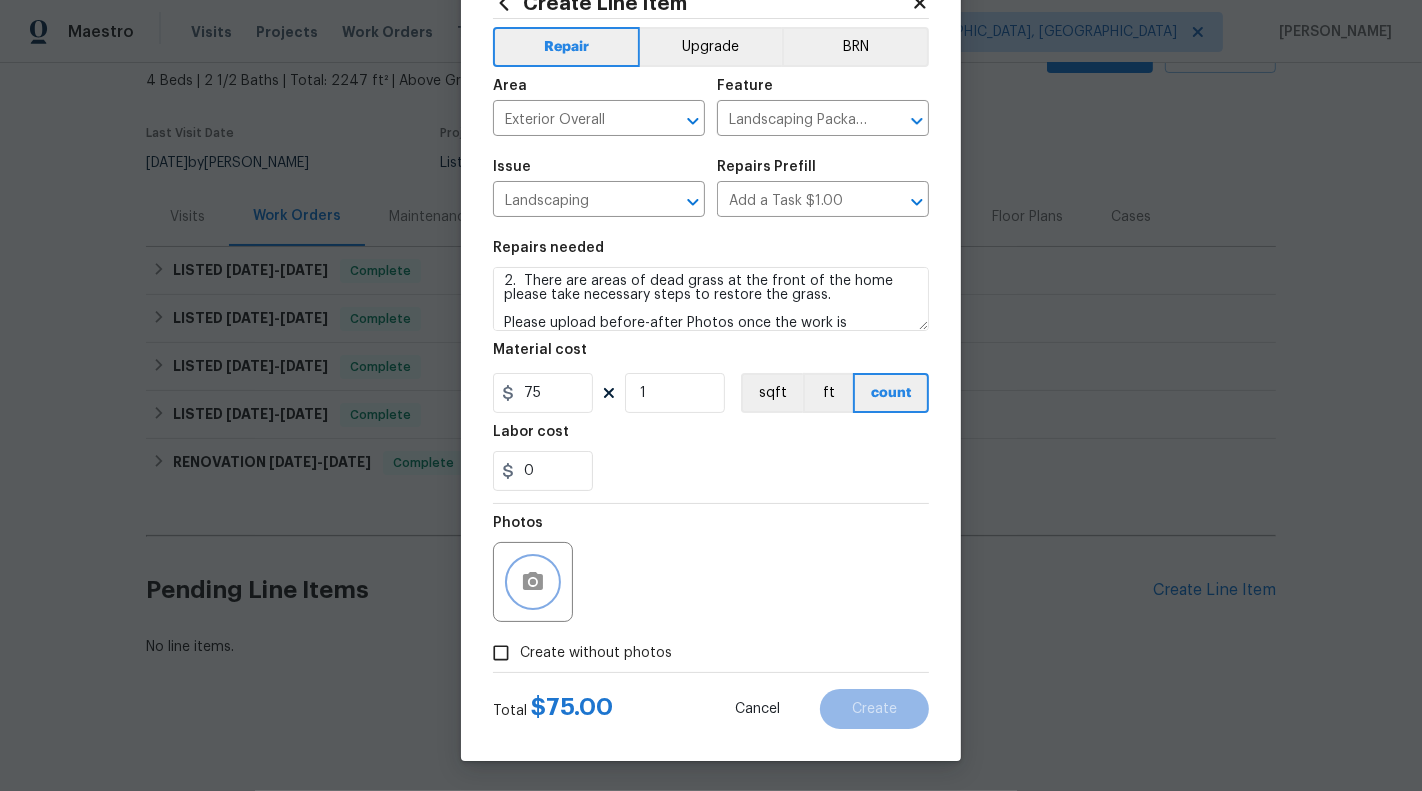 click 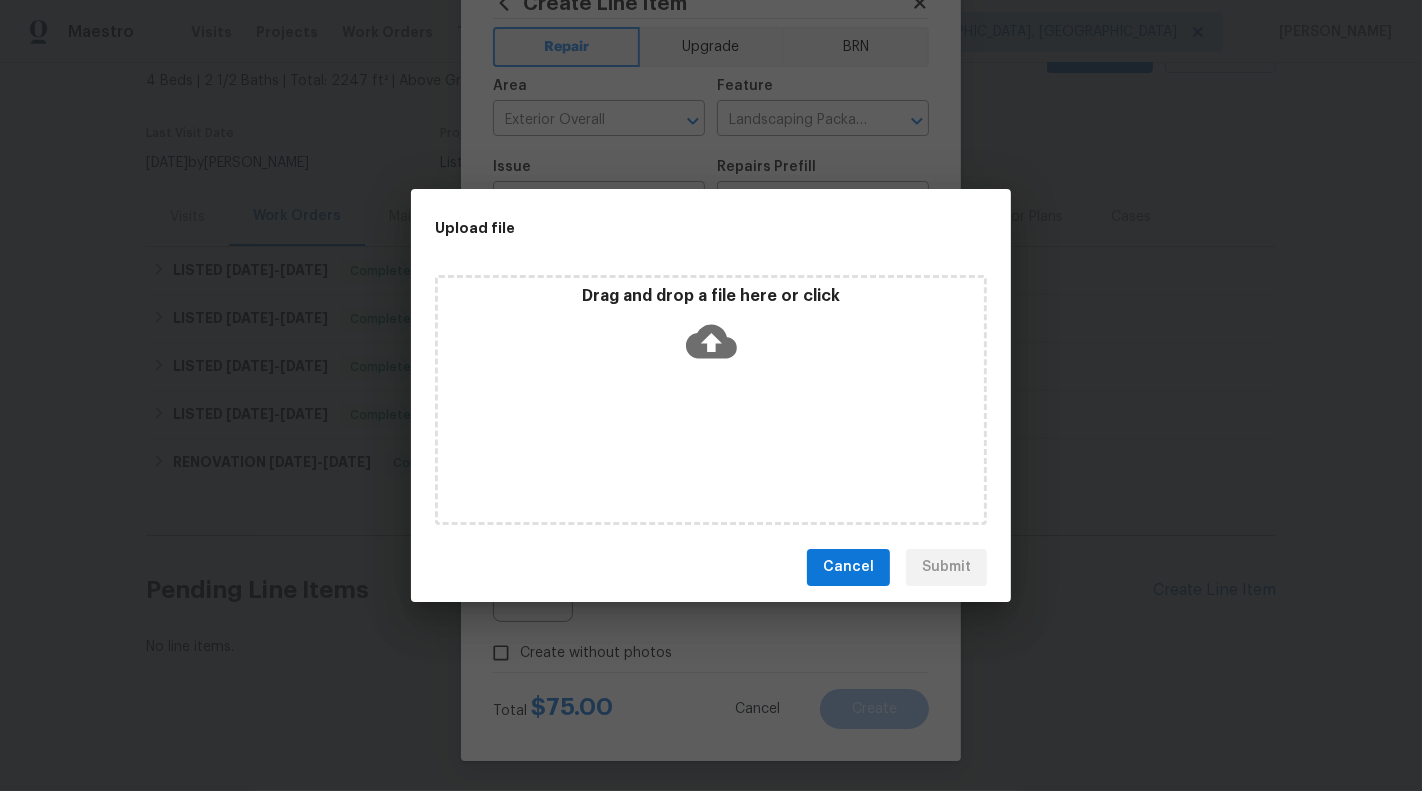 click 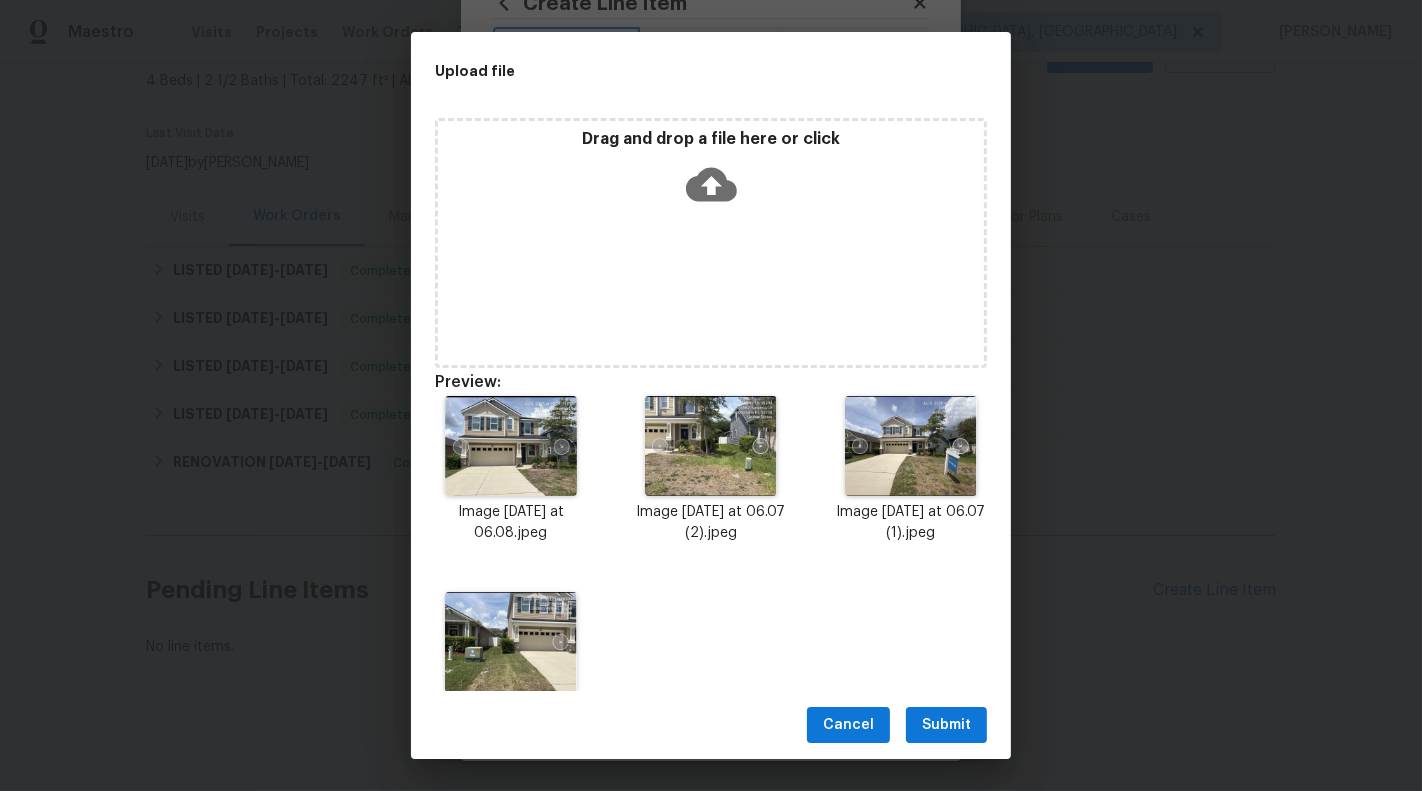click on "Submit" at bounding box center [946, 725] 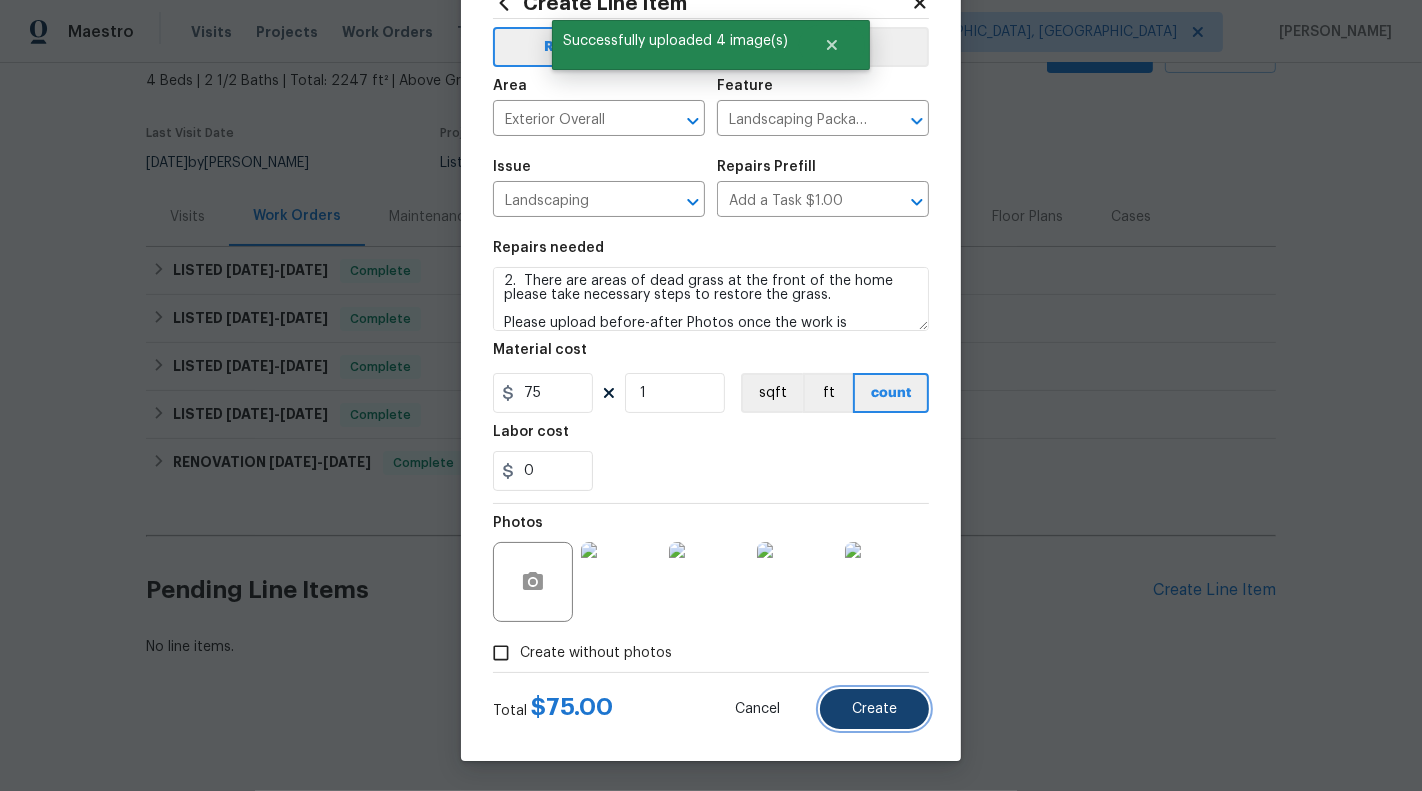 click on "Create" at bounding box center [874, 709] 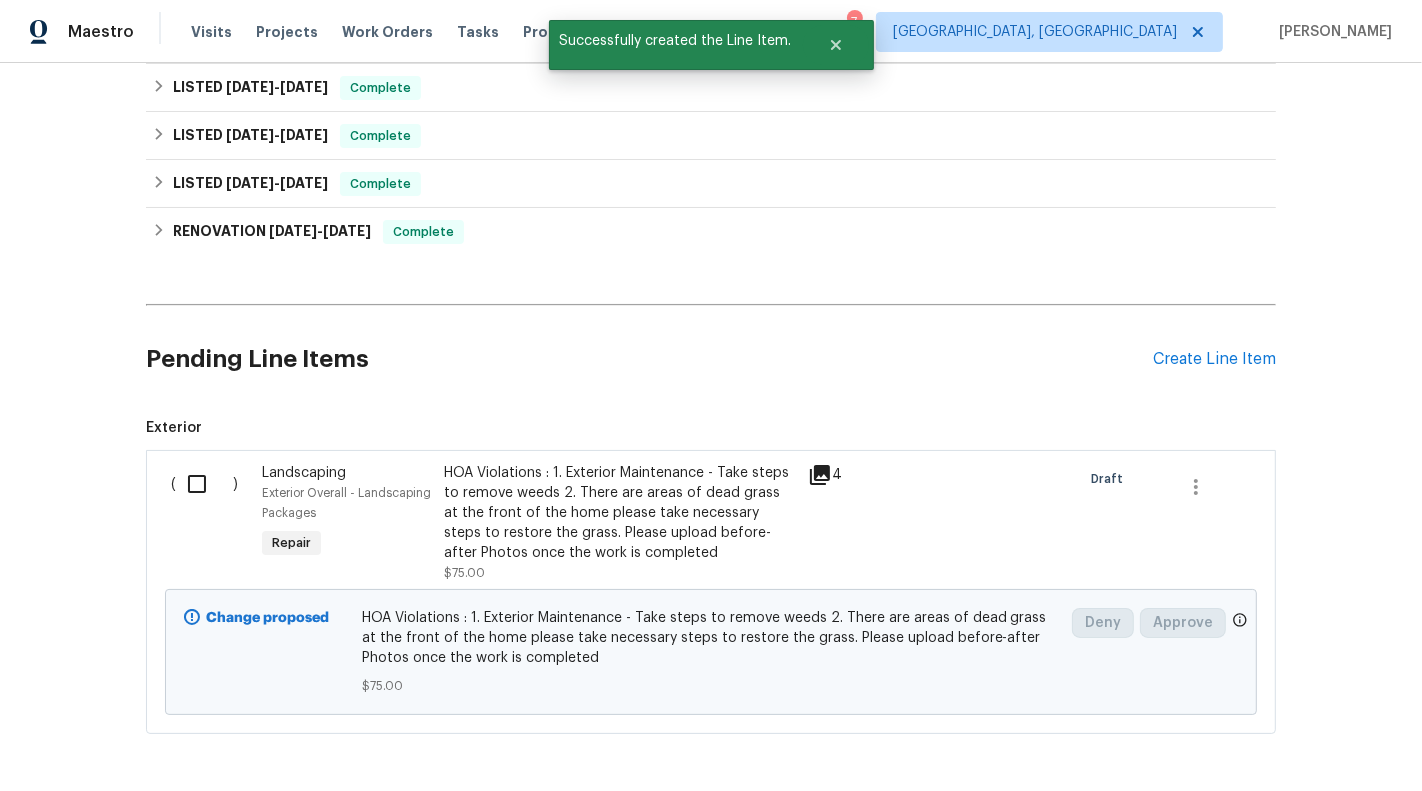 scroll, scrollTop: 411, scrollLeft: 0, axis: vertical 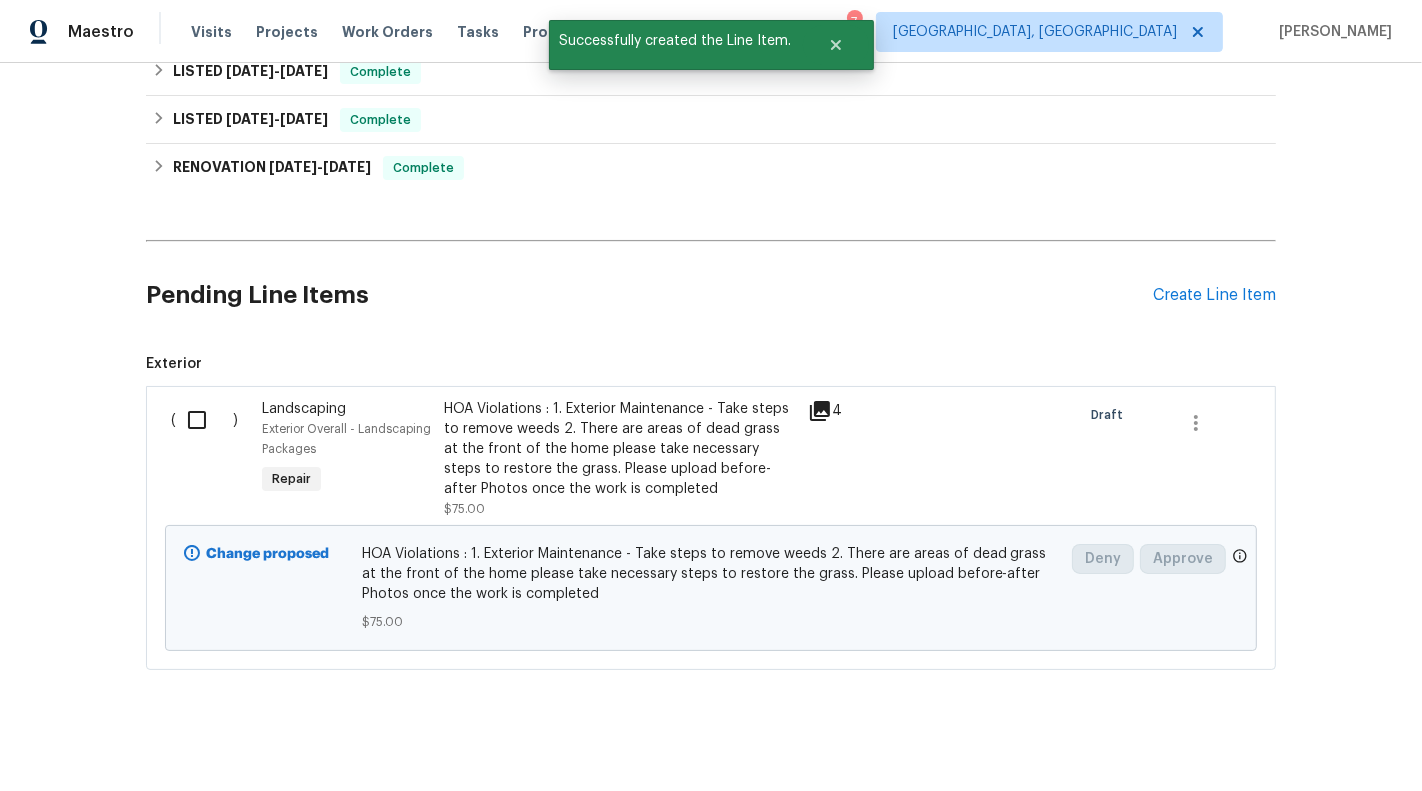 click at bounding box center [204, 420] 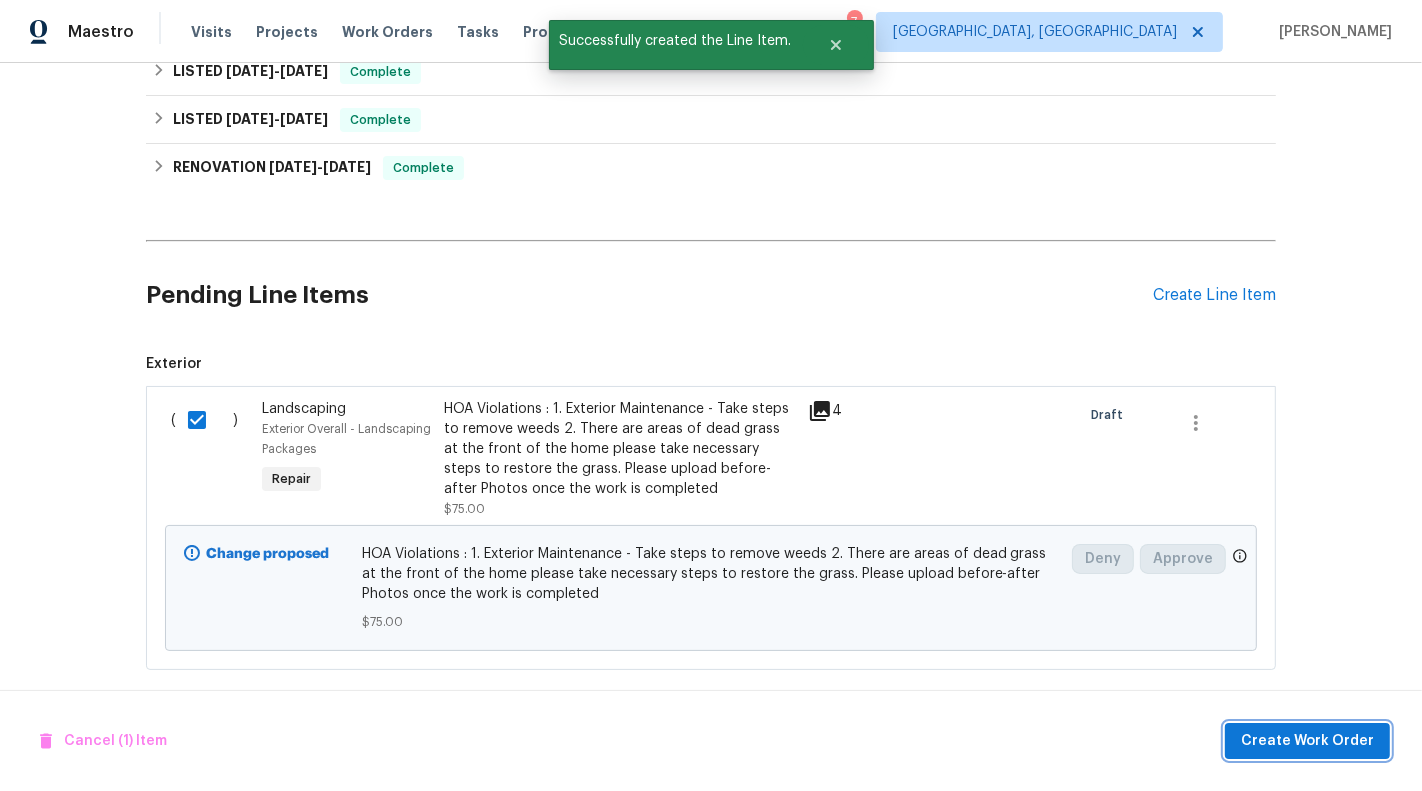 click on "Create Work Order" at bounding box center [1307, 741] 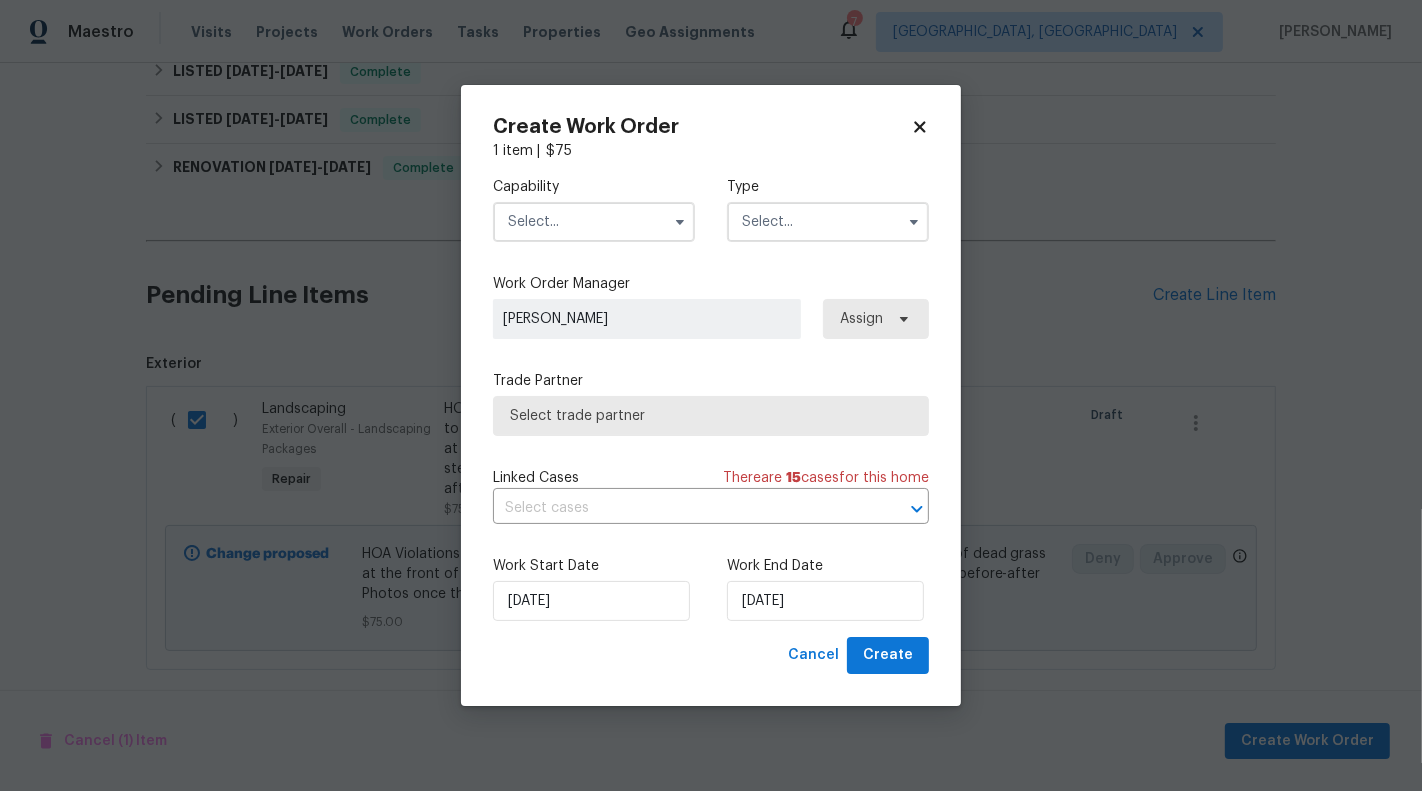 click on "Capability   Type" at bounding box center [711, 209] 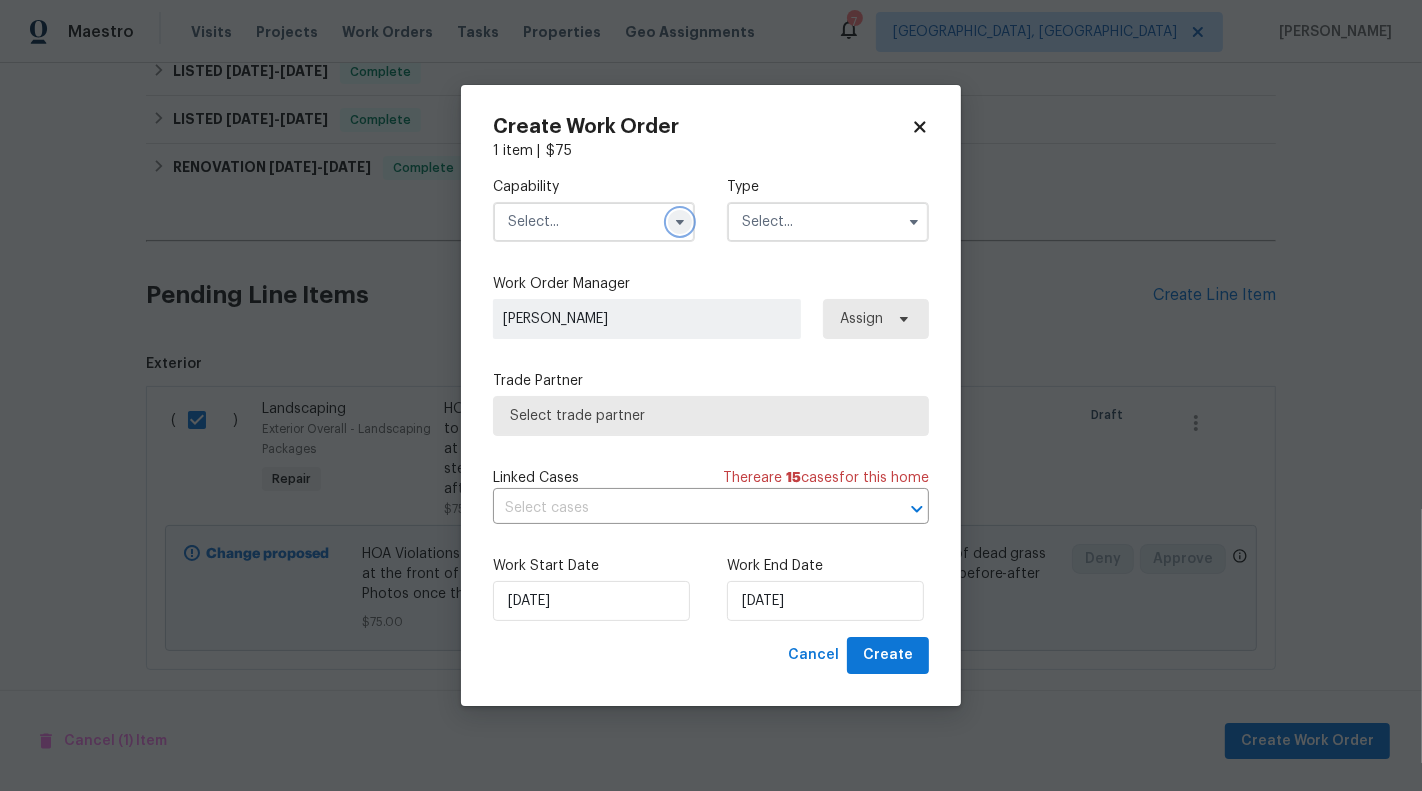 click 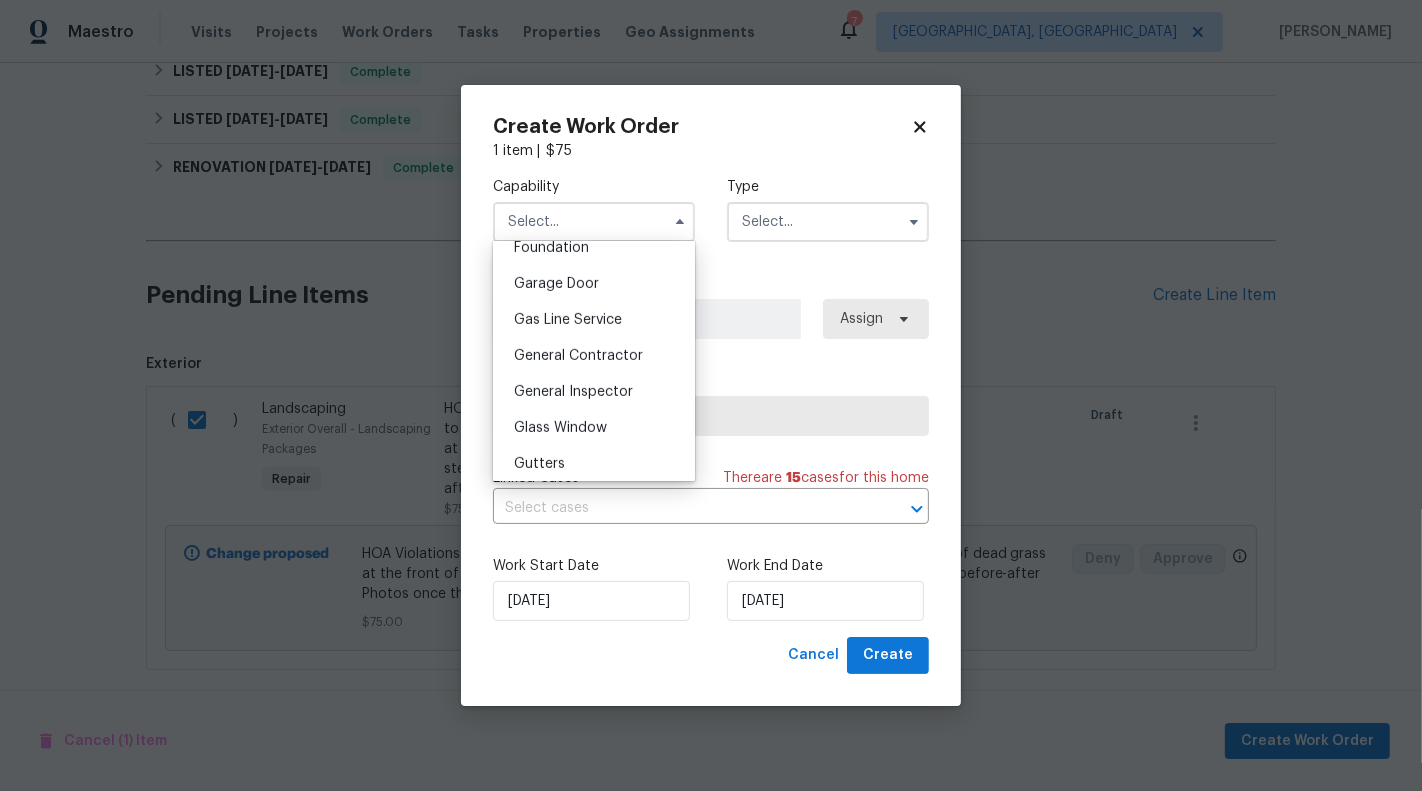 scroll, scrollTop: 868, scrollLeft: 0, axis: vertical 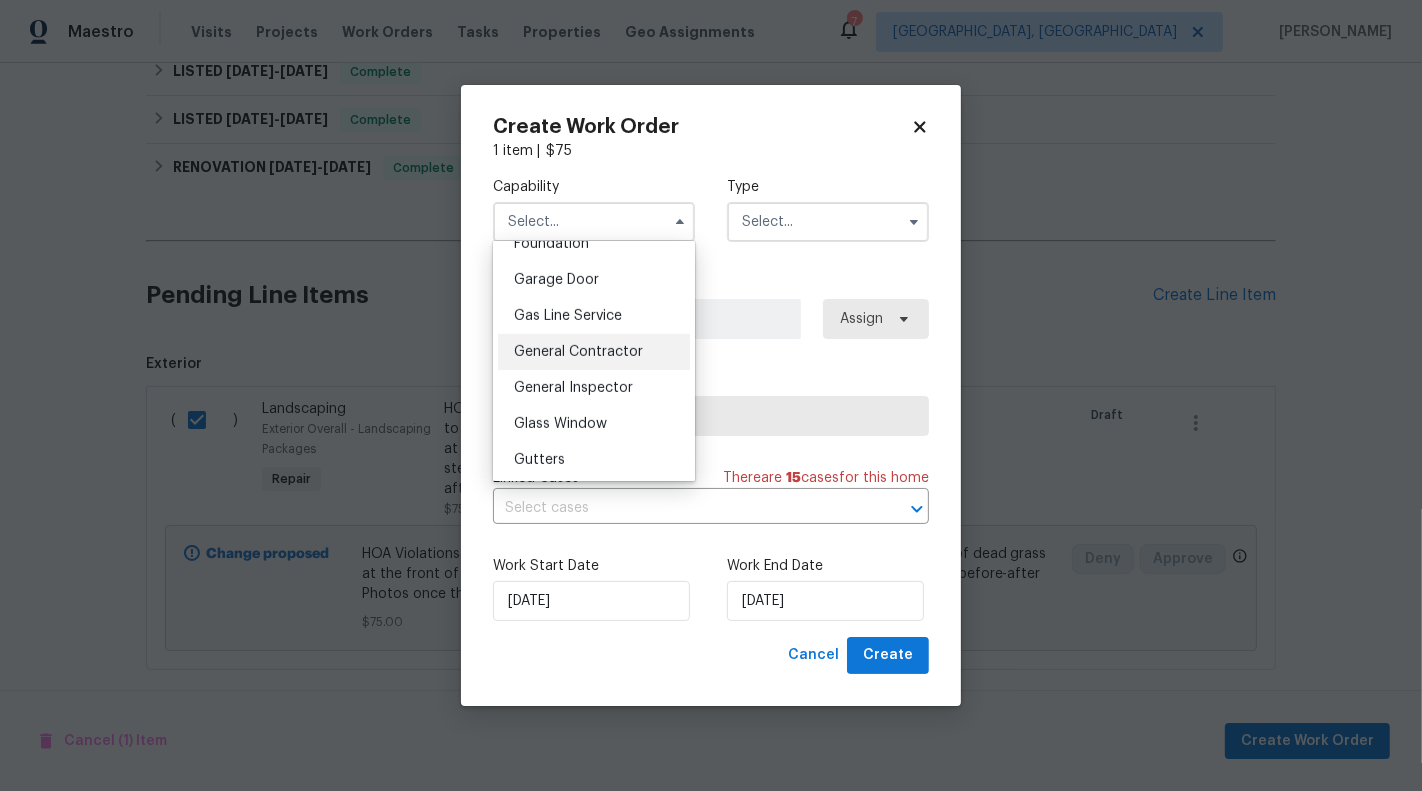 click on "General Contractor" at bounding box center [578, 352] 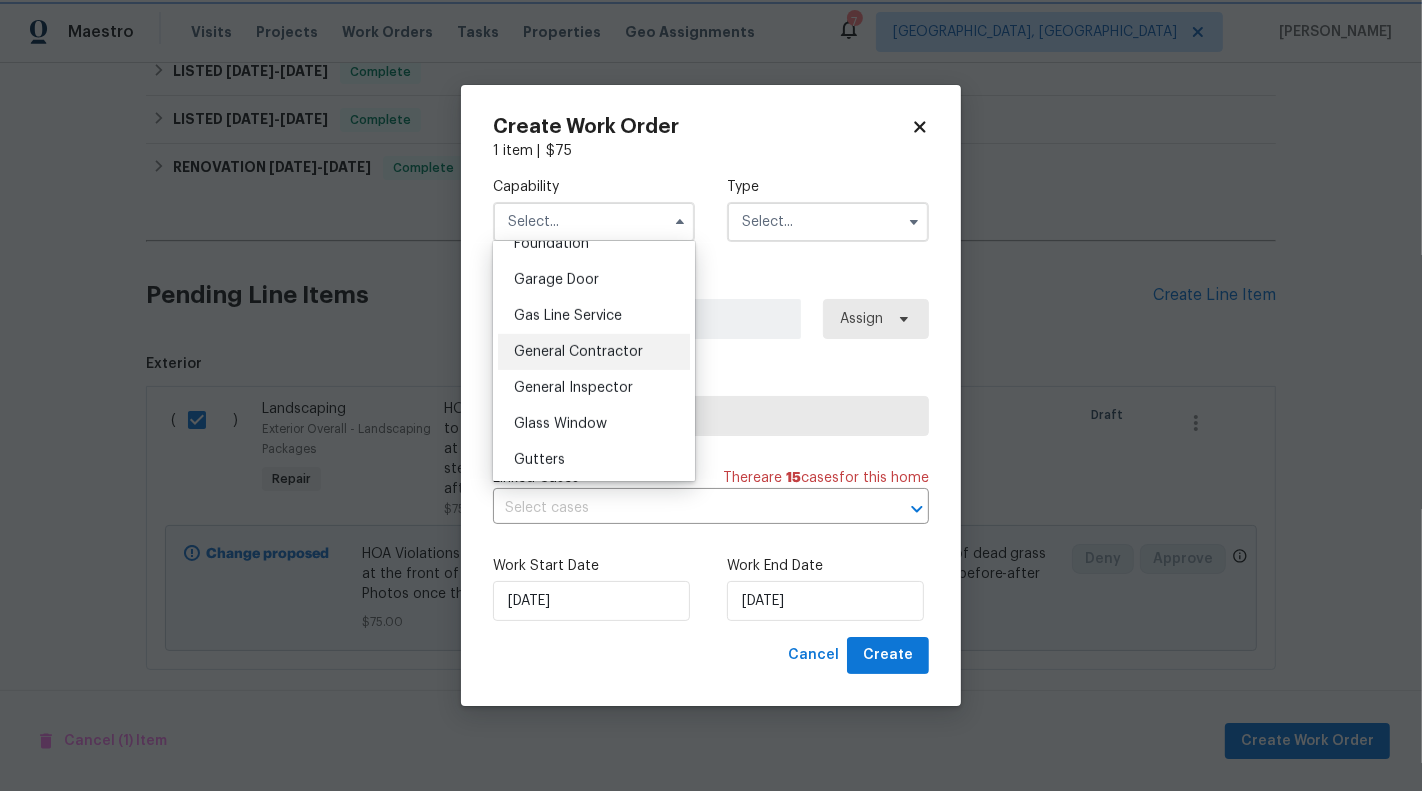 type on "General Contractor" 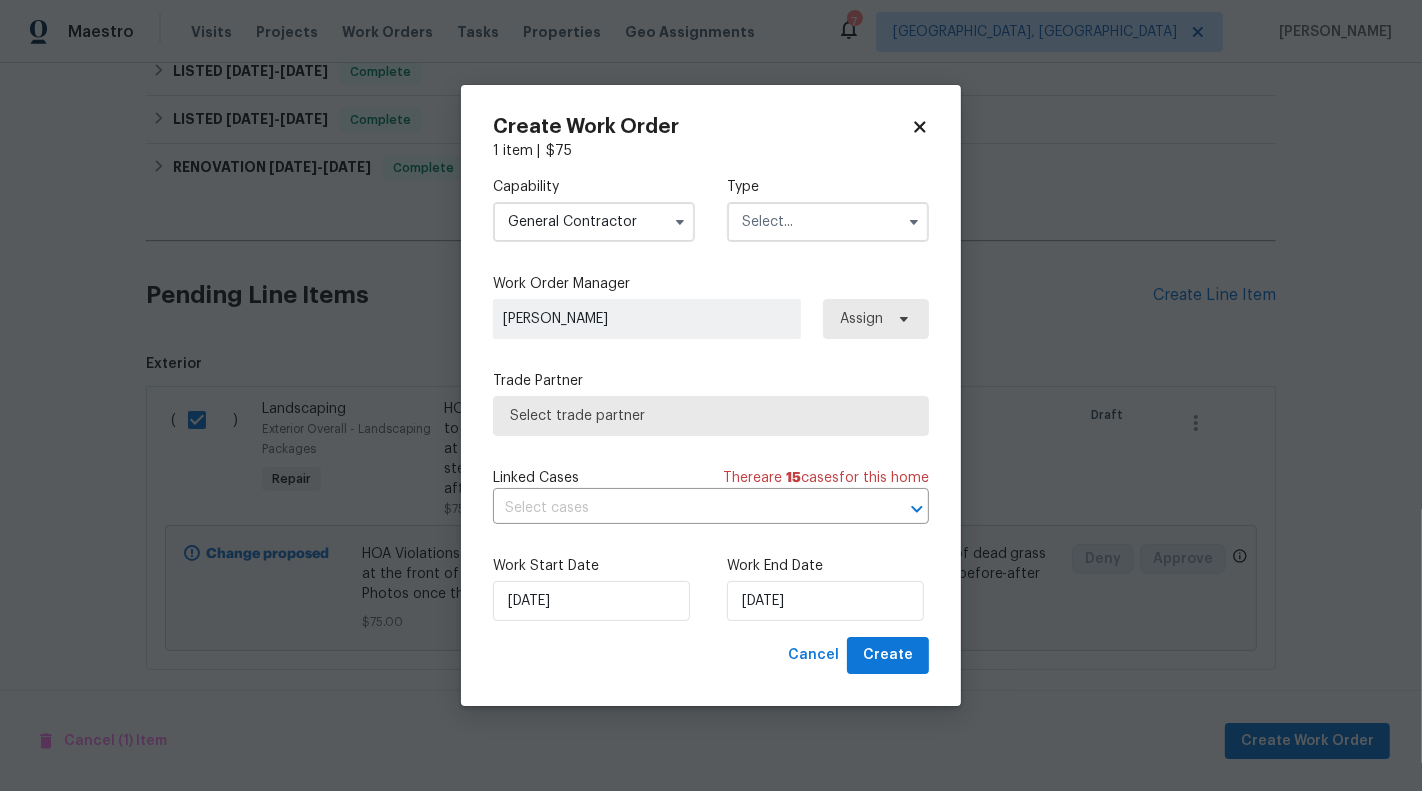click on "Type" at bounding box center [828, 187] 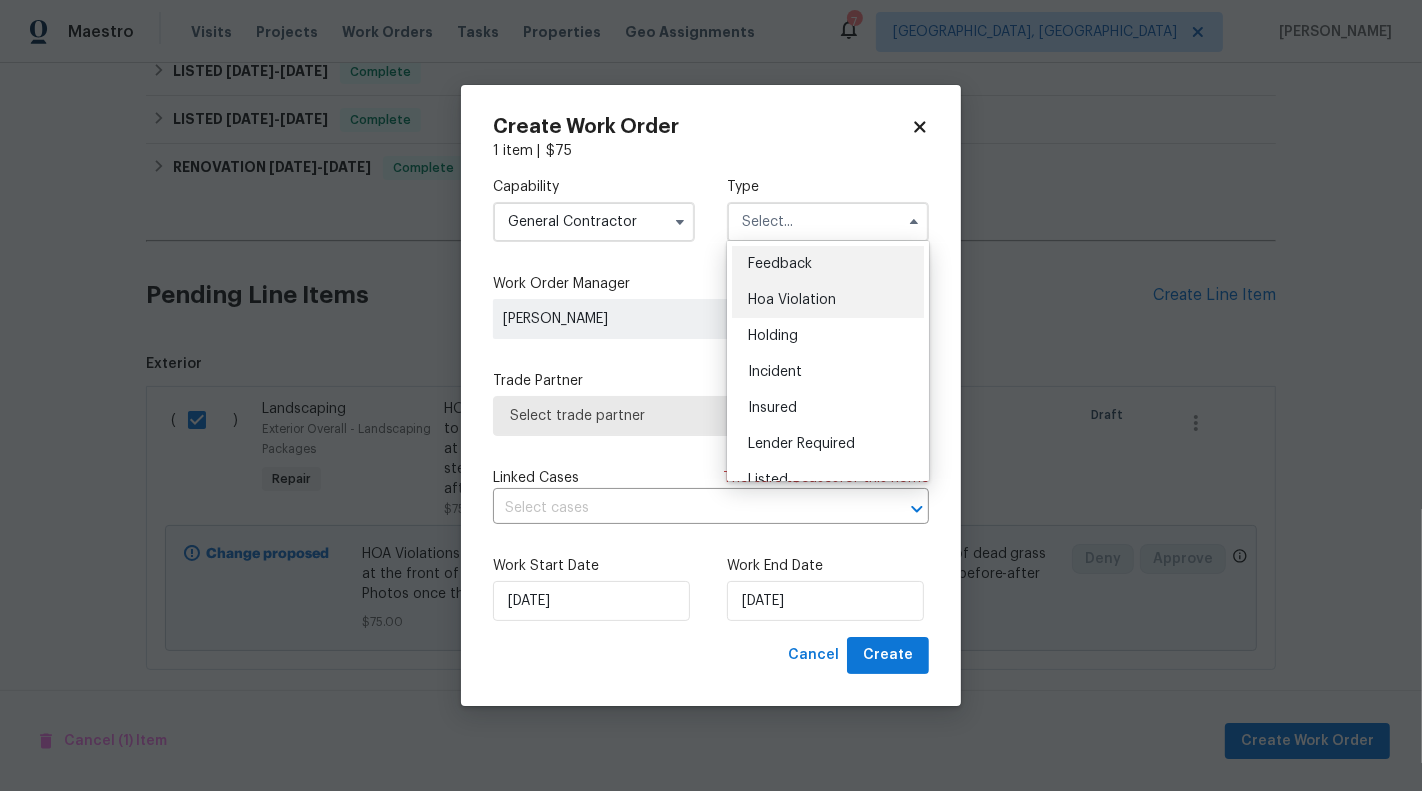 click on "Hoa Violation" at bounding box center (792, 300) 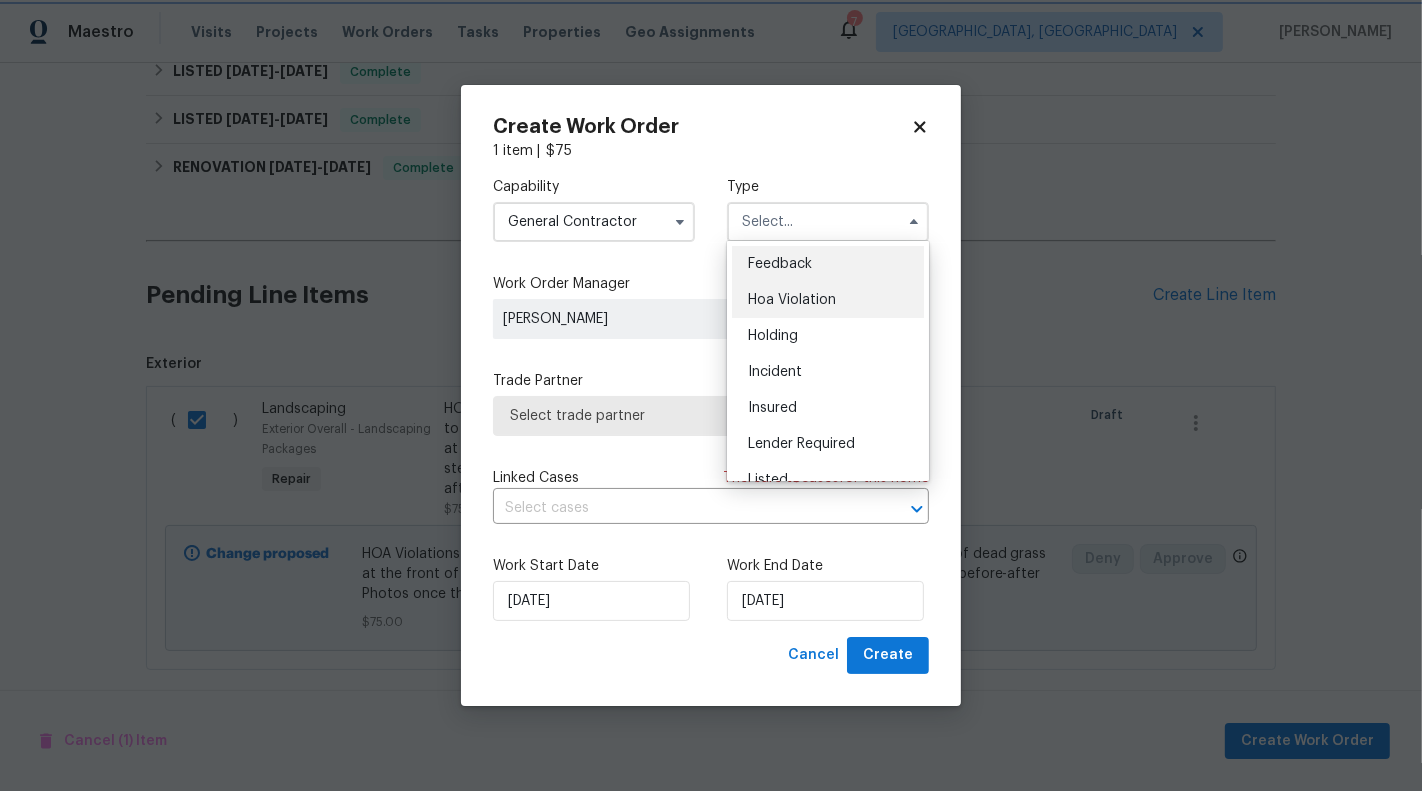 type on "Hoa Violation" 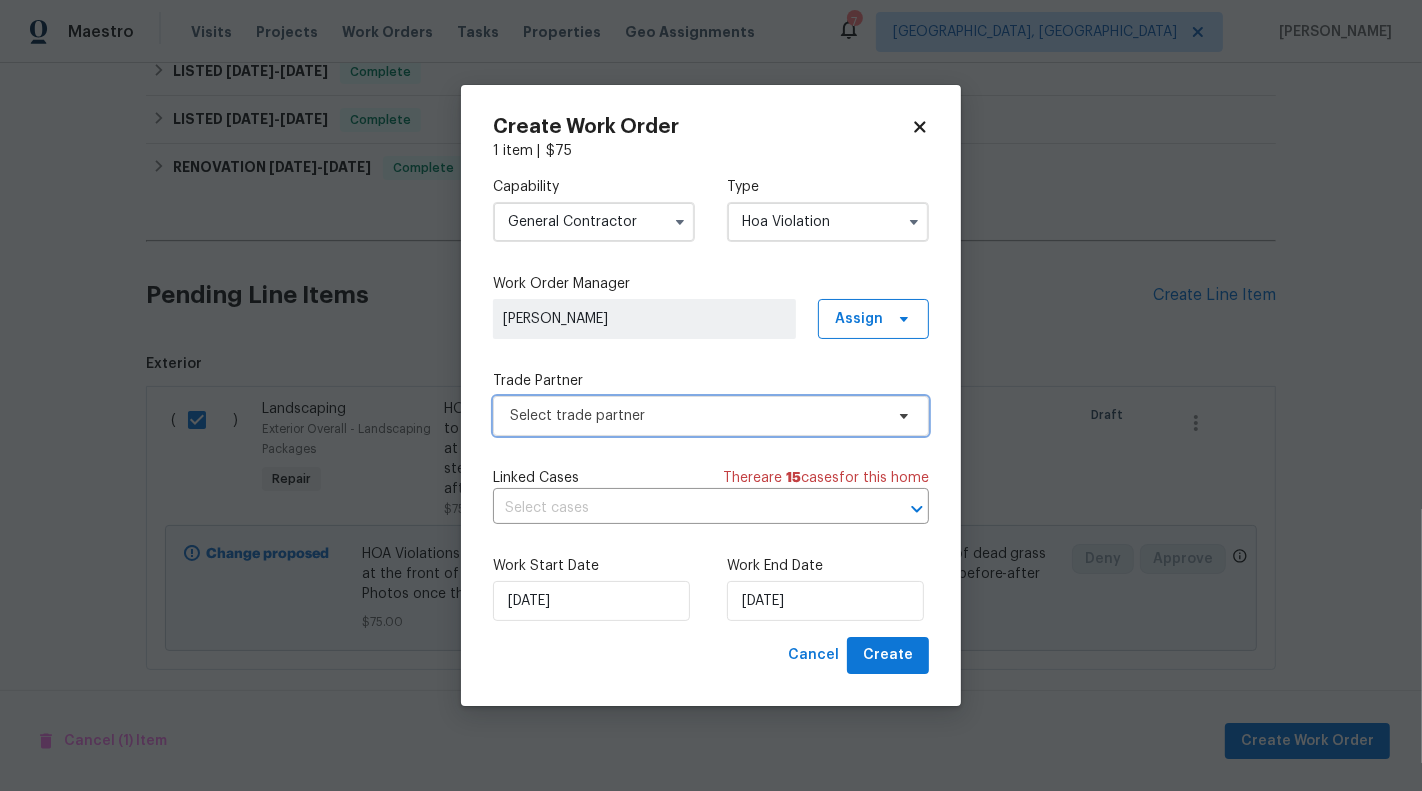 click on "Select trade partner" at bounding box center [711, 416] 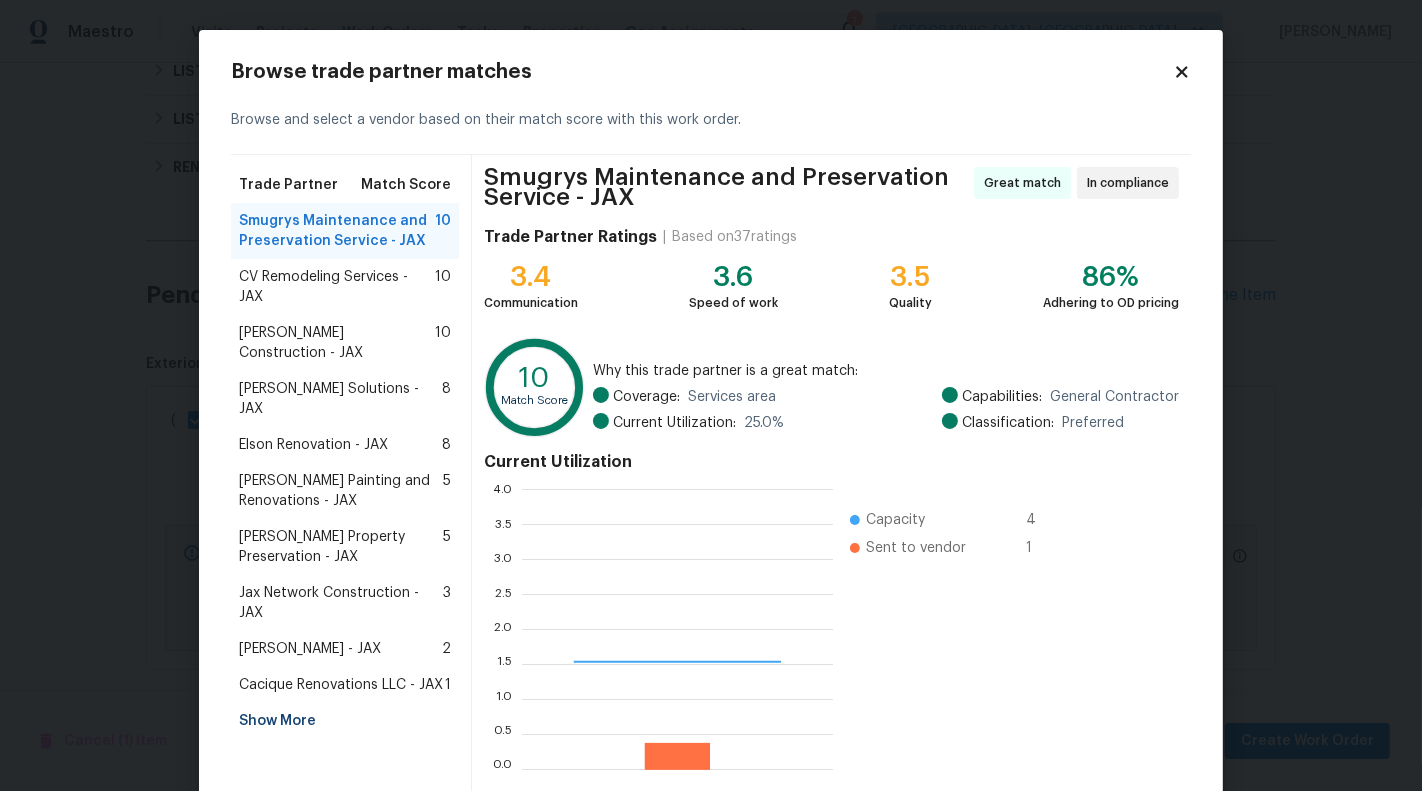 scroll, scrollTop: 2, scrollLeft: 1, axis: both 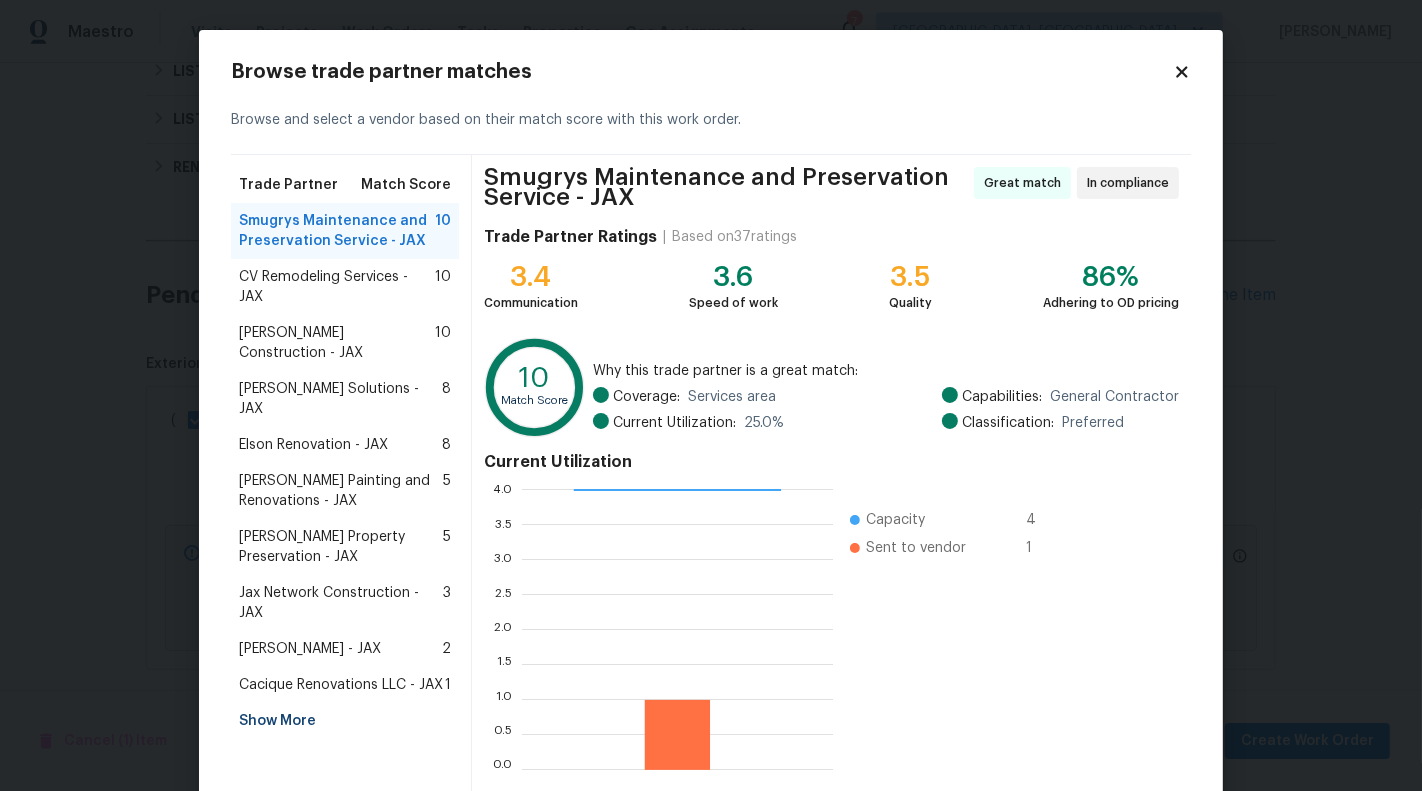 click on "Browse trade partner matches Browse and select a vendor based on their match score with this work order. Trade Partner Match Score Smugrys Maintenance and Preservation Service - JAX 10 CV Remodeling Services - JAX 10 Dehlinger Construction - JAX 10 Sethy Solutions - JAX 8 Elson Renovation - JAX 8 Hildebrandt Painting and Renovations - JAX 5 Witt's Property Preservation - JAX 5 Jax Network Construction - JAX 3 Eric Hernandez - JAX 2 Cacique Renovations LLC - JAX 1 Show More Smugrys Maintenance and Preservation Service - JAX Great match In compliance Trade Partner Ratings    |    Based on  37  ratings 3.4 Communication 3.6 Speed of work 3.5 Quality 86% Adhering to OD pricing 10 Match Score Why this trade partner is a great match: Coverage: Services area Current Utilization: 25.0 % Capabilities: General Contractor Classification: Preferred Current Utilization 0.0 0.5 1.0 1.5 2.0 2.5 3.0 3.5 4.0 Capacity 4 Sent to vendor 1 Cancel Open trade partner profile Select trade partner" at bounding box center [711, 445] 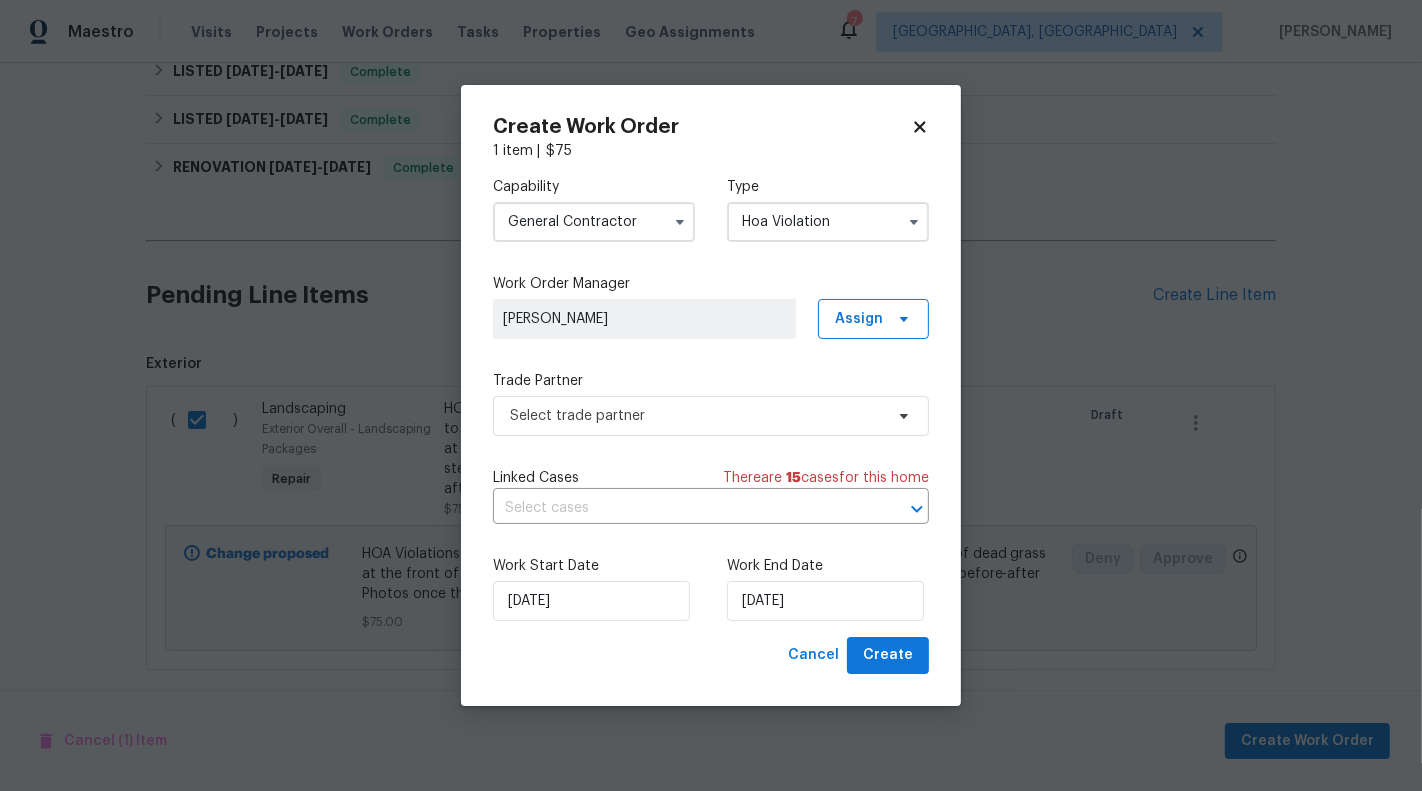 click at bounding box center [680, 222] 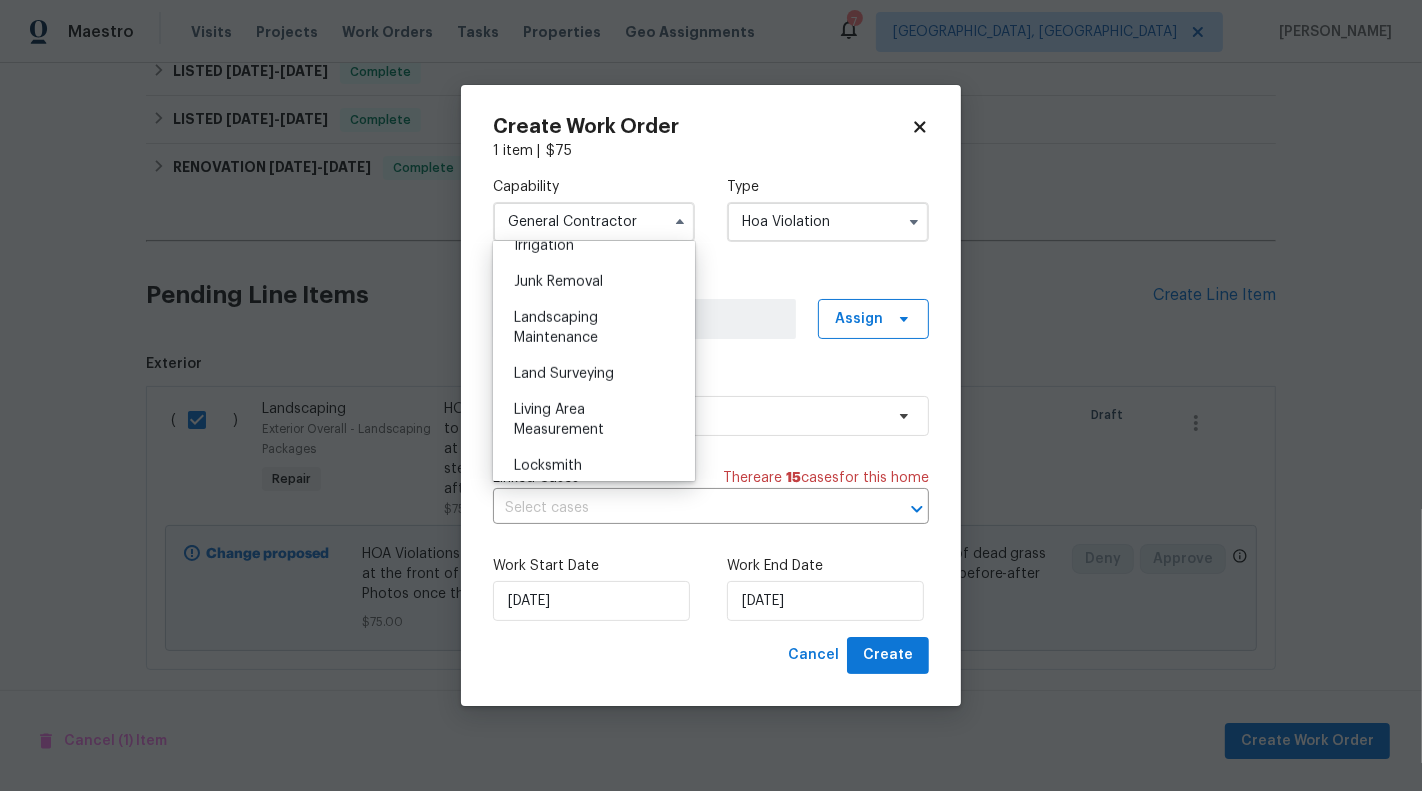 scroll, scrollTop: 1270, scrollLeft: 0, axis: vertical 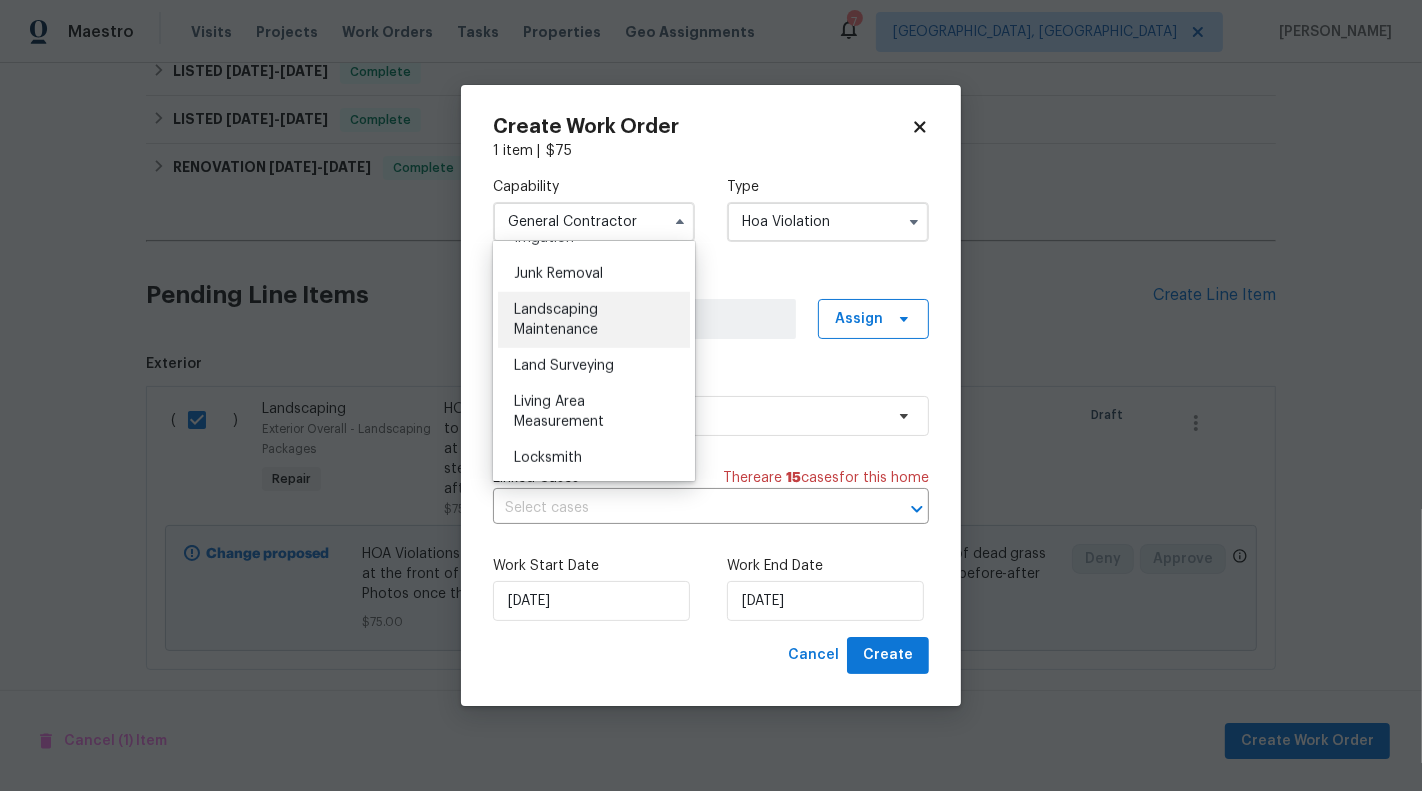 click on "Landscaping Maintenance" at bounding box center [594, 320] 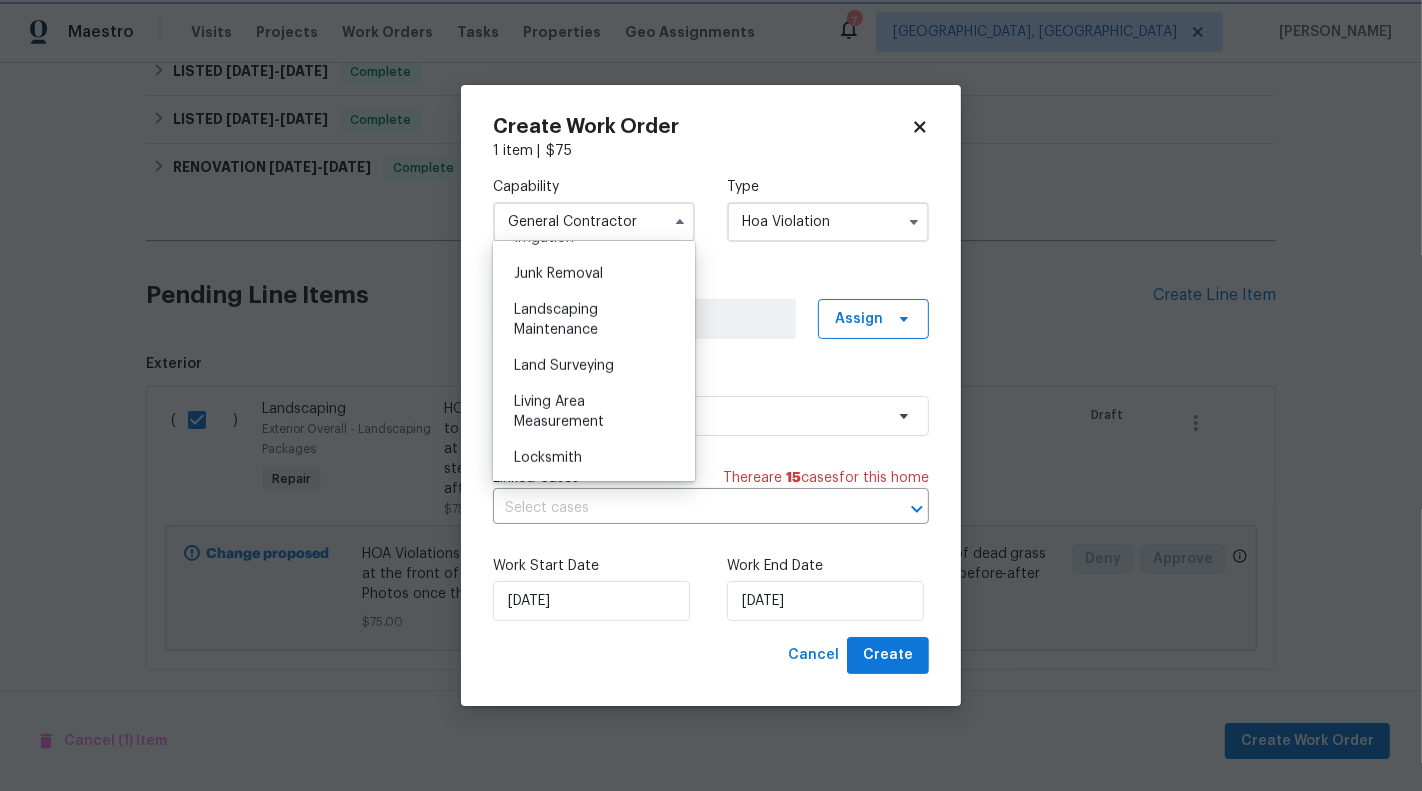 type on "Landscaping Maintenance" 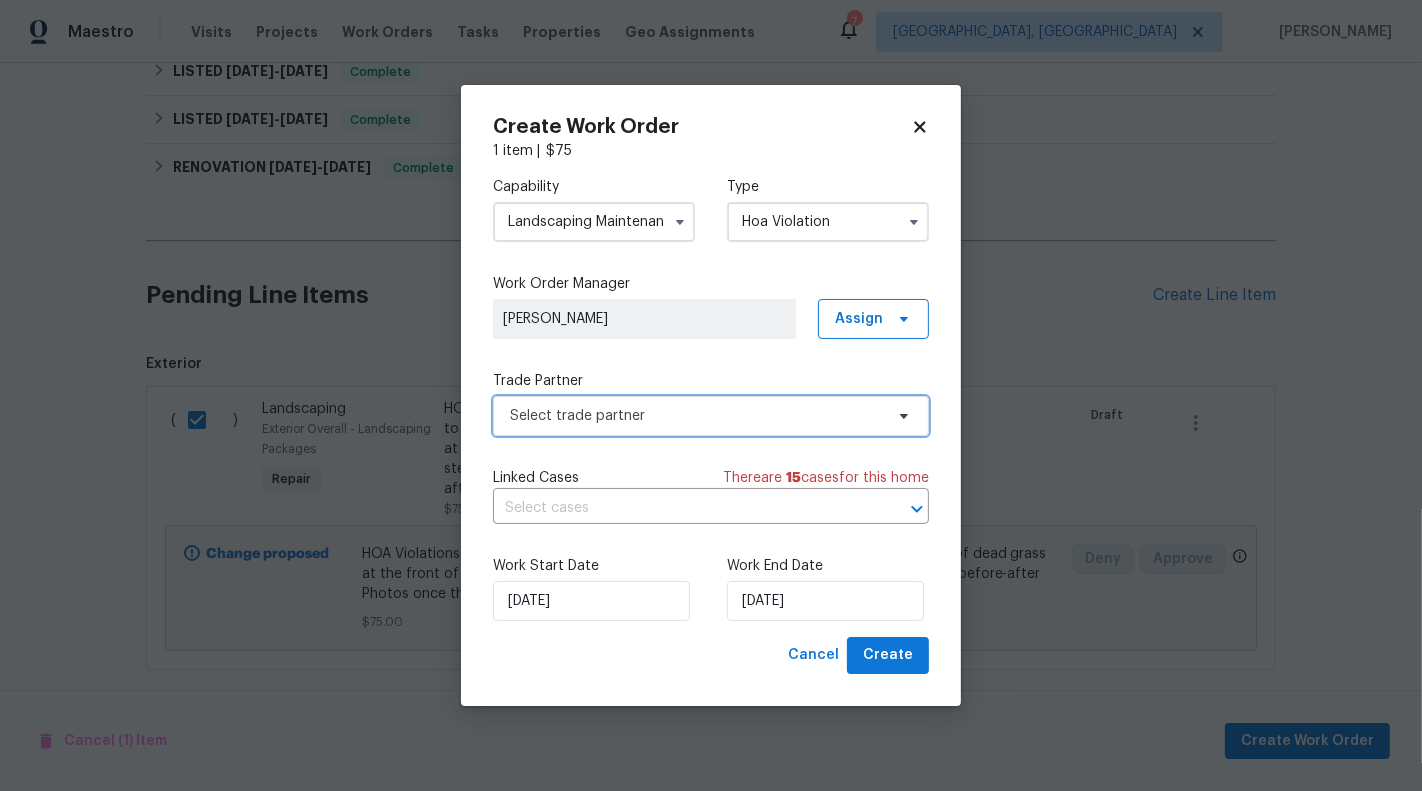 click on "Select trade partner" at bounding box center [696, 416] 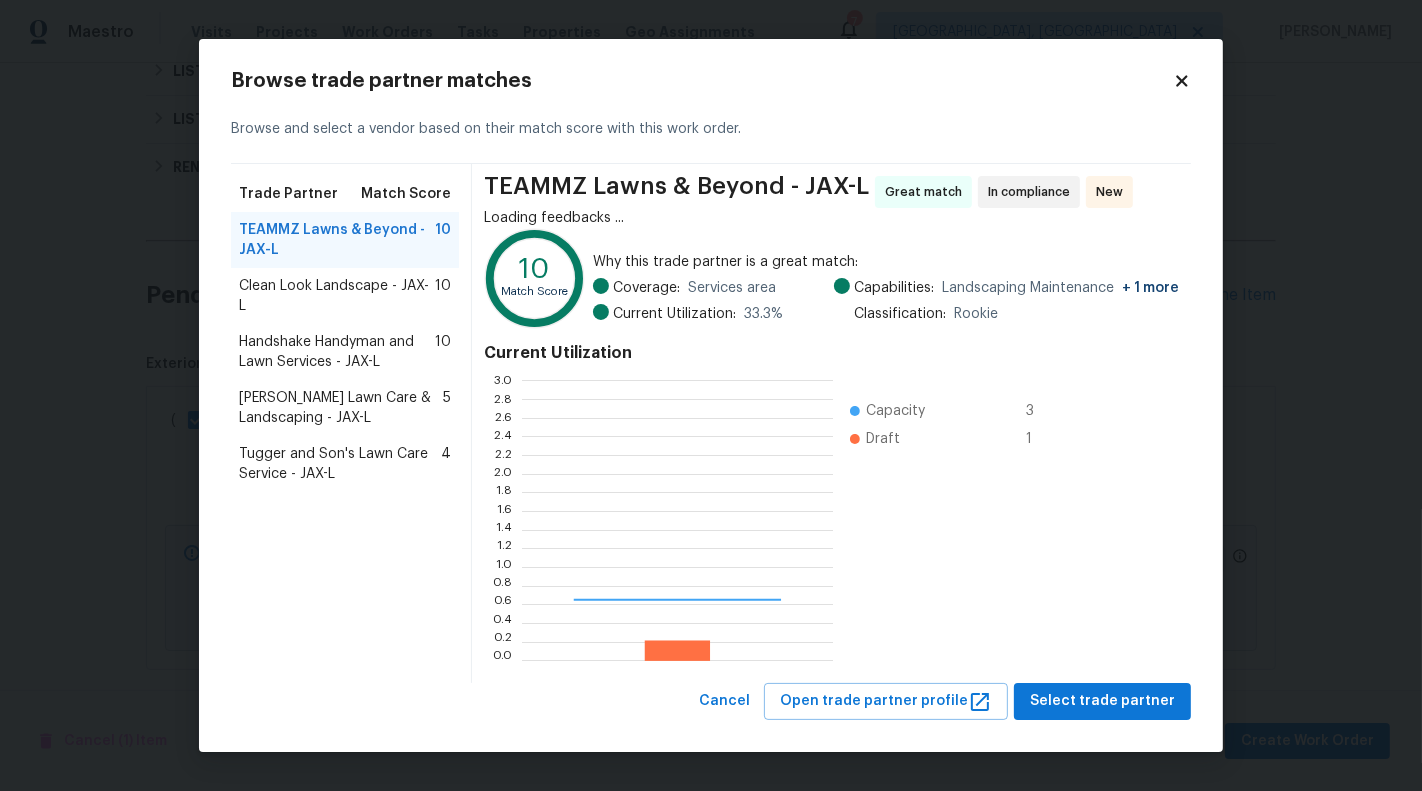 scroll, scrollTop: 2, scrollLeft: 1, axis: both 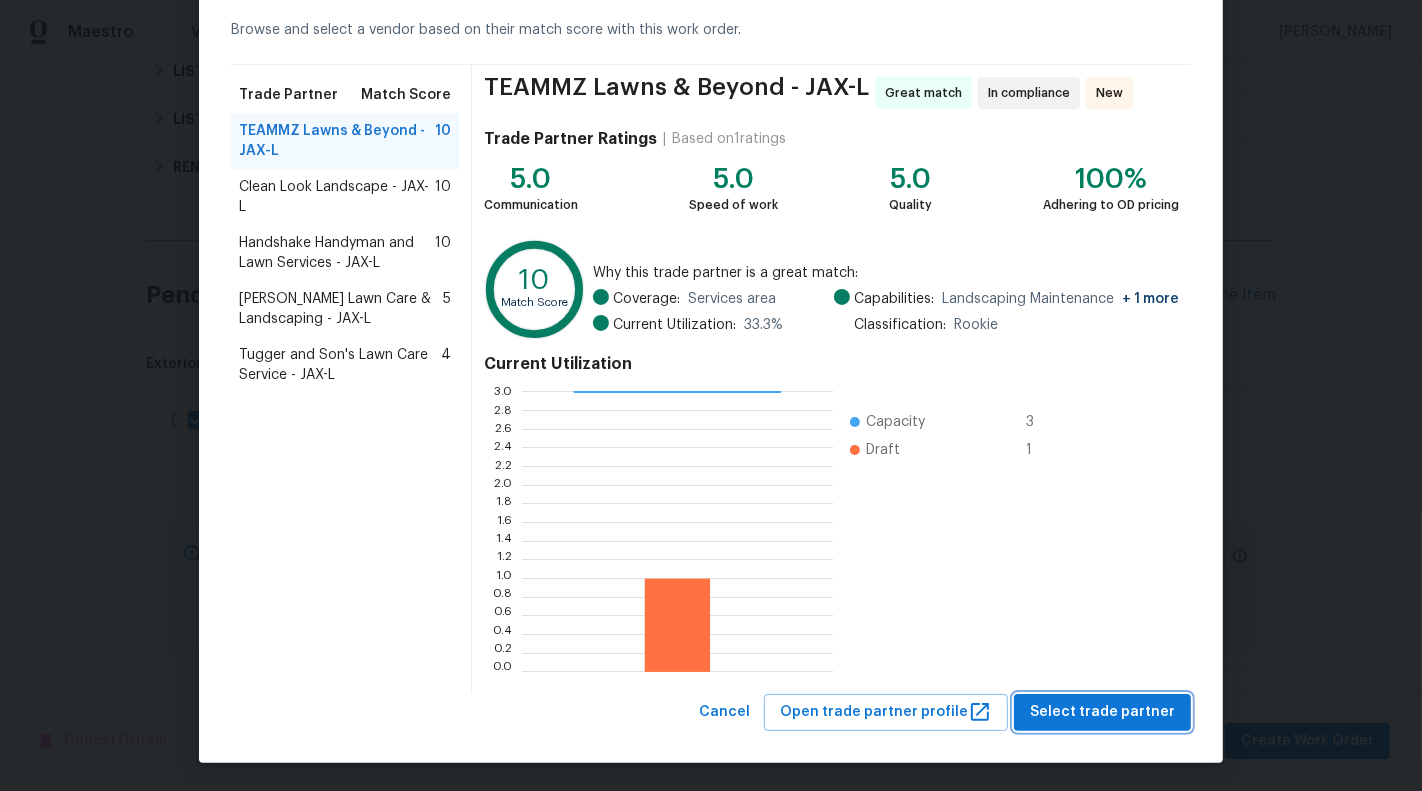 click on "Select trade partner" at bounding box center [1102, 712] 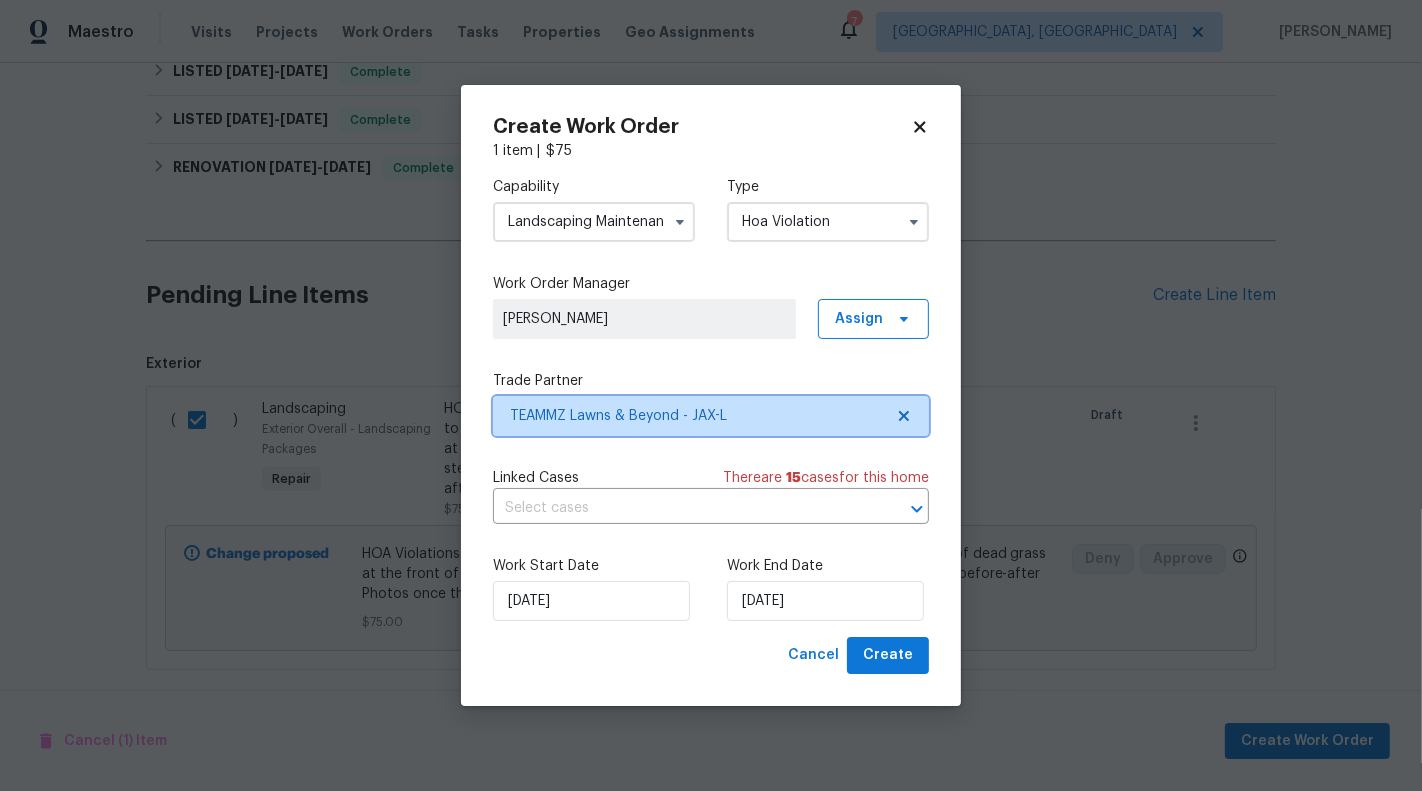 scroll, scrollTop: 0, scrollLeft: 0, axis: both 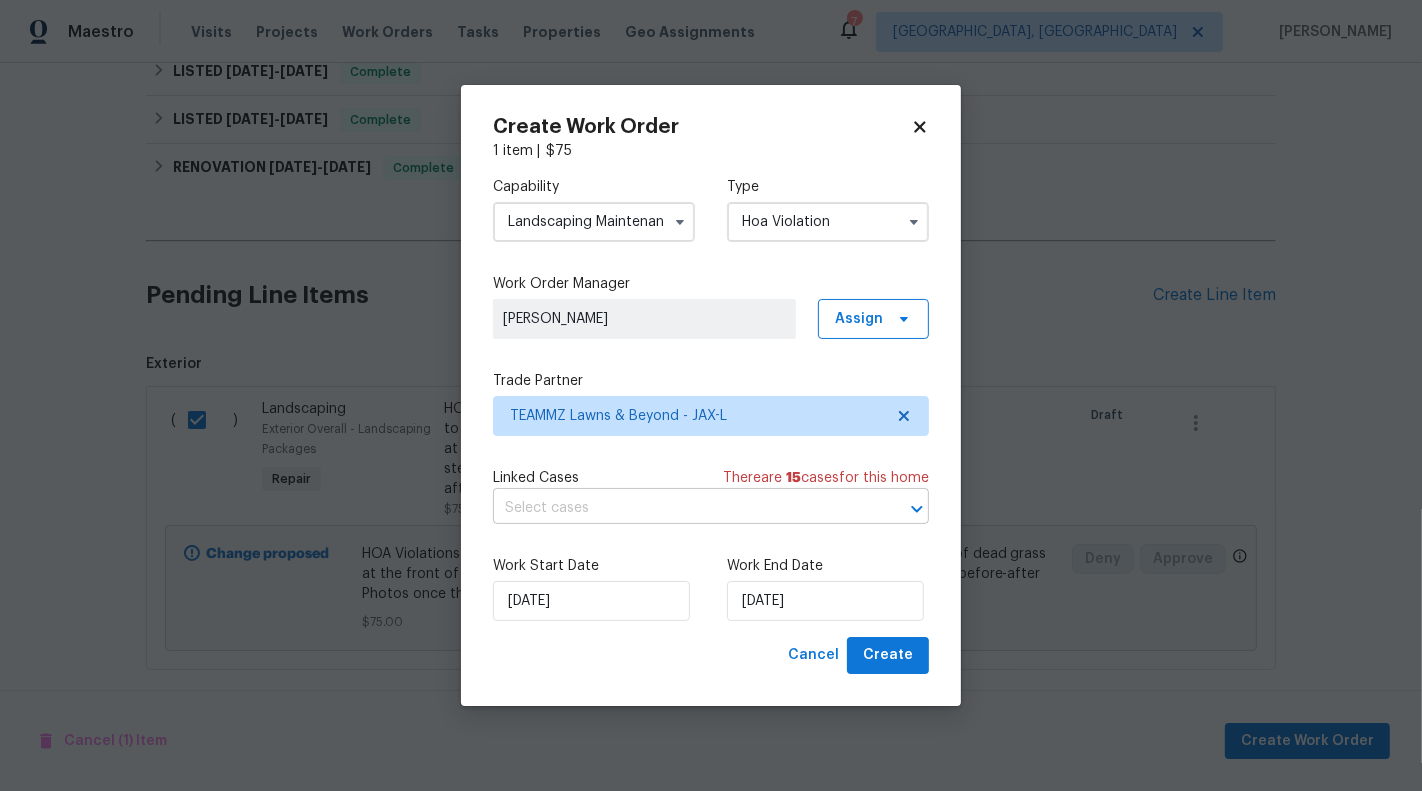 click at bounding box center (683, 508) 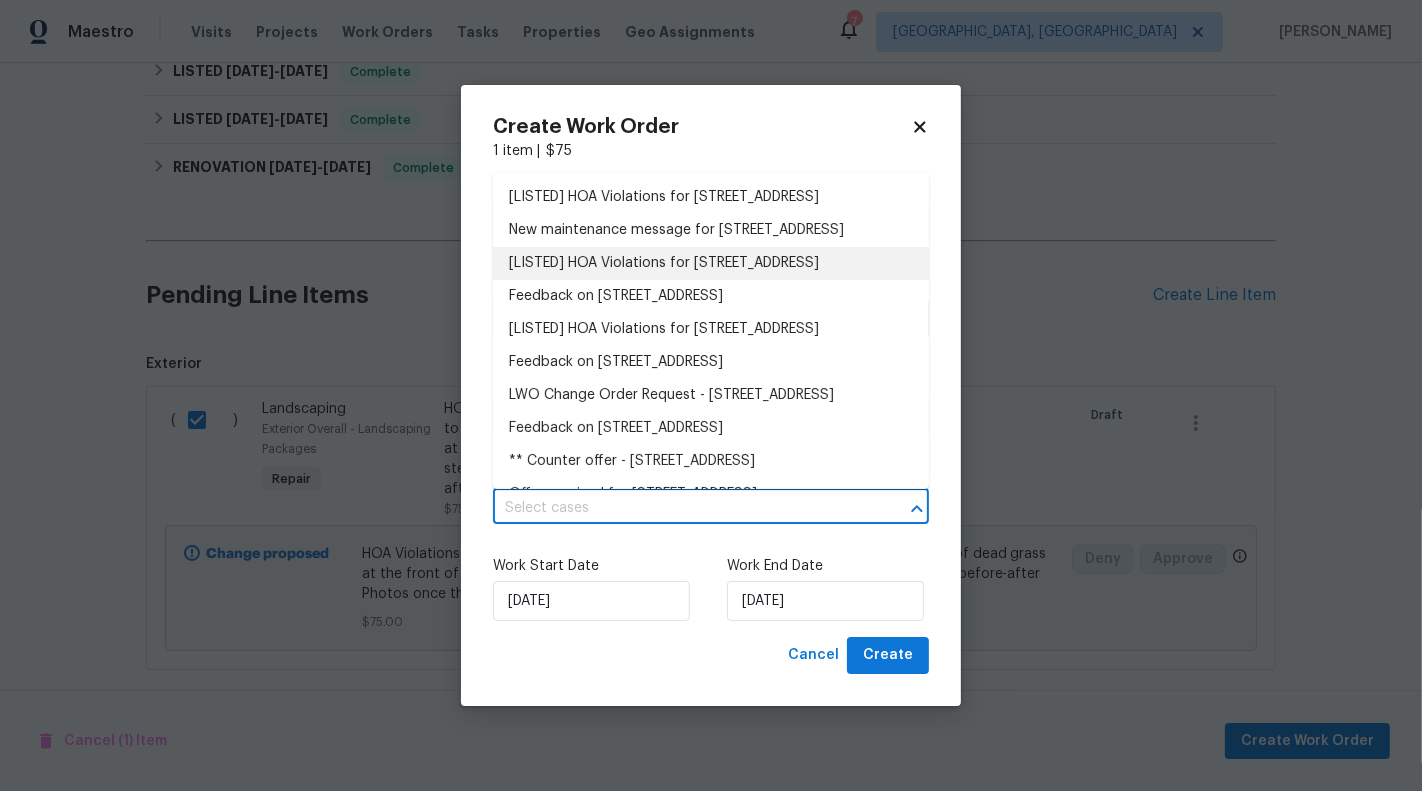click on "[LISTED] HOA Violations for 14562 Serenoa Dr, Jacksonville, FL 32258" at bounding box center [711, 263] 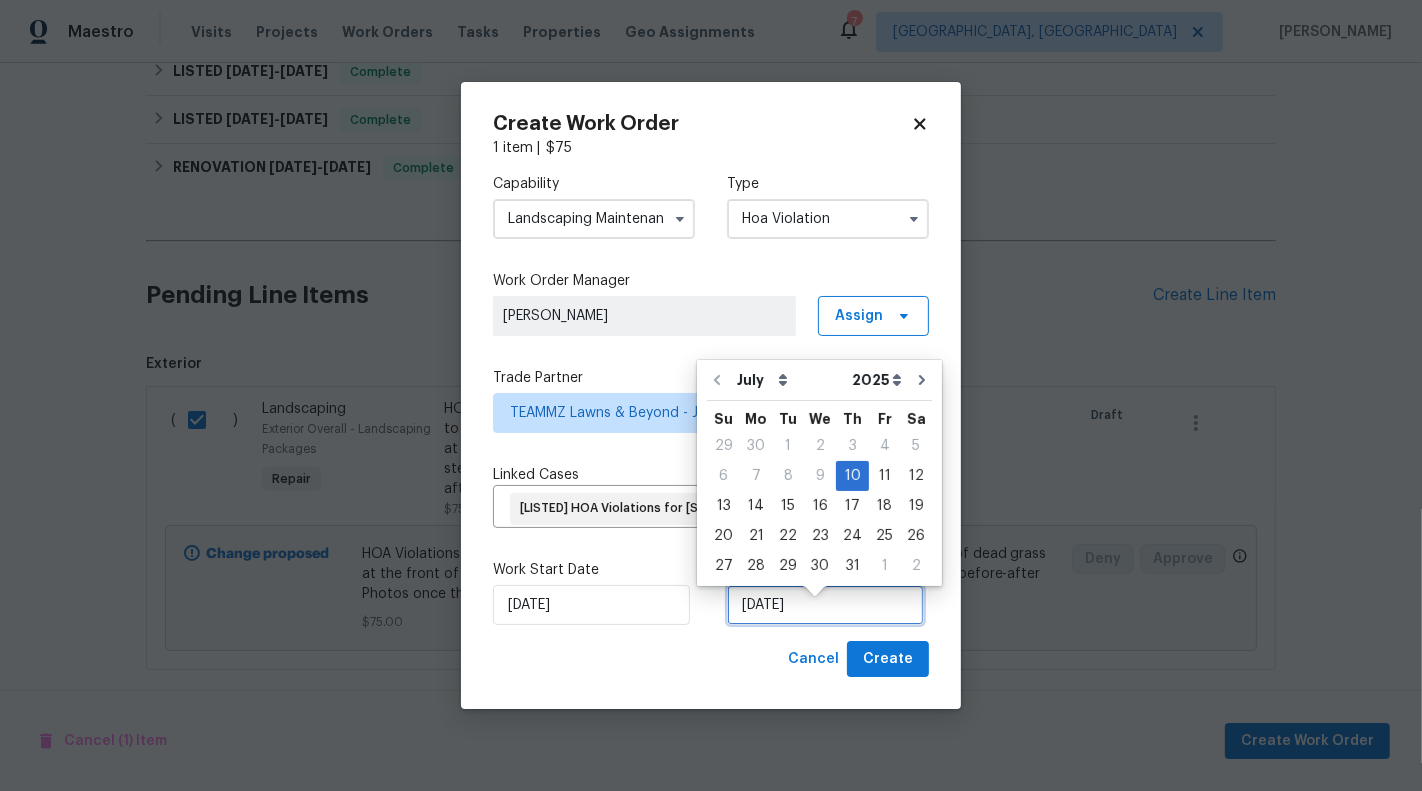 click on "10/07/2025" at bounding box center (825, 605) 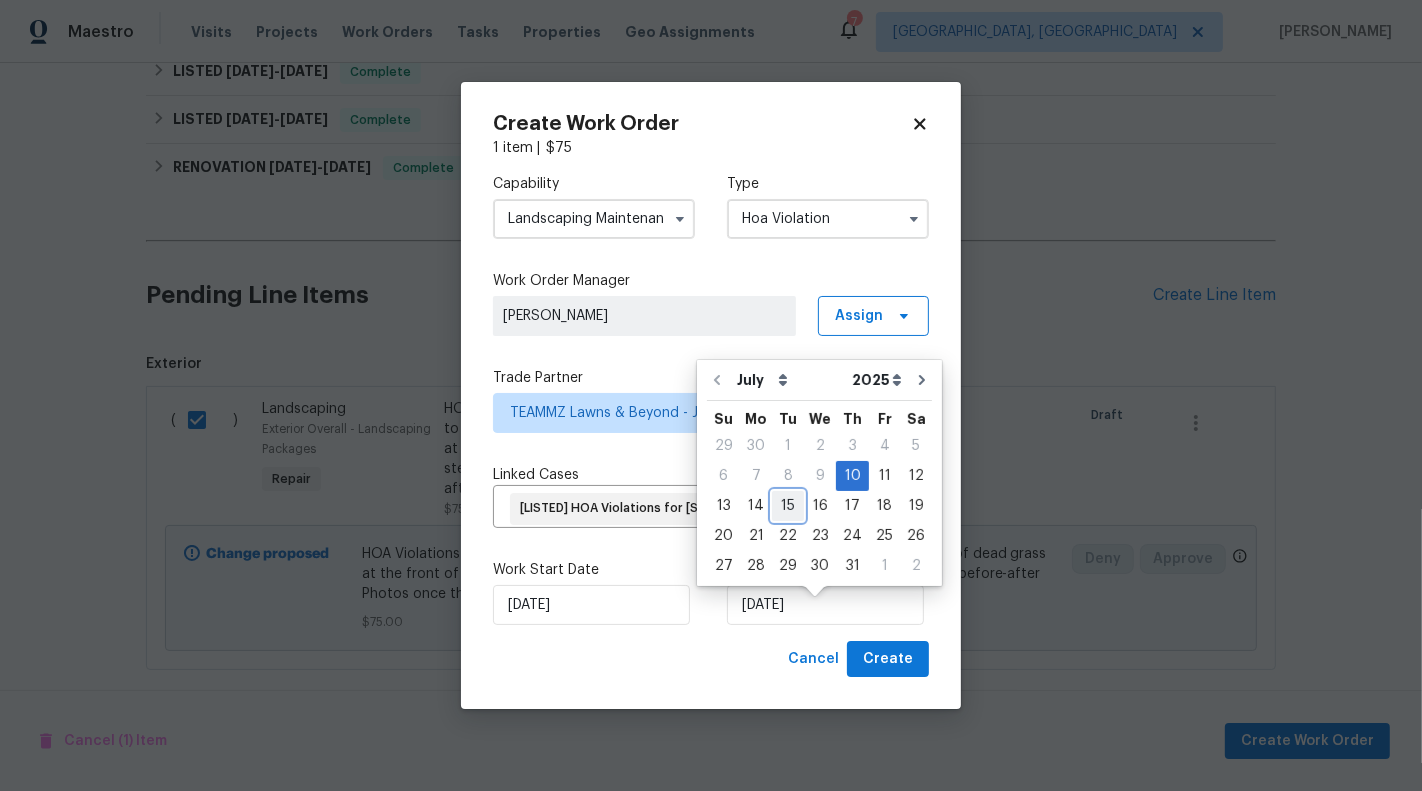 click on "15" at bounding box center (788, 506) 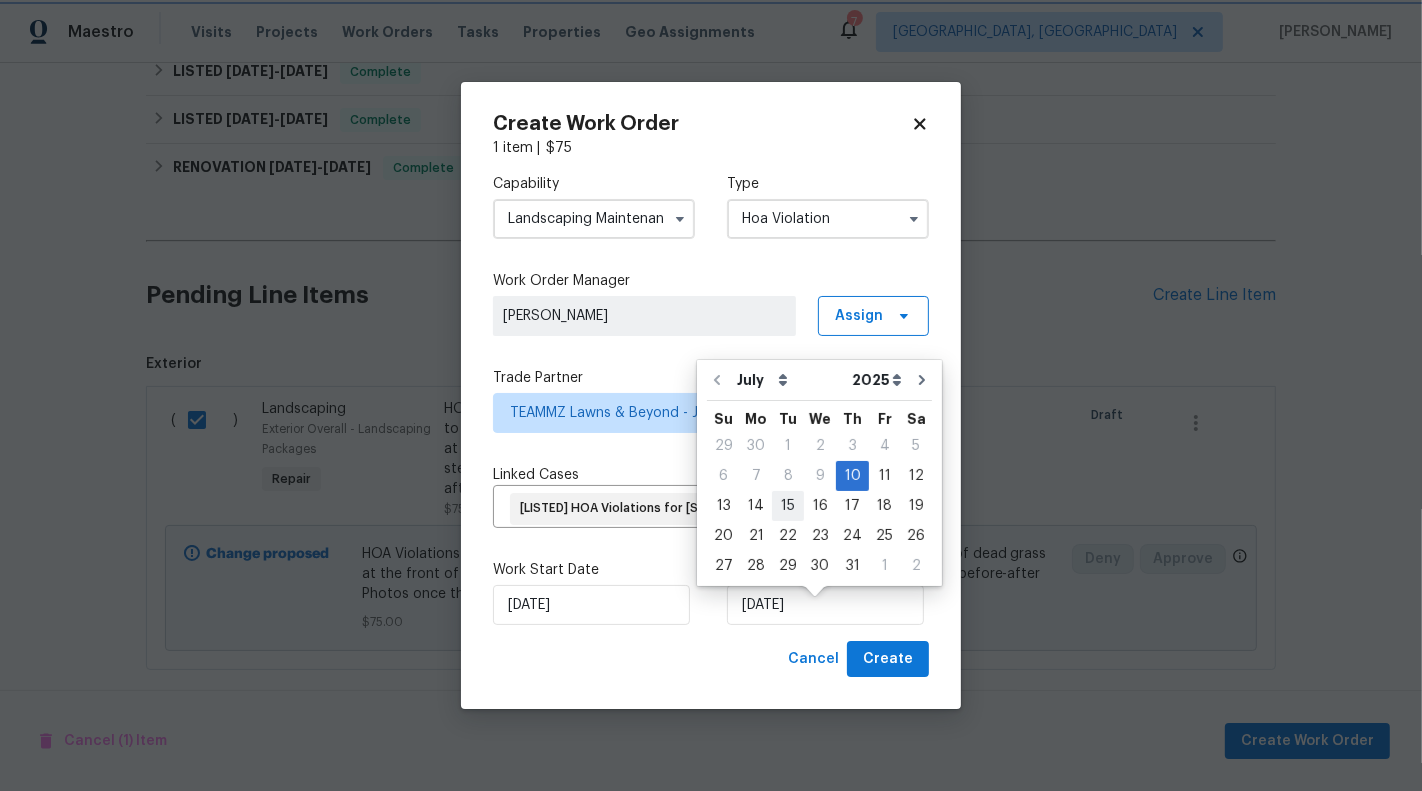 type on "15/07/2025" 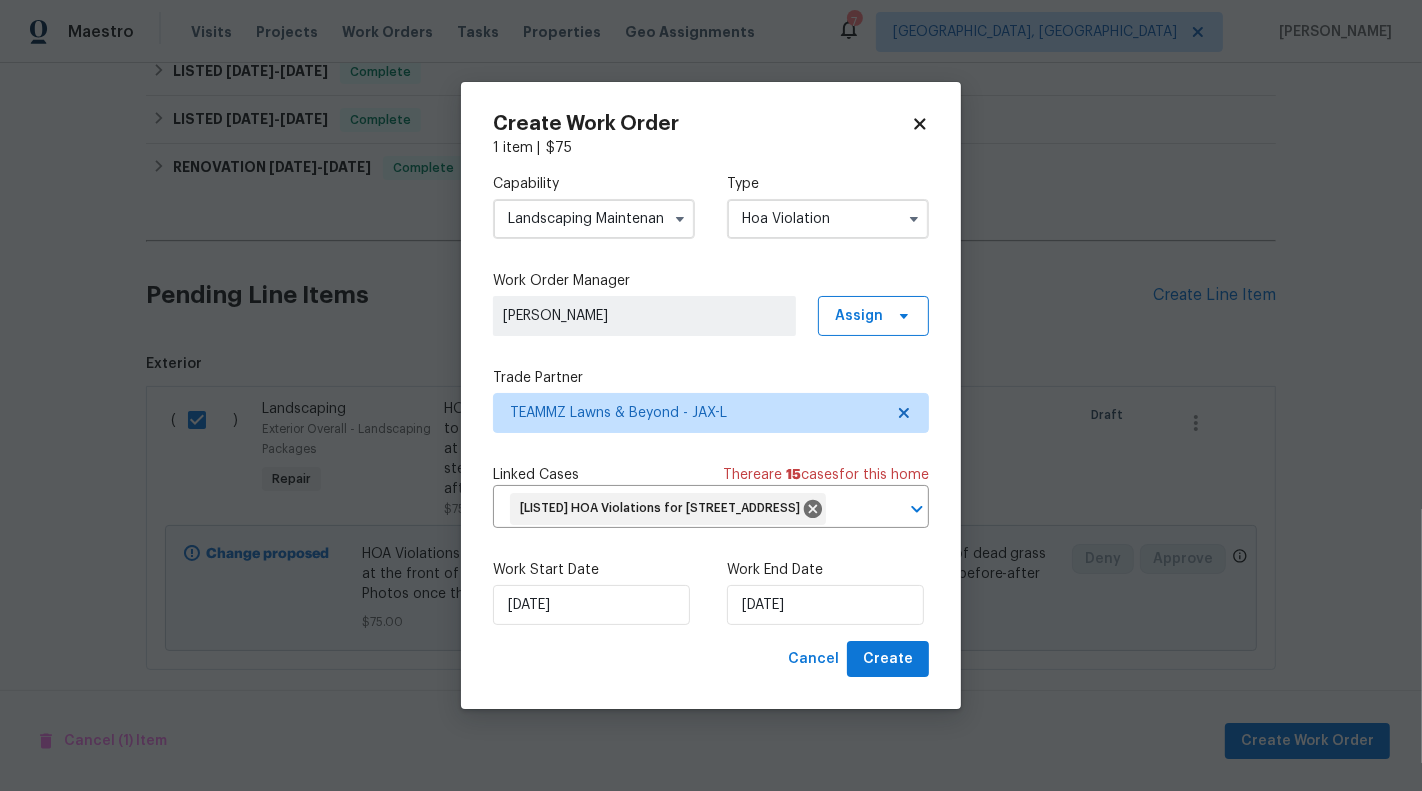 click on "Create Work Order 1 item | $ 75 Capability   Landscaping Maintenance Type   Hoa Violation Work Order Manager   Sunmathy Wilson Assign Trade Partner   TEAMMZ Lawns & Beyond - JAX-L Linked Cases There  are   15  case s  for this home   [LISTED] HOA Violations for 14562 Serenoa Dr, Jacksonville, FL 32258 ​ Work Start Date   10/07/2025 Work End Date   15/07/2025 Cancel Create" at bounding box center (711, 396) 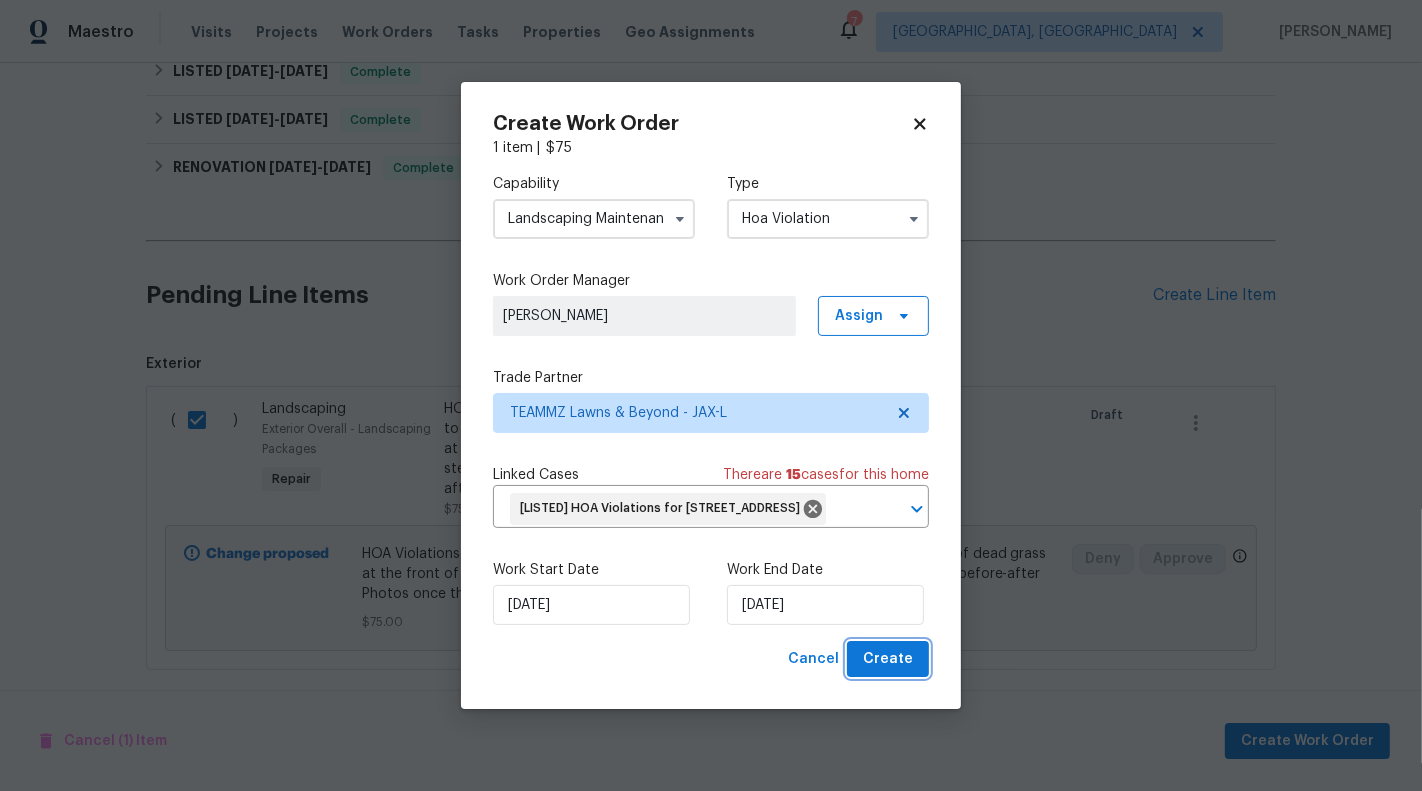 click on "Create" at bounding box center [888, 659] 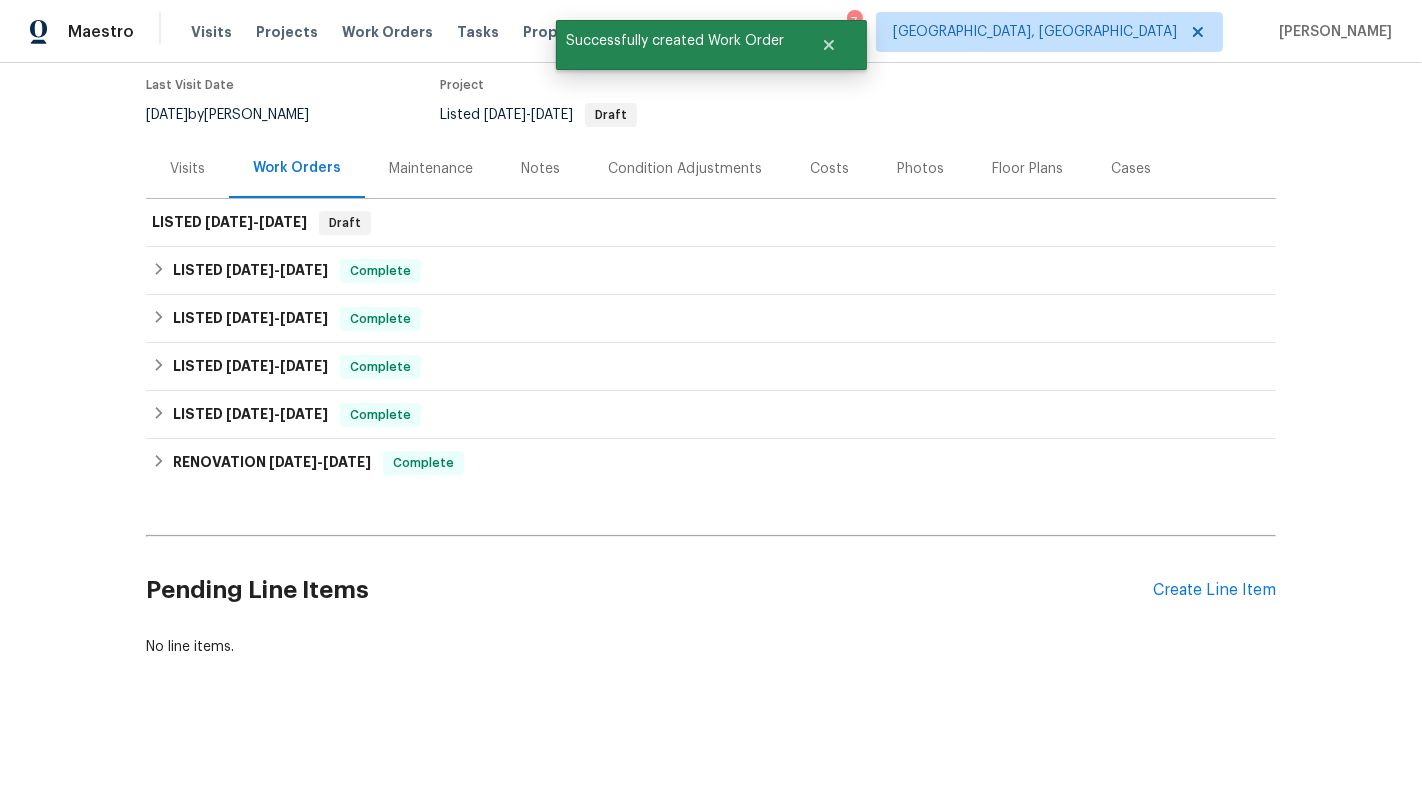 scroll, scrollTop: 88, scrollLeft: 0, axis: vertical 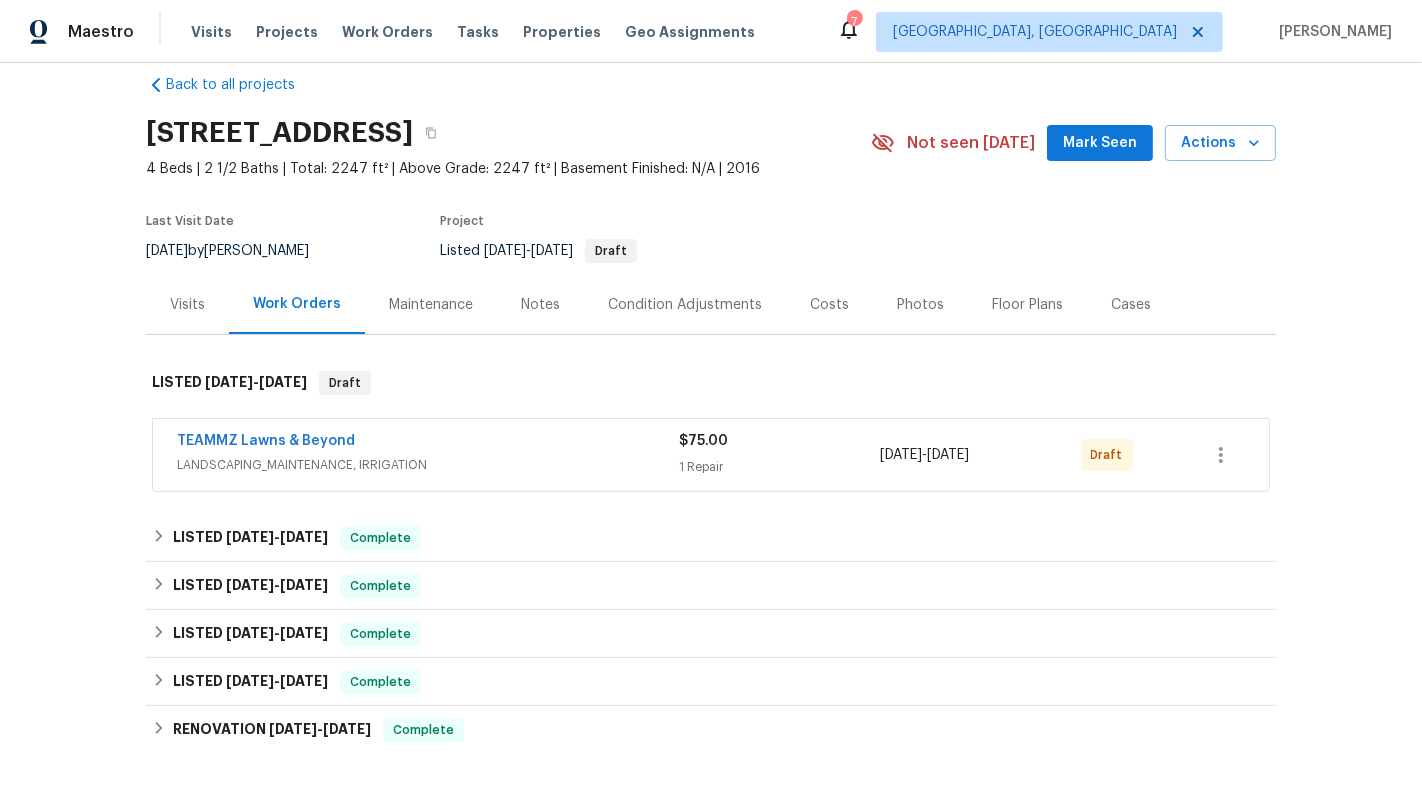 click on "1 Repair" at bounding box center (779, 467) 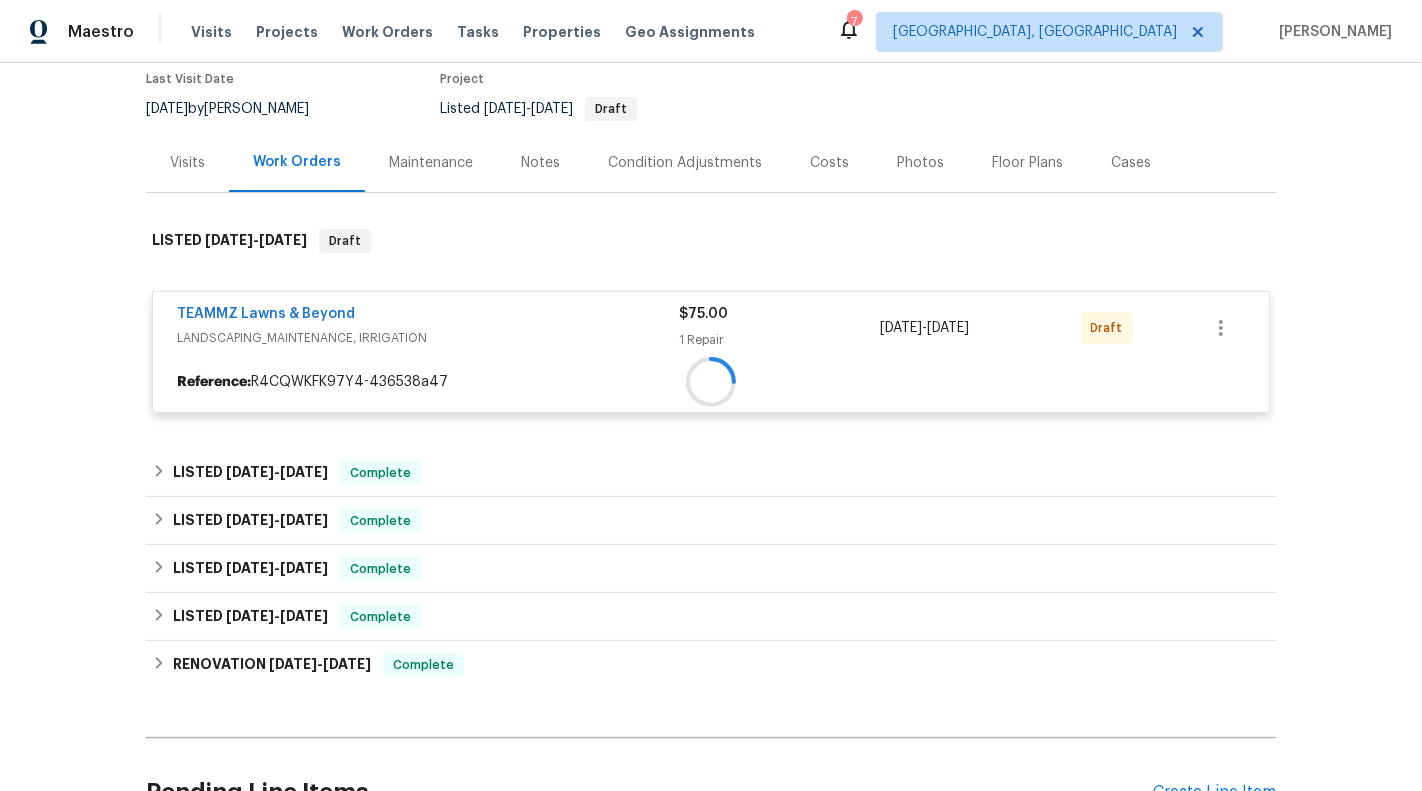 scroll, scrollTop: 191, scrollLeft: 0, axis: vertical 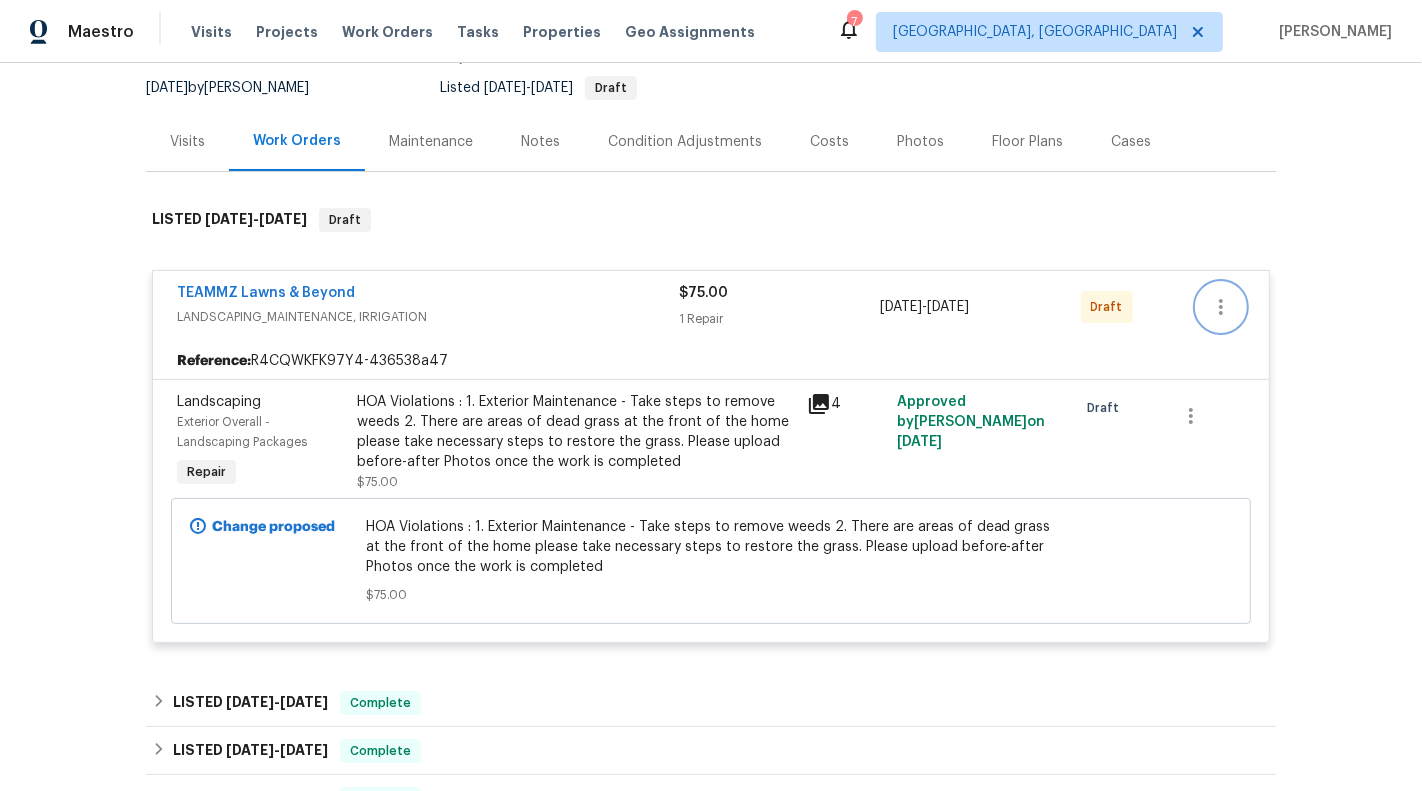 click 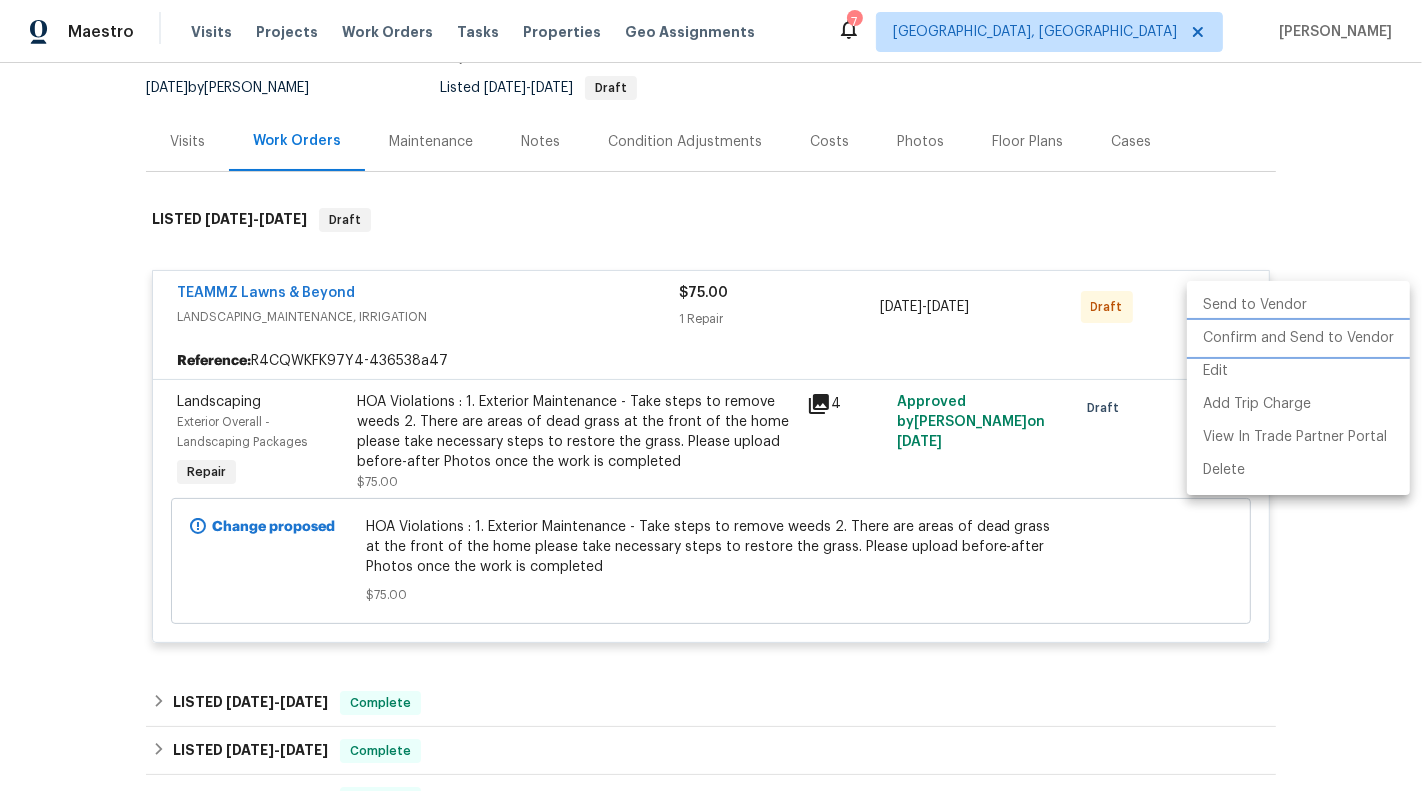 click on "Confirm and Send to Vendor" at bounding box center (1298, 338) 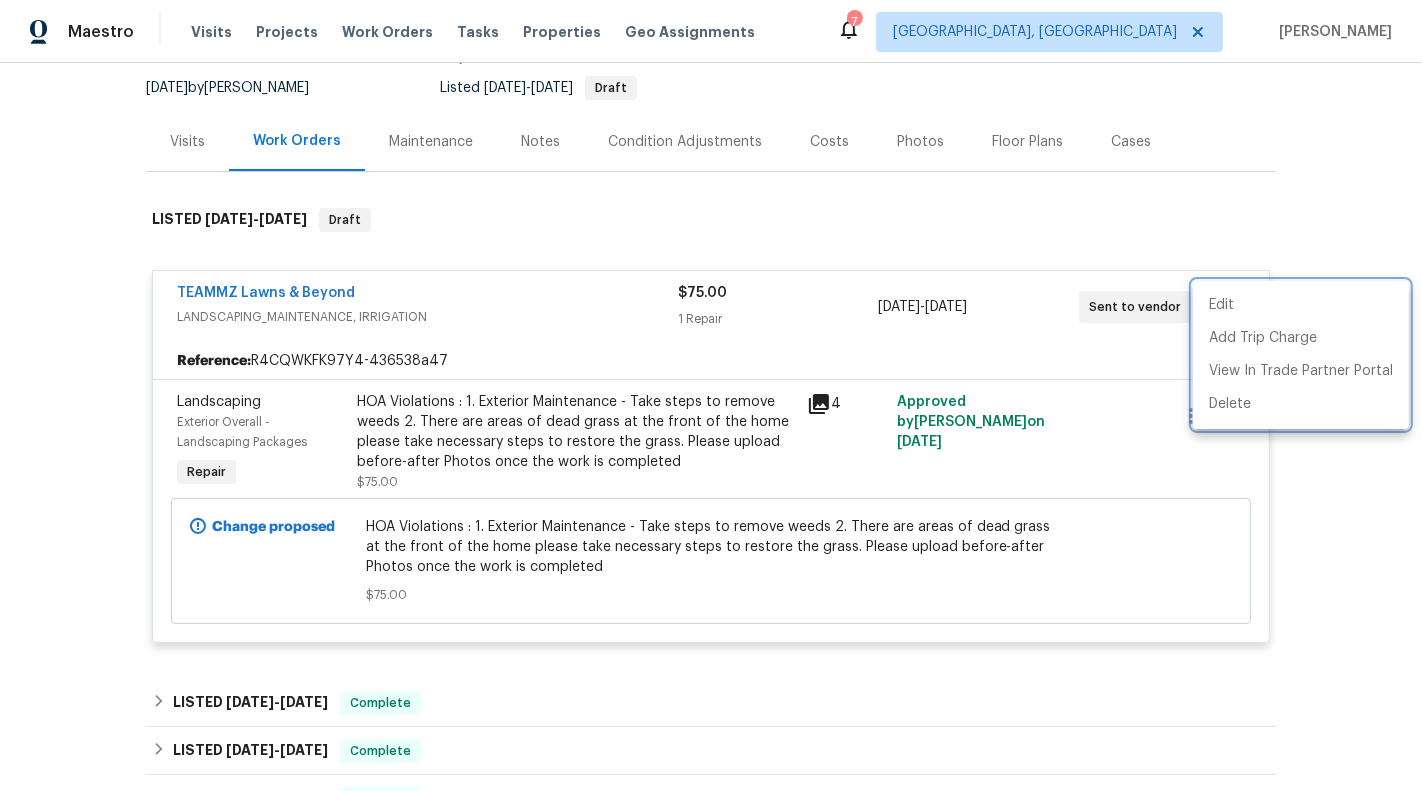 drag, startPoint x: 397, startPoint y: 291, endPoint x: 157, endPoint y: 291, distance: 240 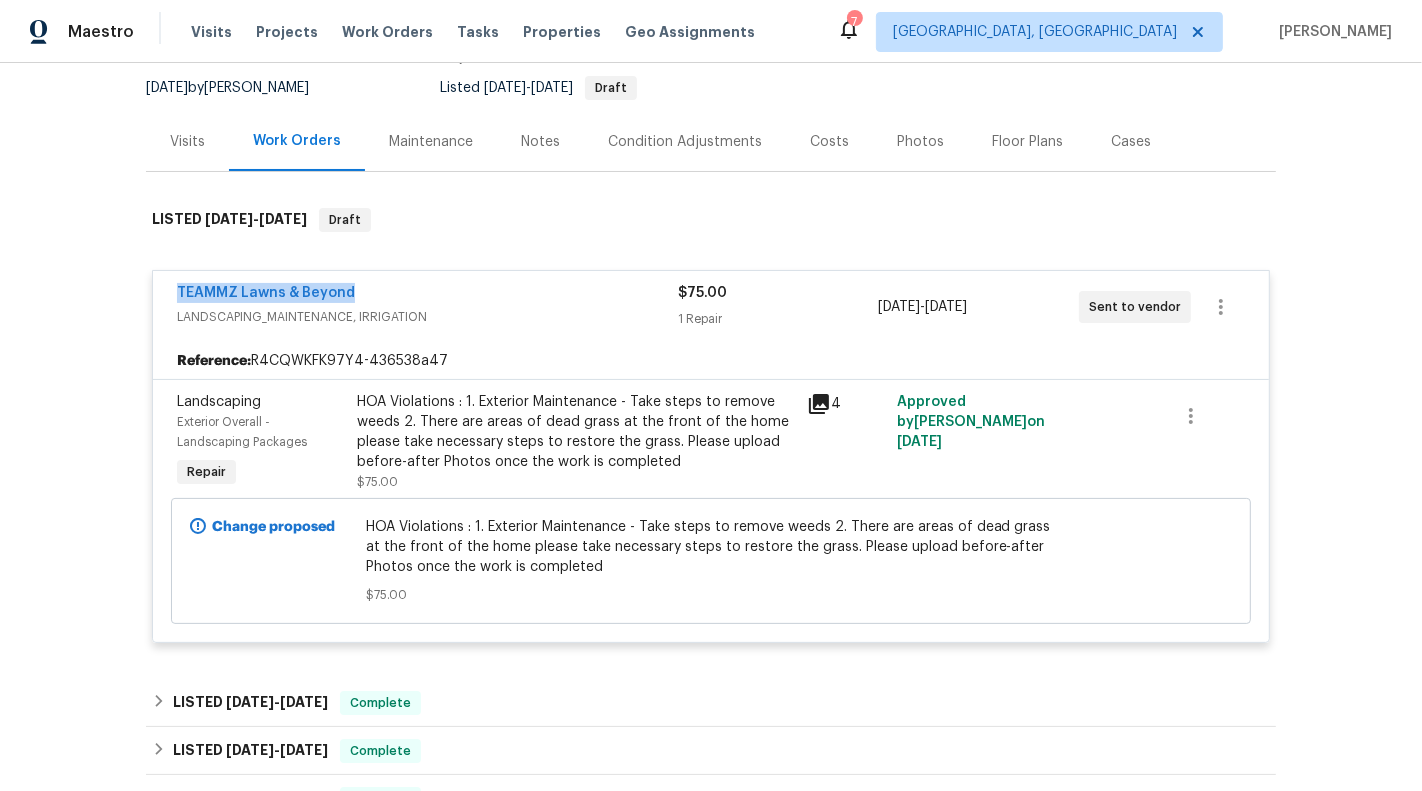 drag, startPoint x: 157, startPoint y: 291, endPoint x: 419, endPoint y: 291, distance: 262 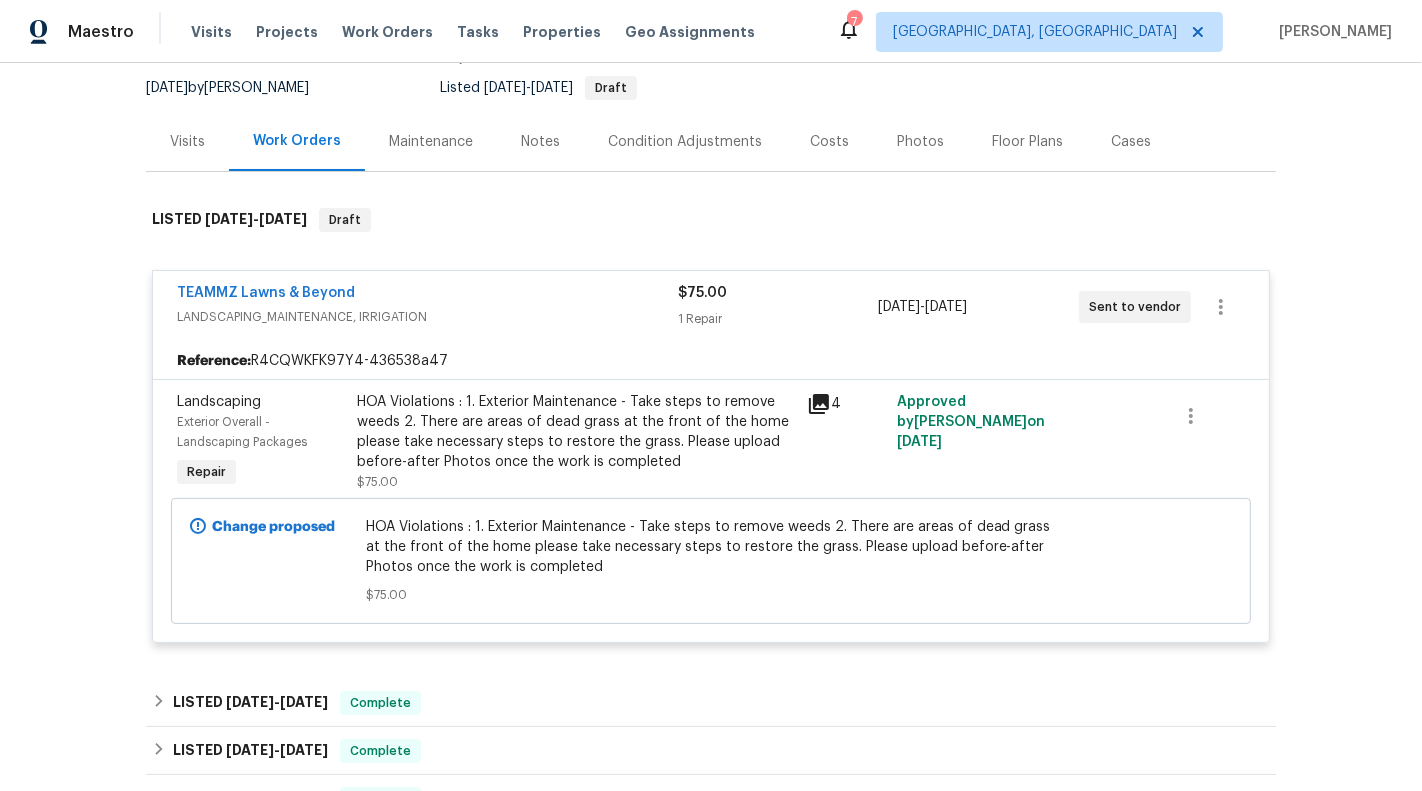 click on "Back to all projects [STREET_ADDRESS] 4 Beds | 2 1/2 Baths | Total: 2247 ft² | Above Grade: 2247 ft² | Basement Finished: N/A | 2016 Not seen [DATE] Mark Seen Actions Last Visit Date [DATE]  by  [PERSON_NAME]   Project Listed   [DATE]  -  [DATE] Draft Visits Work Orders Maintenance Notes Condition Adjustments Costs Photos Floor Plans Cases LISTED   [DATE]  -  [DATE] Draft TEAMMZ Lawns & Beyond LANDSCAPING_MAINTENANCE, IRRIGATION $75.00 1 Repair [DATE]  -  [DATE] Sent to vendor Reference:  R4CQWKFK97Y4-436538a47 Landscaping Exterior Overall - Landscaping Packages Repair HOA Violations : 1. Exterior Maintenance - Take steps to remove weeds
2.  There are areas of dead grass at the front of the home please take necessary steps to restore the grass.
Please upload before-after Photos once the work is completed $75.00   4 Approved by  [PERSON_NAME]  on   [DATE] Change proposed $75.00 LISTED   [DATE]  -  [DATE] Complete Clean Look Landscape $75.00 1 Repair [DATE]  -" at bounding box center [711, 427] 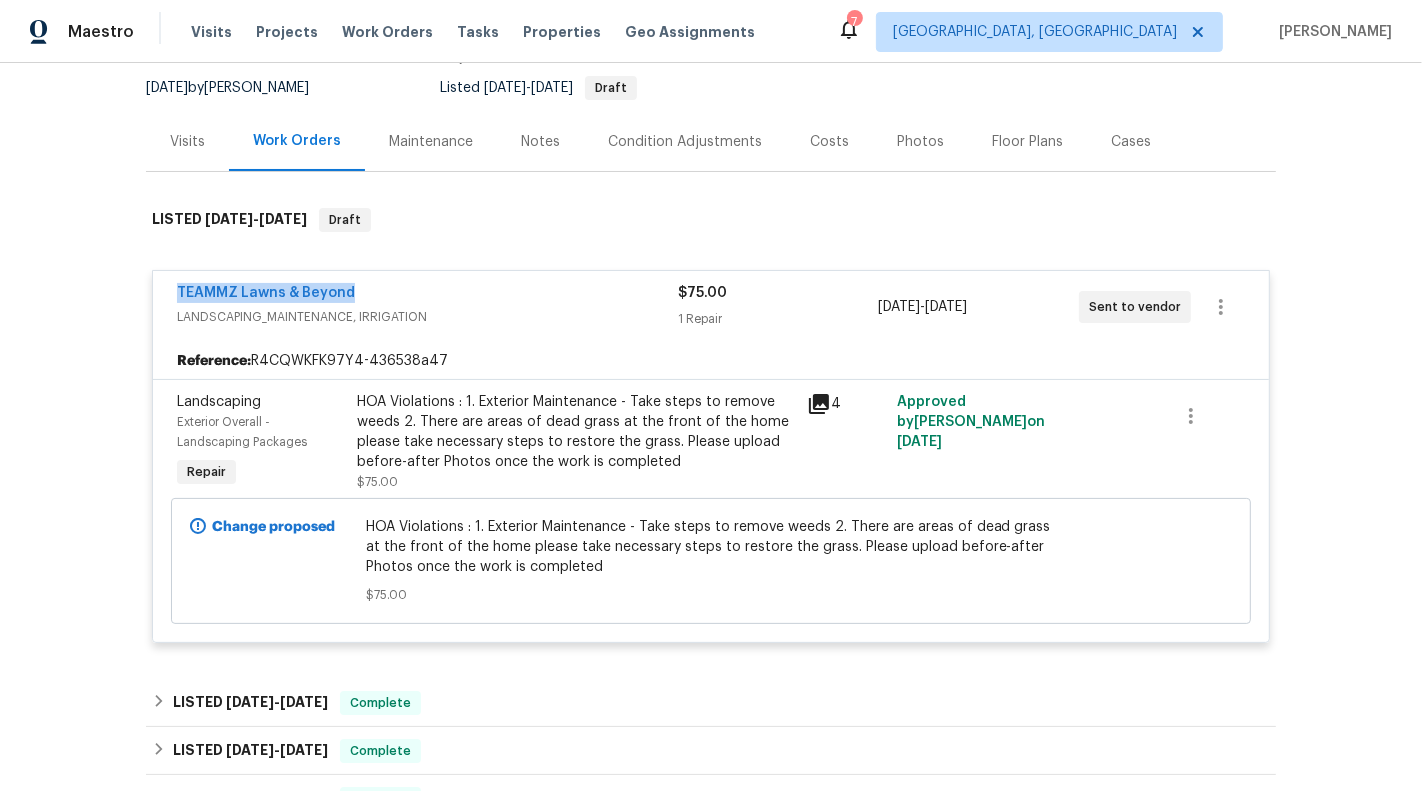 drag, startPoint x: 382, startPoint y: 287, endPoint x: 128, endPoint y: 293, distance: 254.07086 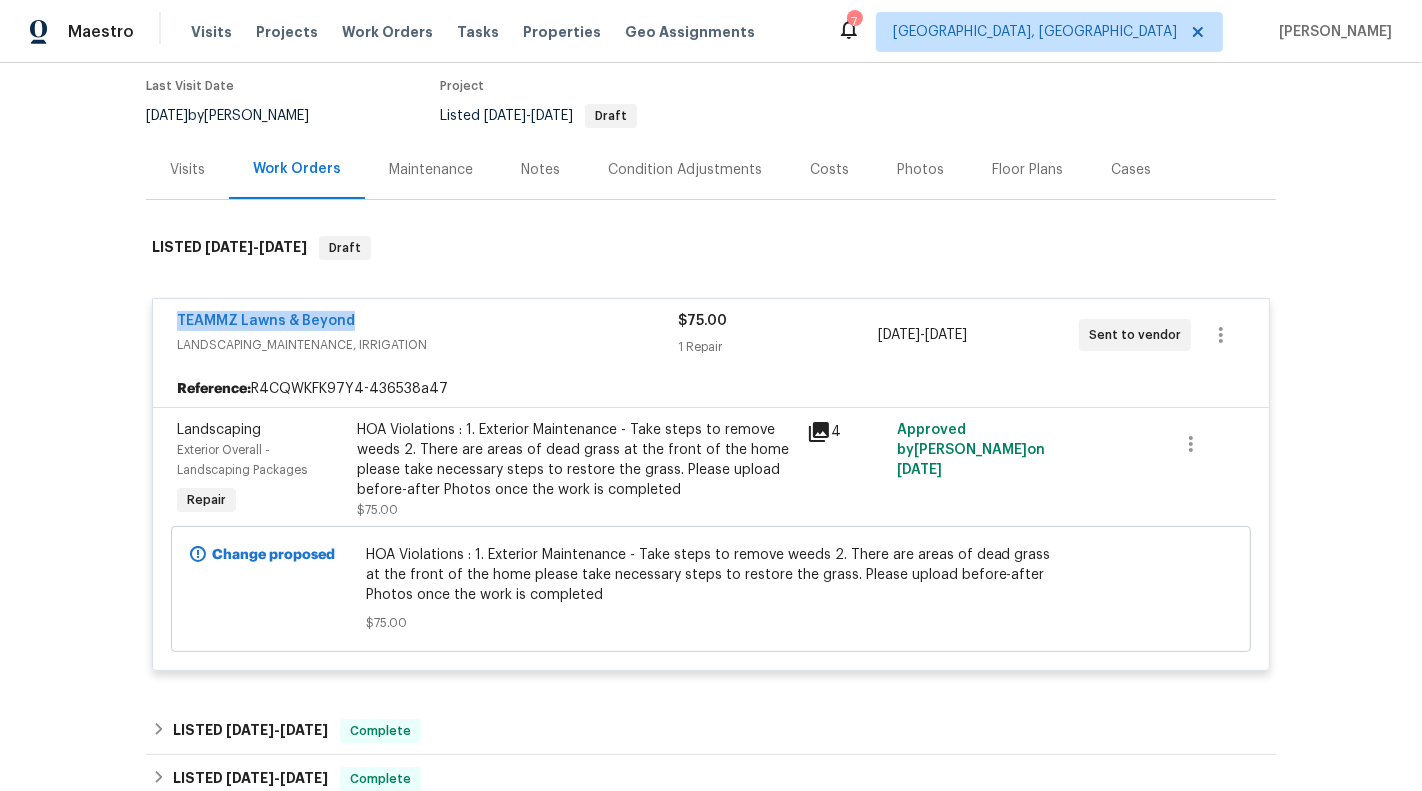 scroll, scrollTop: 136, scrollLeft: 0, axis: vertical 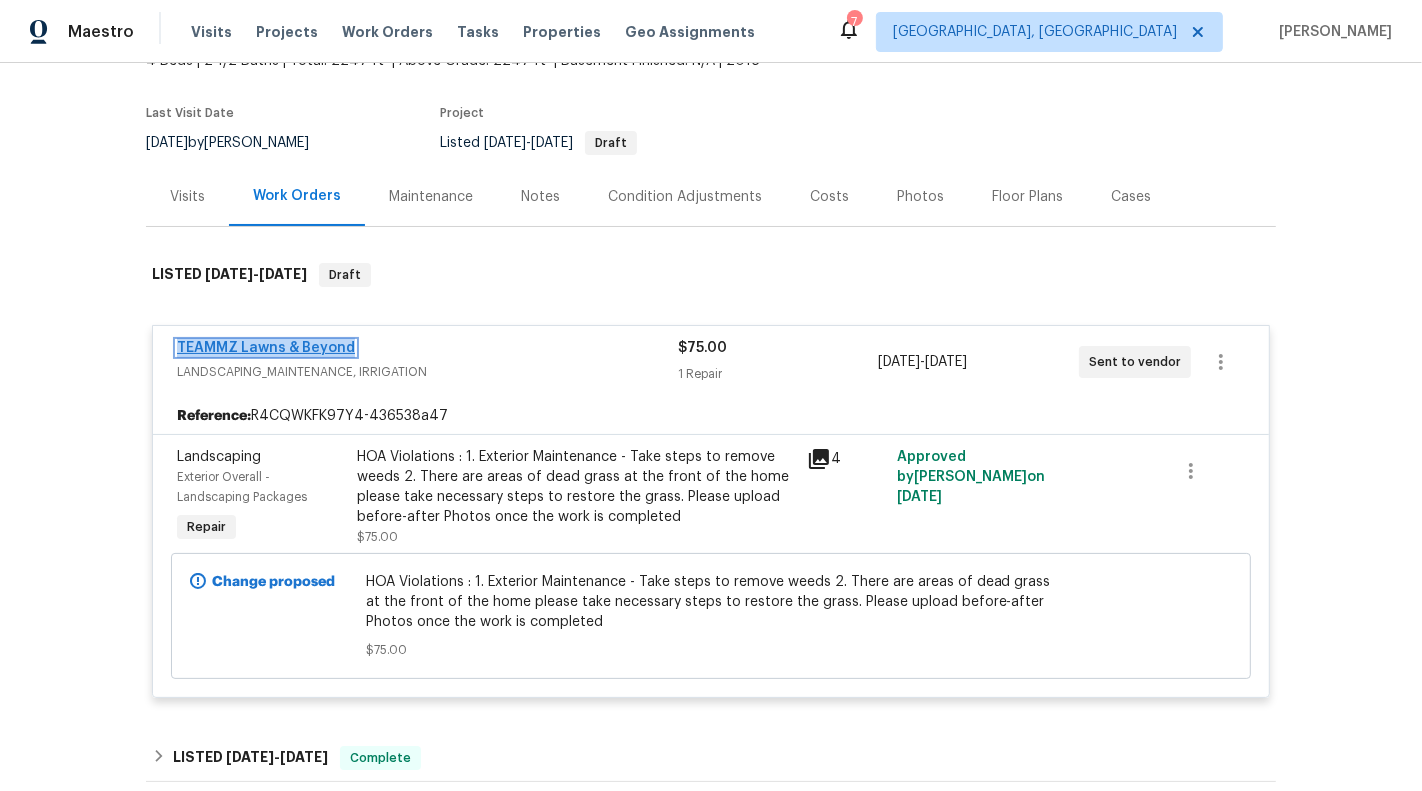click on "TEAMMZ Lawns & Beyond" at bounding box center (266, 348) 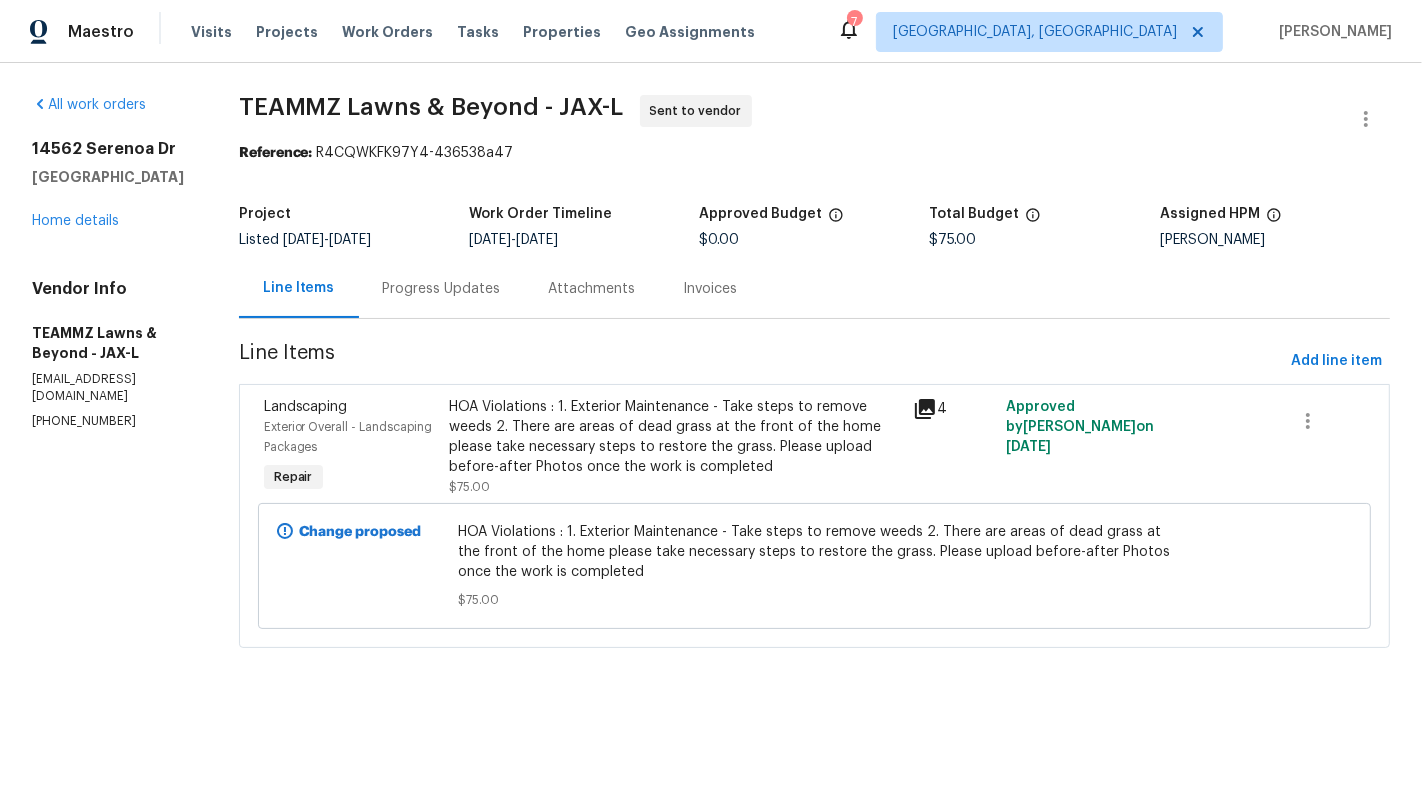 click on "Progress Updates" at bounding box center [442, 288] 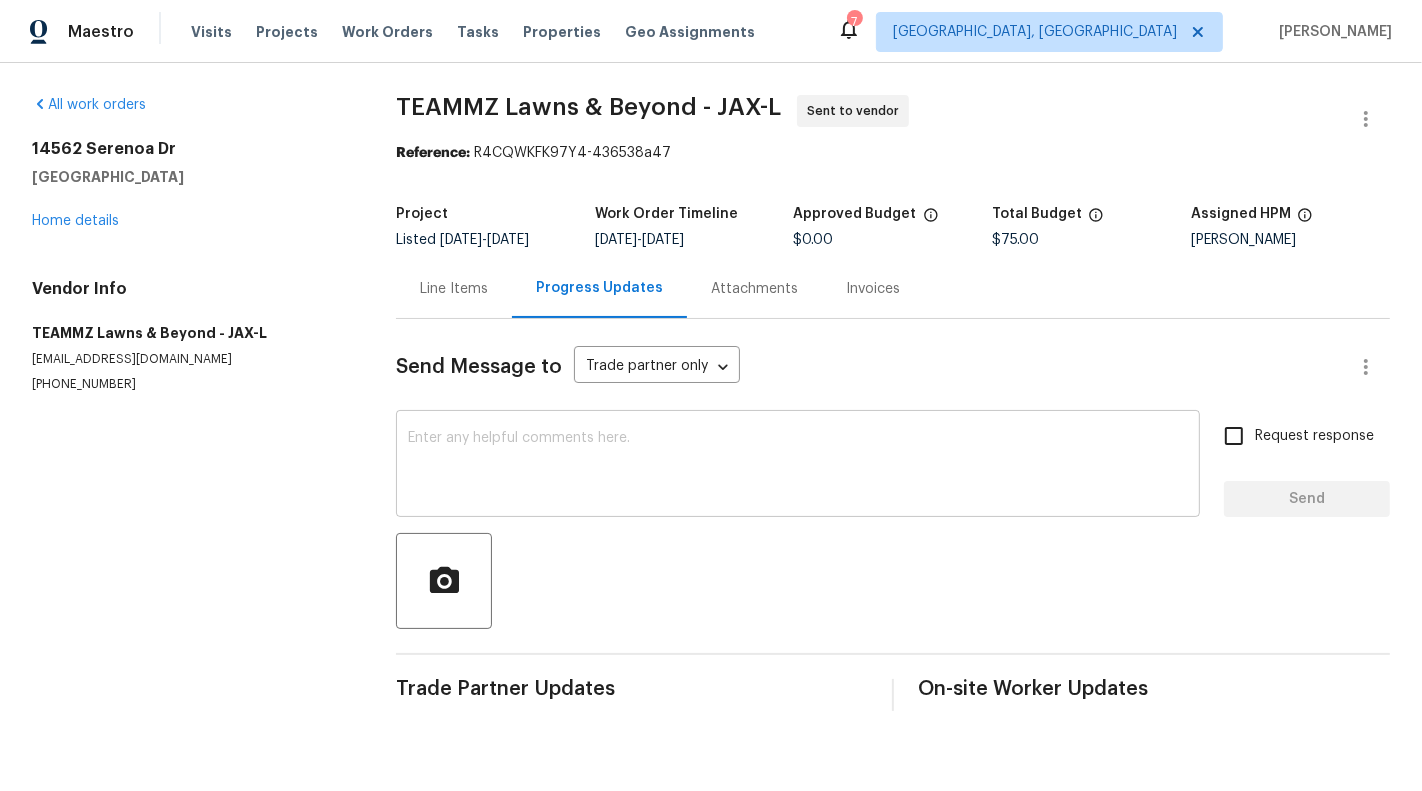 click at bounding box center [798, 466] 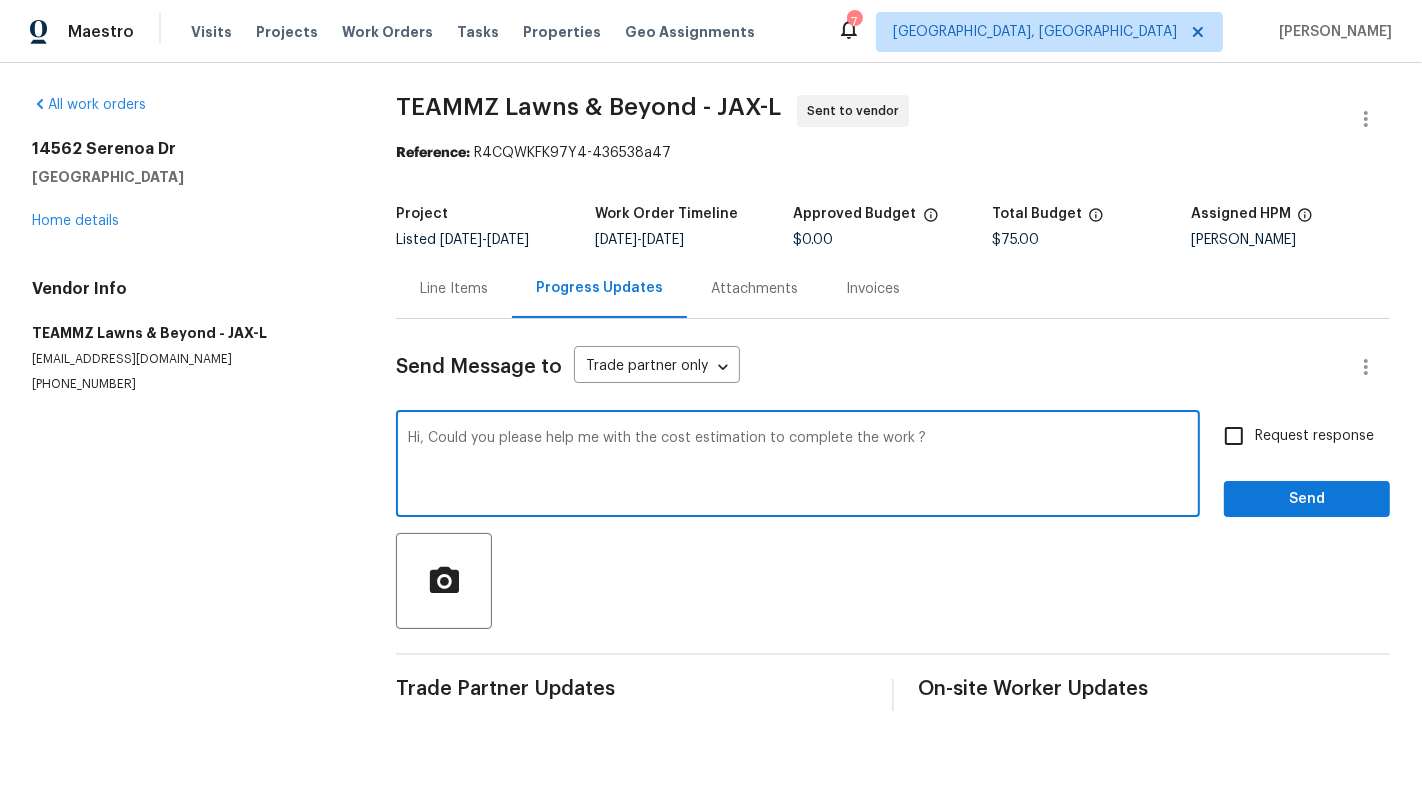 type on "Hi, Could you please help me with the cost estimation to complete the work ?" 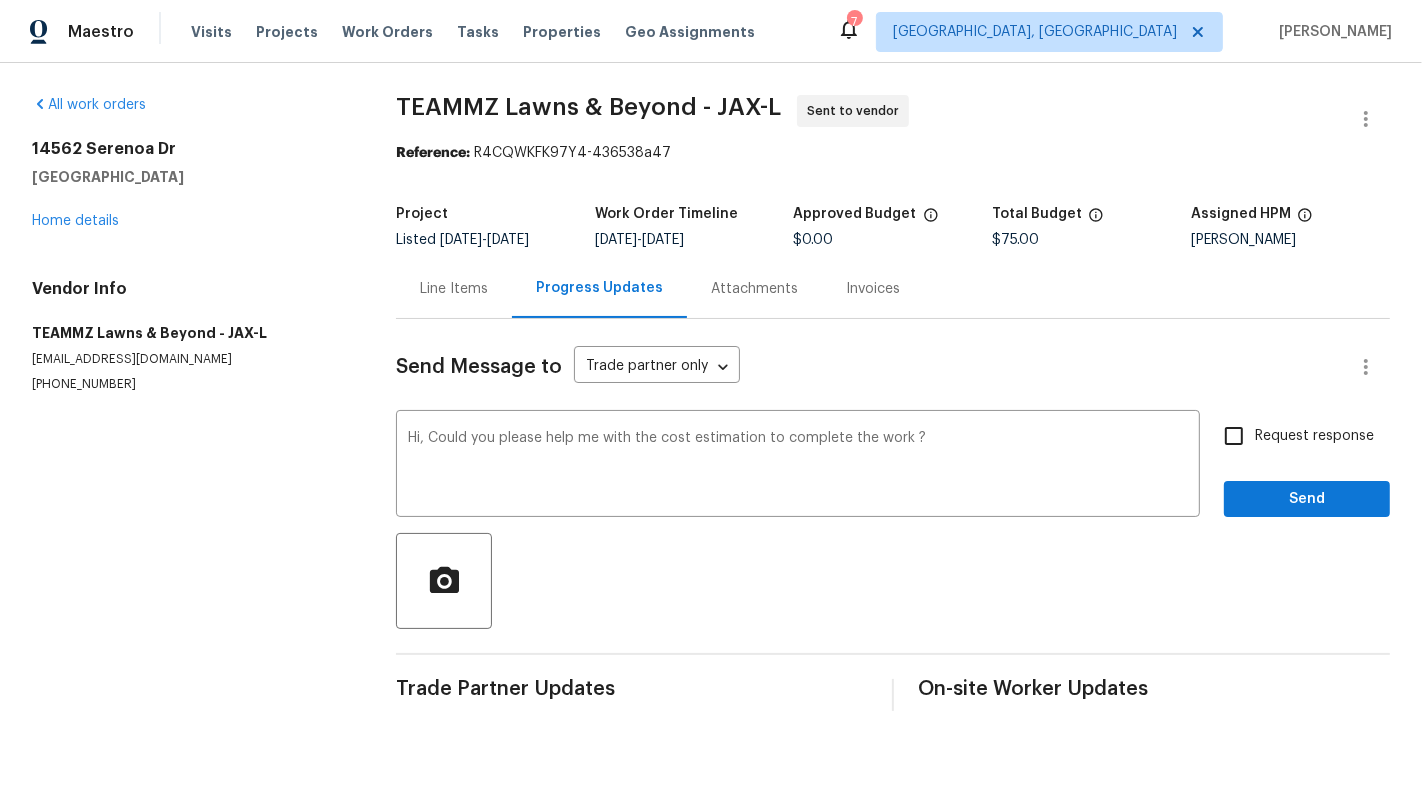 click on "Request response" at bounding box center (1314, 436) 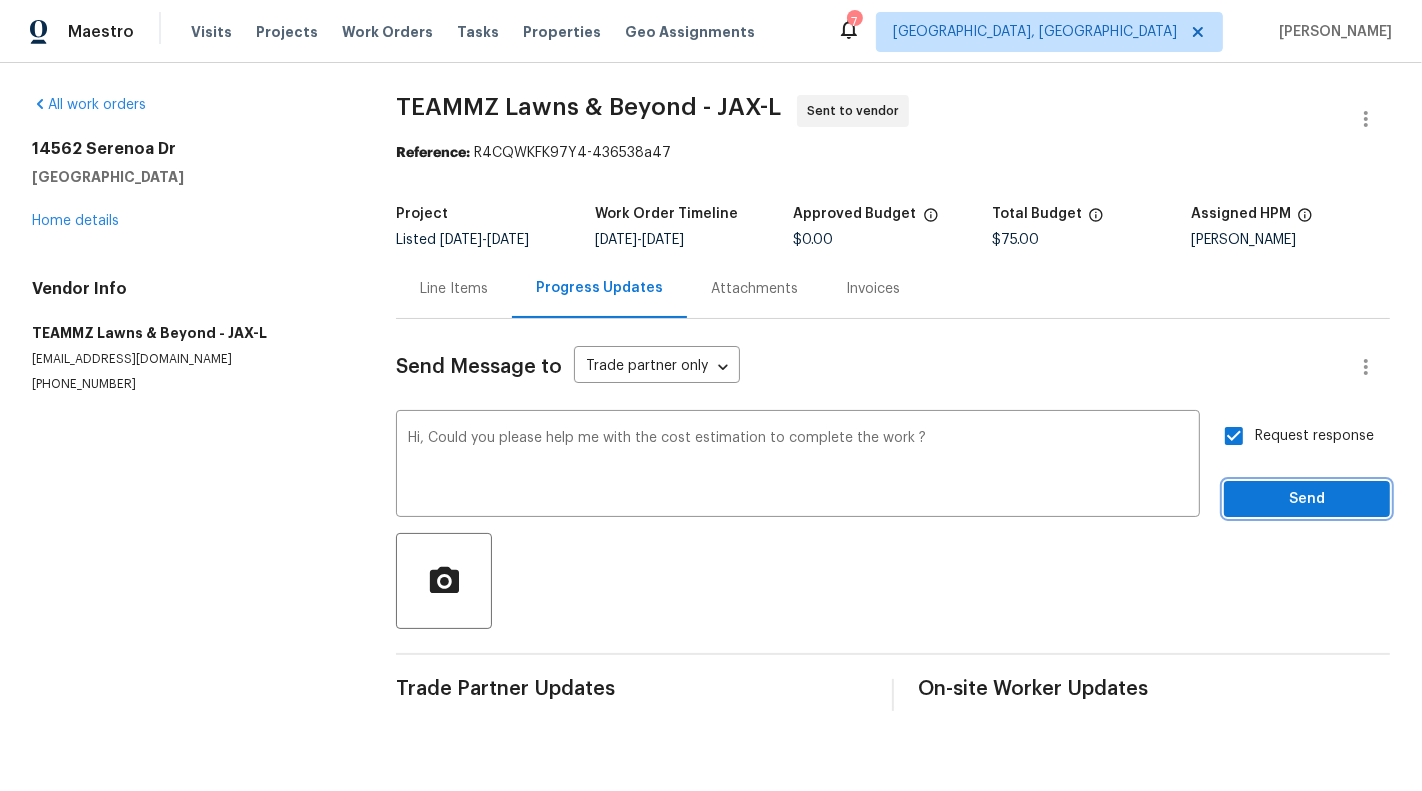 click on "Send" at bounding box center (1307, 499) 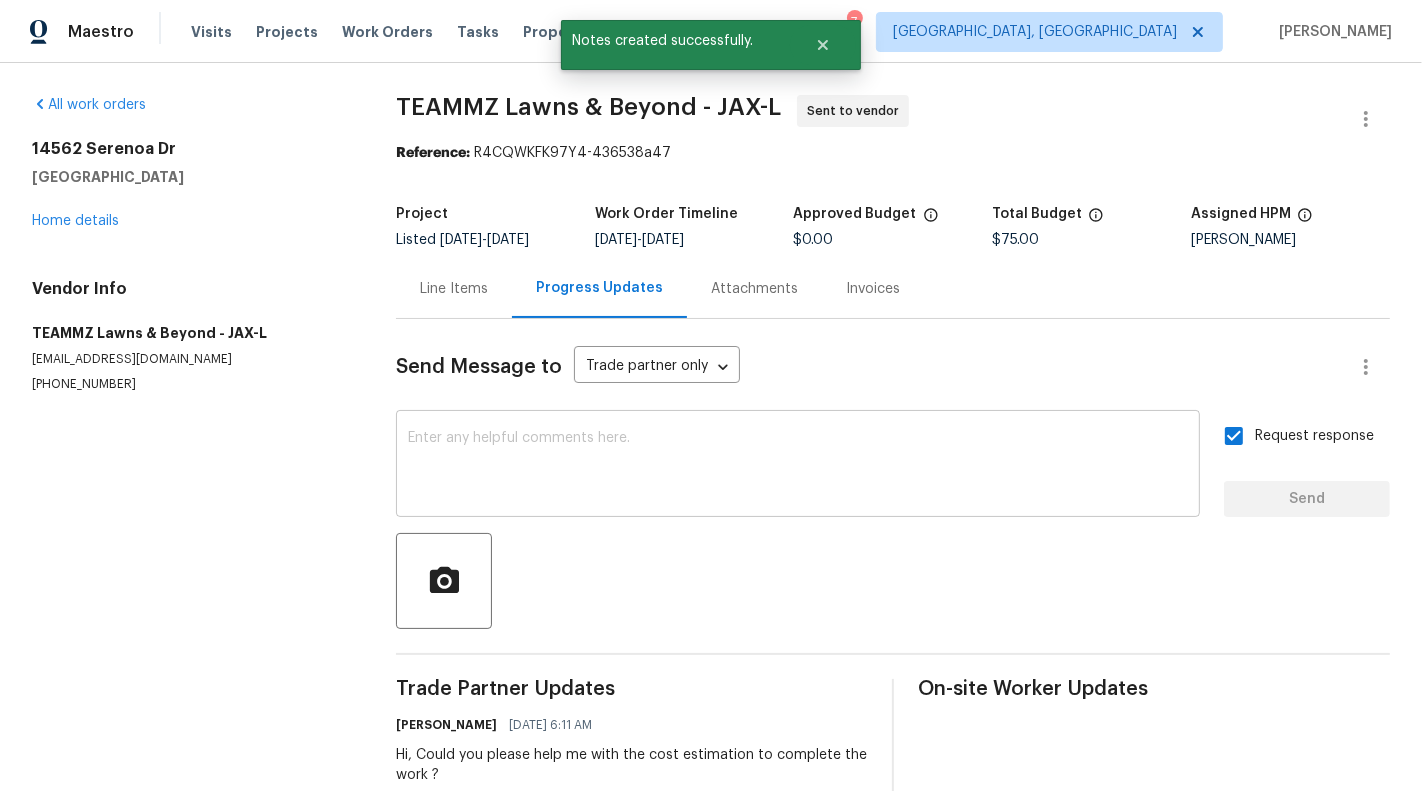 click at bounding box center [798, 466] 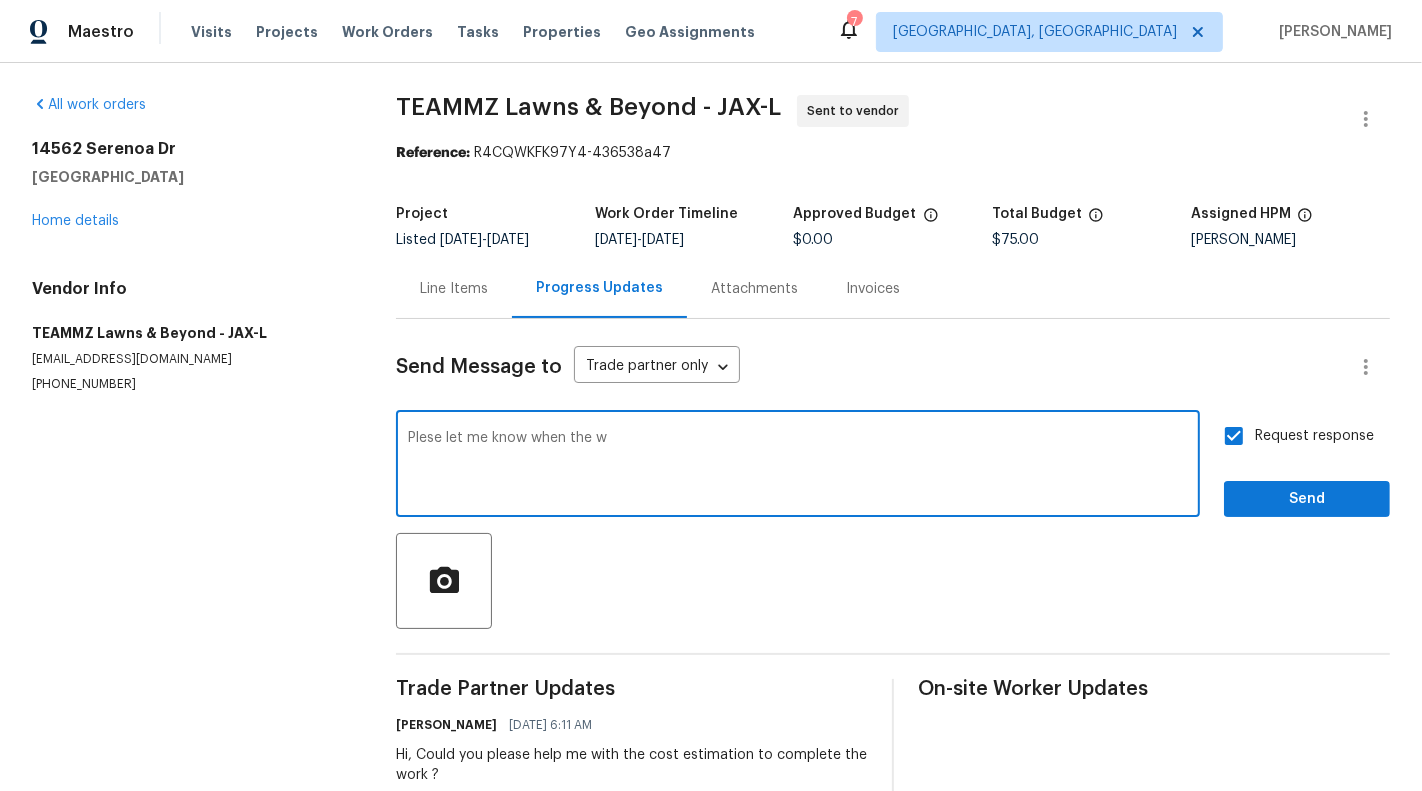 click on "Plese let me know when the w" at bounding box center (798, 466) 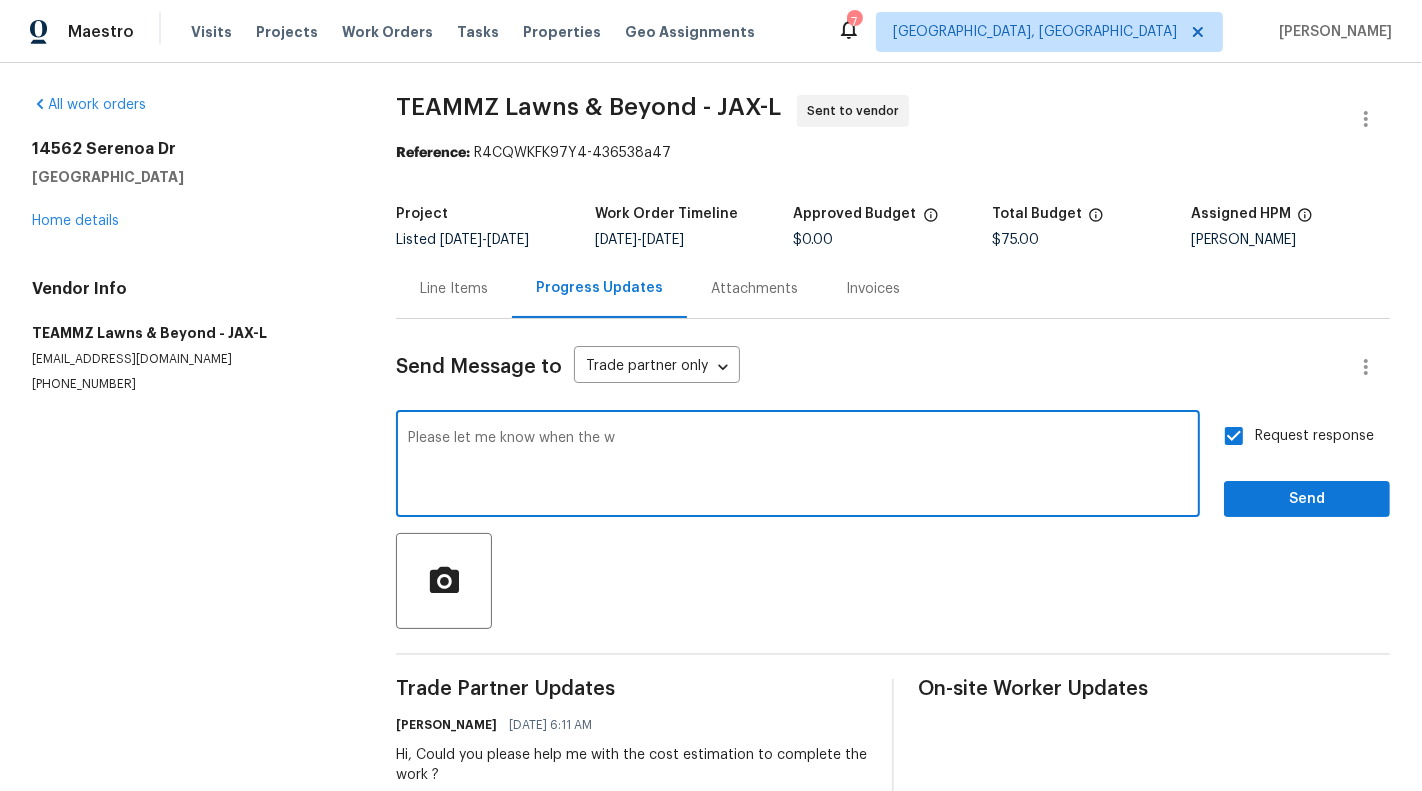 drag, startPoint x: 465, startPoint y: 437, endPoint x: 712, endPoint y: 437, distance: 247 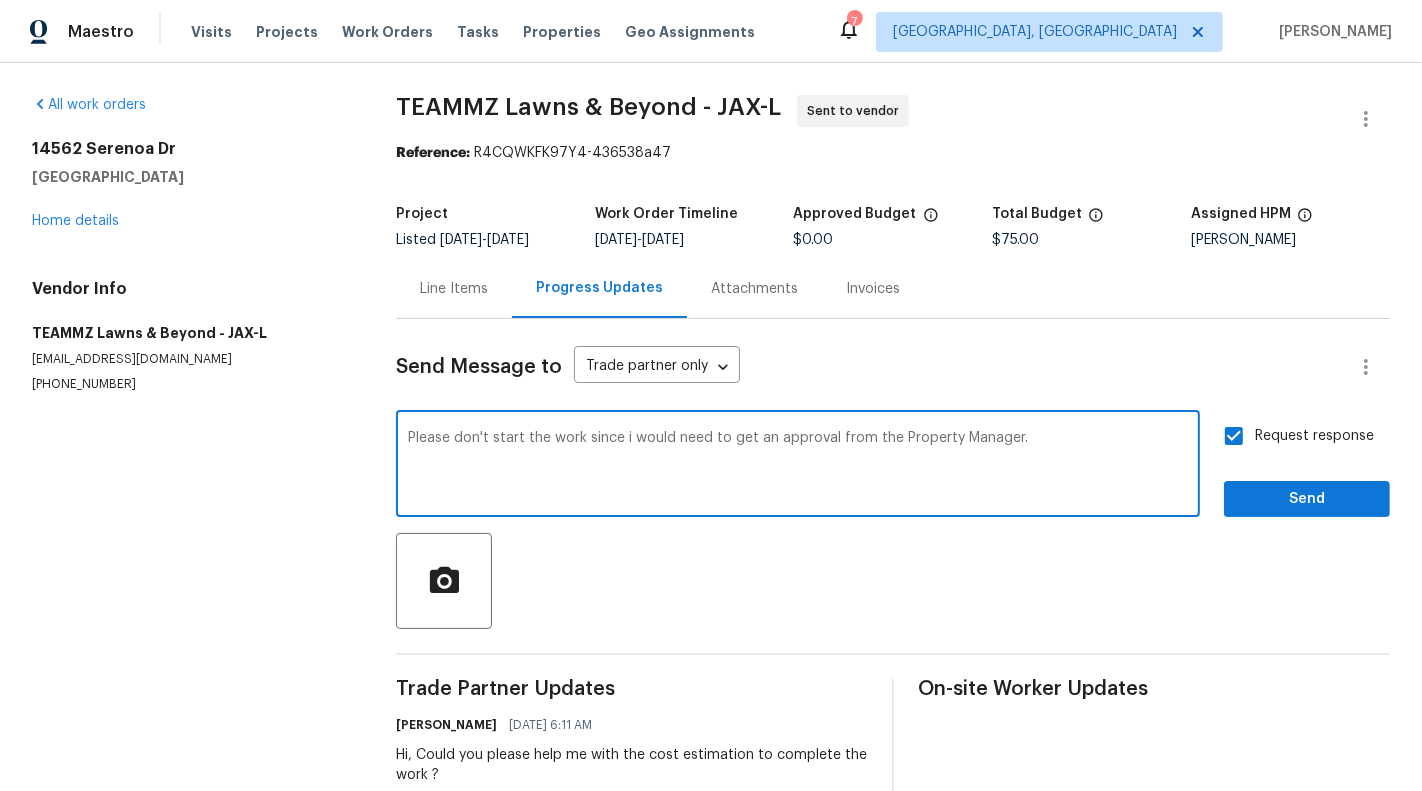 click on "Hi, Could you please help me with the cost estimation to complete the work ?" at bounding box center (632, 765) 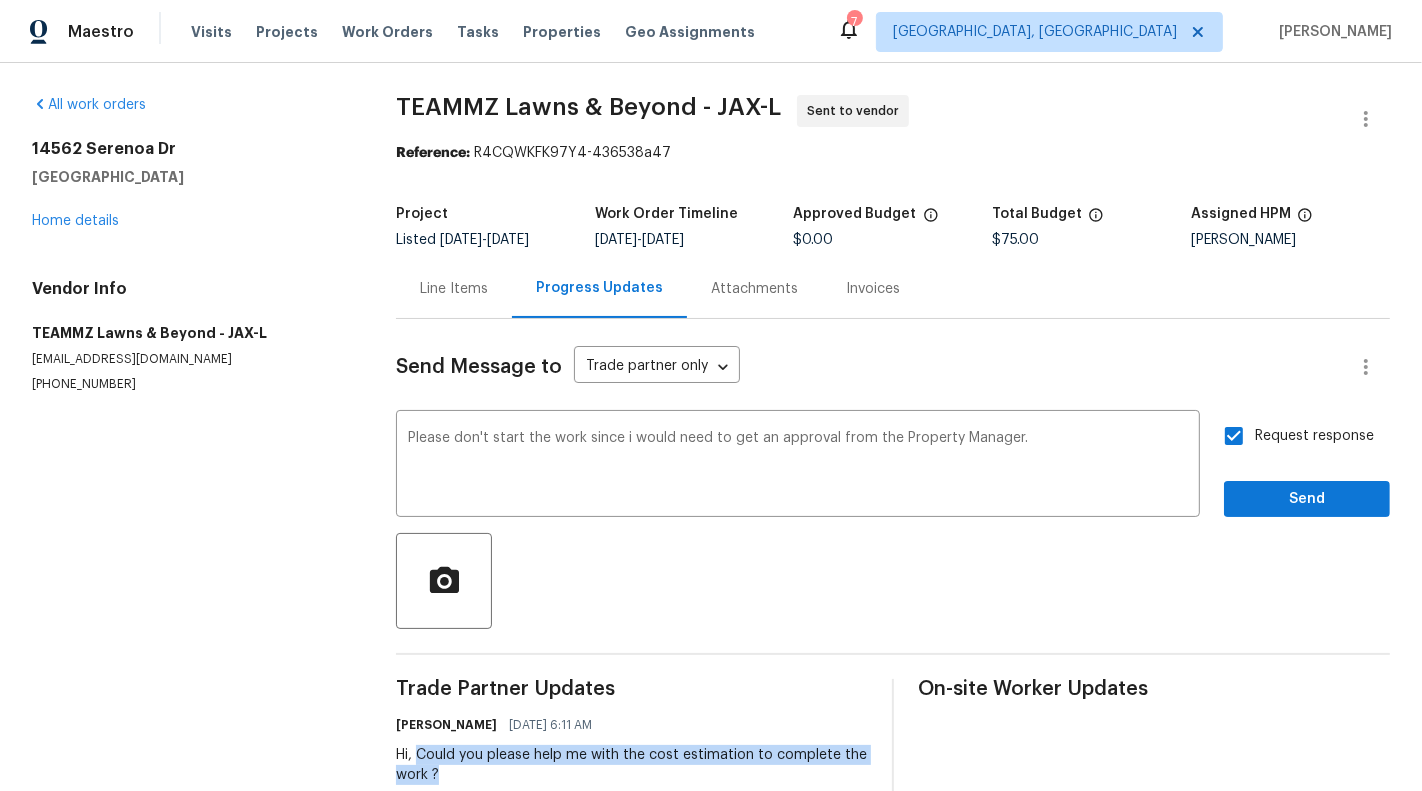 drag, startPoint x: 420, startPoint y: 756, endPoint x: 494, endPoint y: 774, distance: 76.15773 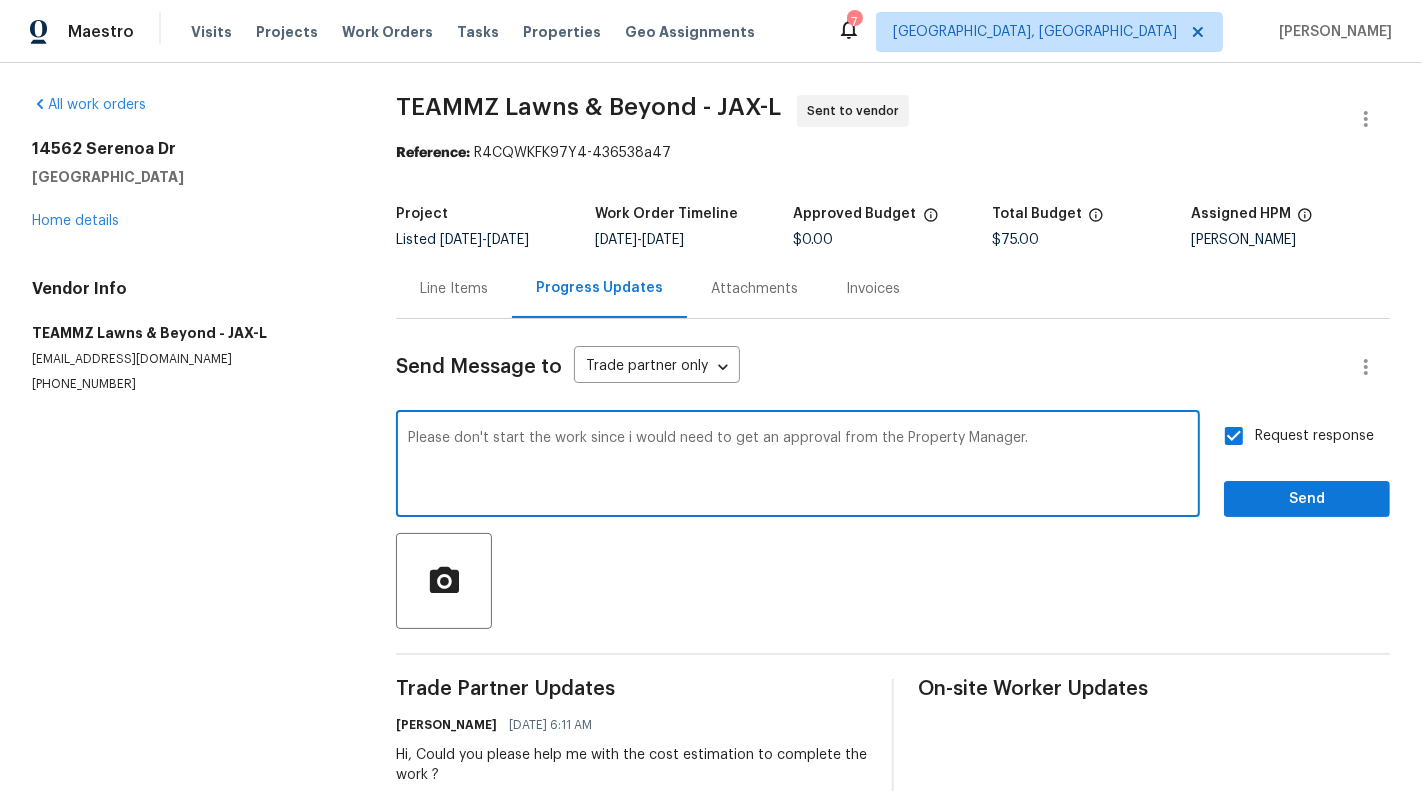 click on "Please don't start the work since i would need to get an approval from the Property Manager." at bounding box center [798, 466] 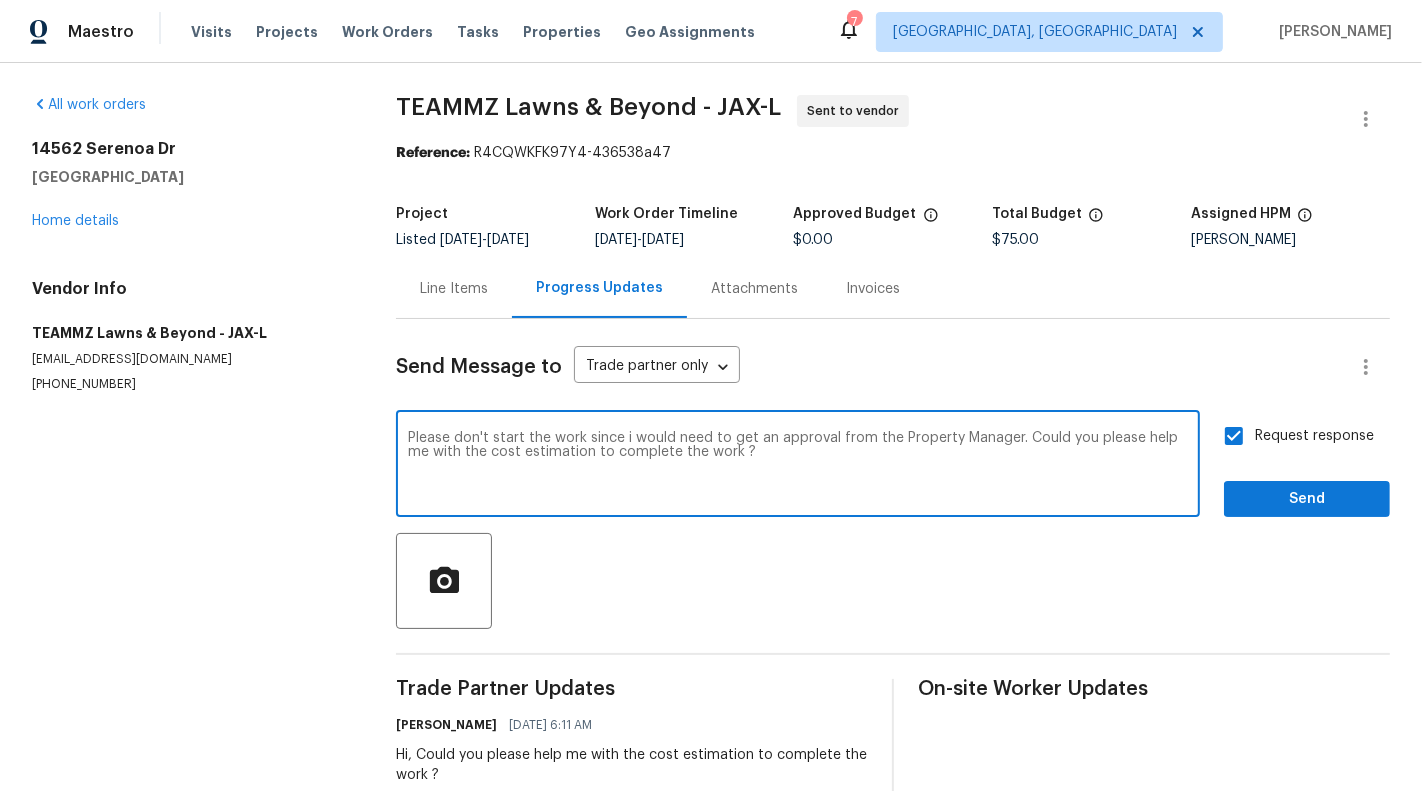 type on "Please don't start the work since i would need to get an approval from the Property Manager. Could you please help me with the cost estimation to complete the work ?" 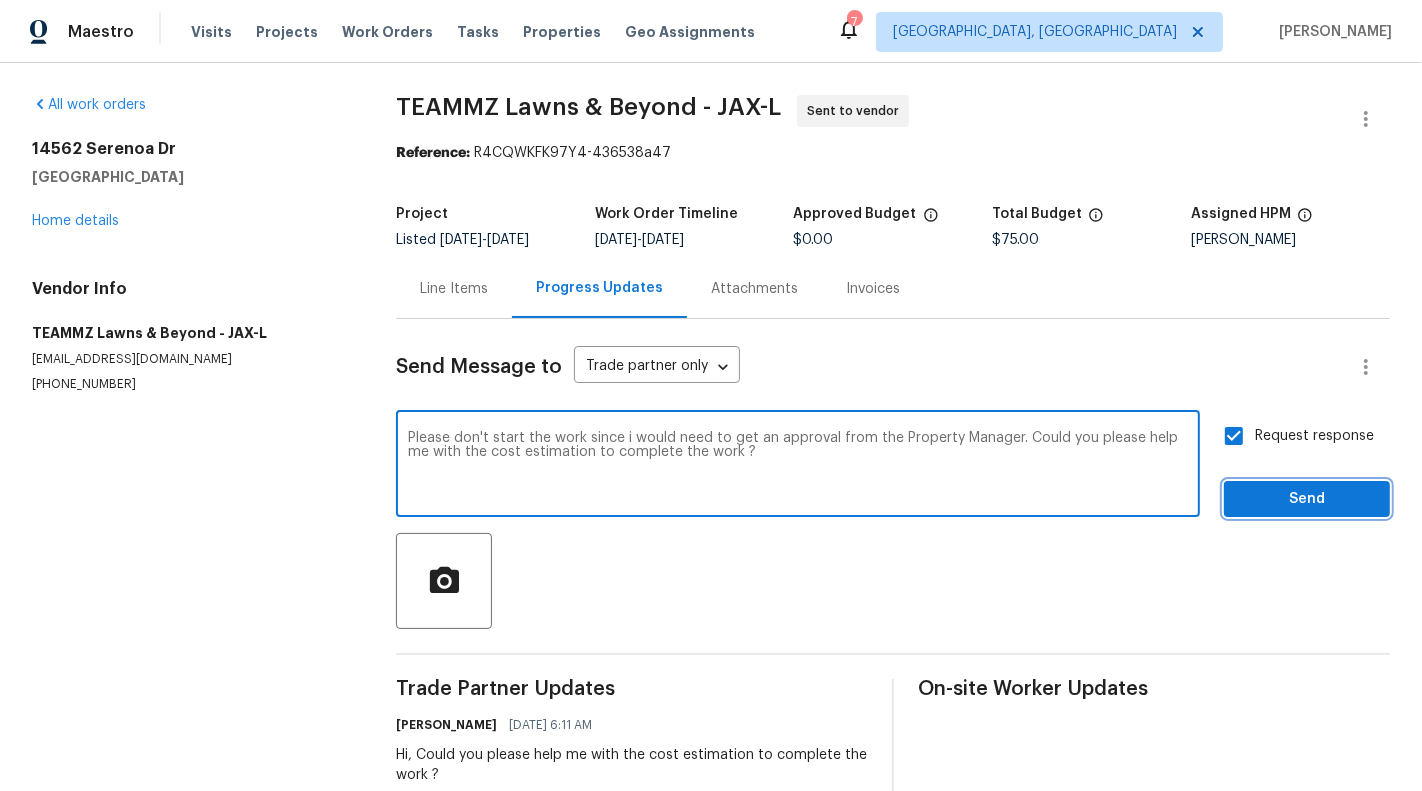 click on "Send" at bounding box center (1307, 499) 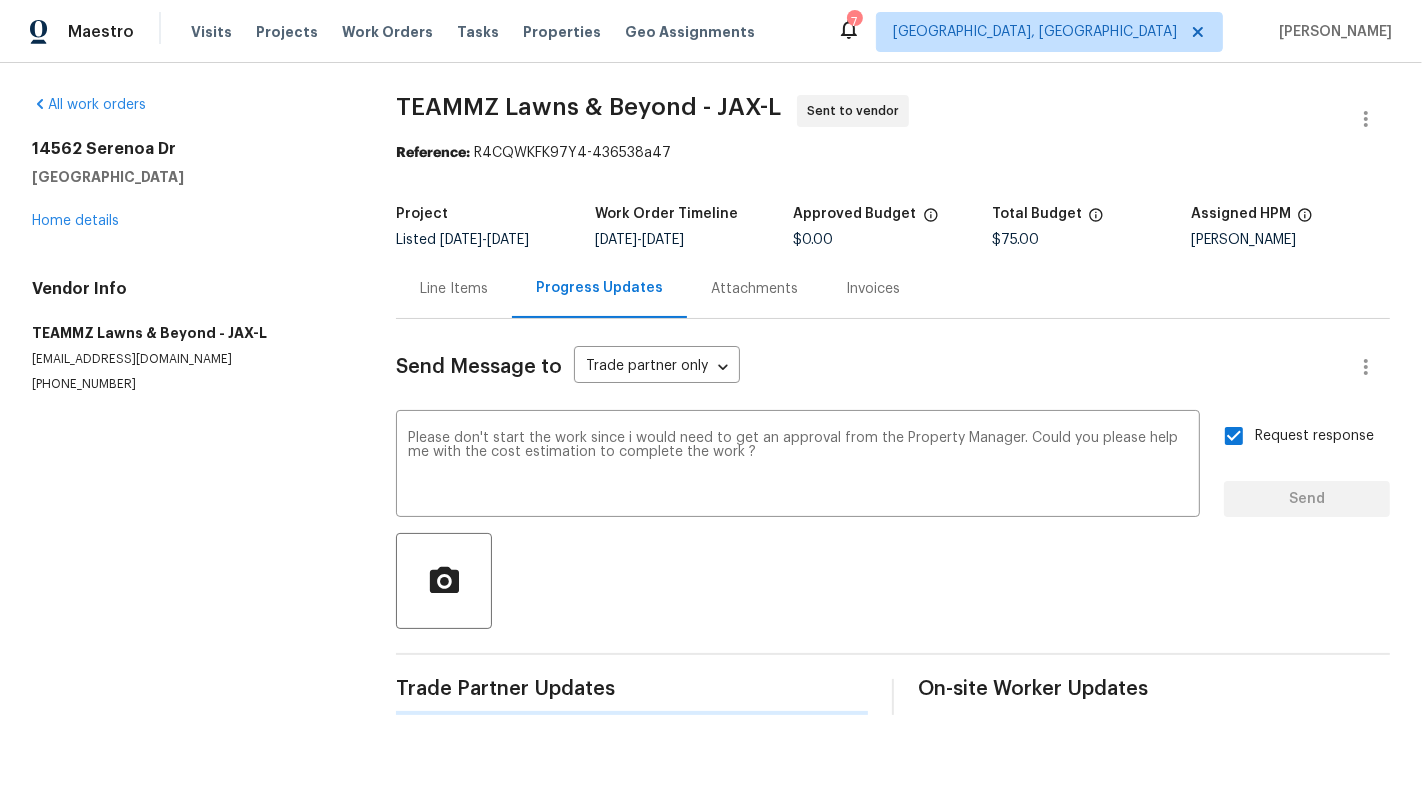 type 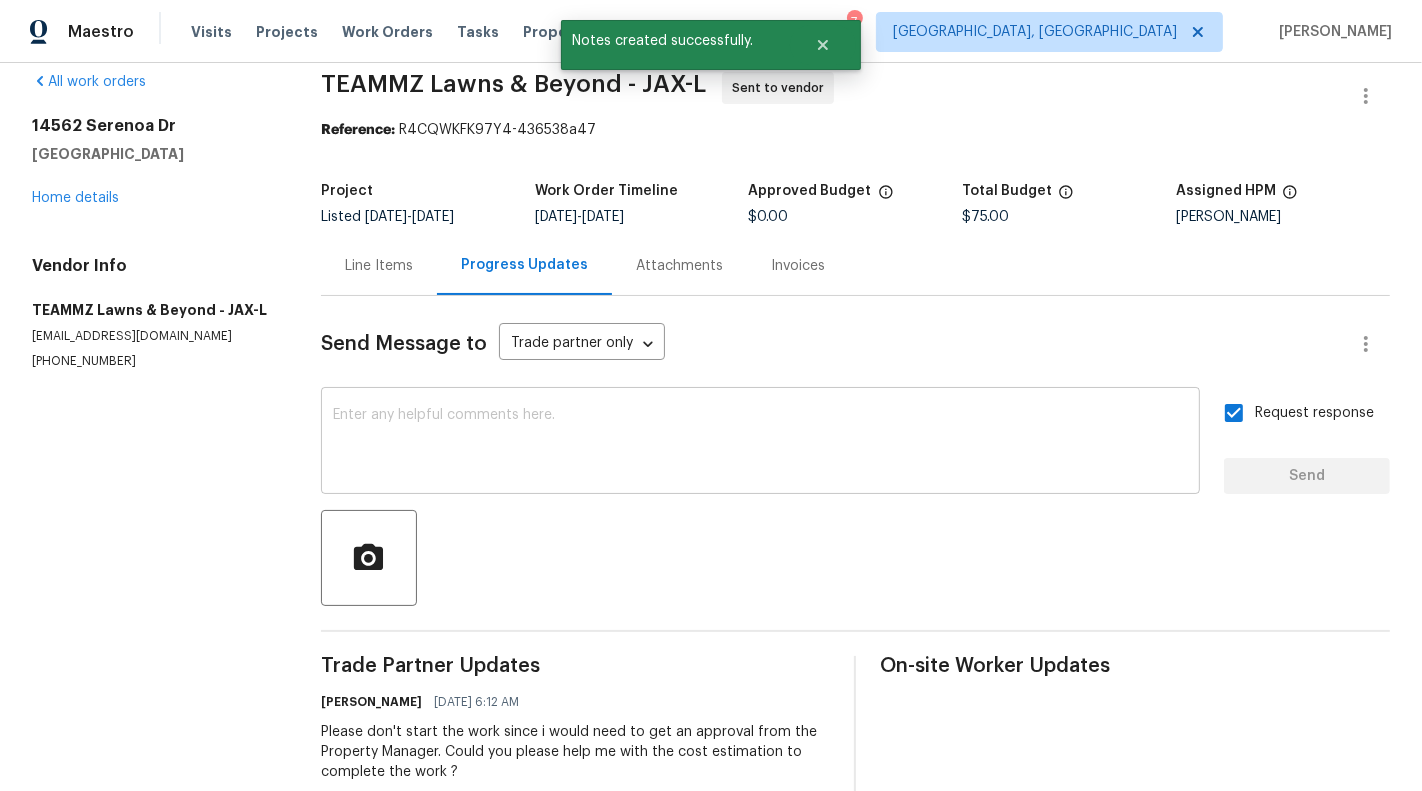 scroll, scrollTop: 25, scrollLeft: 0, axis: vertical 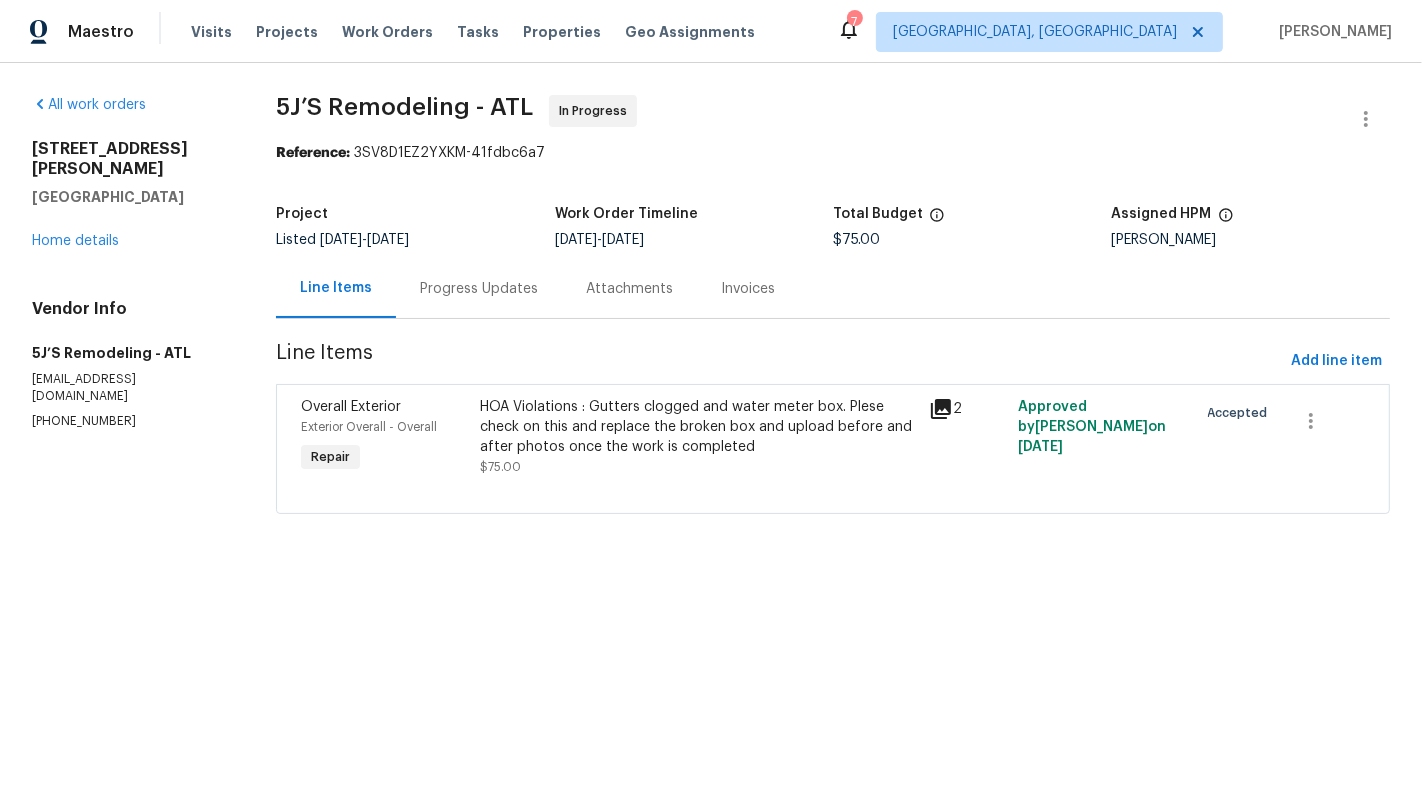 click on "HOA Violations : Gutters clogged and water meter box. Plese check on this and replace the broken box and upload before and after photos once the work is completed" at bounding box center [698, 427] 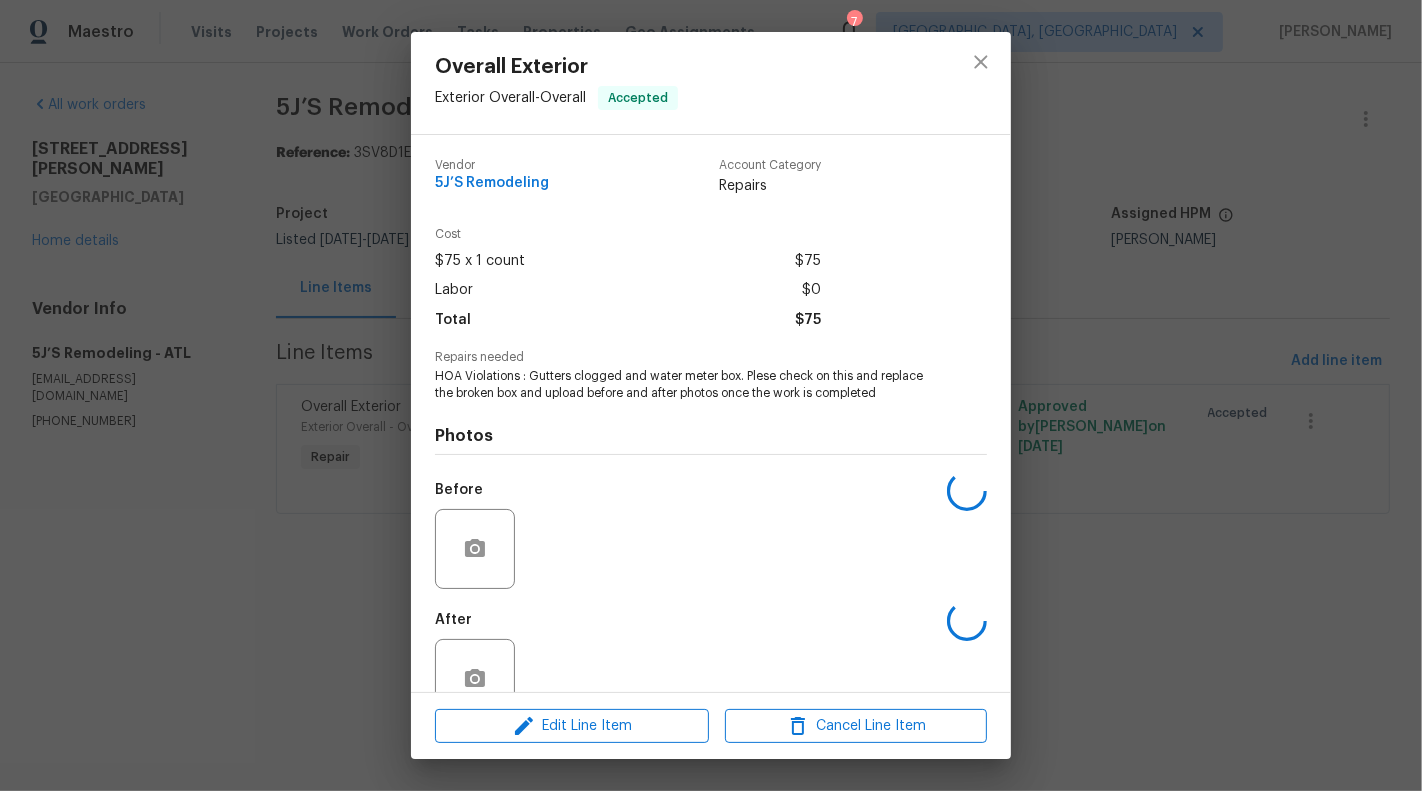 scroll, scrollTop: 47, scrollLeft: 0, axis: vertical 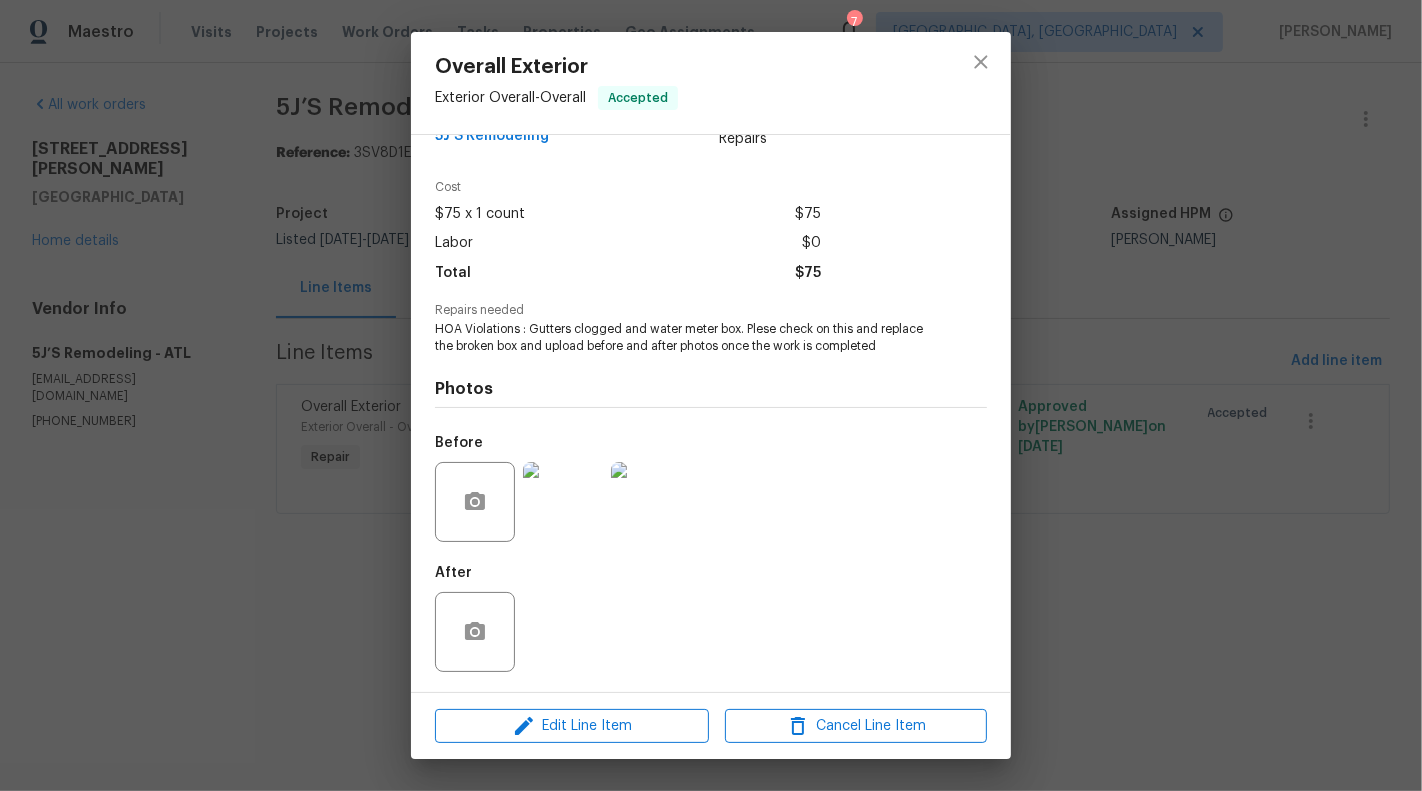 click on "Overall Exterior Exterior Overall  -  Overall Accepted Vendor 5J’S Remodeling Account Category Repairs Cost $75 x 1 count $75 Labor $0 Total $75 Repairs needed HOA Violations : Gutters clogged and water meter box. Plese check on this and replace the broken box and upload before and after photos once the work is completed Photos Before After  Edit Line Item  Cancel Line Item" at bounding box center (711, 395) 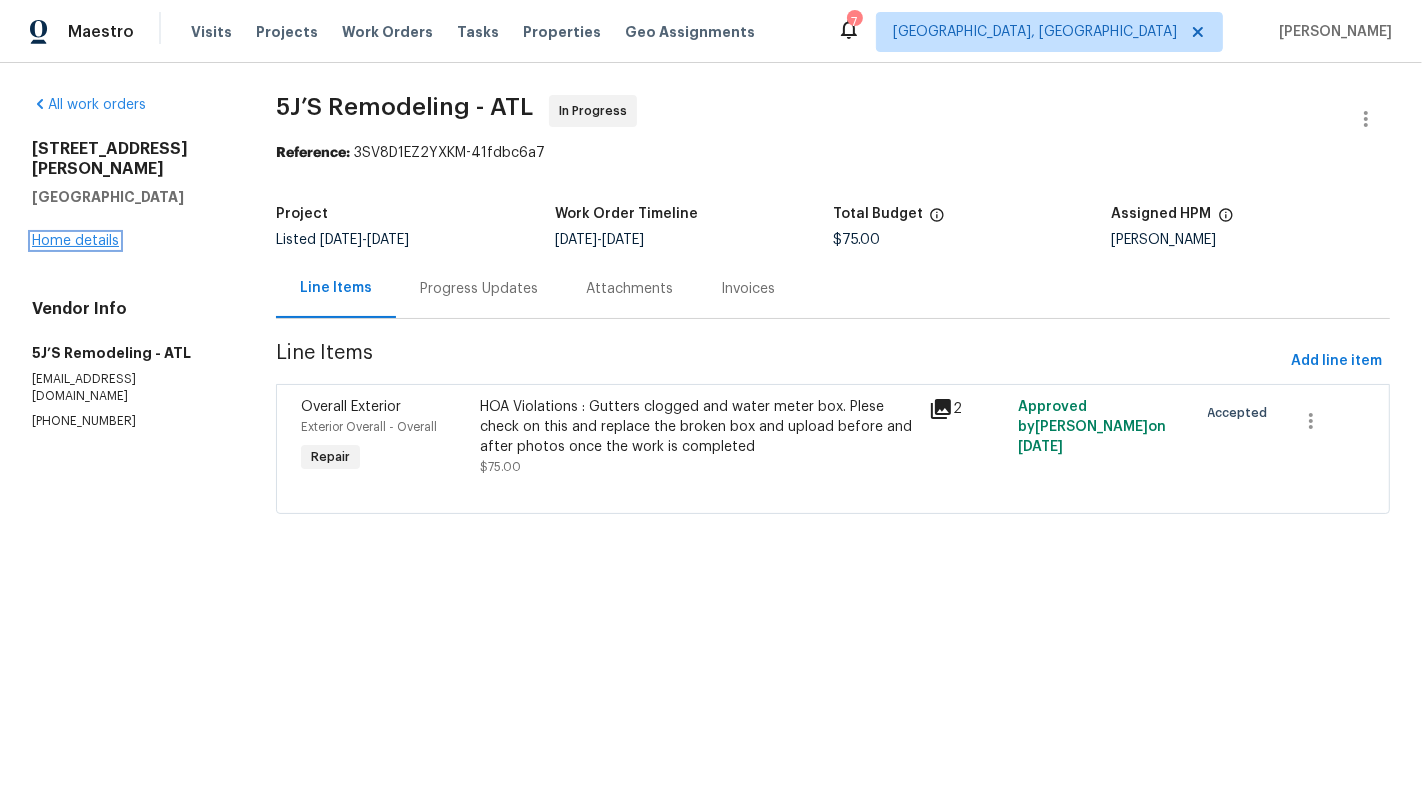 click on "Home details" at bounding box center (75, 241) 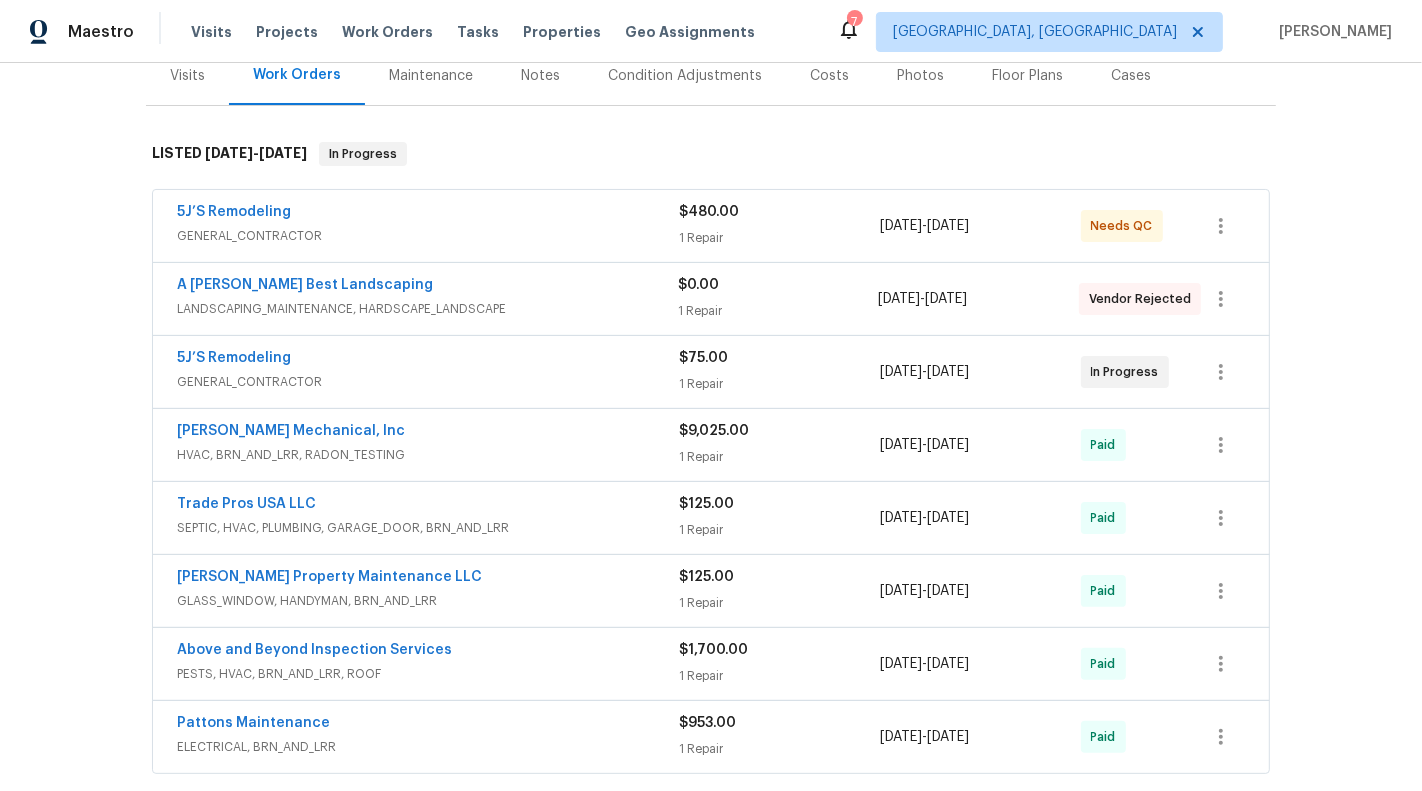 scroll, scrollTop: 261, scrollLeft: 0, axis: vertical 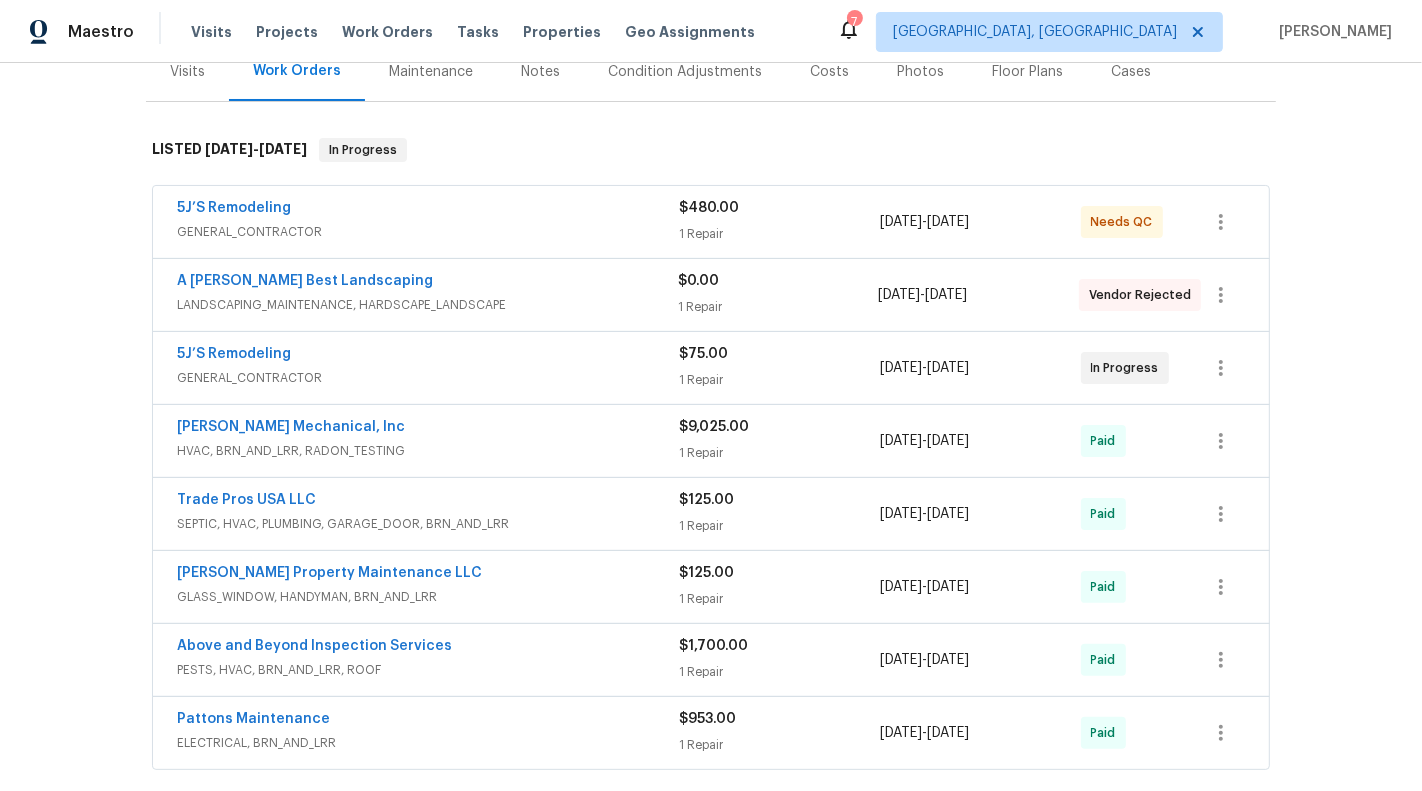 click on "5J’S Remodeling" at bounding box center [428, 356] 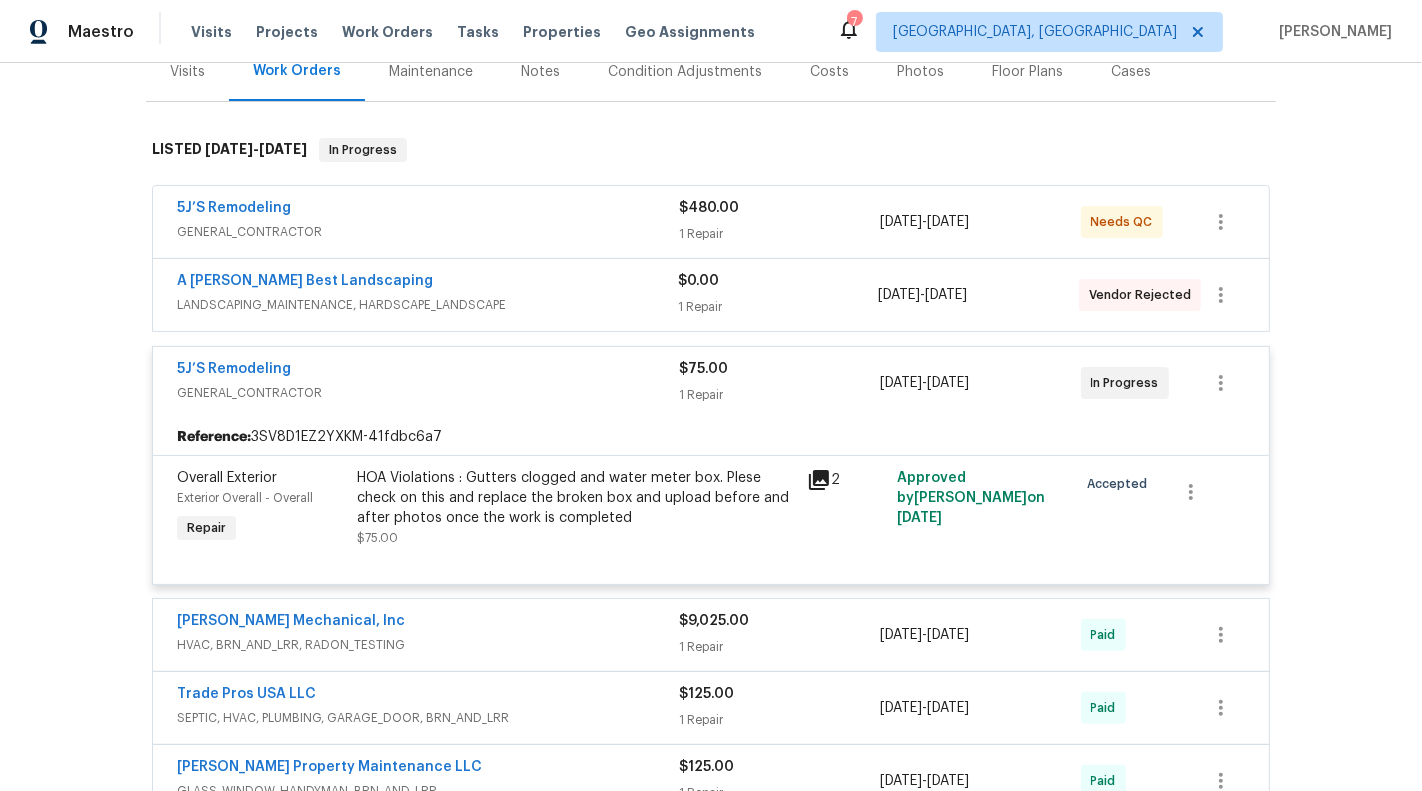 click on "5J’S Remodeling" at bounding box center [428, 210] 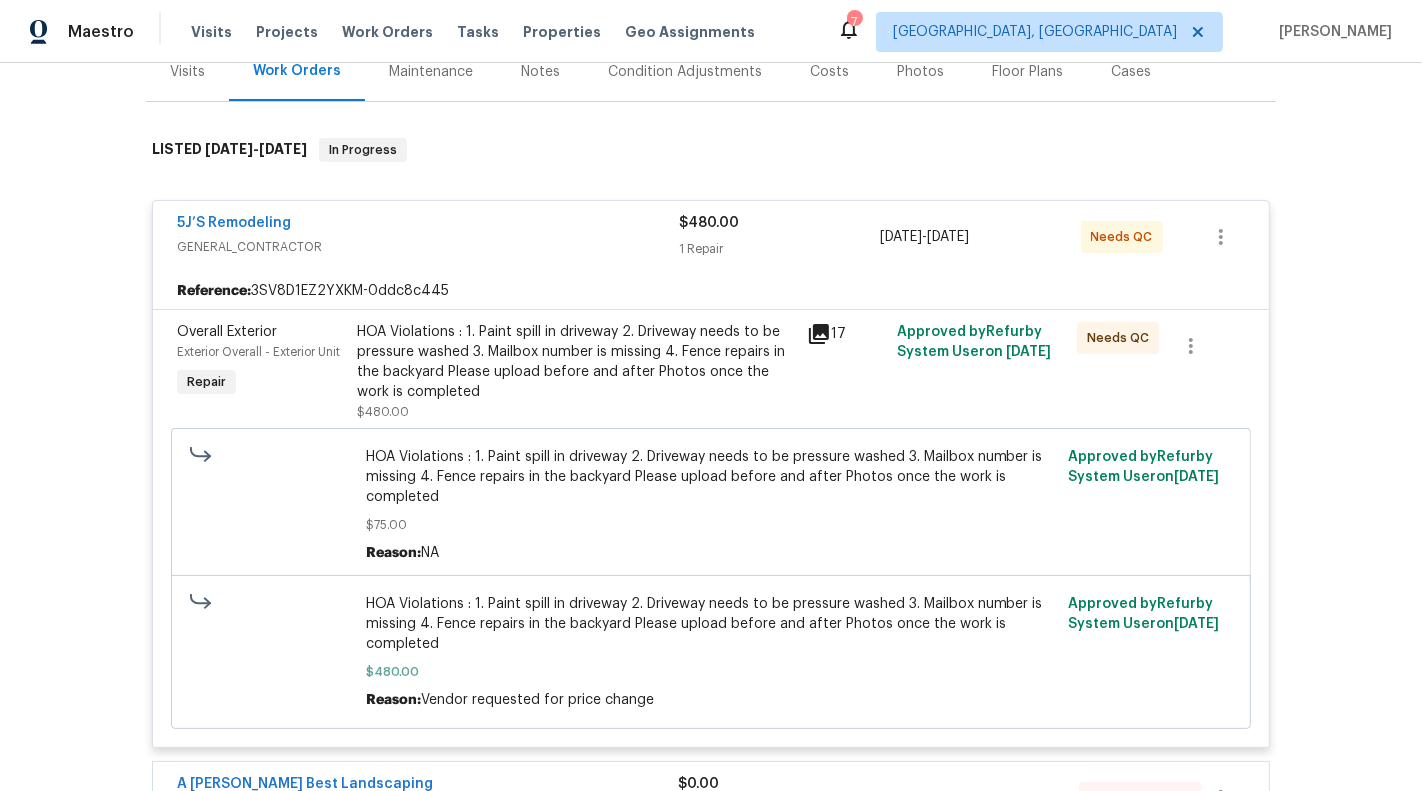scroll, scrollTop: 277, scrollLeft: 0, axis: vertical 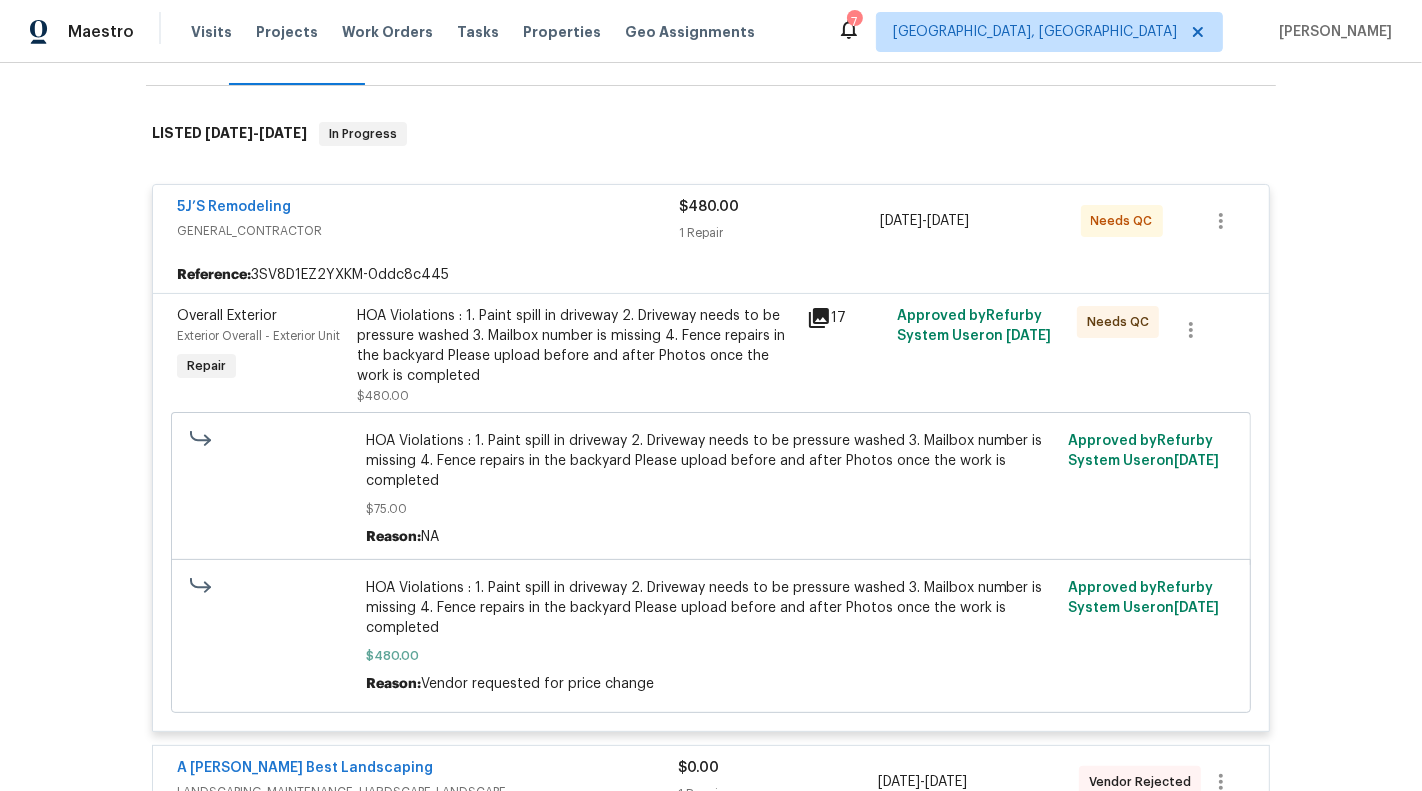 click on "5J’S Remodeling GENERAL_CONTRACTOR $480.00 1 Repair 6/9/2025  -  6/12/2025 Needs QC" at bounding box center (711, 221) 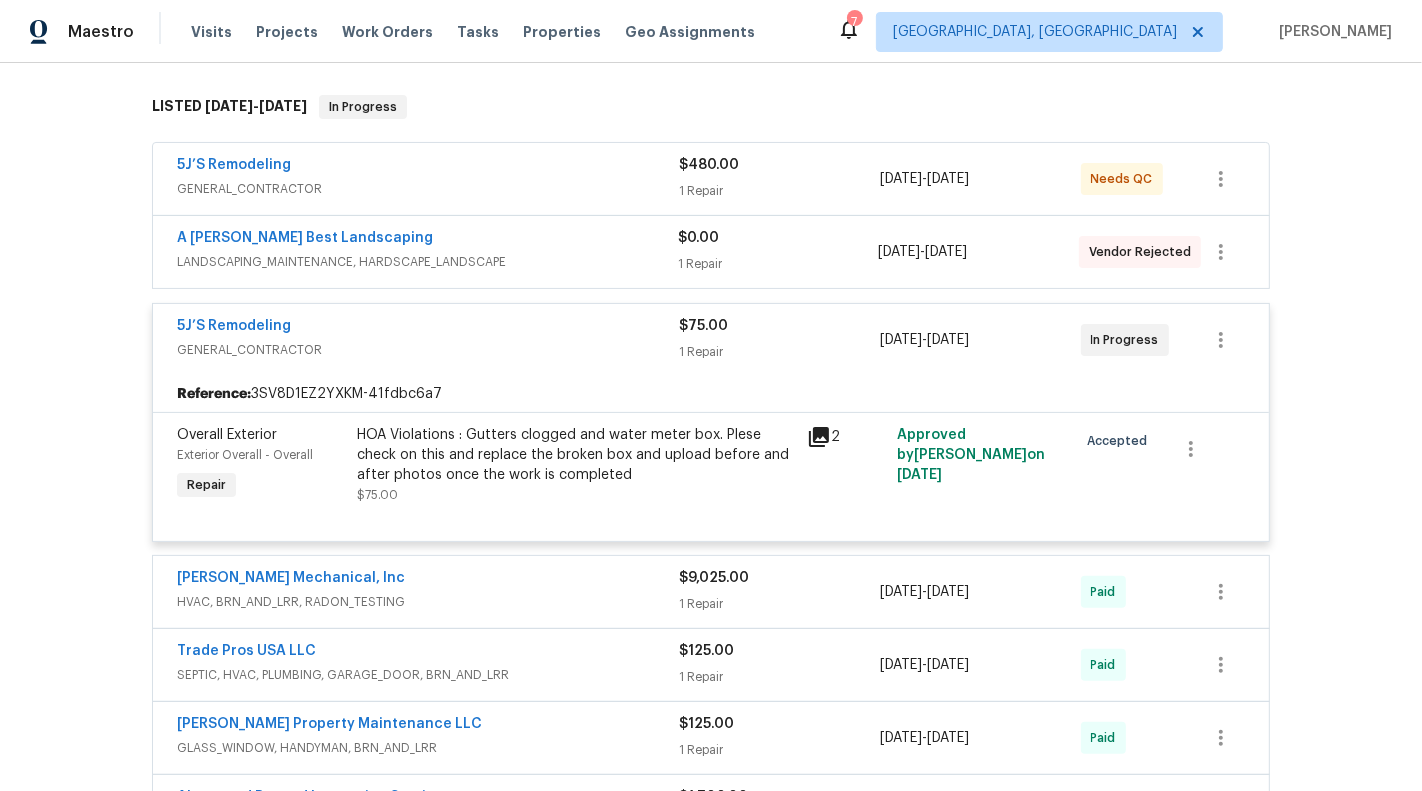 scroll, scrollTop: 308, scrollLeft: 0, axis: vertical 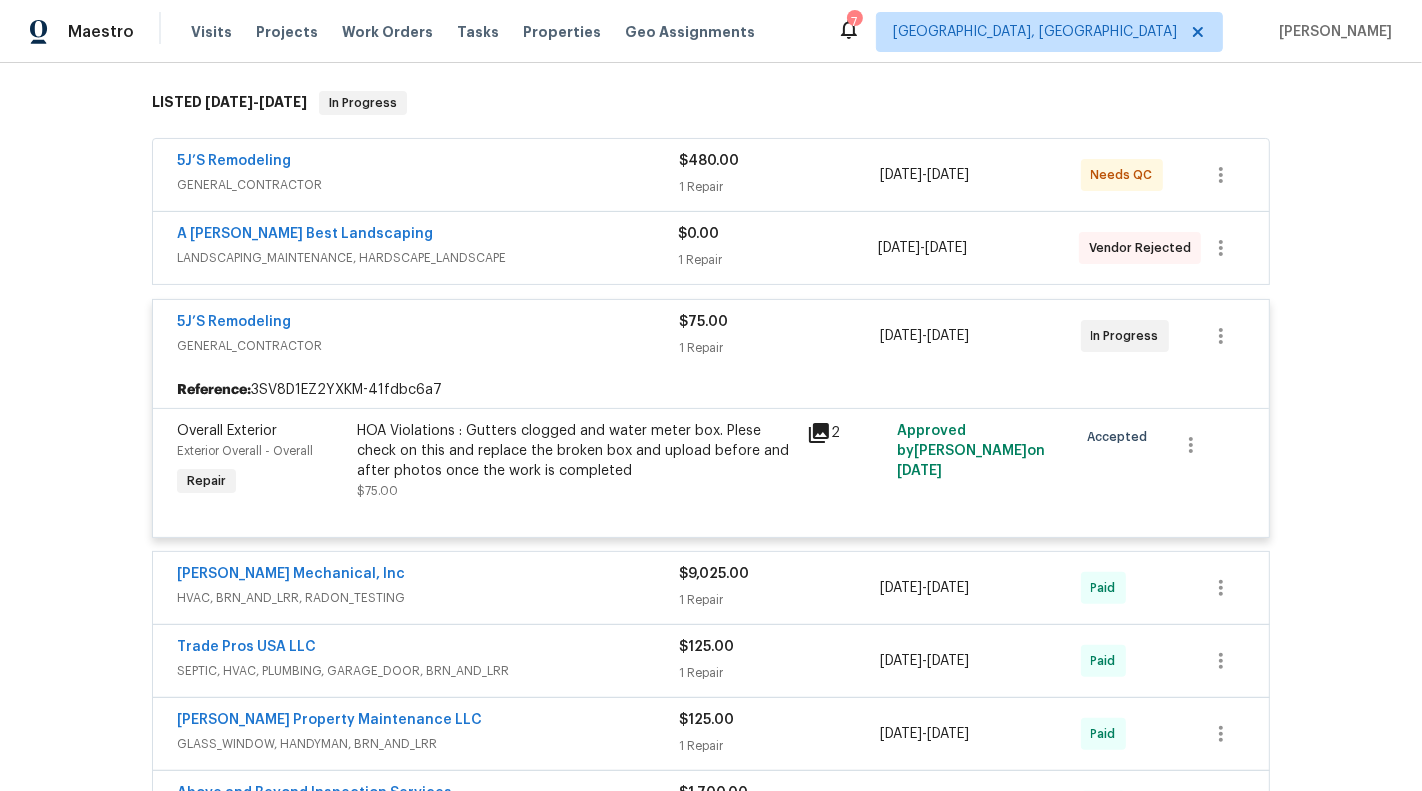 click on "A Lopez Best Landscaping" at bounding box center (427, 236) 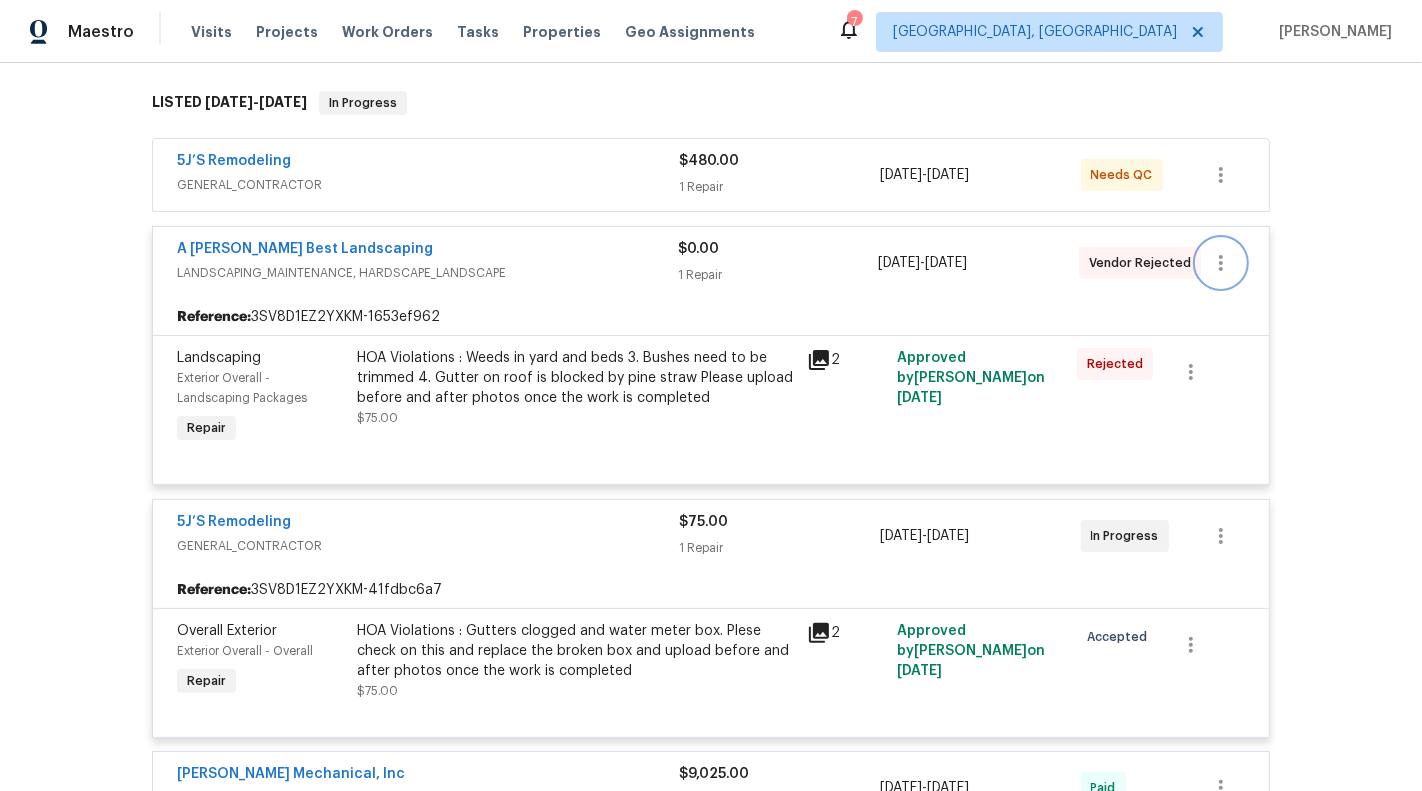 click 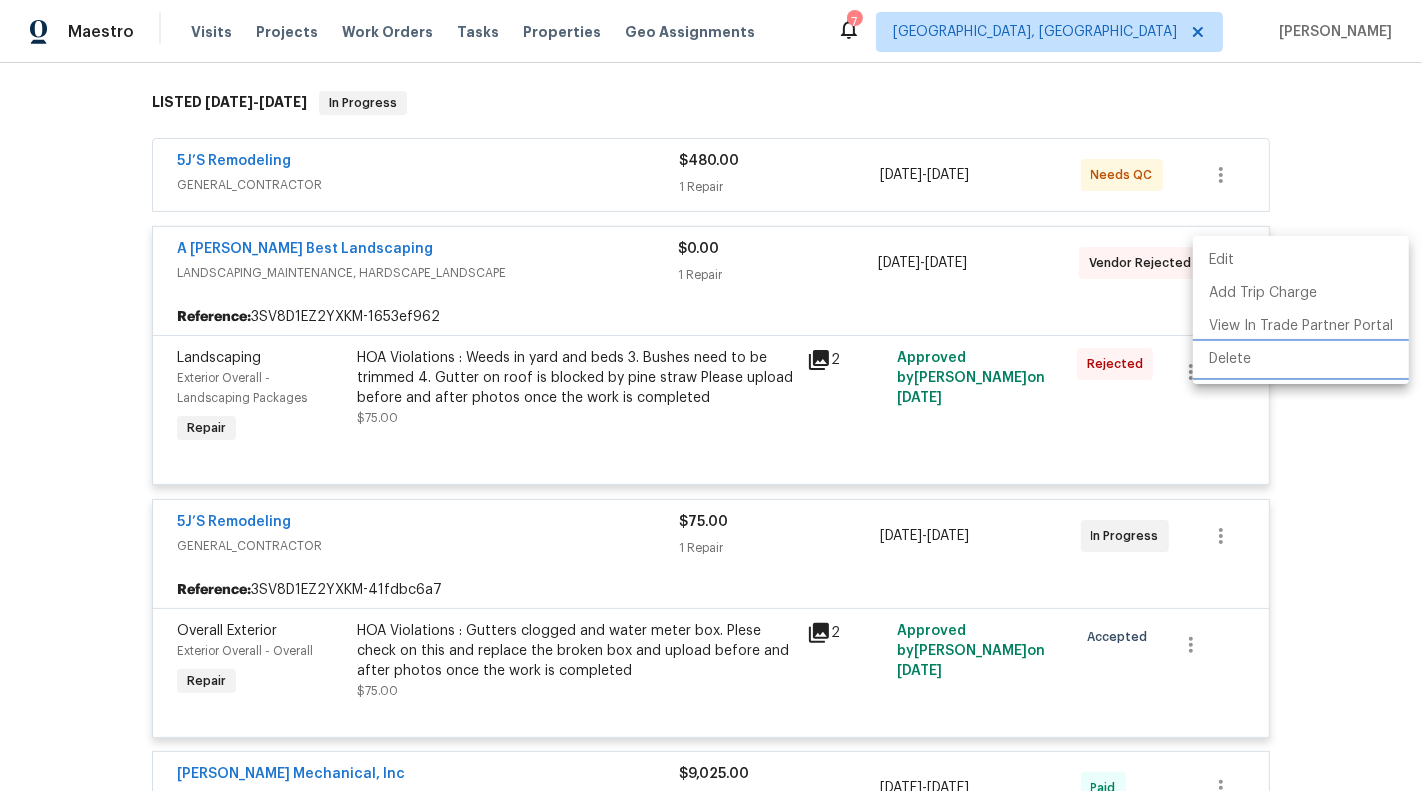 click on "Delete" at bounding box center (1301, 359) 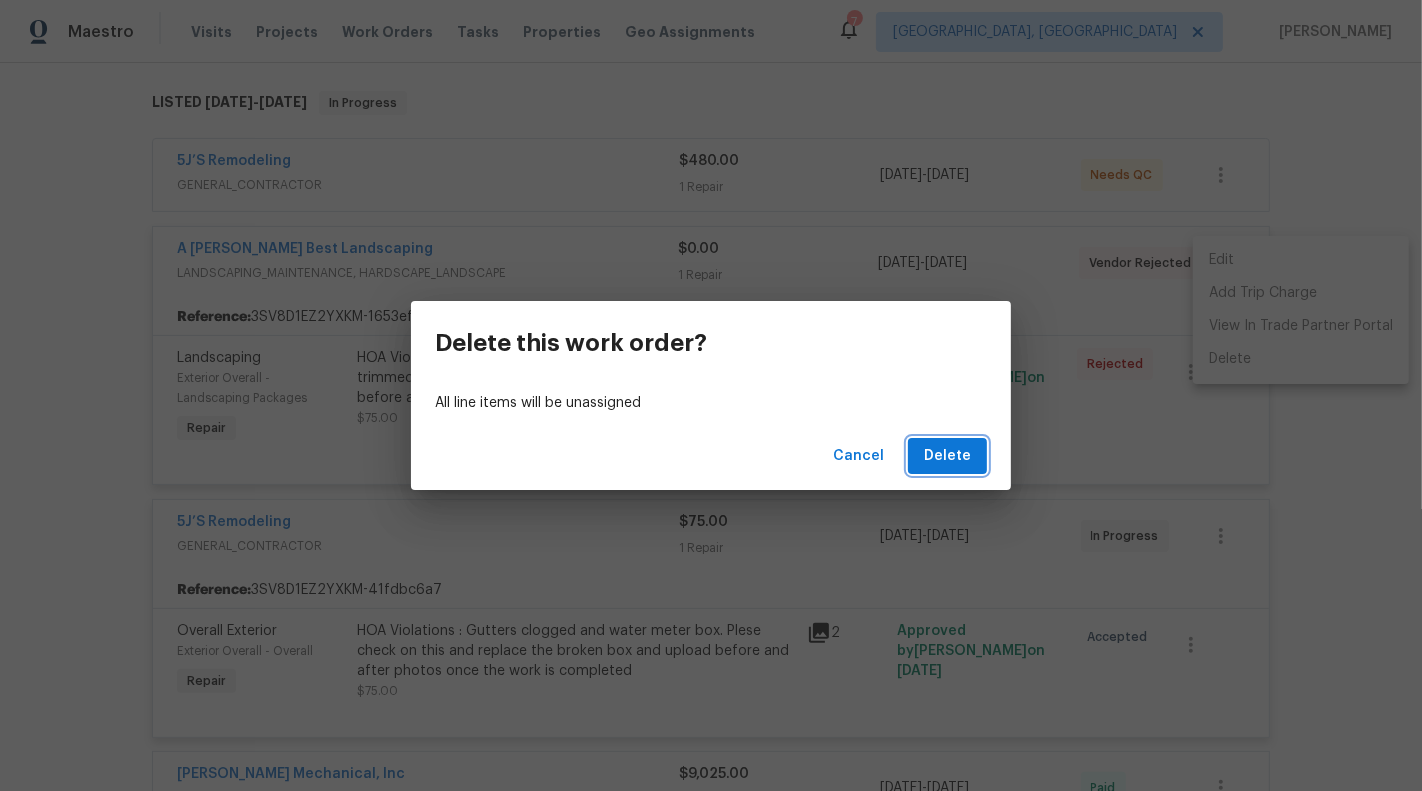 click on "Delete" at bounding box center [947, 456] 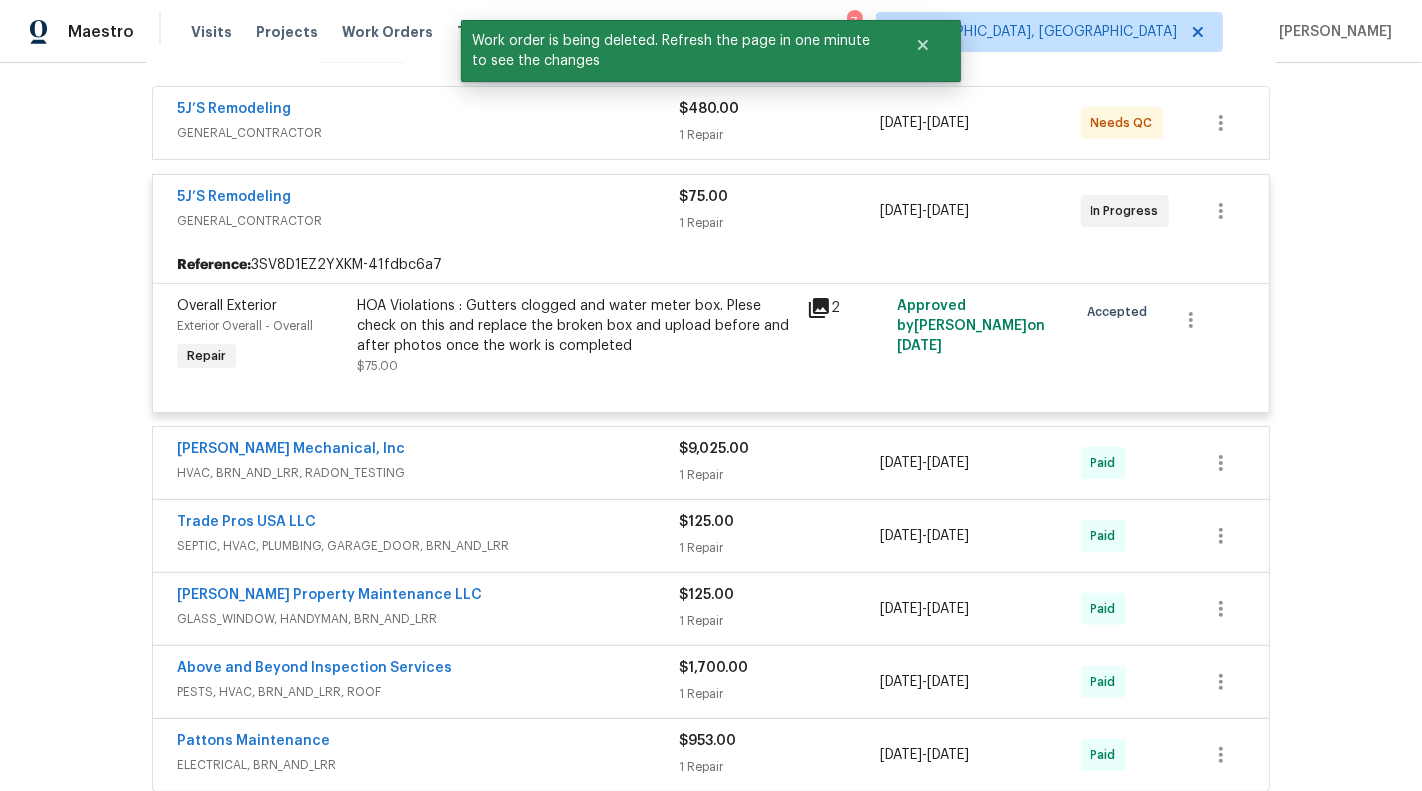 scroll, scrollTop: 275, scrollLeft: 0, axis: vertical 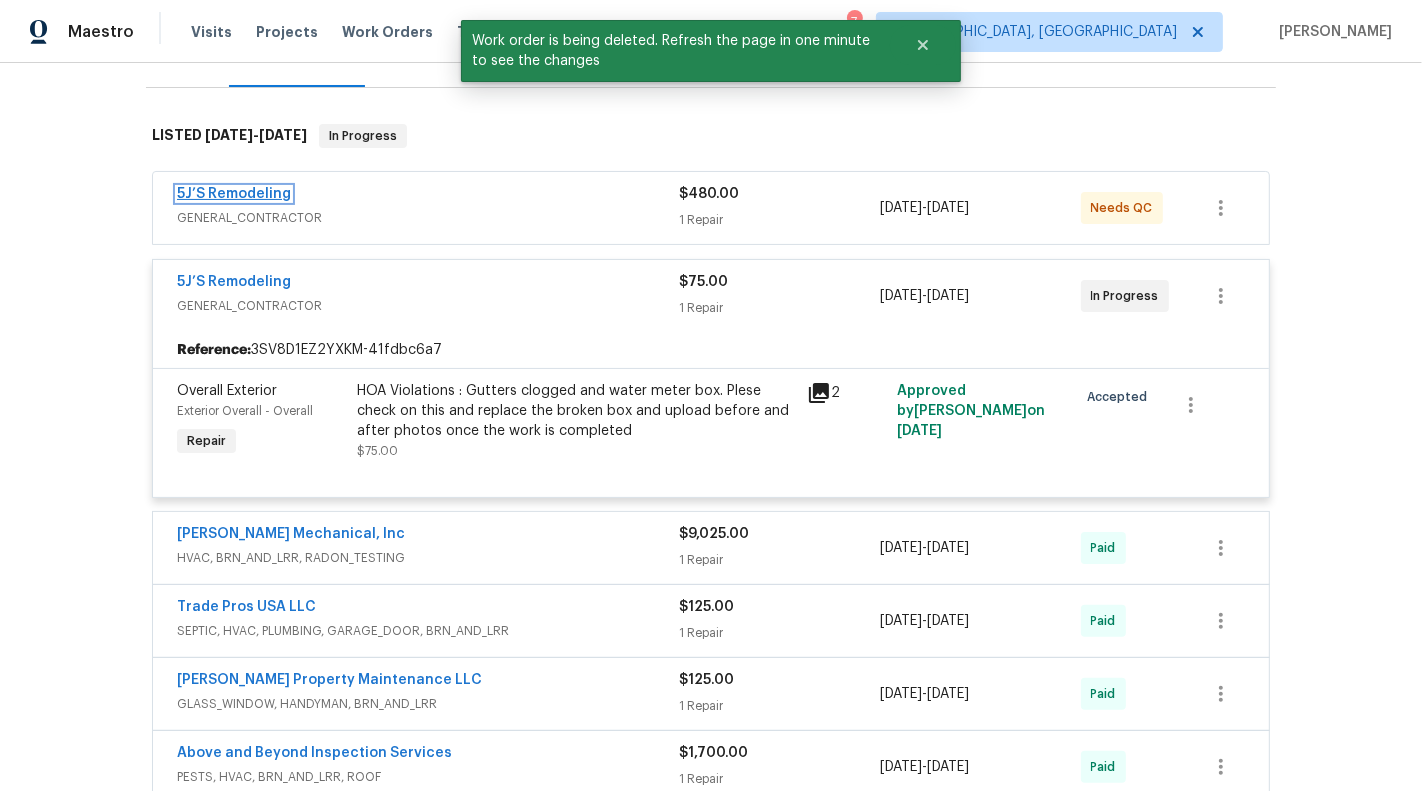 click on "5J’S Remodeling" at bounding box center (234, 194) 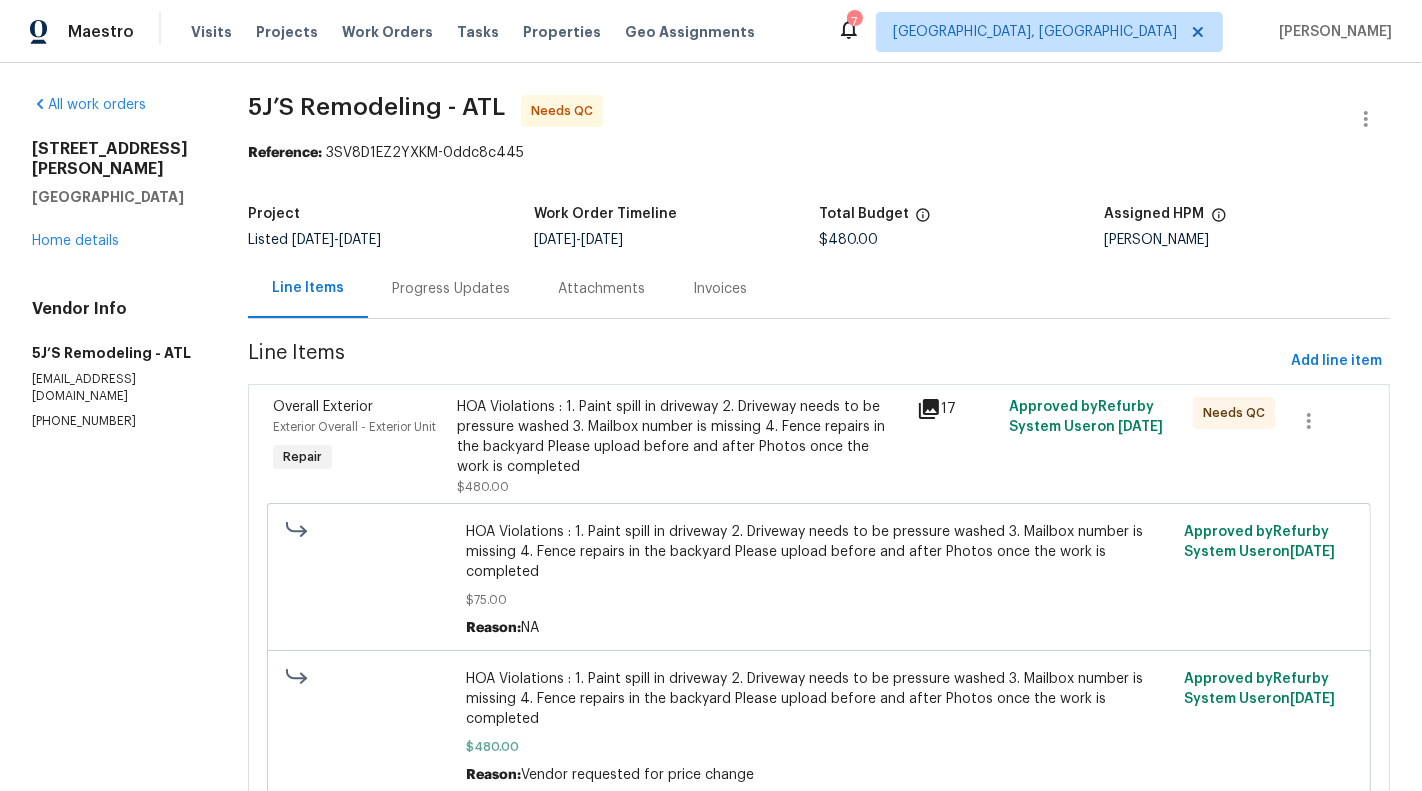 click on "Progress Updates" at bounding box center (451, 289) 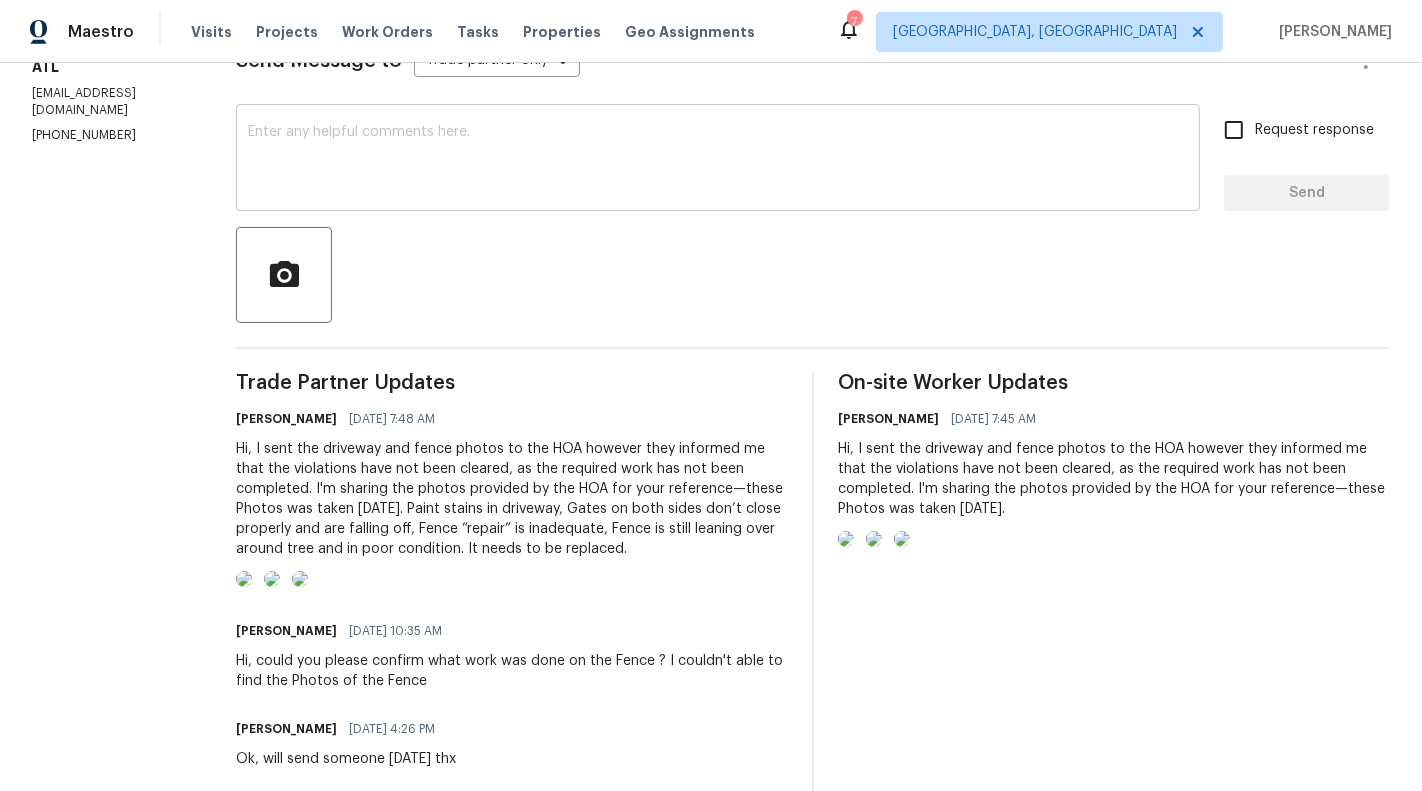 scroll, scrollTop: 313, scrollLeft: 0, axis: vertical 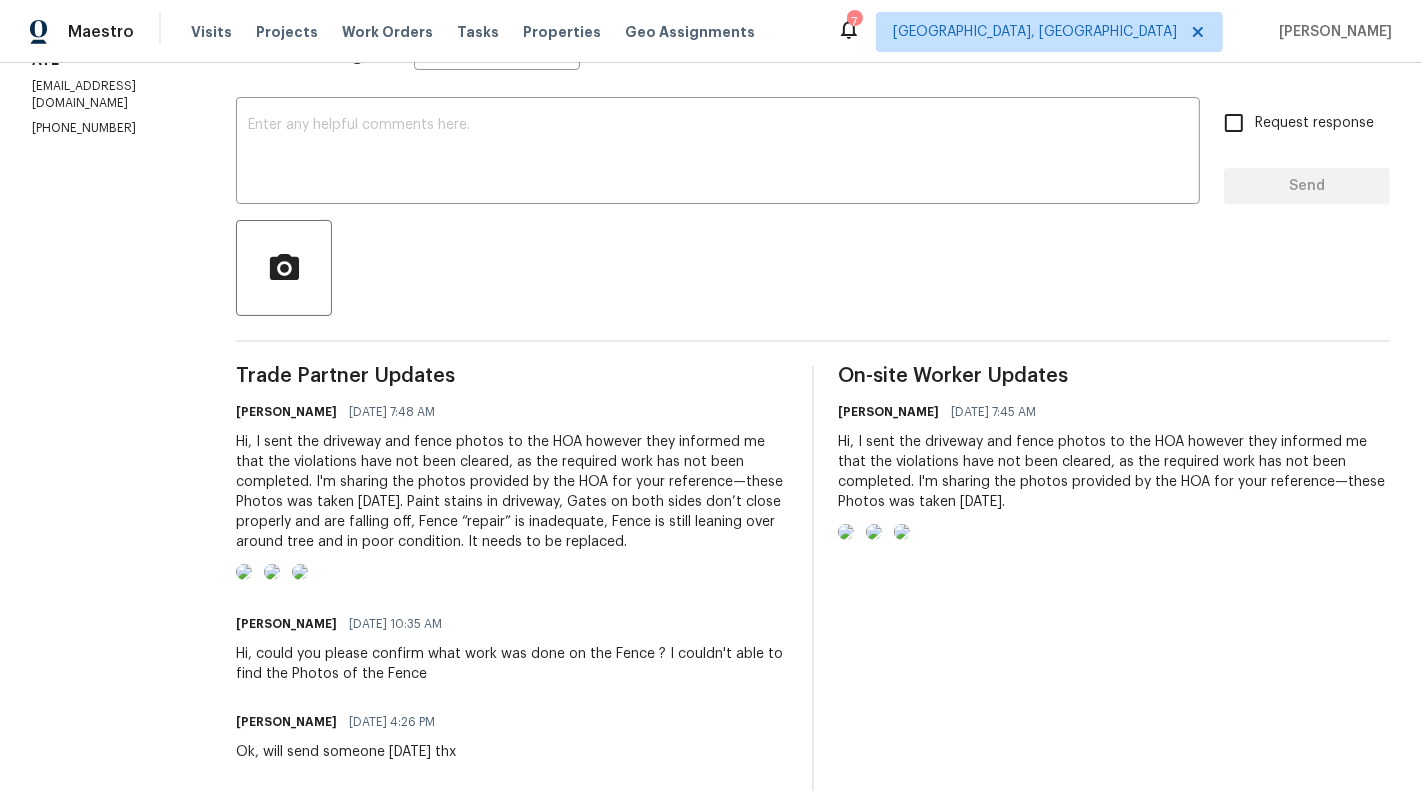 drag, startPoint x: 238, startPoint y: 440, endPoint x: 673, endPoint y: 537, distance: 445.68375 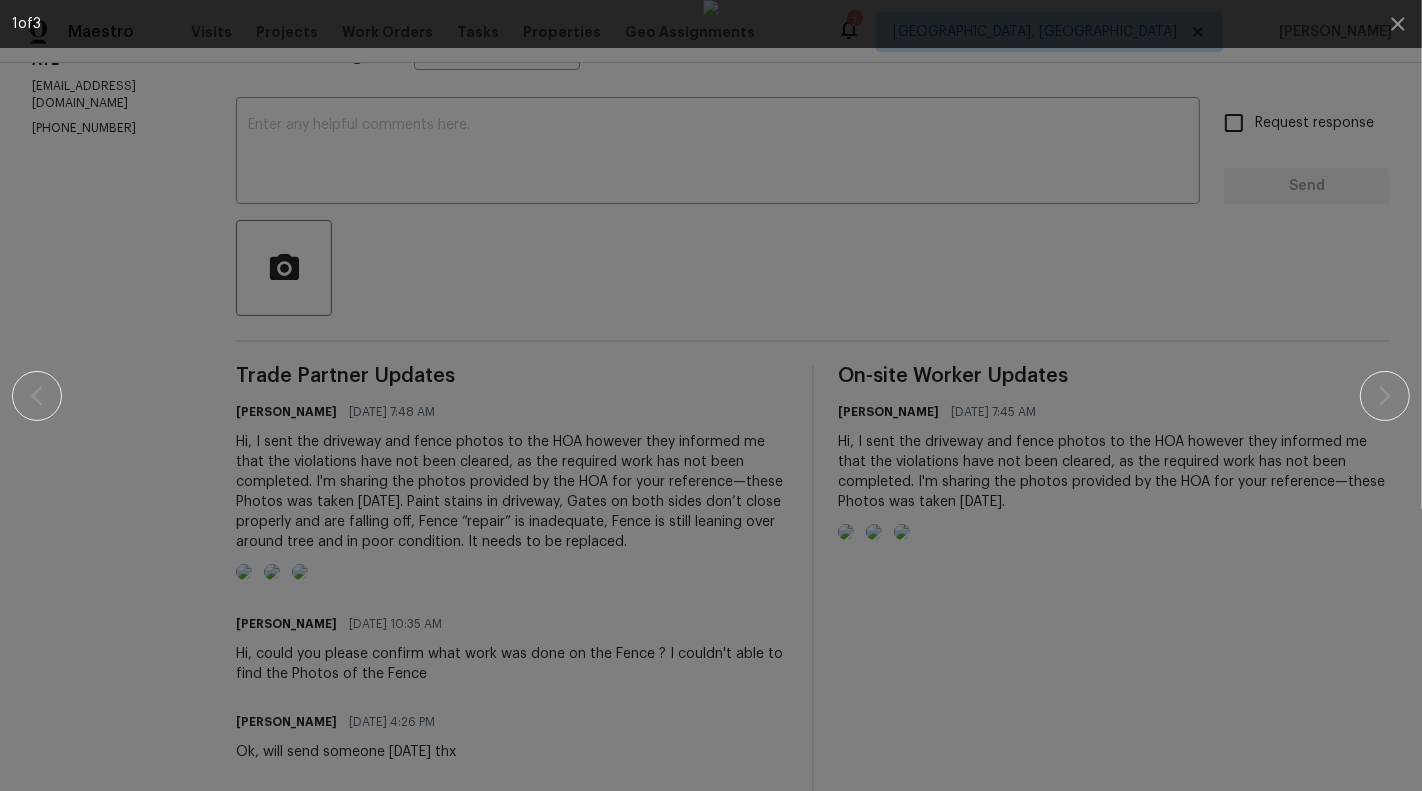 click at bounding box center (711, 395) 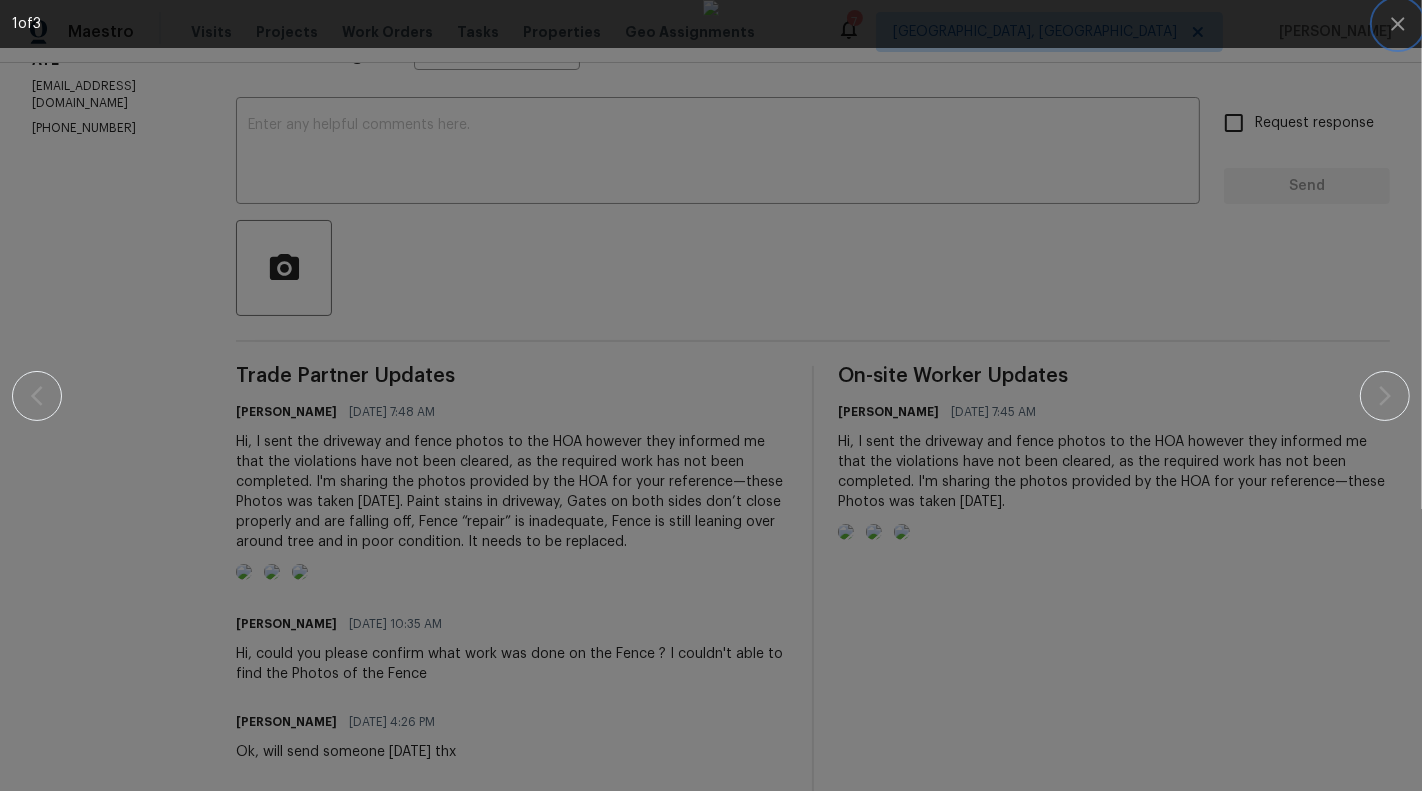 click 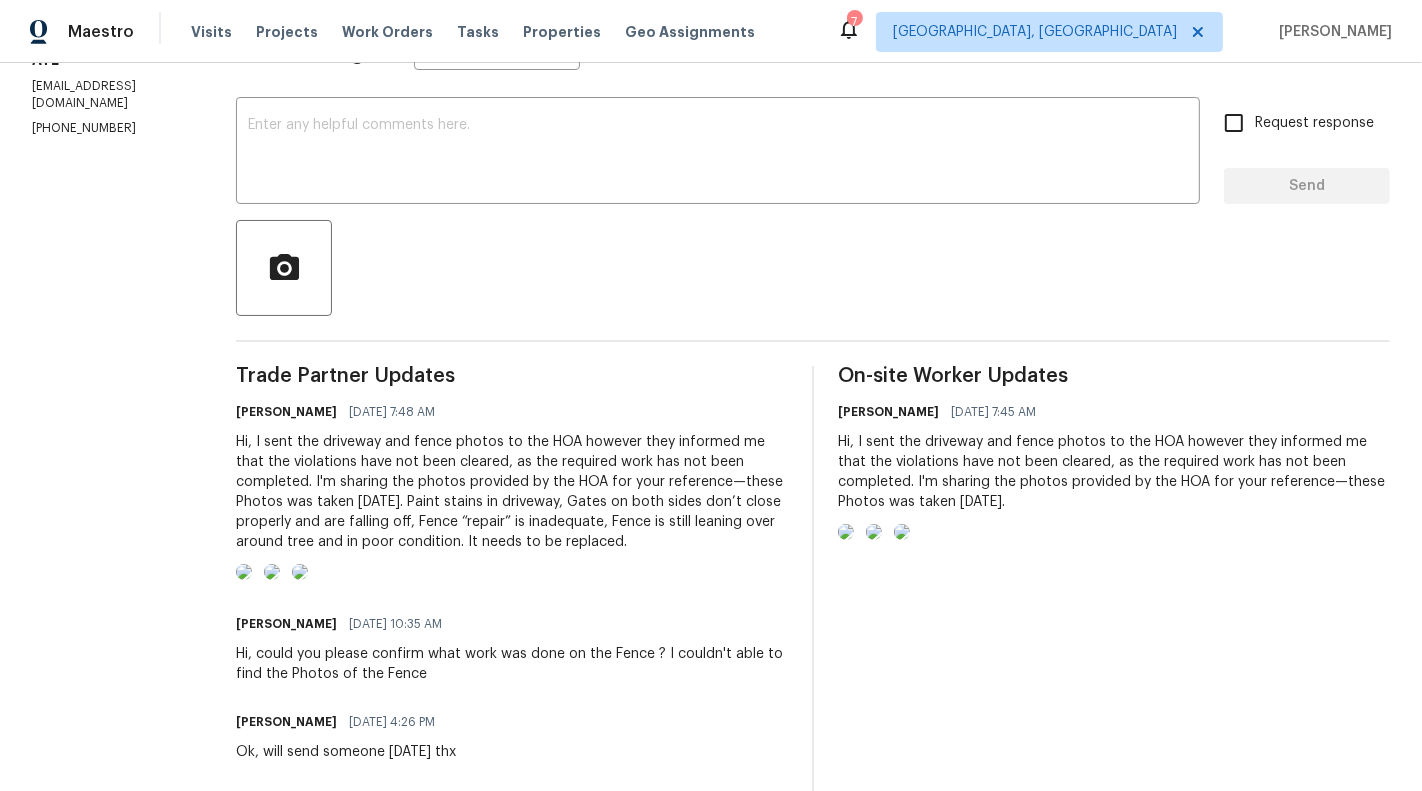 click at bounding box center [244, 572] 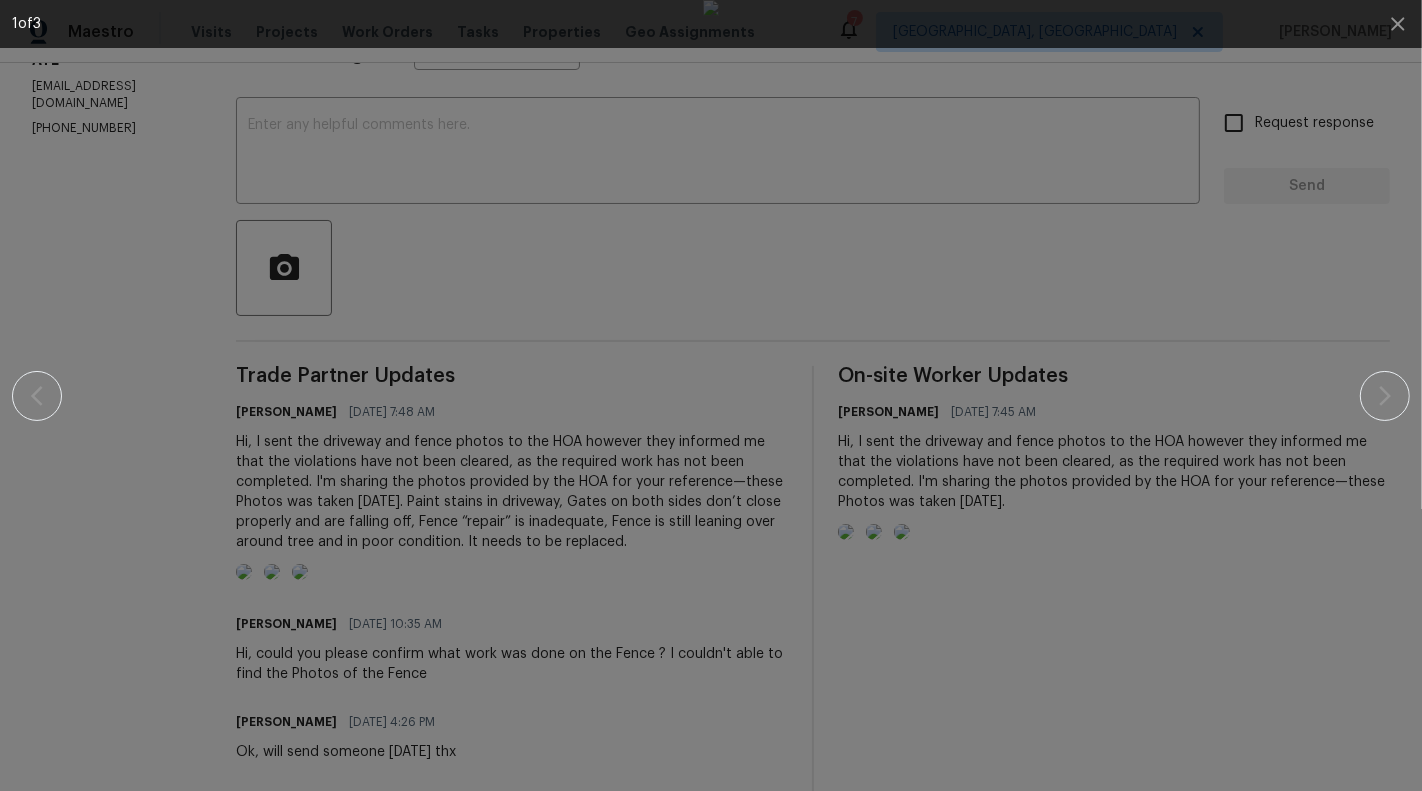 click at bounding box center [711, 395] 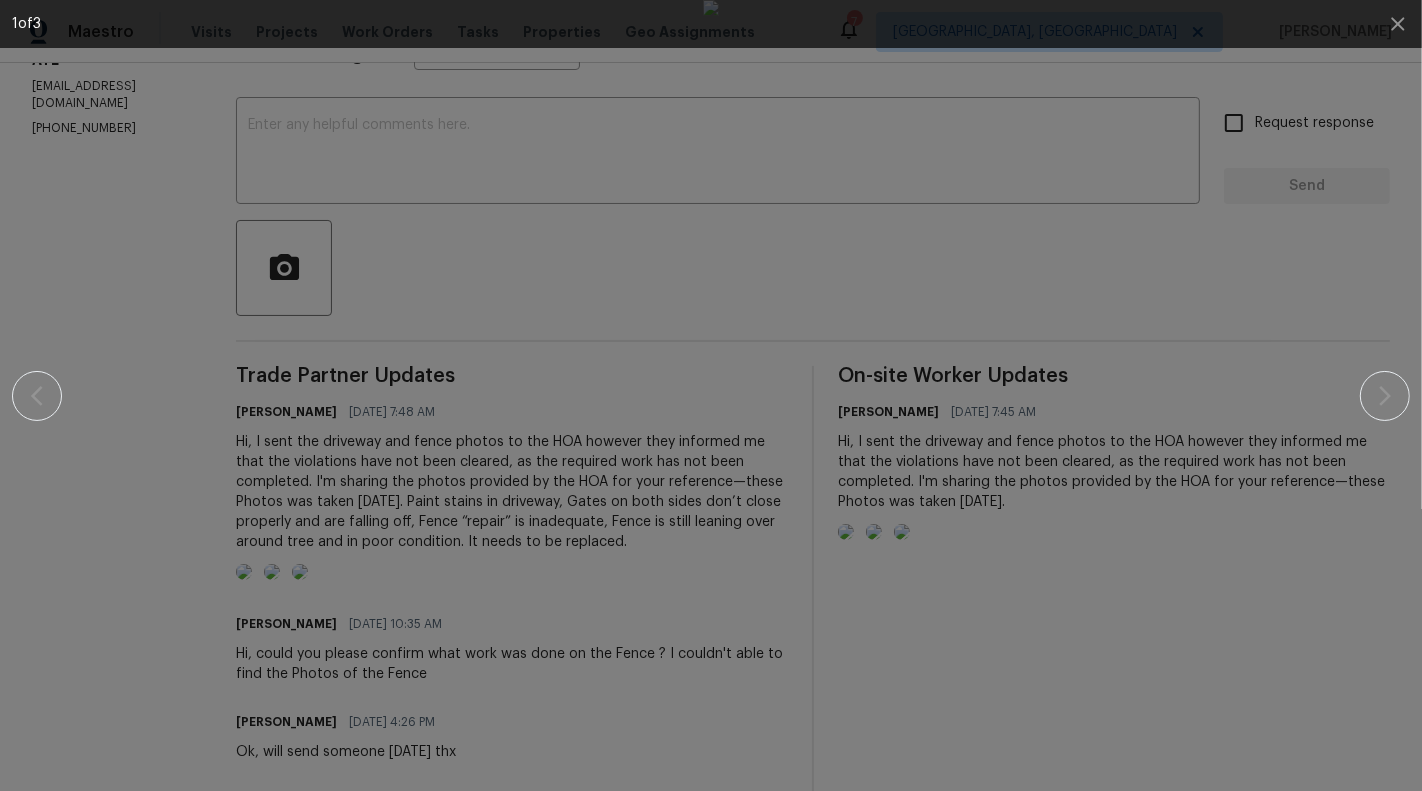 click at bounding box center (711, 395) 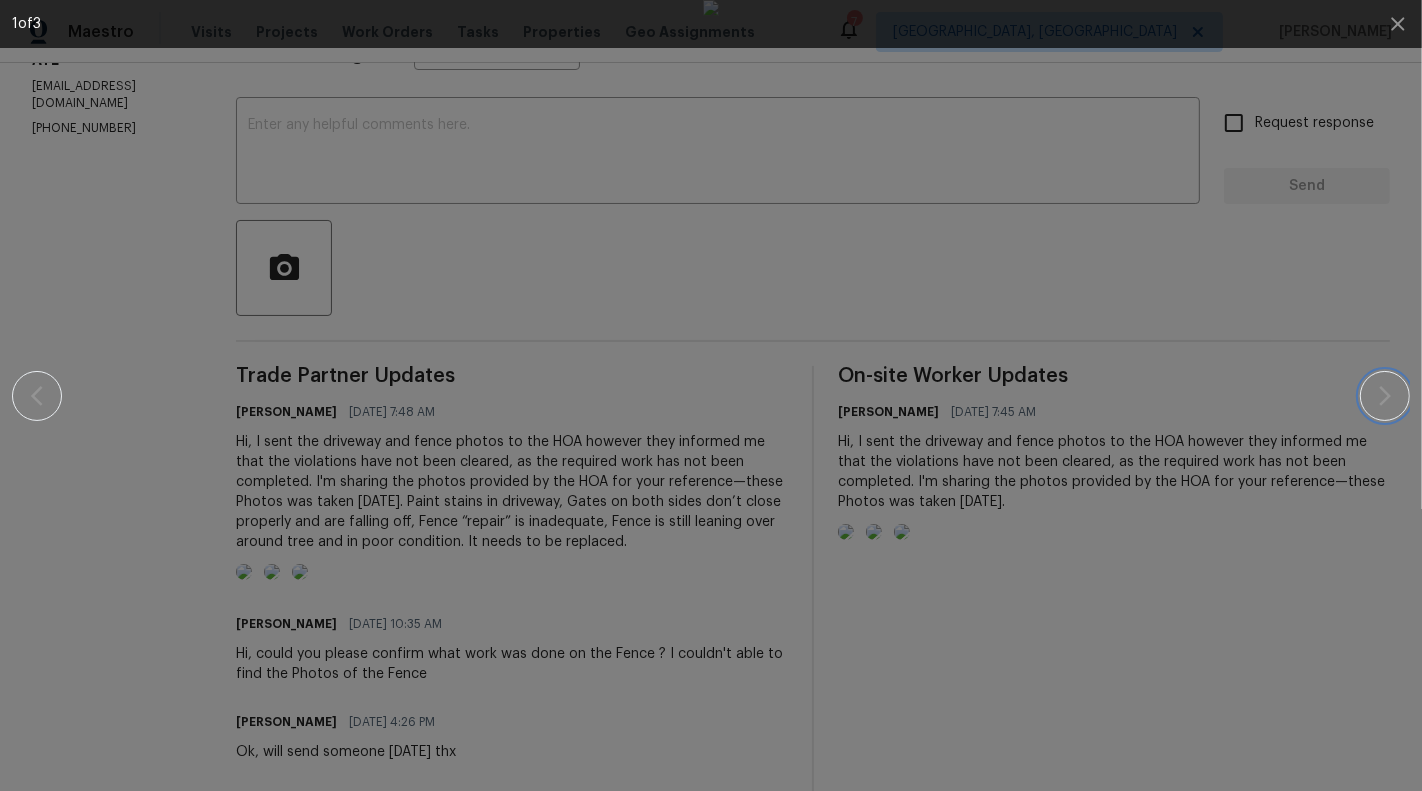 click 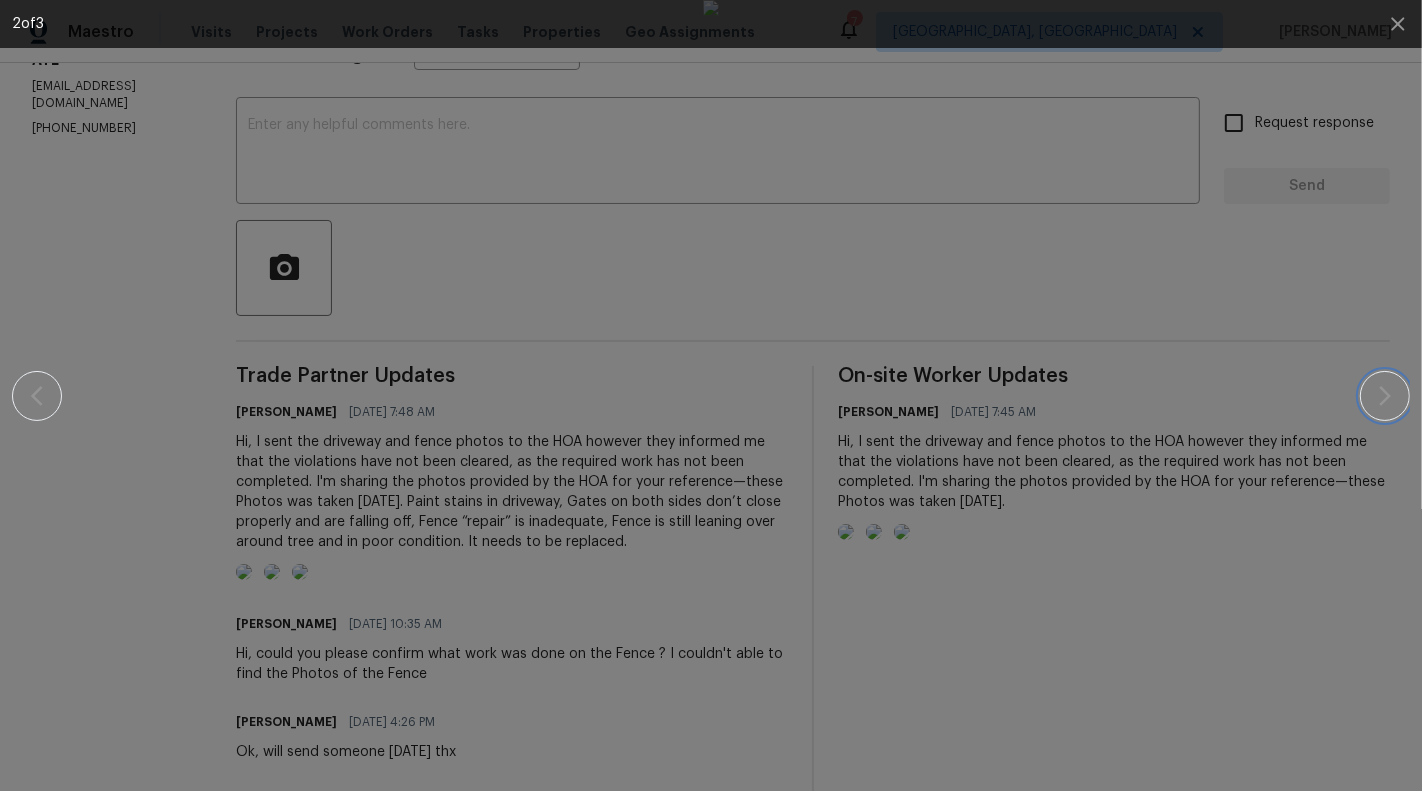 type 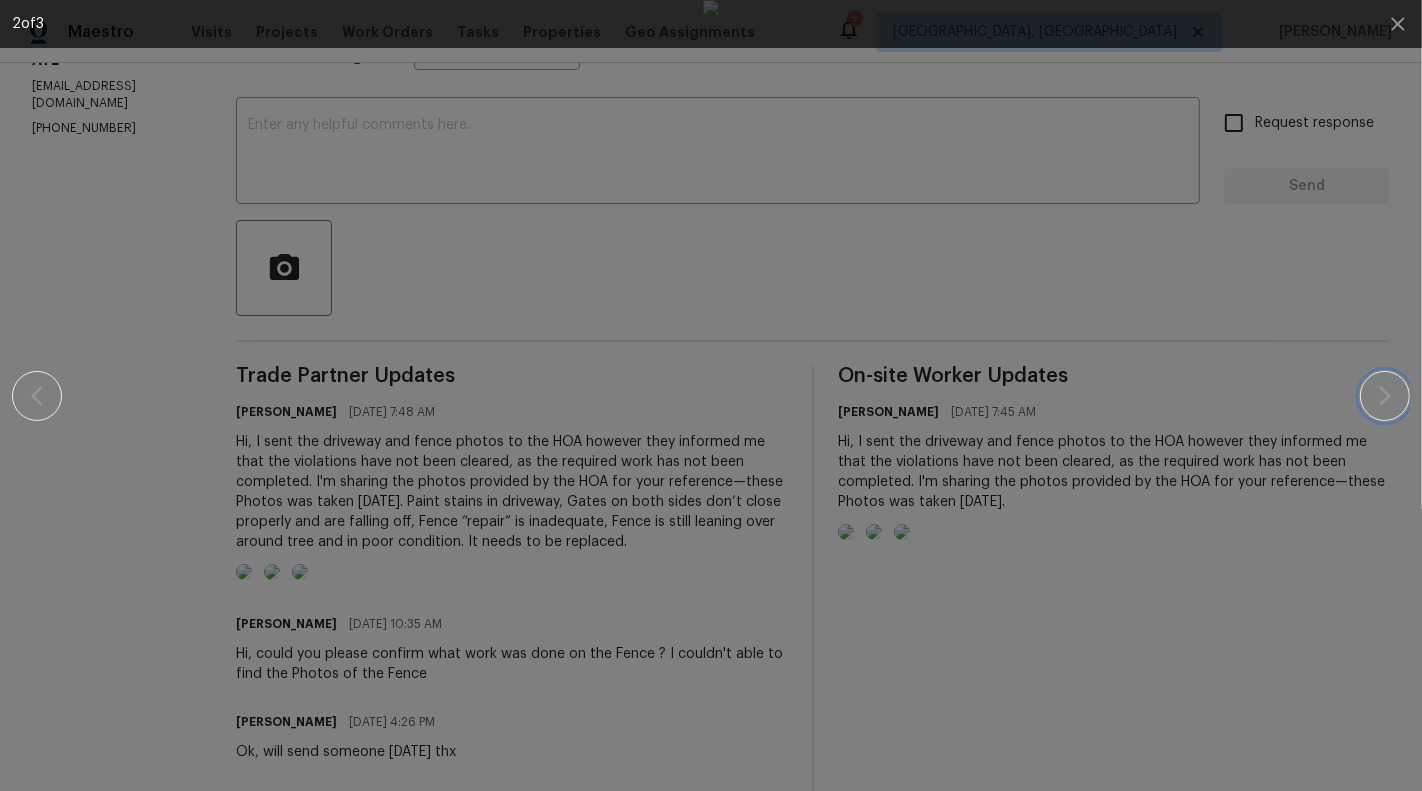 click at bounding box center [1385, 396] 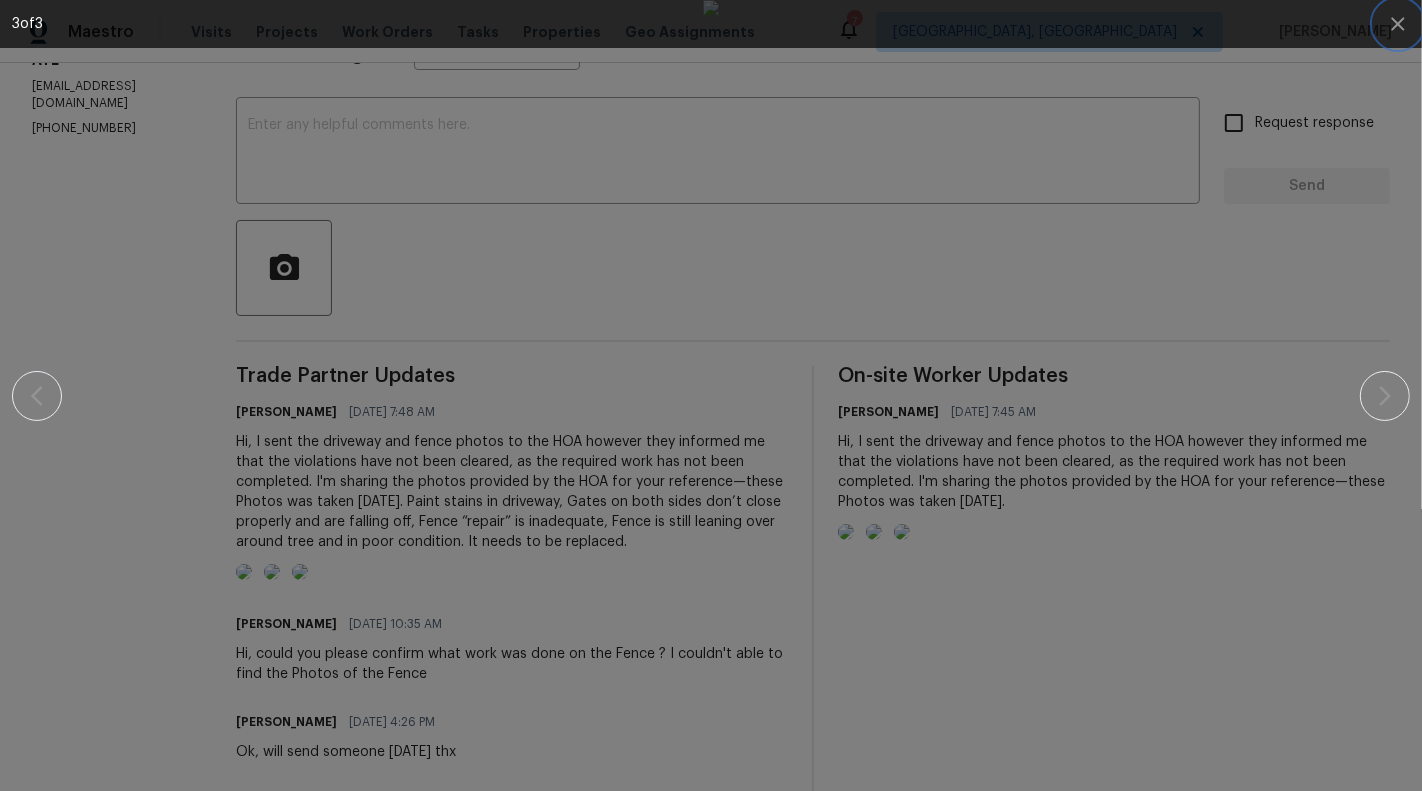 click 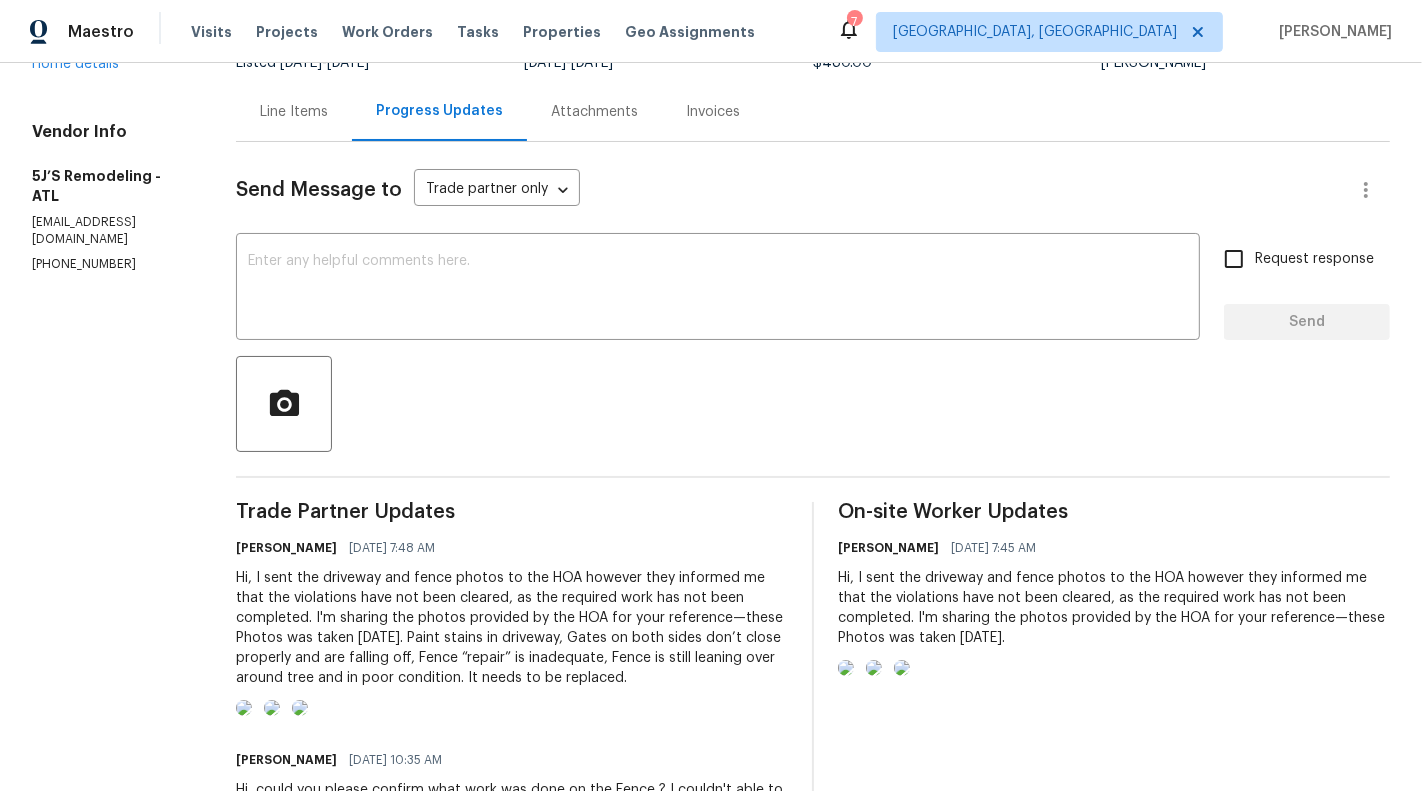 scroll, scrollTop: 0, scrollLeft: 0, axis: both 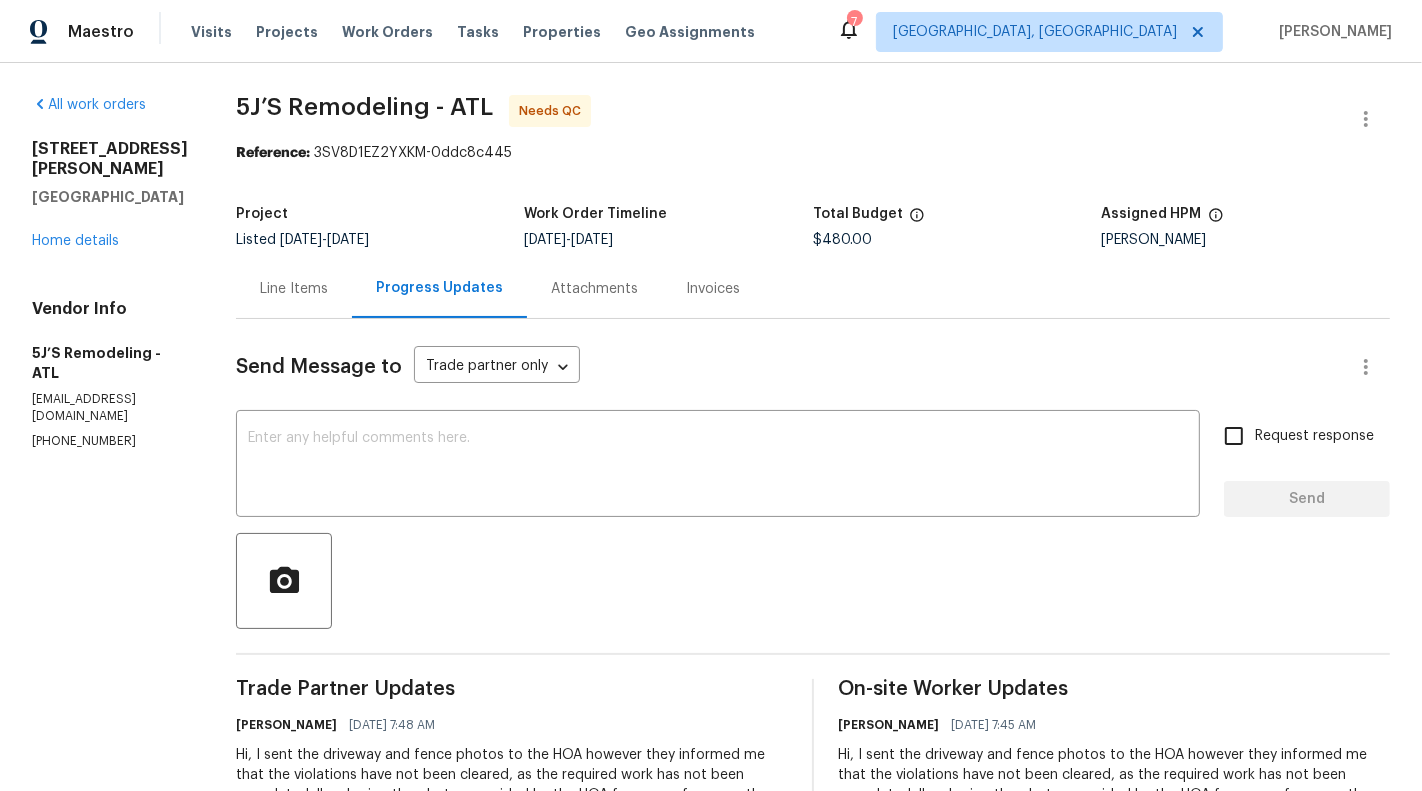 click on "4190 Haynes Mill Ct NW Kennesaw, GA 30144 Home details" at bounding box center [110, 195] 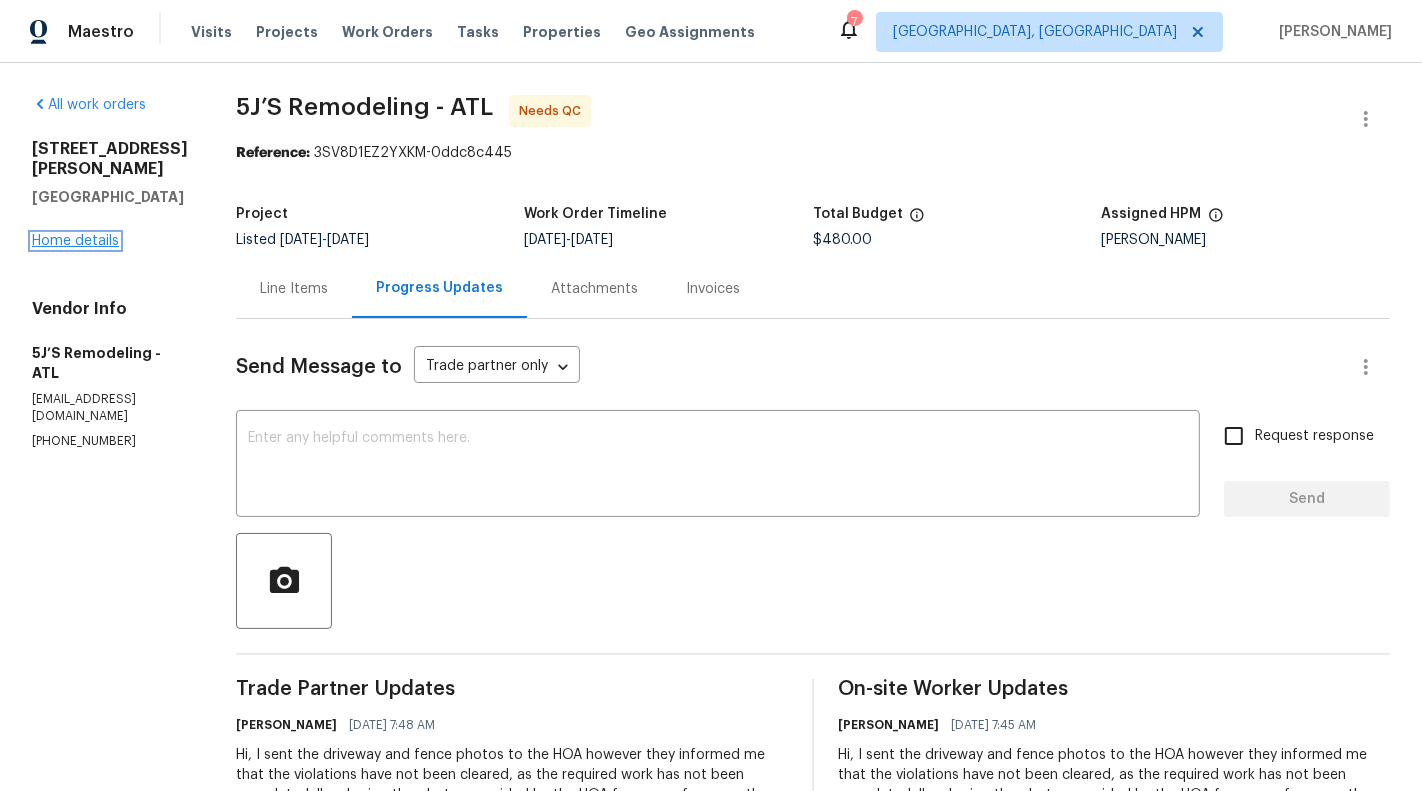 click on "Home details" at bounding box center (75, 241) 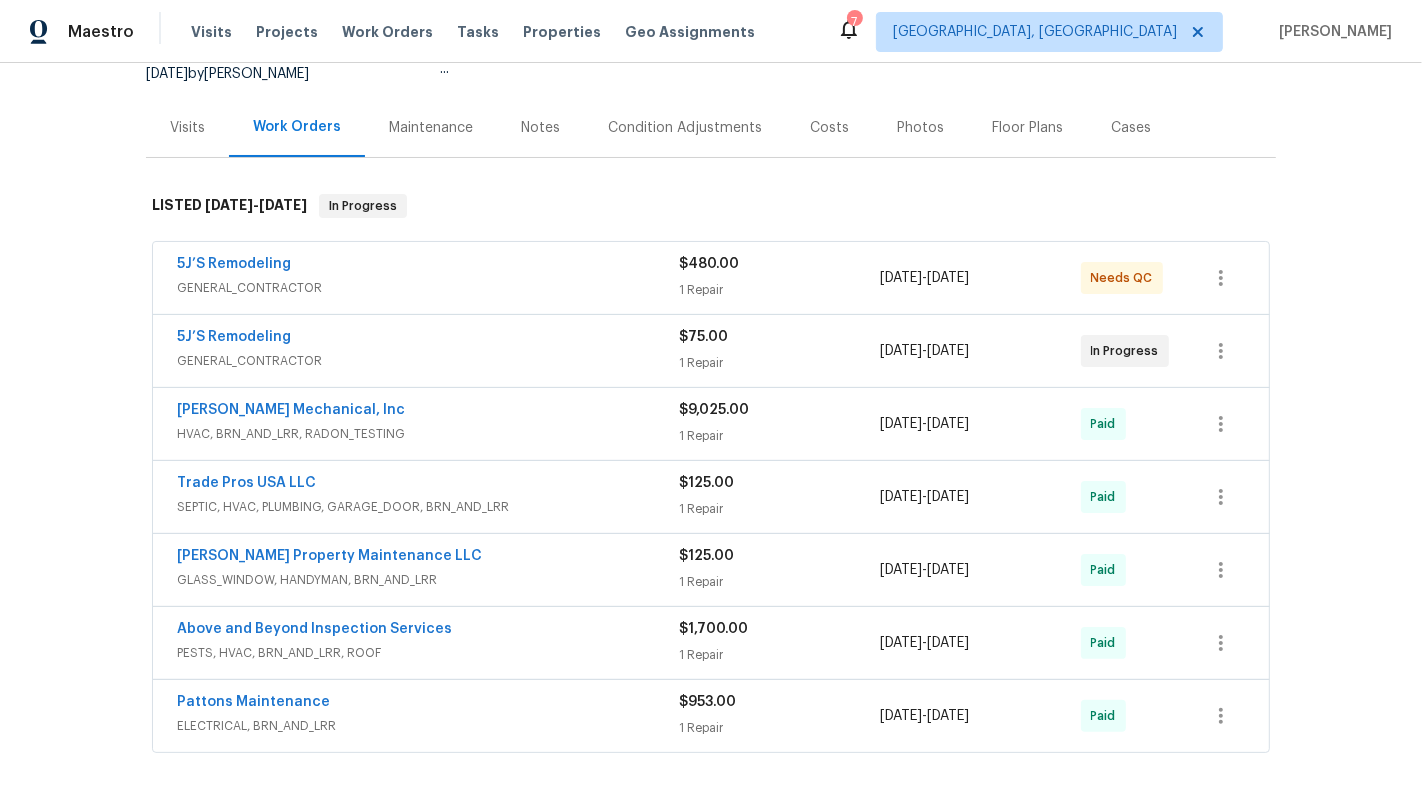 click on "5J’S Remodeling" at bounding box center [428, 339] 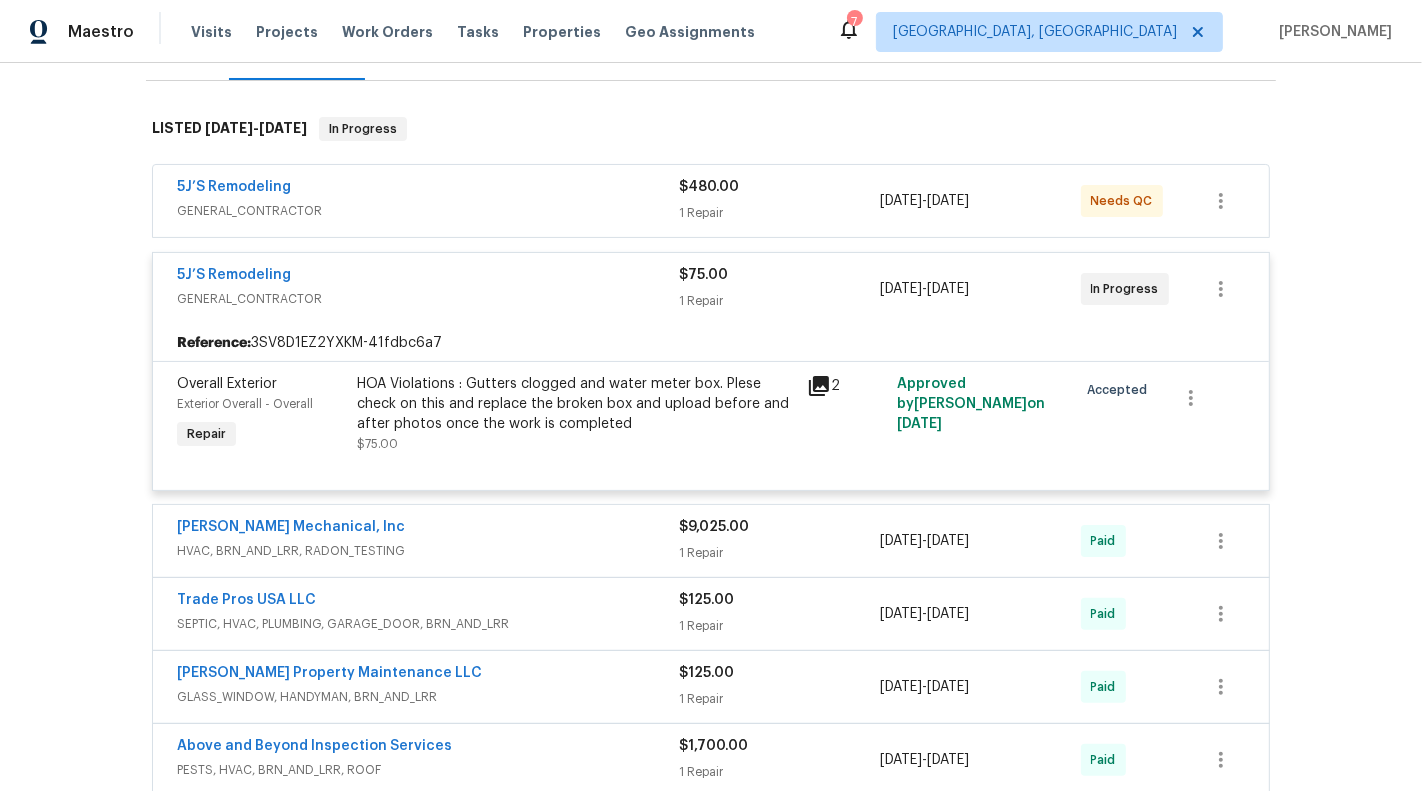 scroll, scrollTop: 284, scrollLeft: 0, axis: vertical 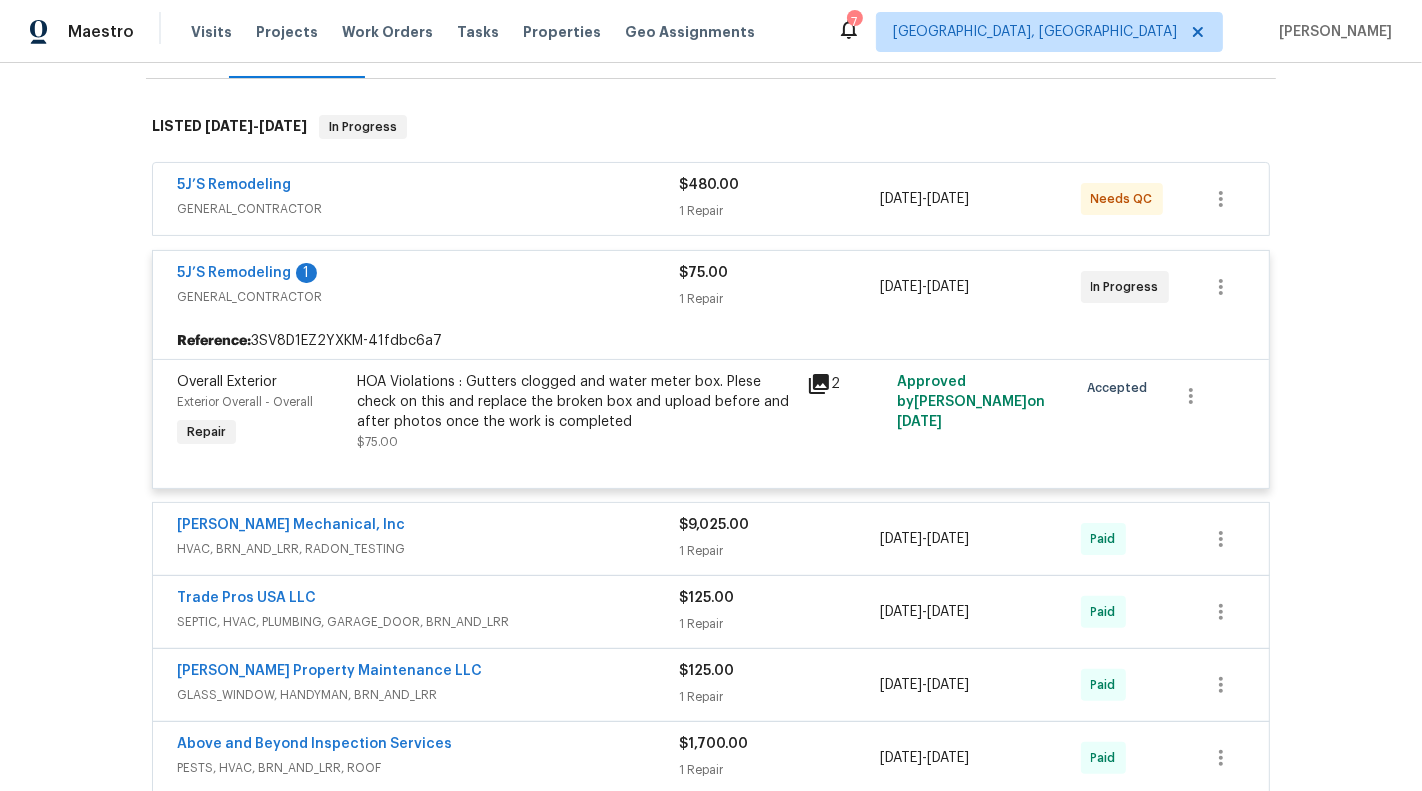 click on "5J’S Remodeling 1" at bounding box center [428, 275] 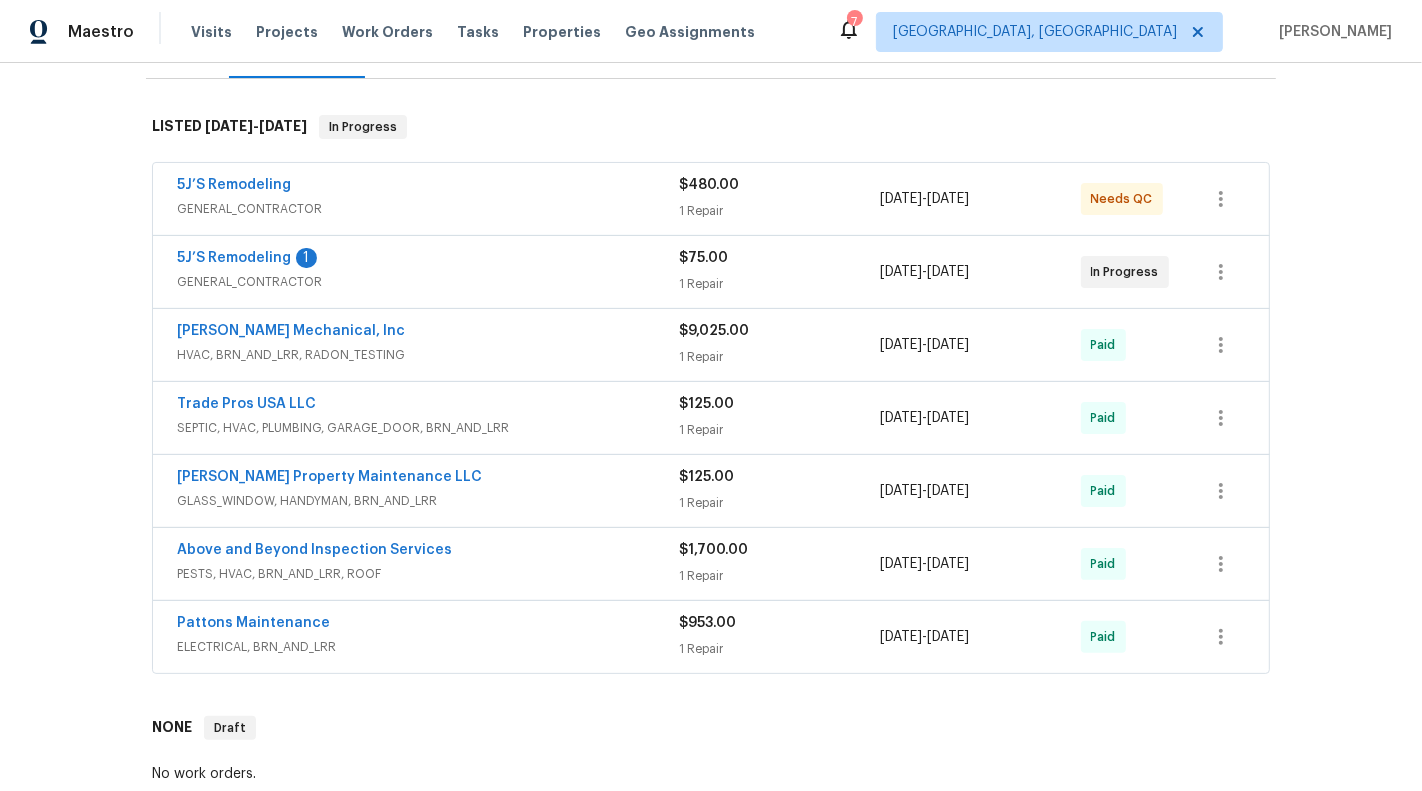click on "GENERAL_CONTRACTOR" at bounding box center [428, 282] 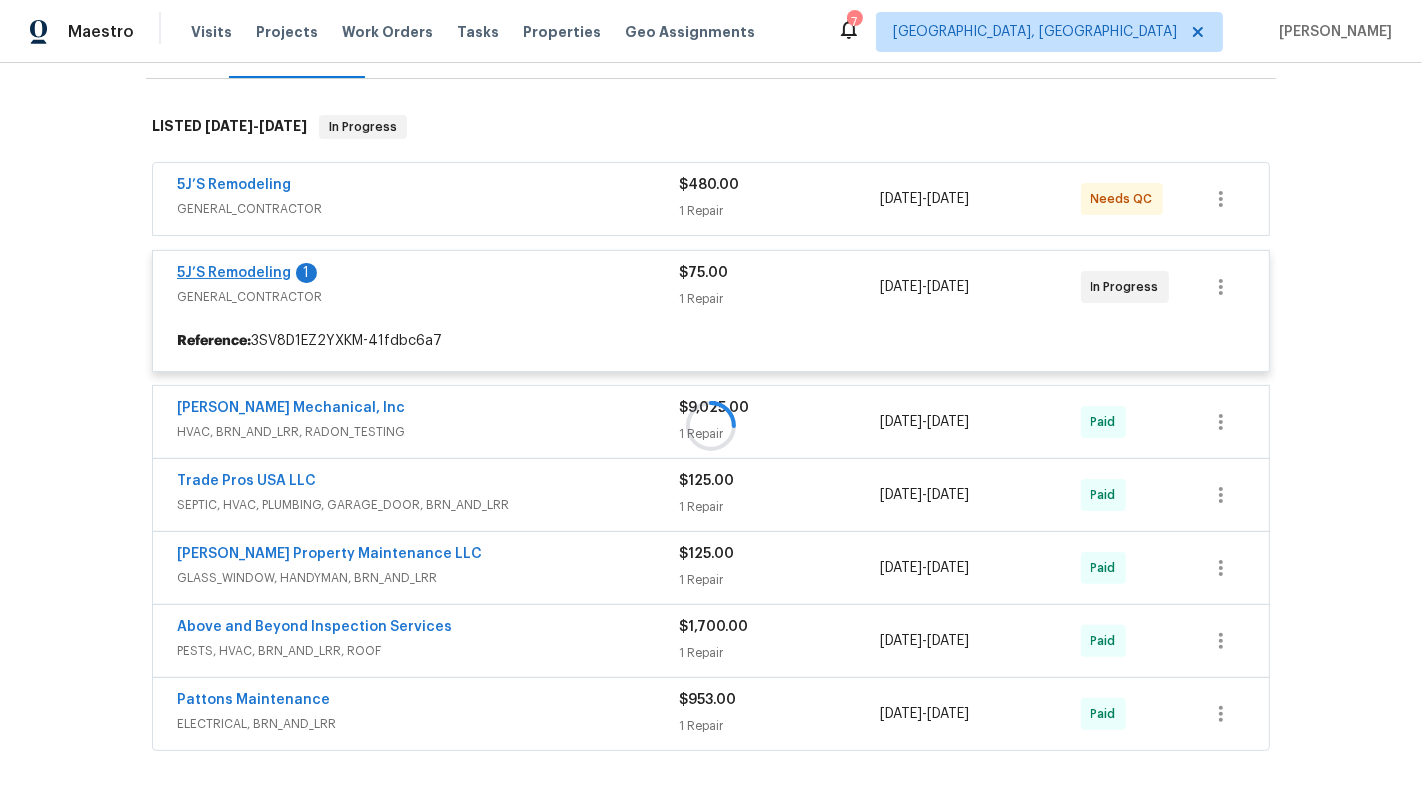 click at bounding box center (711, 426) 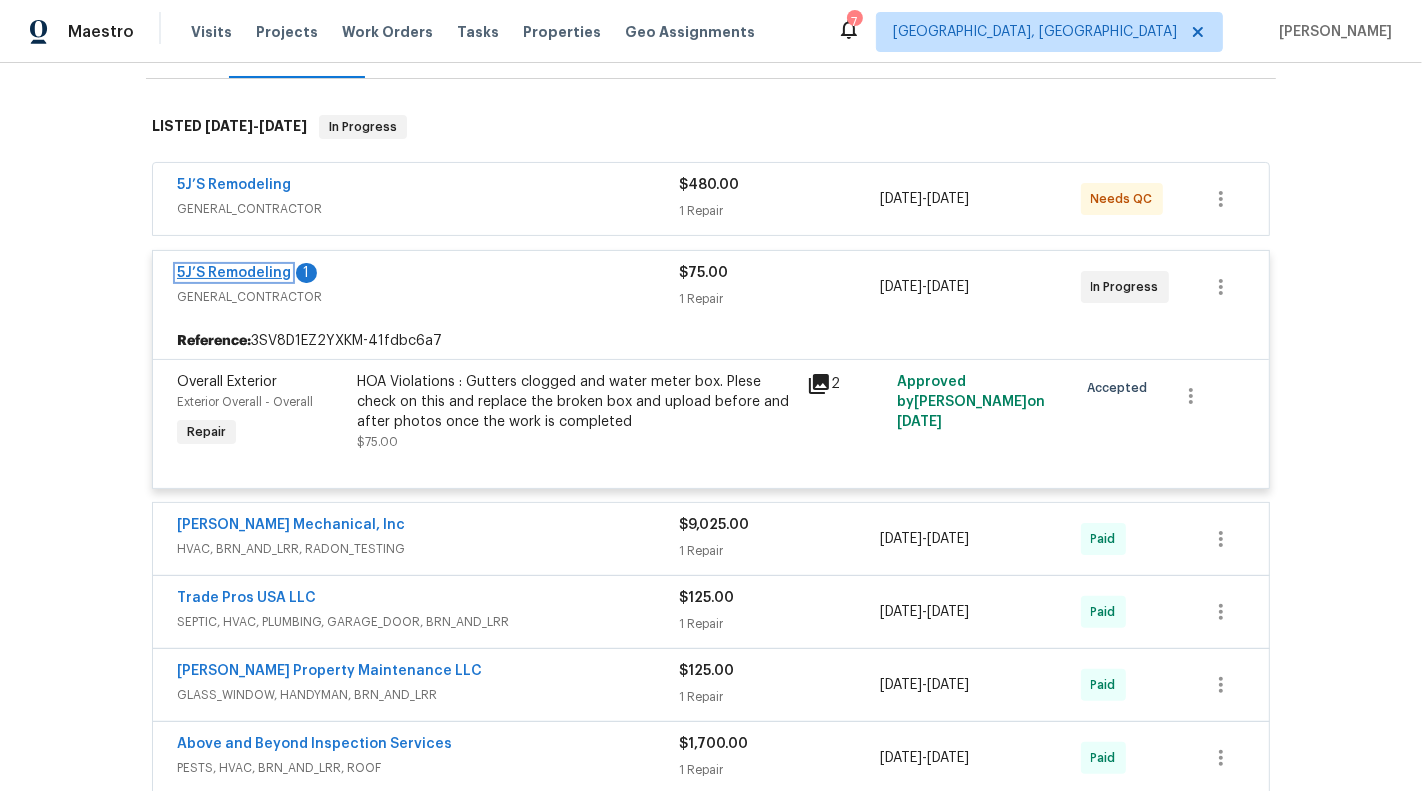 click on "5J’S Remodeling" at bounding box center (234, 273) 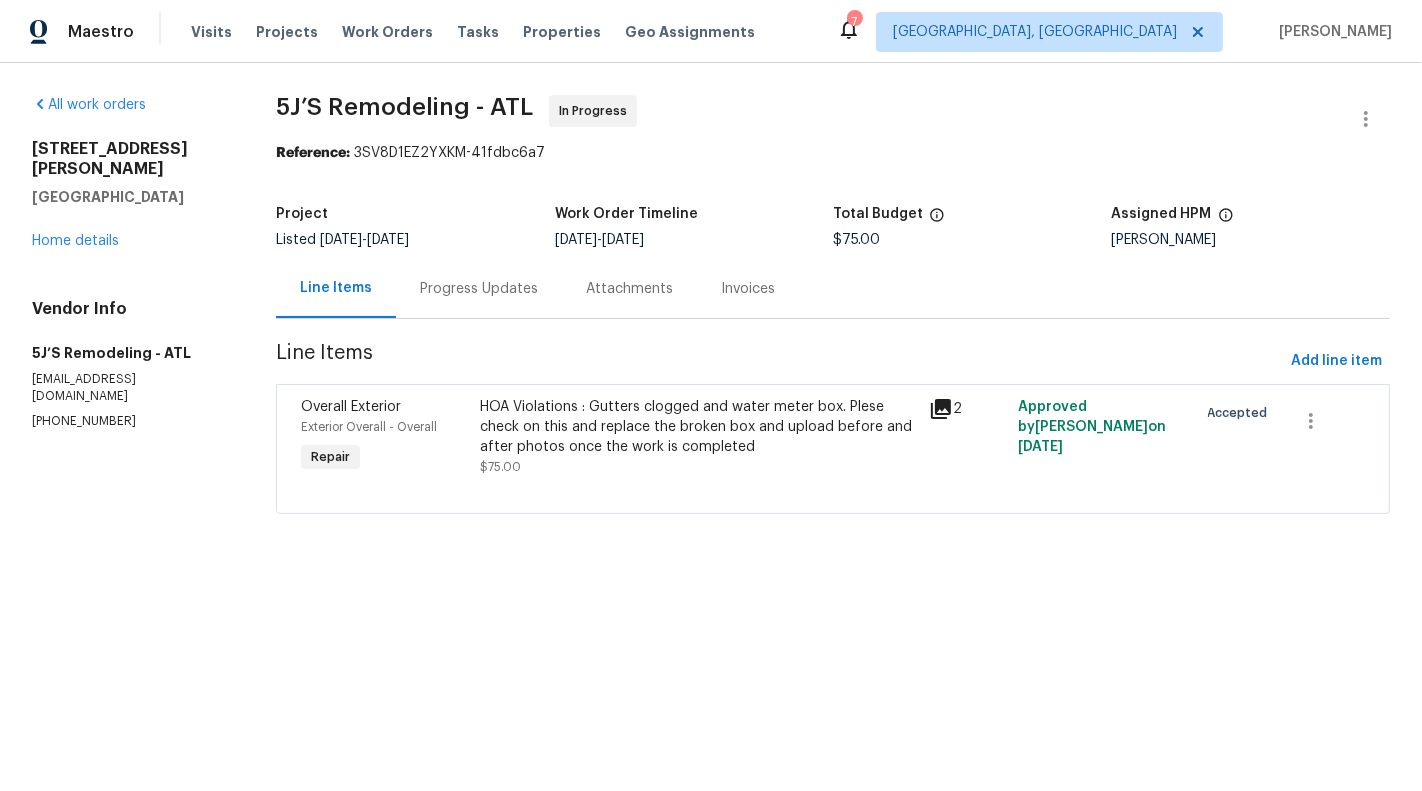 click on "Progress Updates" at bounding box center (479, 288) 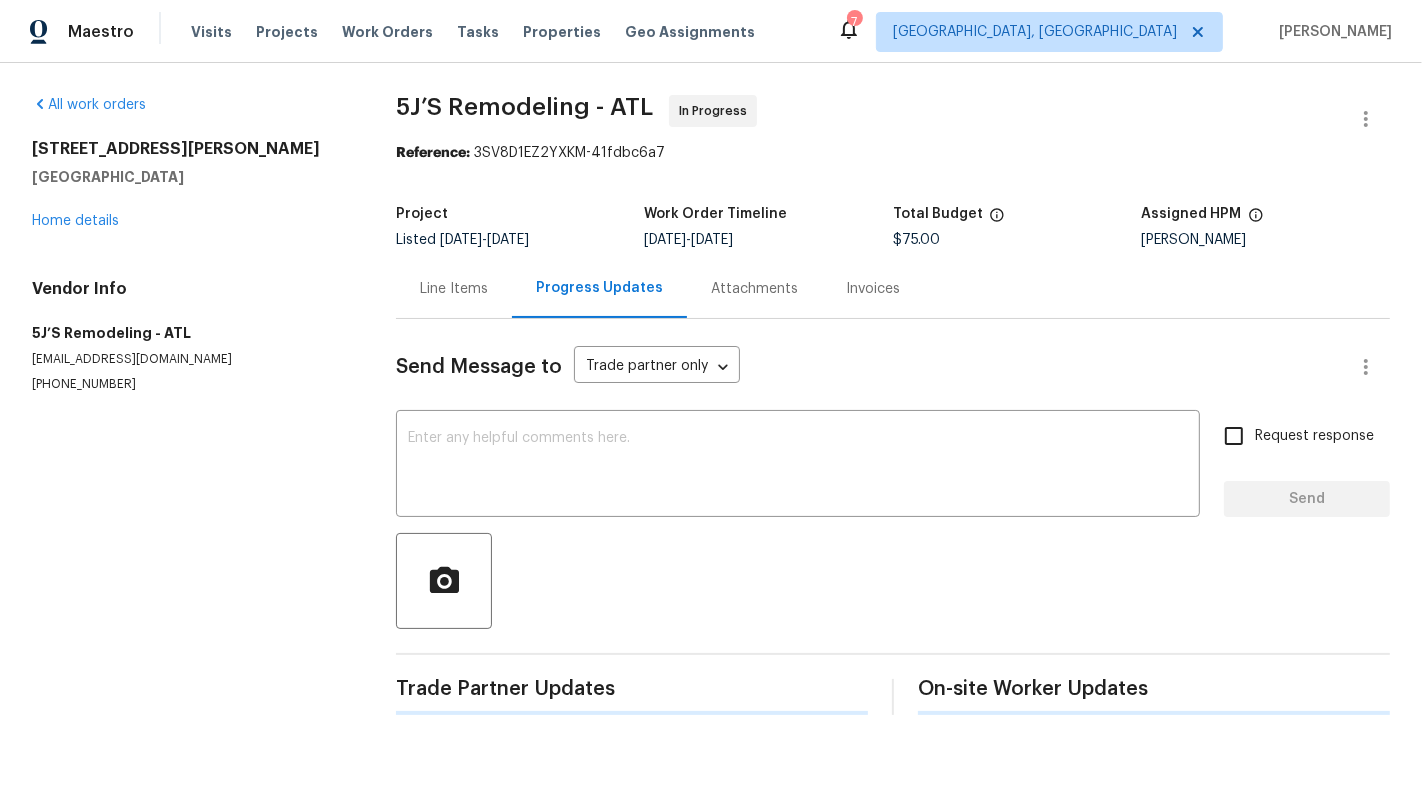 scroll, scrollTop: 30, scrollLeft: 0, axis: vertical 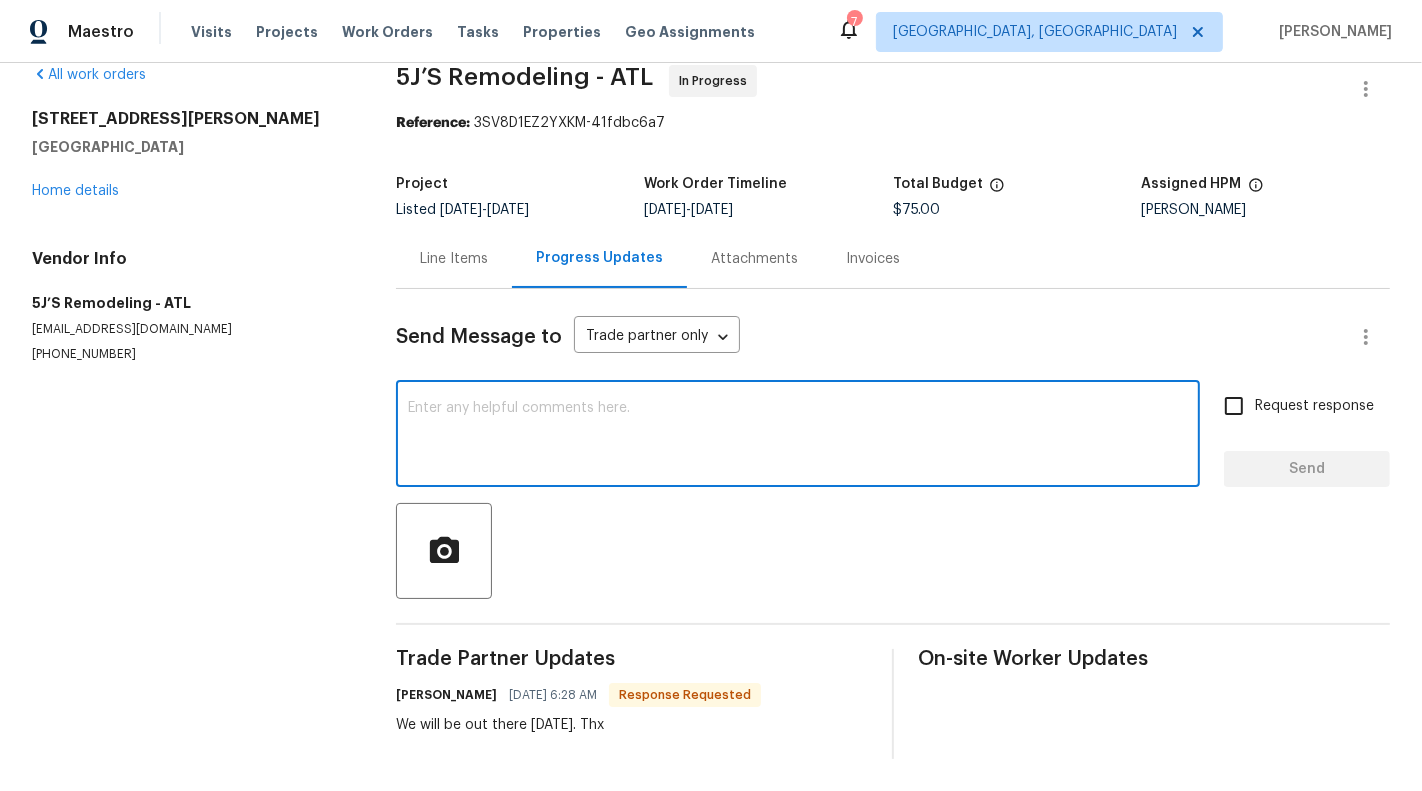 click at bounding box center (798, 436) 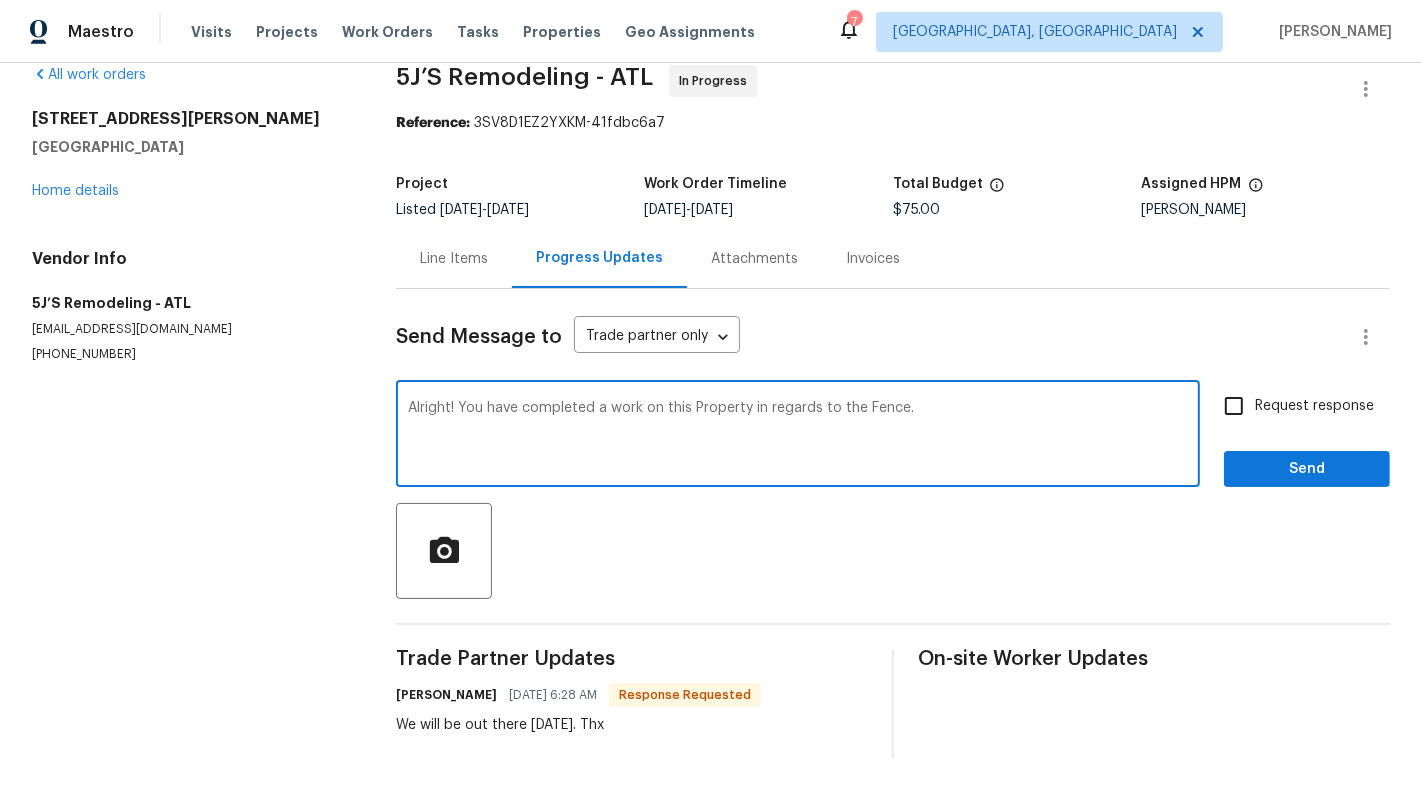 paste on "Hi, I sent the driveway and fence photos to the HOA however they informed me that the violations have not been cleared, as the required work has not been completed. I'm sharing the photos provided by the HOA for your reference—these Photos was taken yesterday. Paint stains in driveway, Gates on both sides don’t close properly and are falling off, Fence “repair” is inadequate, Fence is still leaning over around tree and in poor condition. It needs to be replaced." 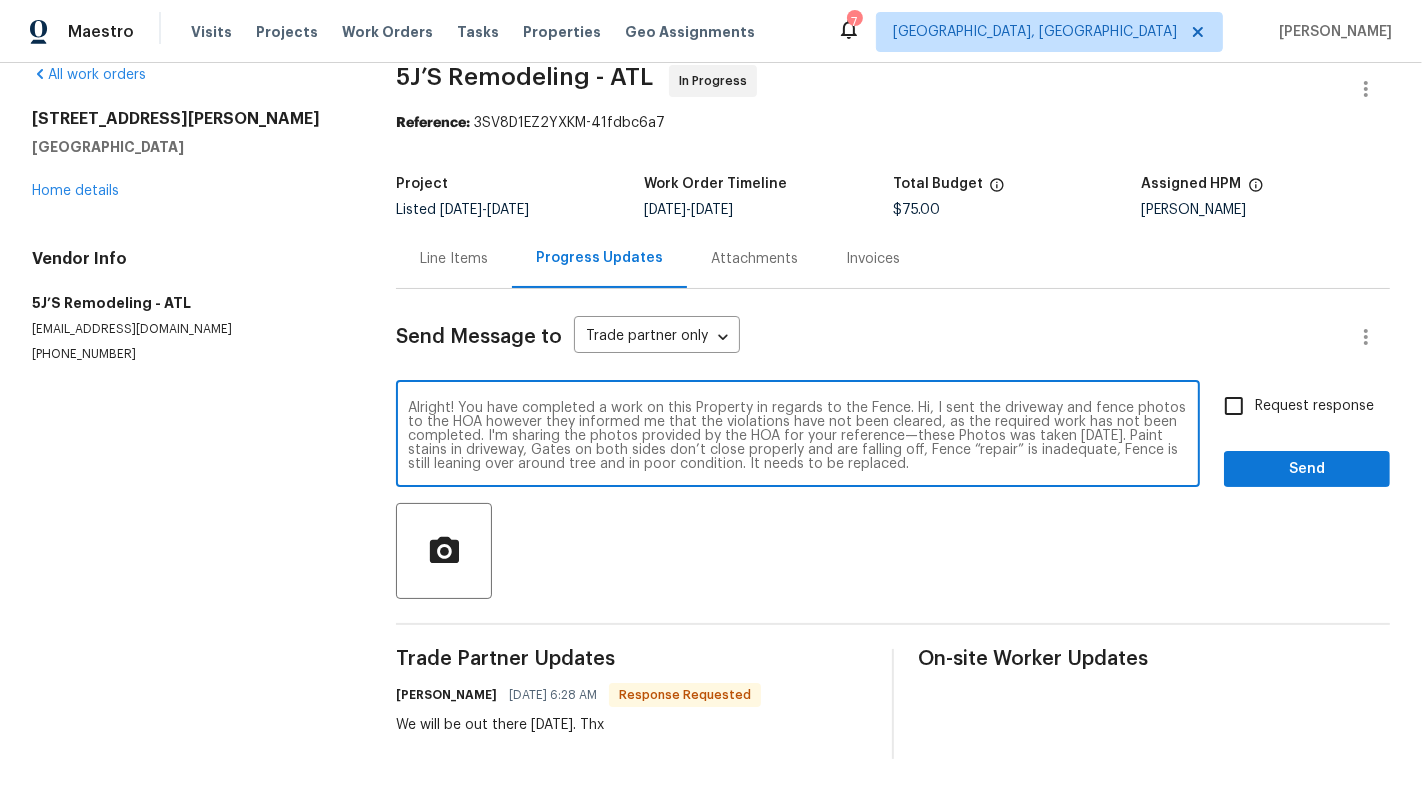 click on "Alright! You have completed a work on this Property in regards to the Fence. Hi, I sent the driveway and fence photos to the HOA however they informed me that the violations have not been cleared, as the required work has not been completed. I'm sharing the photos provided by the HOA for your reference—these Photos was taken yesterday. Paint stains in driveway, Gates on both sides don’t close properly and are falling off, Fence “repair” is inadequate, Fence is still leaning over around tree and in poor condition. It needs to be replaced." at bounding box center [798, 436] 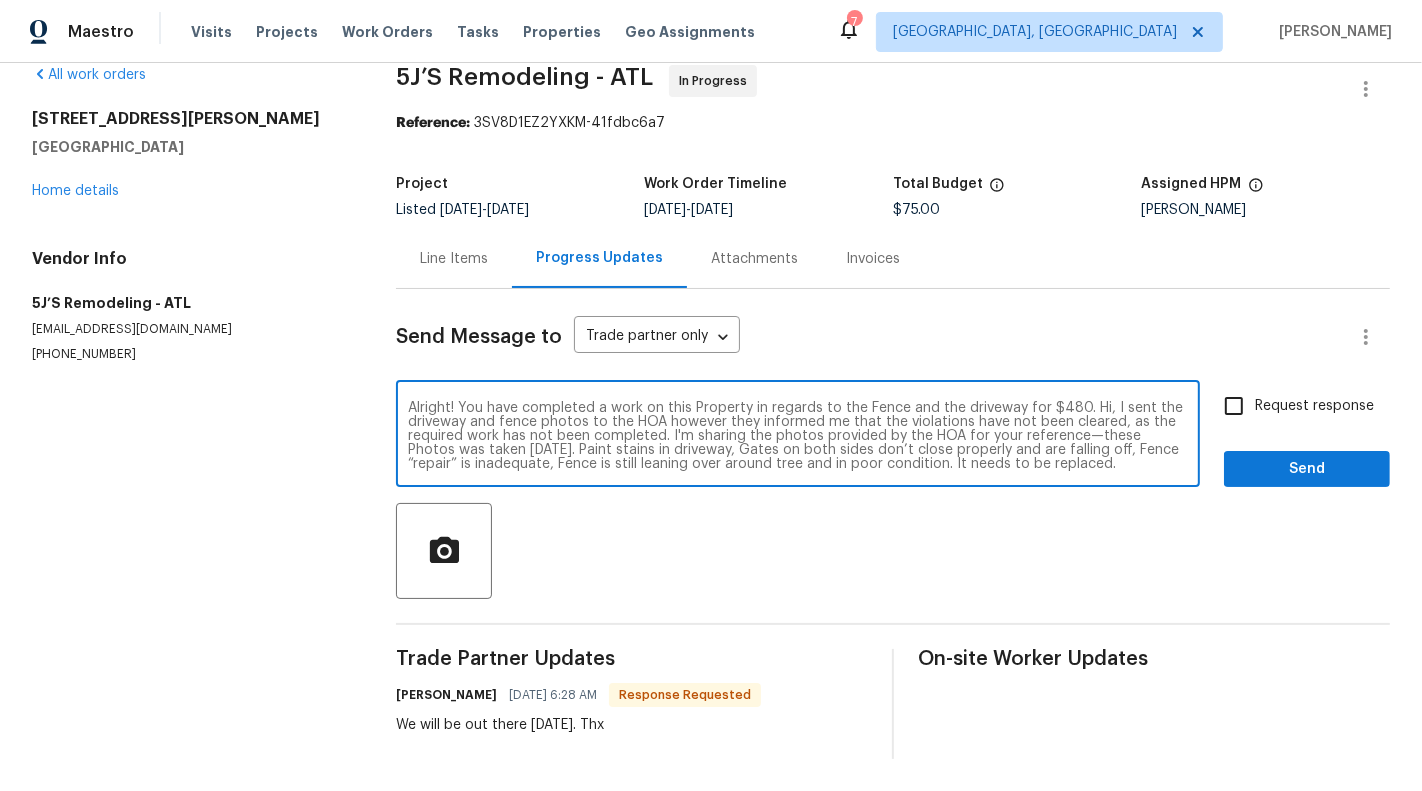 drag, startPoint x: 1087, startPoint y: 409, endPoint x: 1107, endPoint y: 409, distance: 20 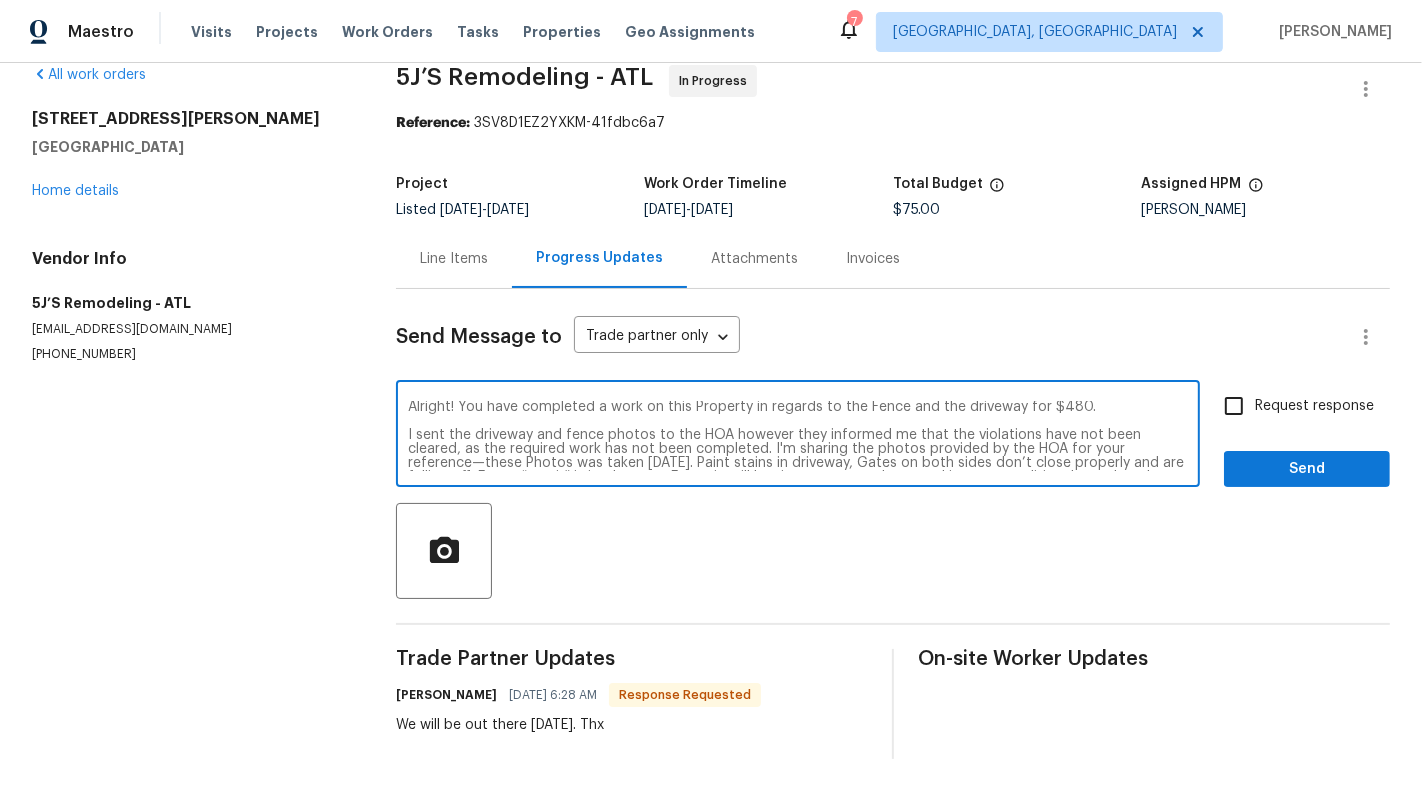 click on "Alright! You have completed a work on this Property in regards to the Fence and the driveway for $480.
I sent the driveway and fence photos to the HOA however they informed me that the violations have not been cleared, as the required work has not been completed. I'm sharing the photos provided by the HOA for your reference—these Photos was taken yesterday. Paint stains in driveway, Gates on both sides don’t close properly and are falling off, Fence “repair” is inadequate, Fence is still leaning over around tree and in poor condition. It needs to be replaced." at bounding box center [798, 436] 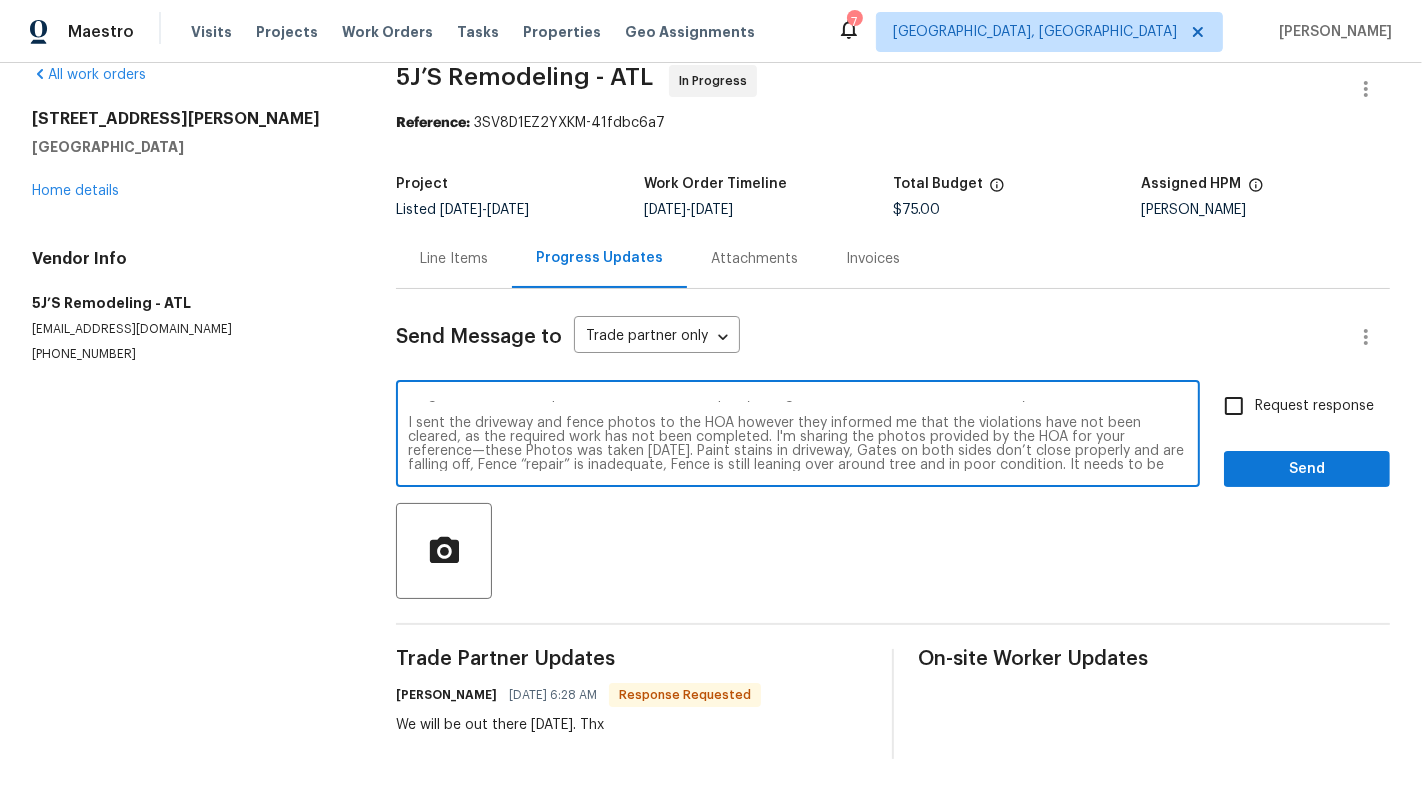 type on "Alright! You have completed a work on this Property in regards to the Fence and the driveway for $480.
I sent the driveway and fence photos to the HOA however they informed me that the violations have not been cleared, as the required work has not been completed. I'm sharing the photos provided by the HOA for your reference—these Photos was taken yesterday. Paint stains in driveway, Gates on both sides don’t close properly and are falling off, Fence “repair” is inadequate, Fence is still leaning over around tree and in poor condition. It needs to be replaced." 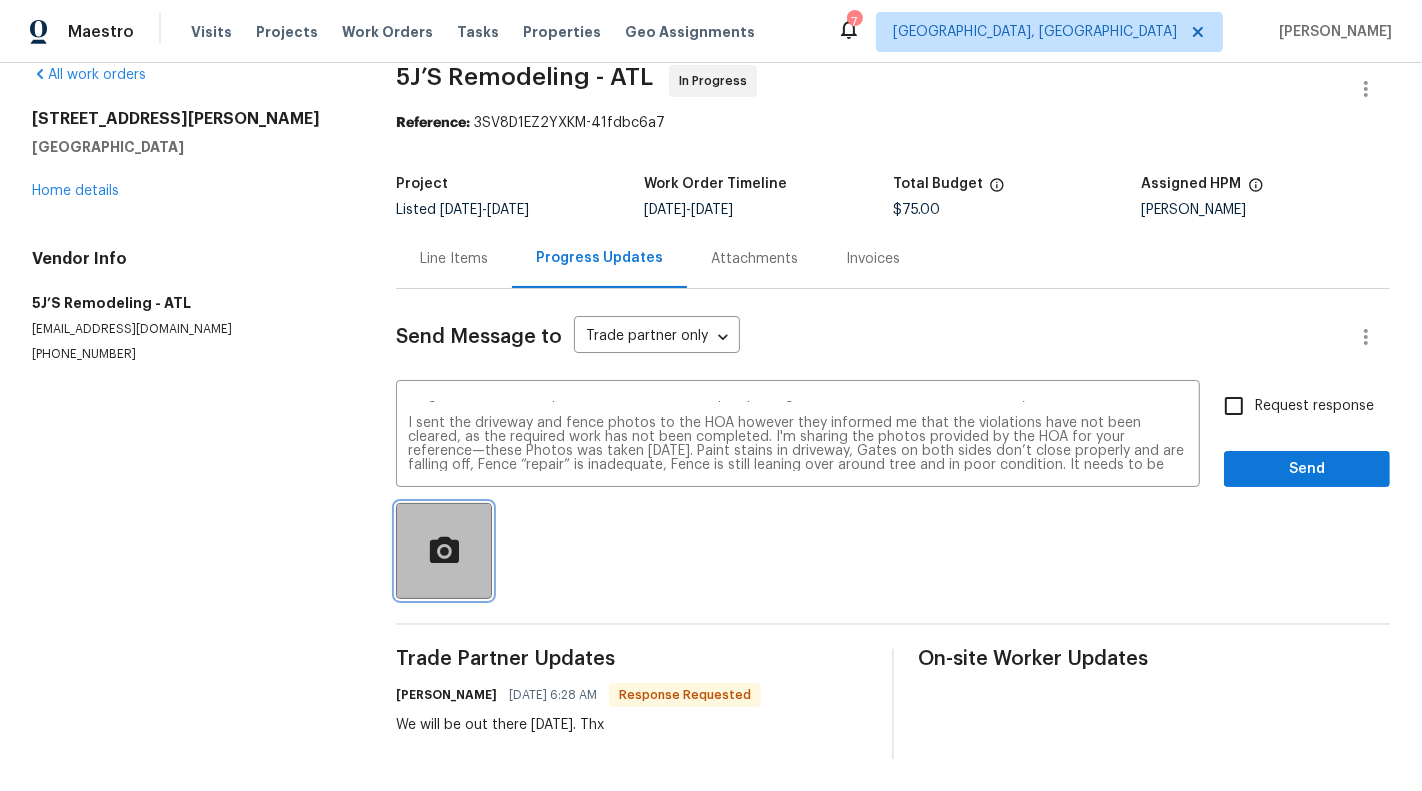 click 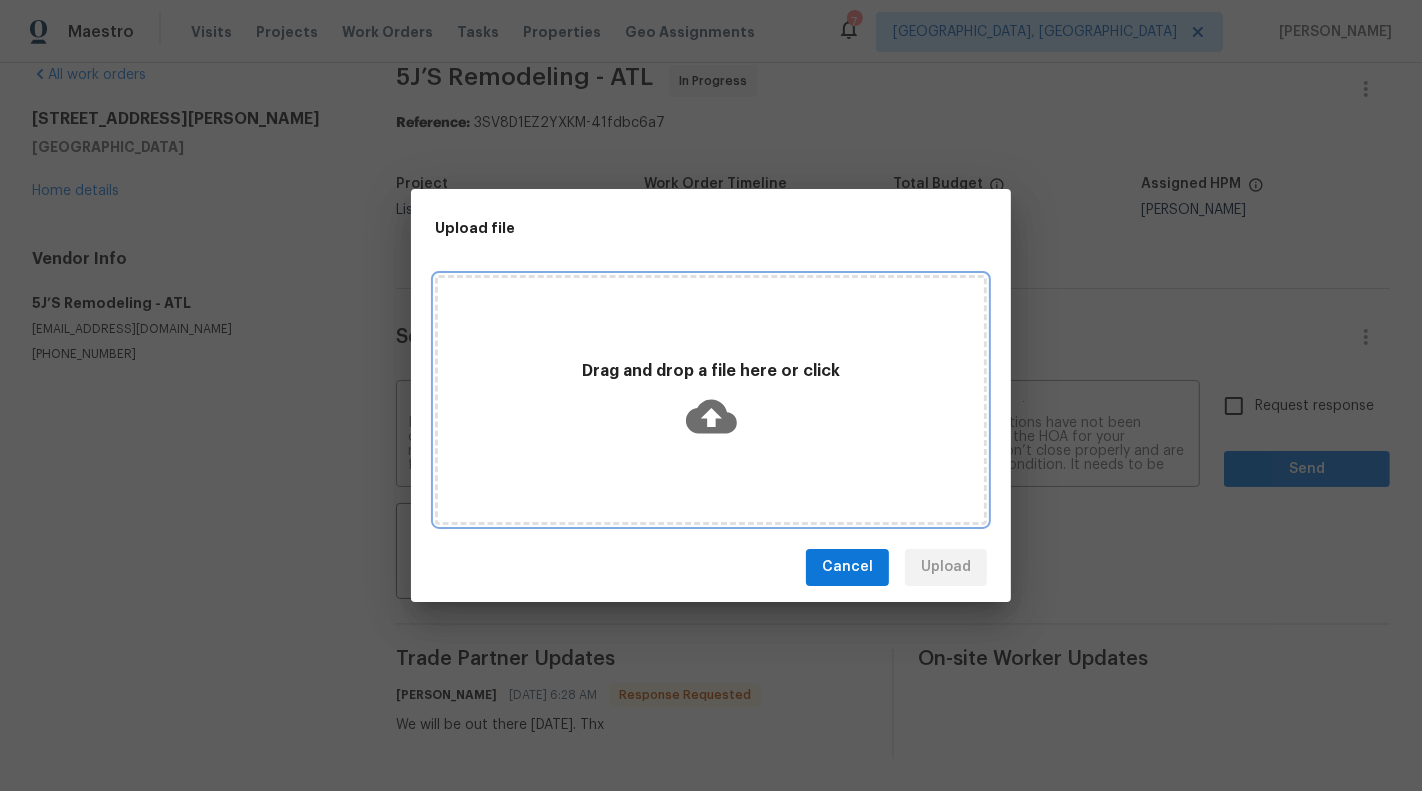 click on "Drag and drop a file here or click" at bounding box center [711, 400] 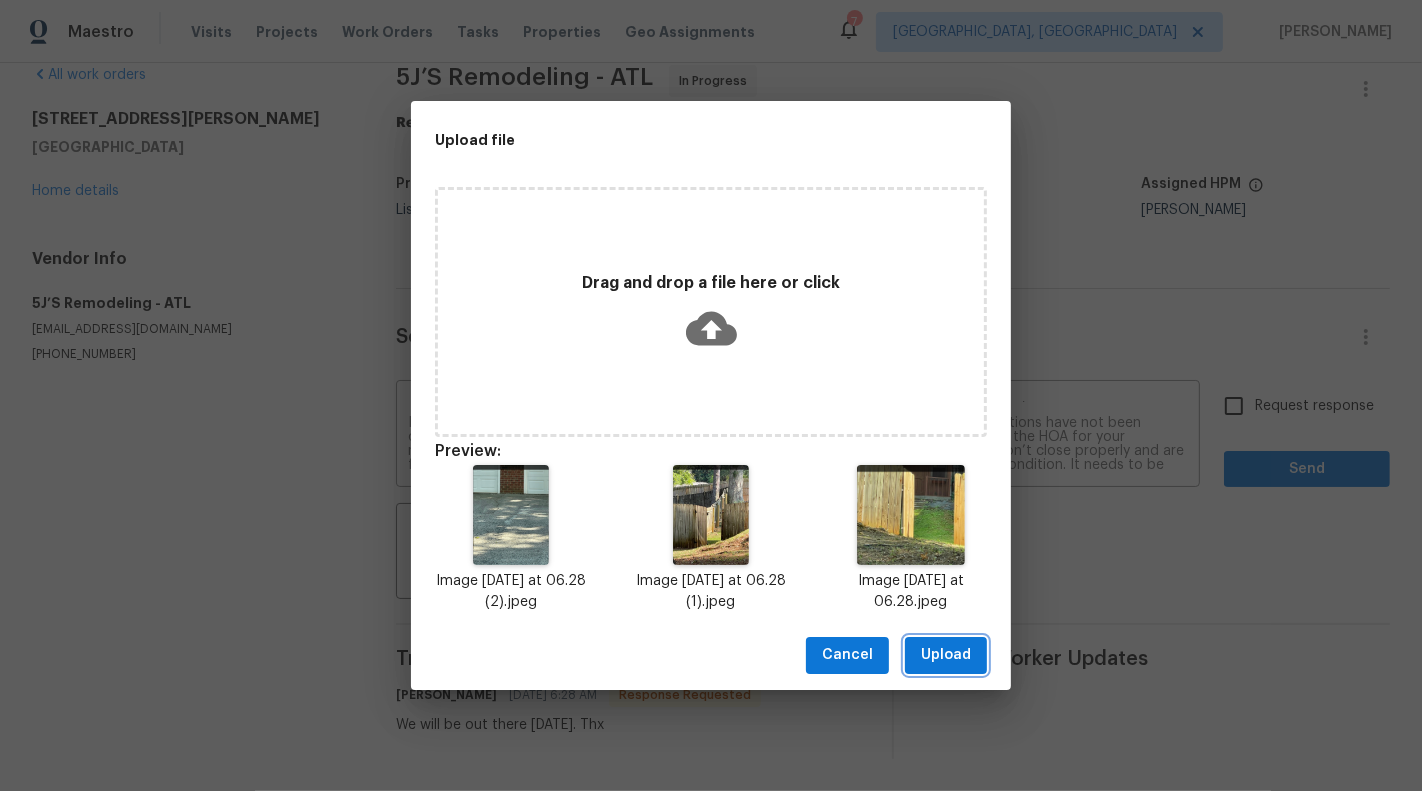 click on "Upload" at bounding box center (946, 655) 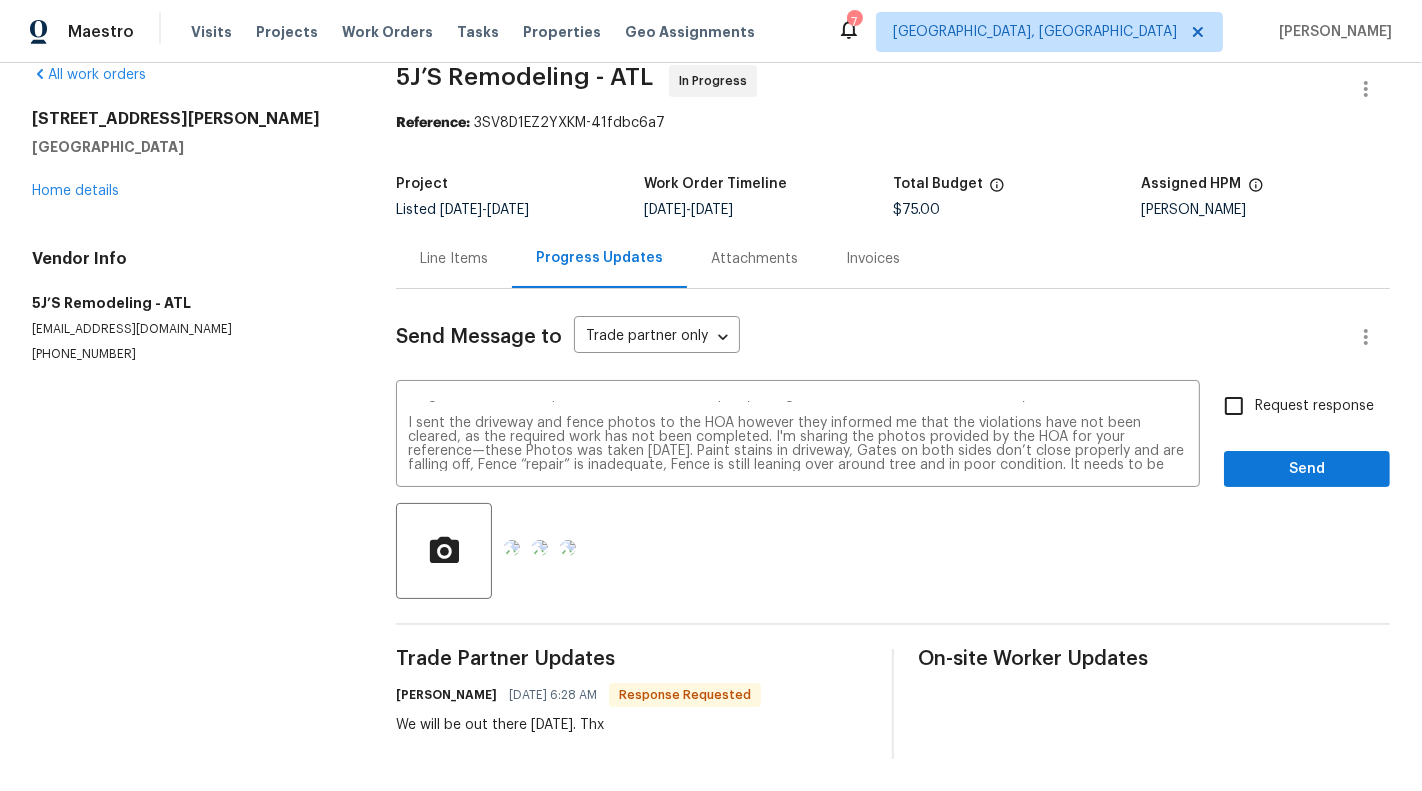 click on "Request response" at bounding box center [1314, 406] 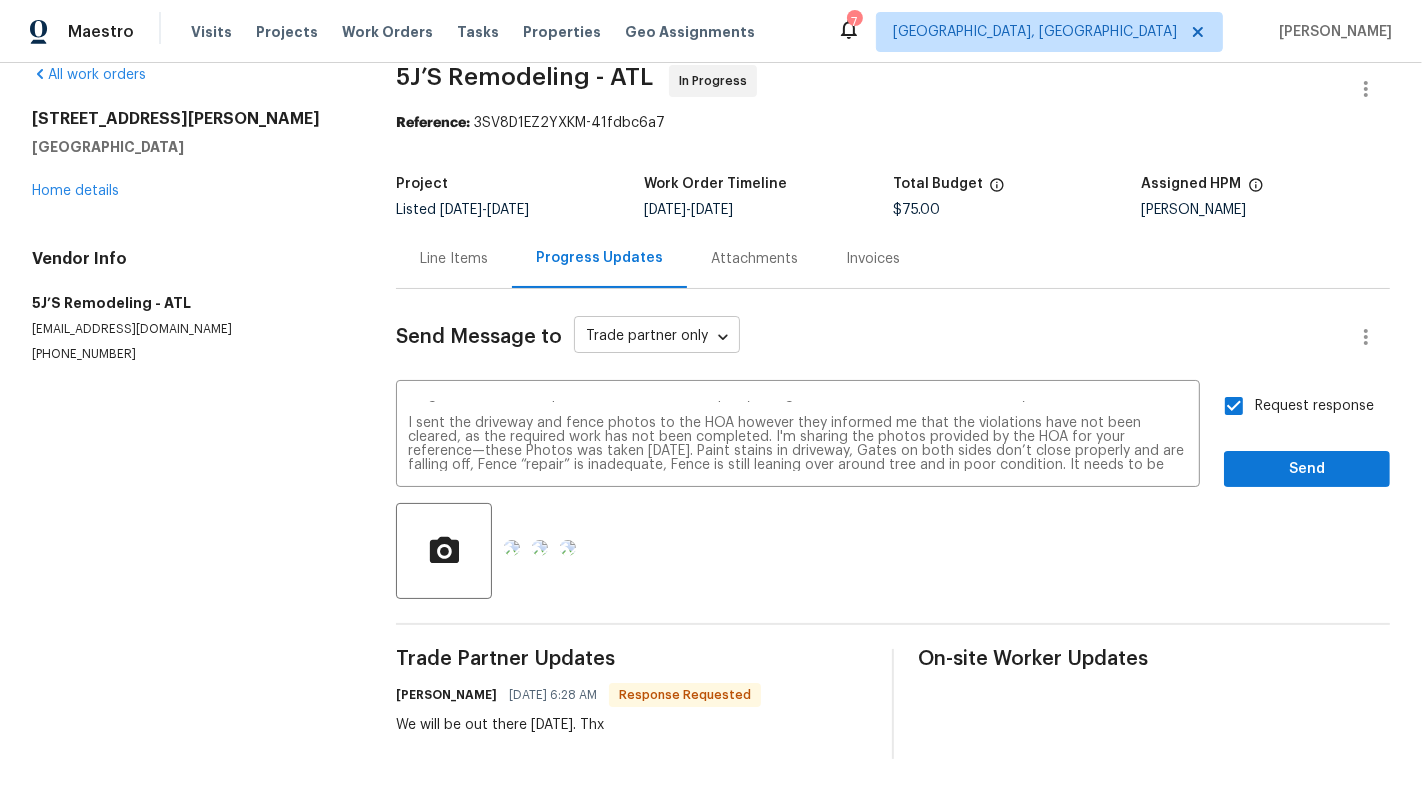 click on "Maestro Visits Projects Work Orders Tasks Properties Geo Assignments 7 Albuquerque, NM Sunmathy Wilson All work orders 4190 Haynes Mill Ct NW Kennesaw, GA 30144 Home details Vendor Info 5J’S Remodeling - ATL fivejremodeling@gmail.com (770) 369-6627 5J’S Remodeling - ATL In Progress Reference:   3SV8D1EZ2YXKM-41fdbc6a7 Project Listed   4/17/2025  -  7/11/2025 Work Order Timeline 7/9/2025  -  7/11/2025 Total Budget $75.00 Assigned HPM Kenroy Hoilett Line Items Progress Updates Attachments Invoices Send Message to Trade partner only Trade partner only ​ x ​ Request response Send Trade Partner Updates Ray Engheben 07/10/2025 6:28 AM Response Requested We will be out there tomorrow. Thx On-site Worker Updates" at bounding box center (711, 395) 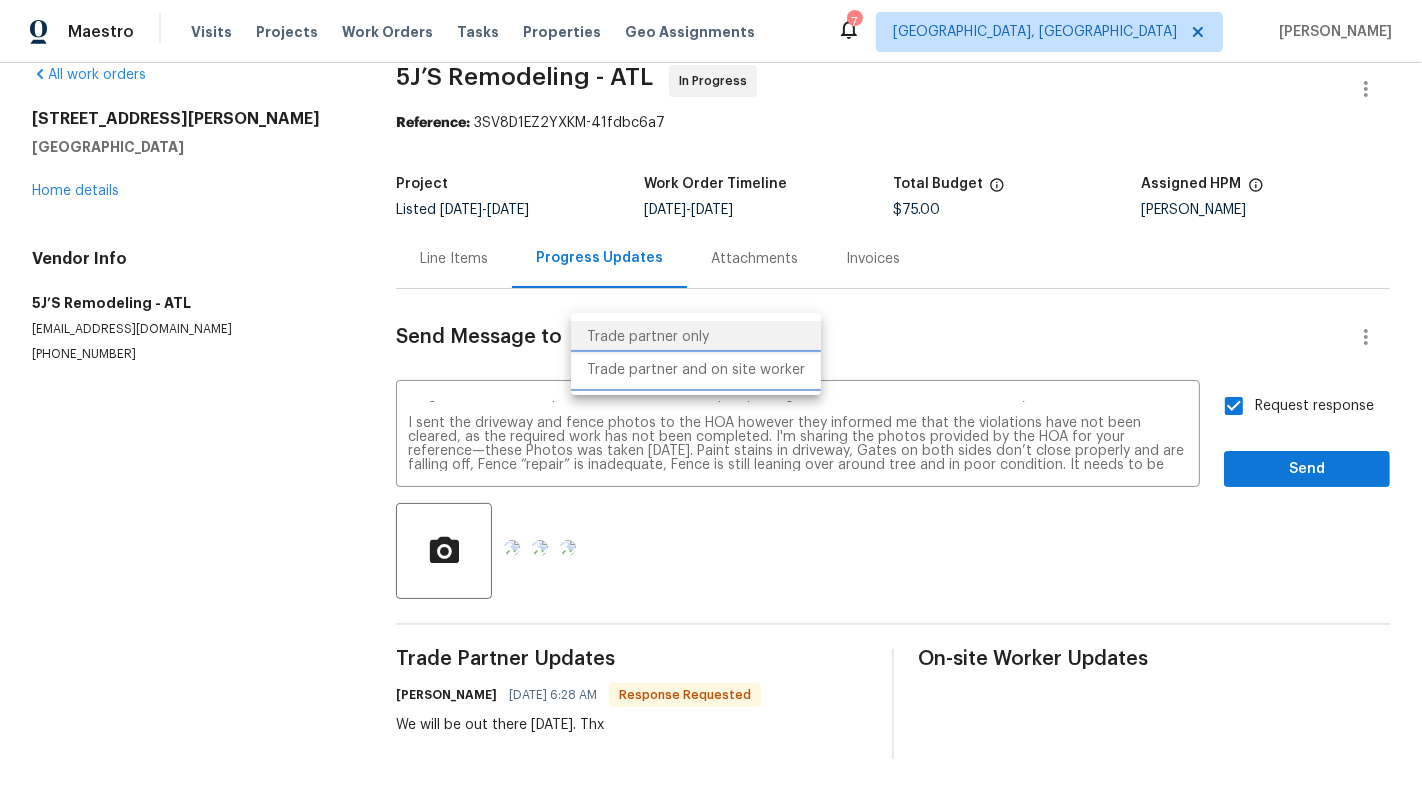 click on "Trade partner and on site worker" at bounding box center (696, 370) 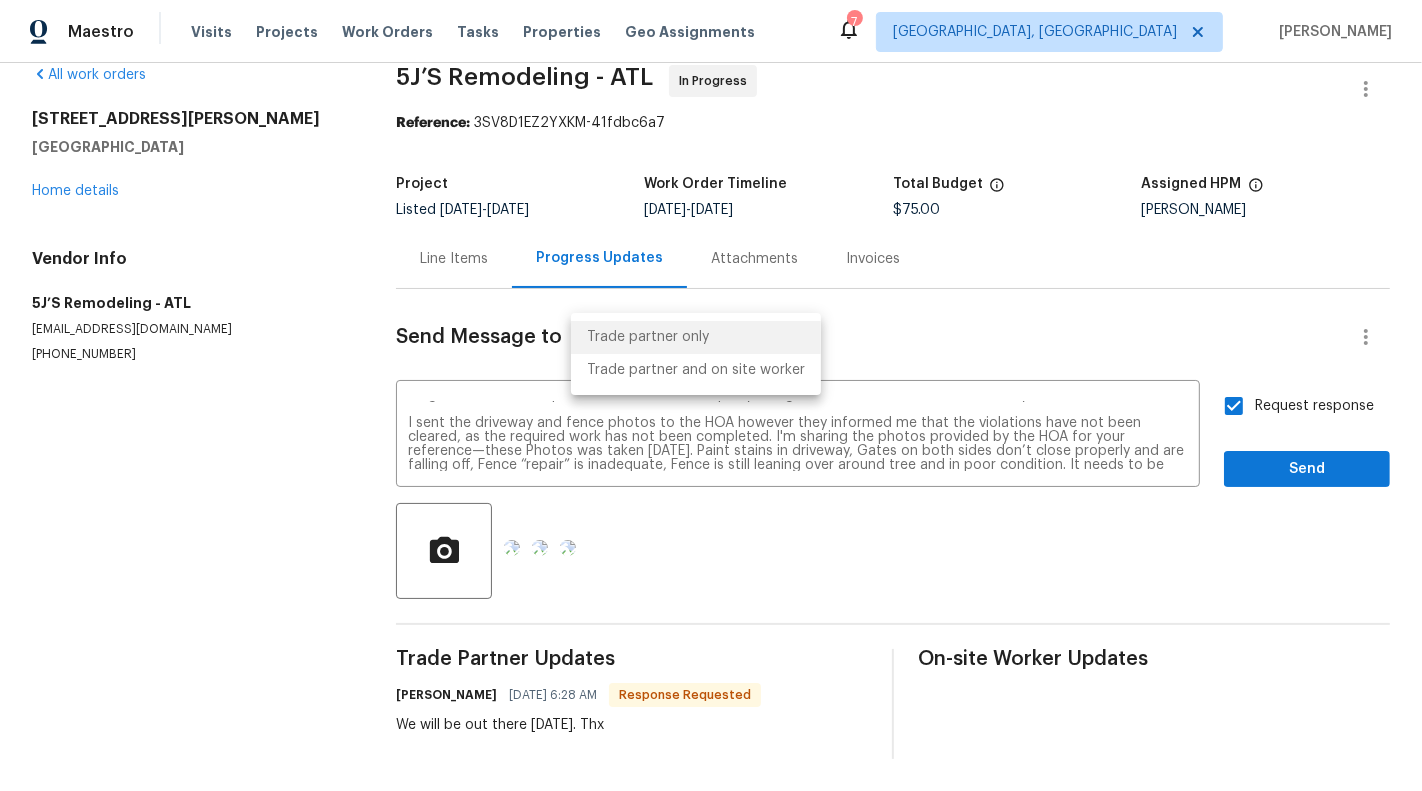 type on "Trade Partner and On-Site Worker" 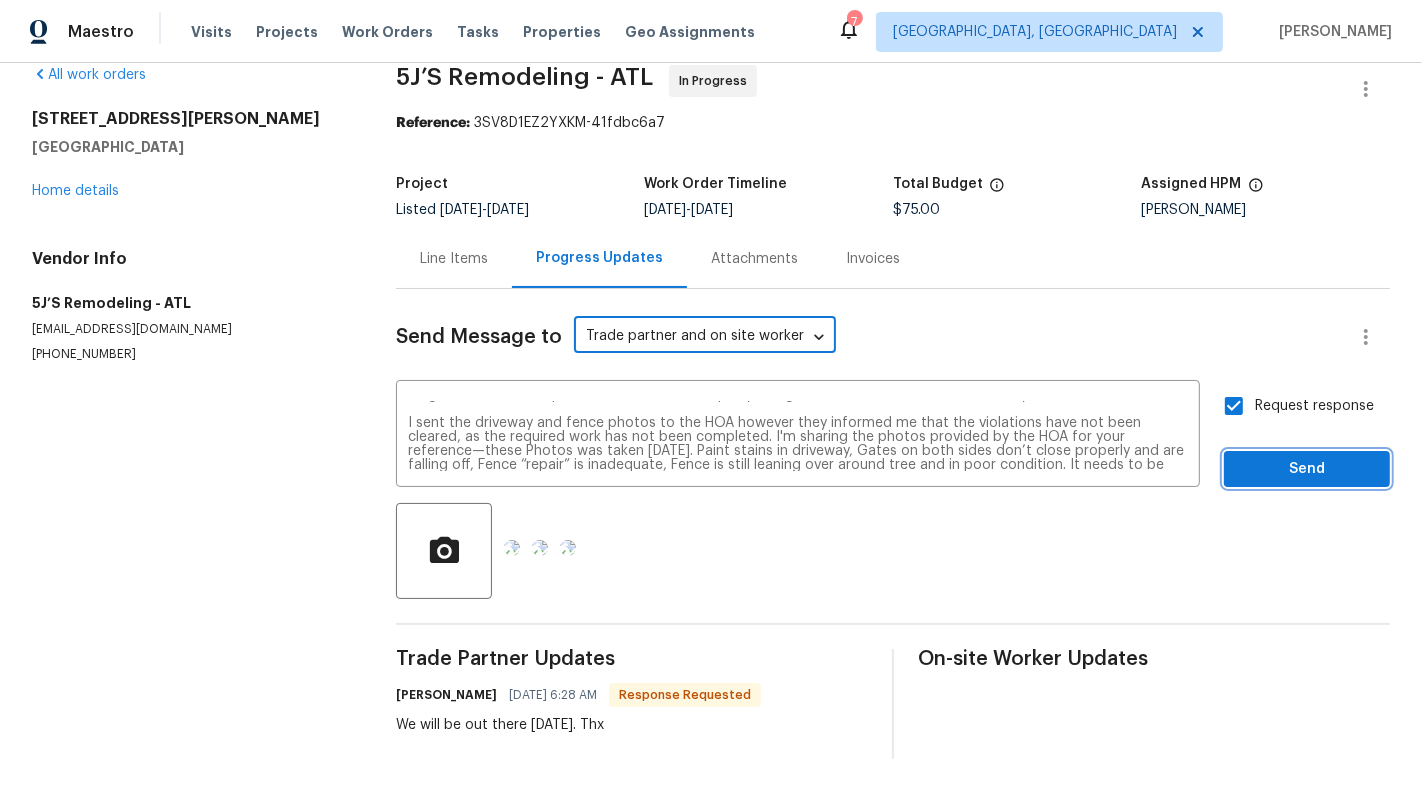click on "Send" at bounding box center (1307, 469) 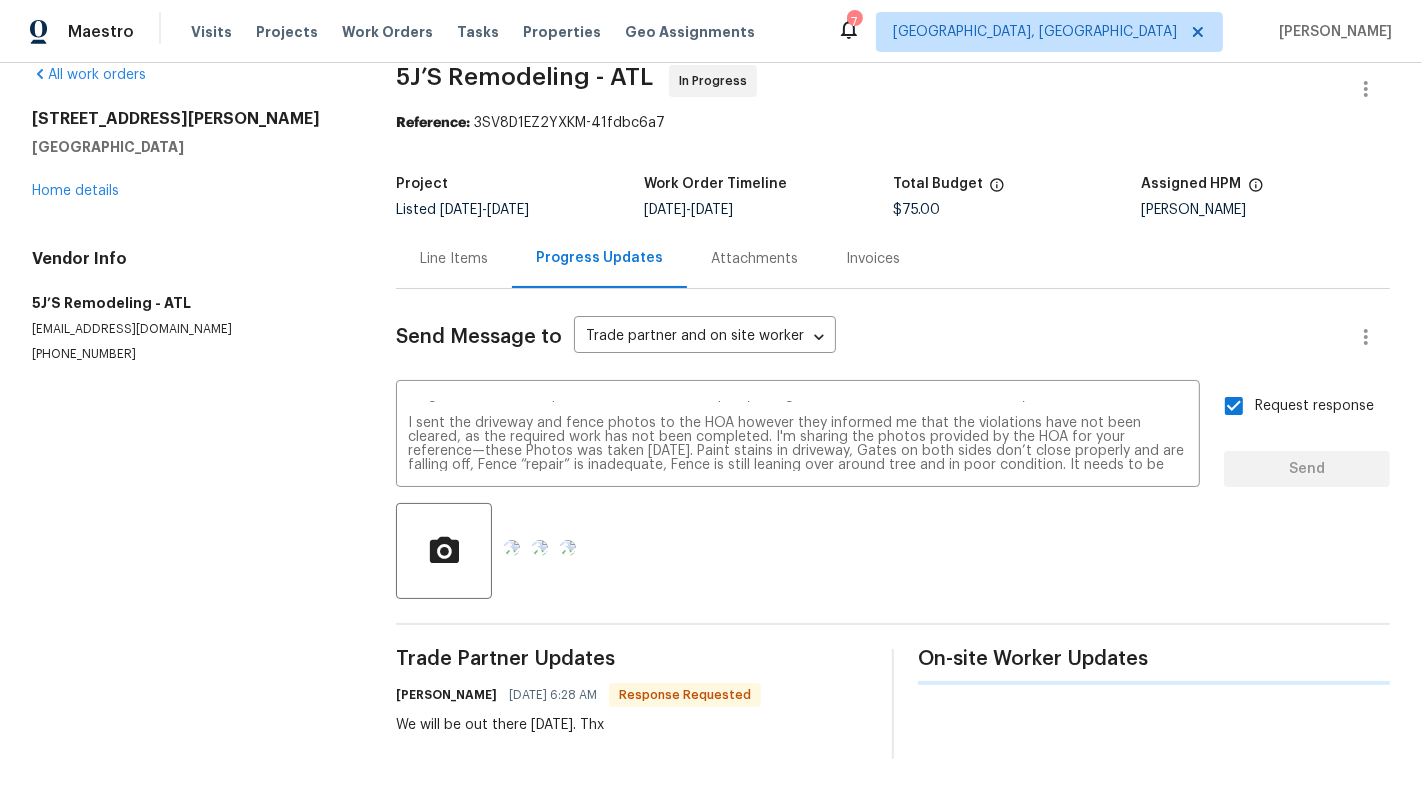 type 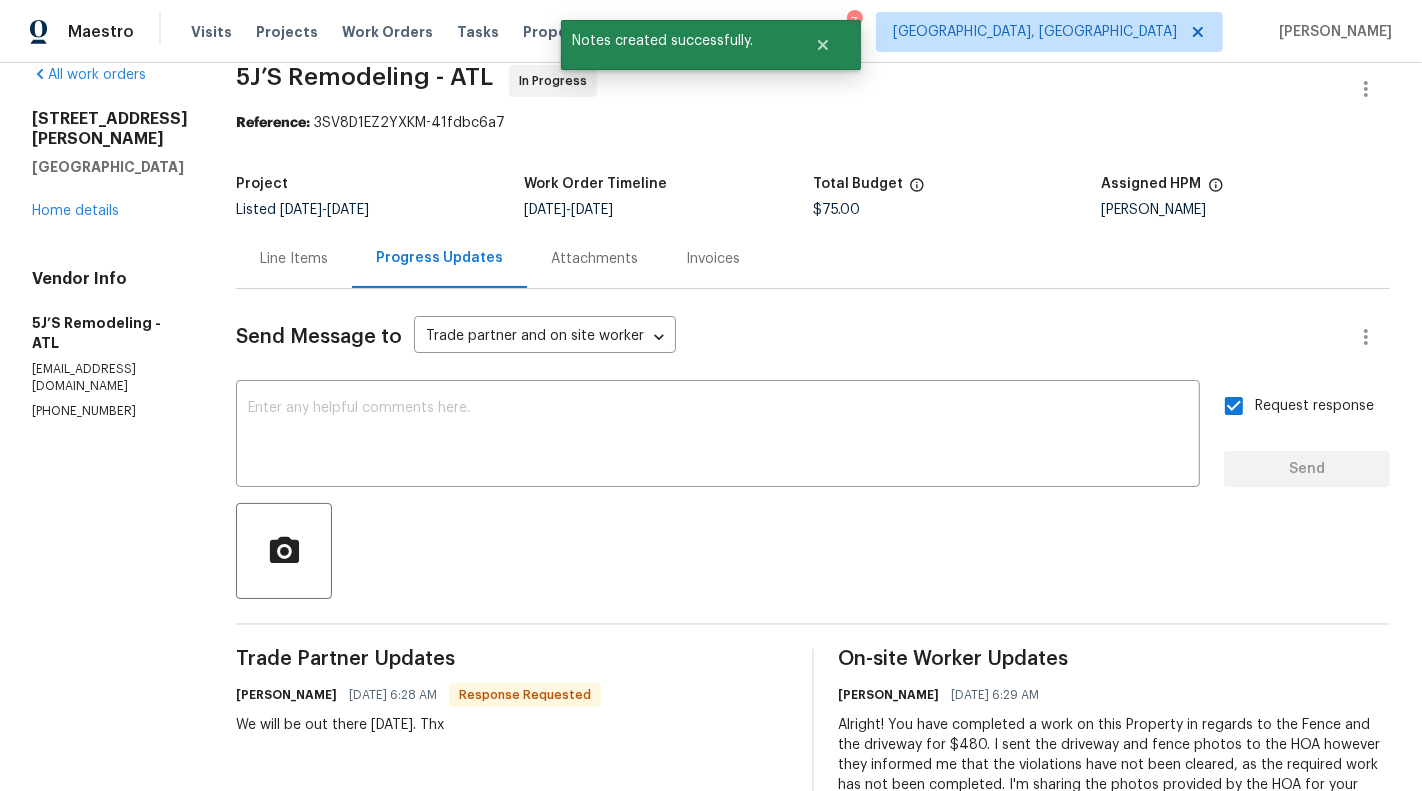scroll, scrollTop: 0, scrollLeft: 0, axis: both 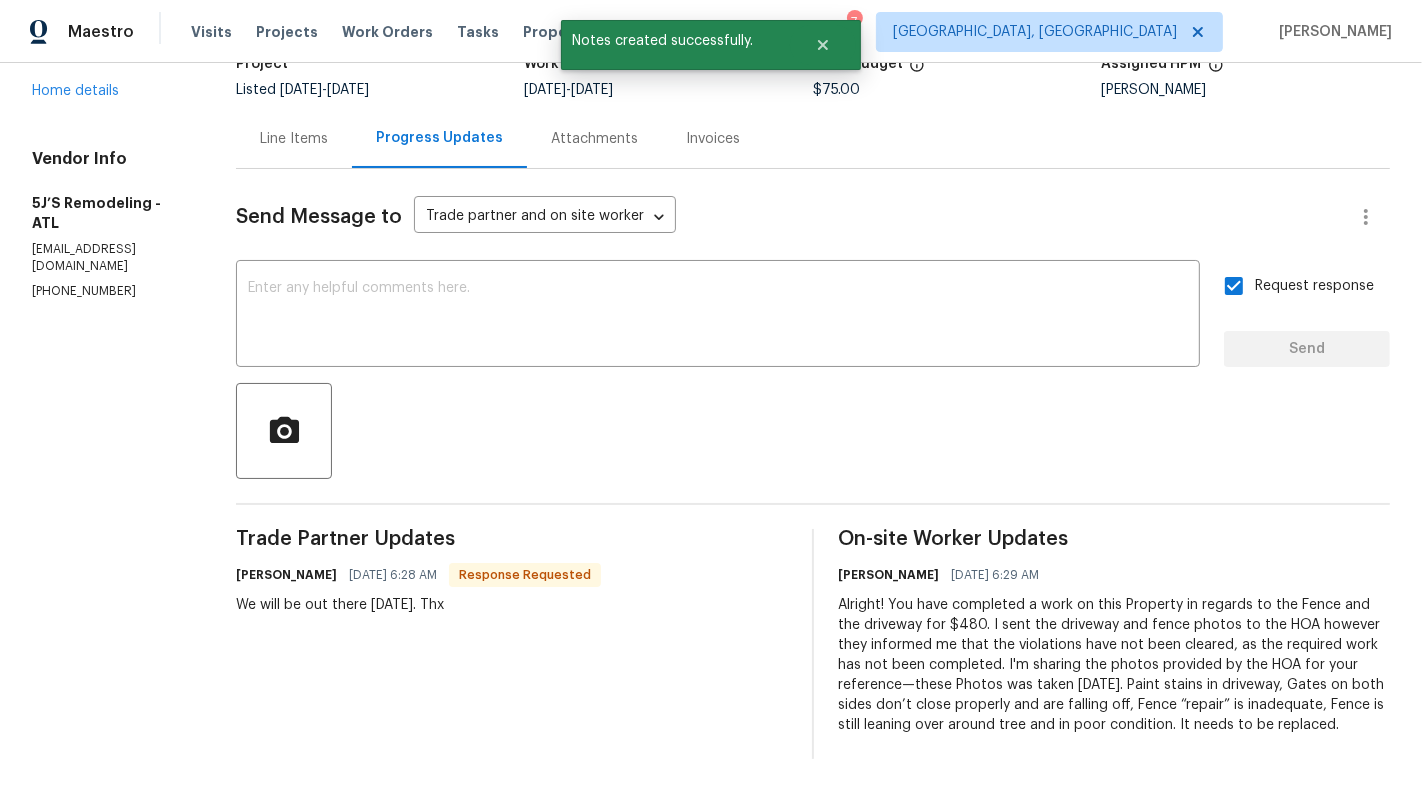 click on "Line Items" at bounding box center [294, 138] 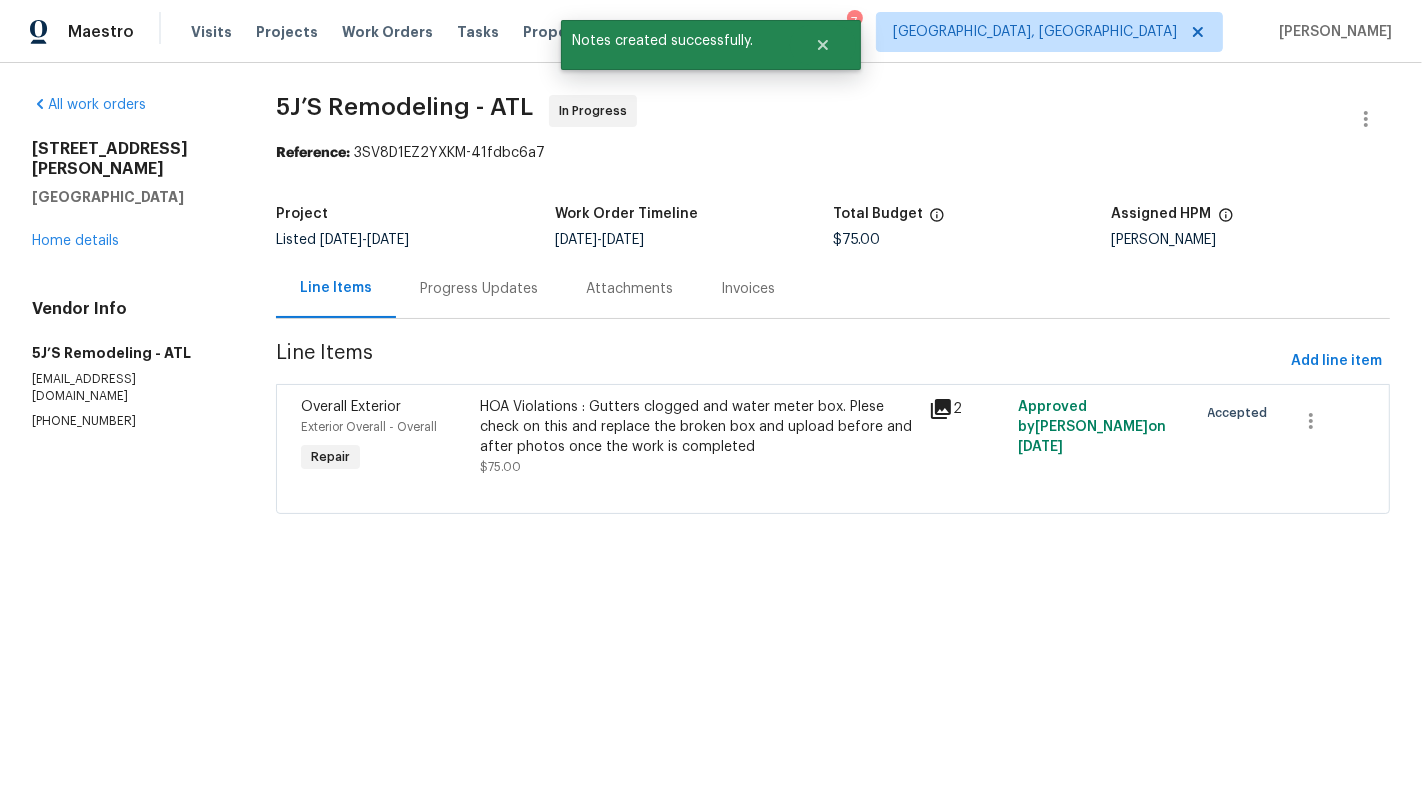 scroll, scrollTop: 0, scrollLeft: 0, axis: both 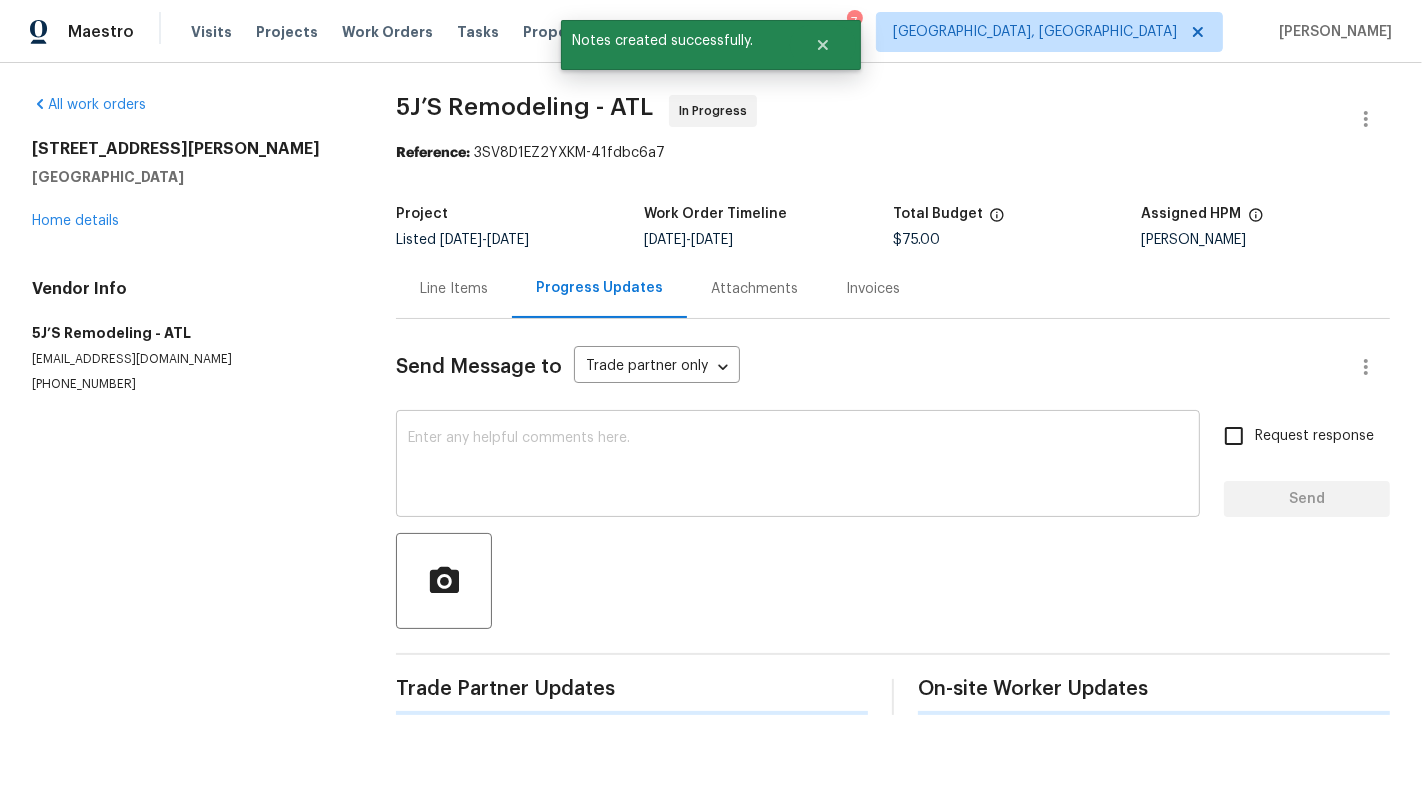 click on "x ​" at bounding box center [798, 466] 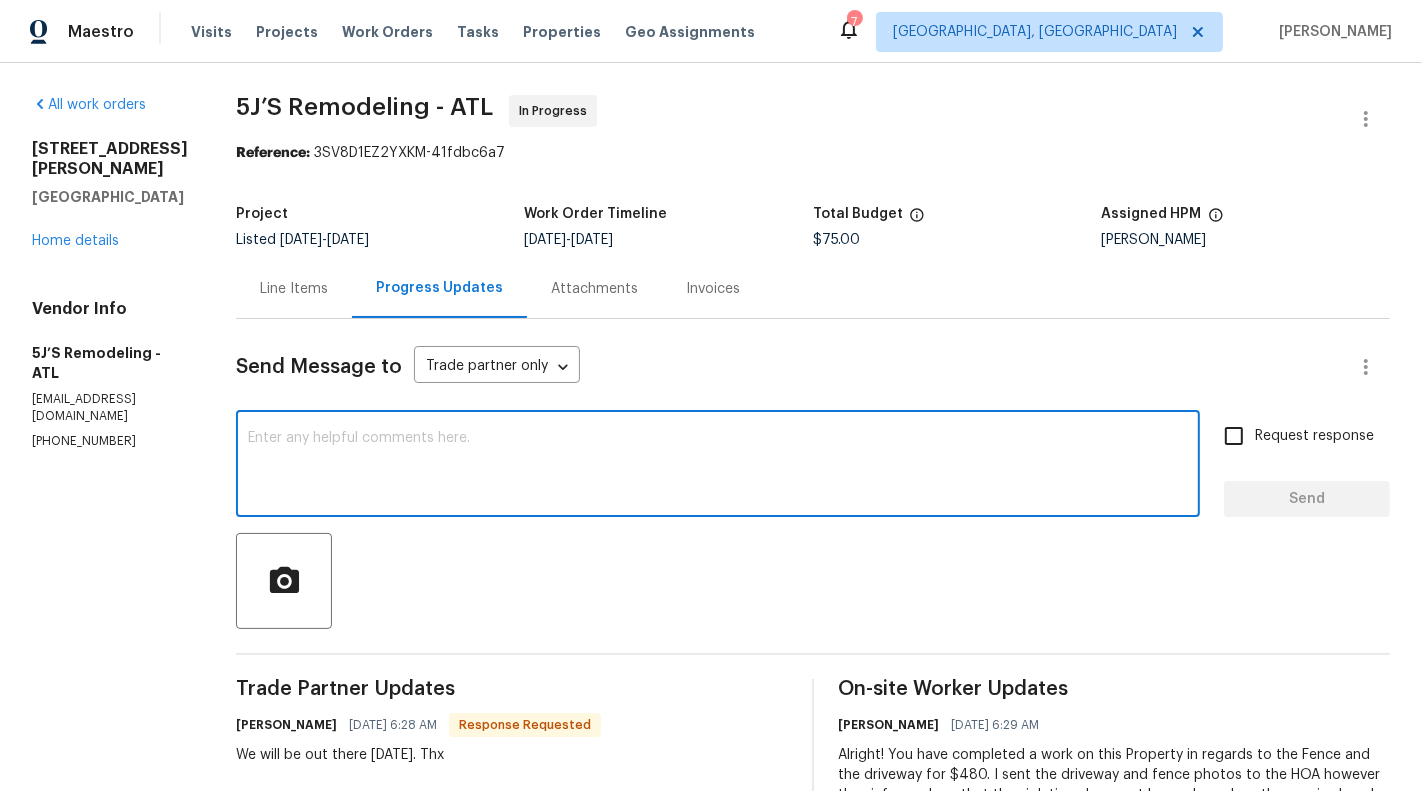 click at bounding box center (718, 466) 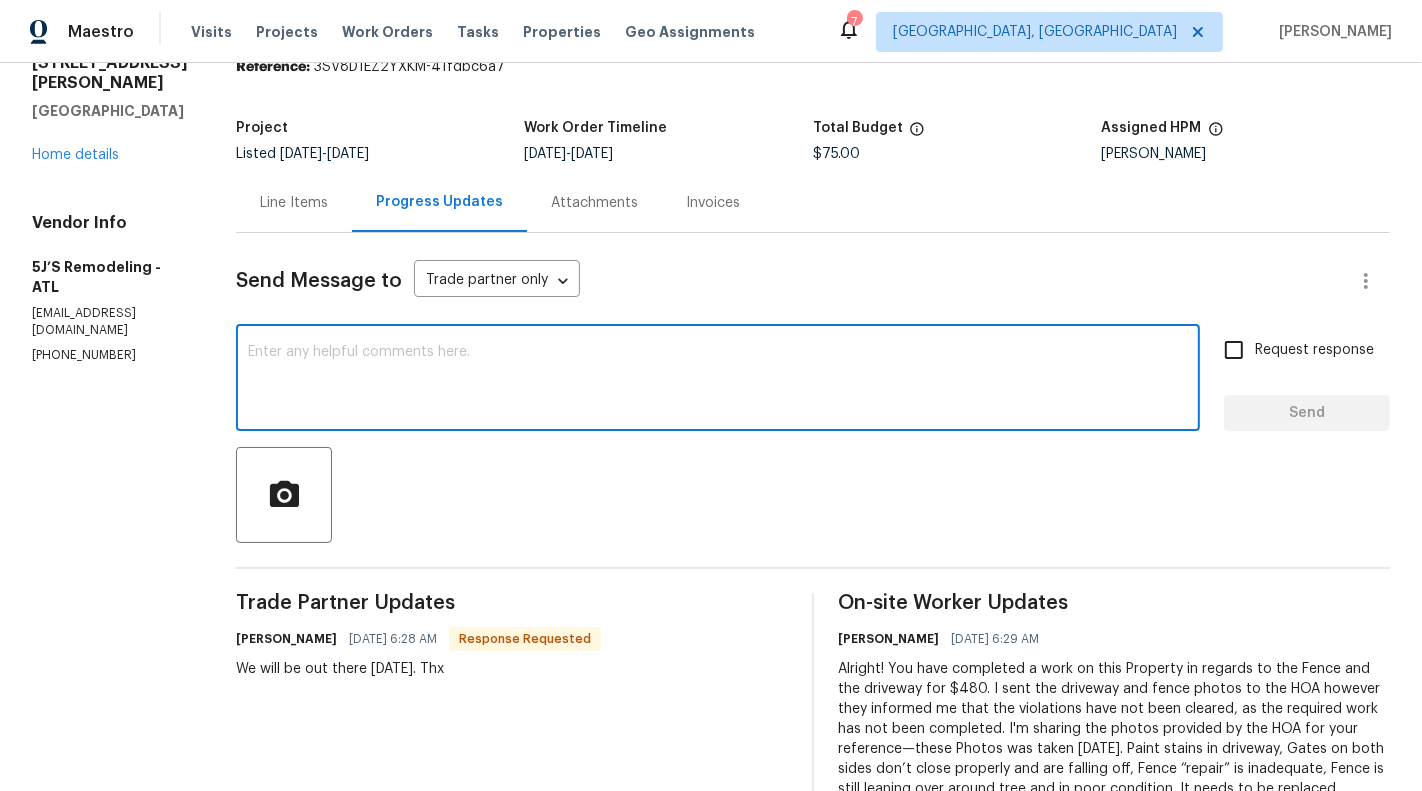scroll, scrollTop: 150, scrollLeft: 0, axis: vertical 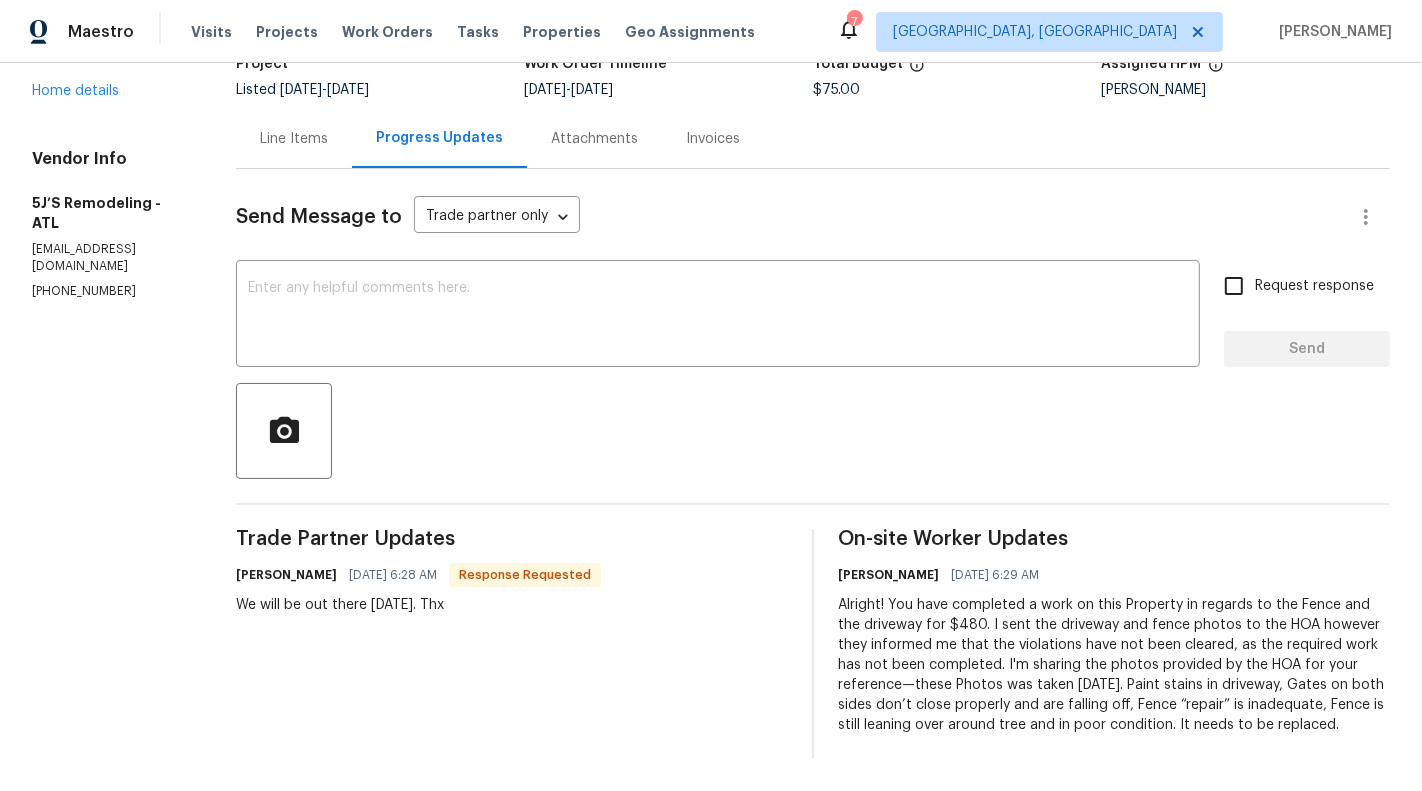 drag, startPoint x: 1312, startPoint y: 727, endPoint x: 840, endPoint y: 599, distance: 489.04807 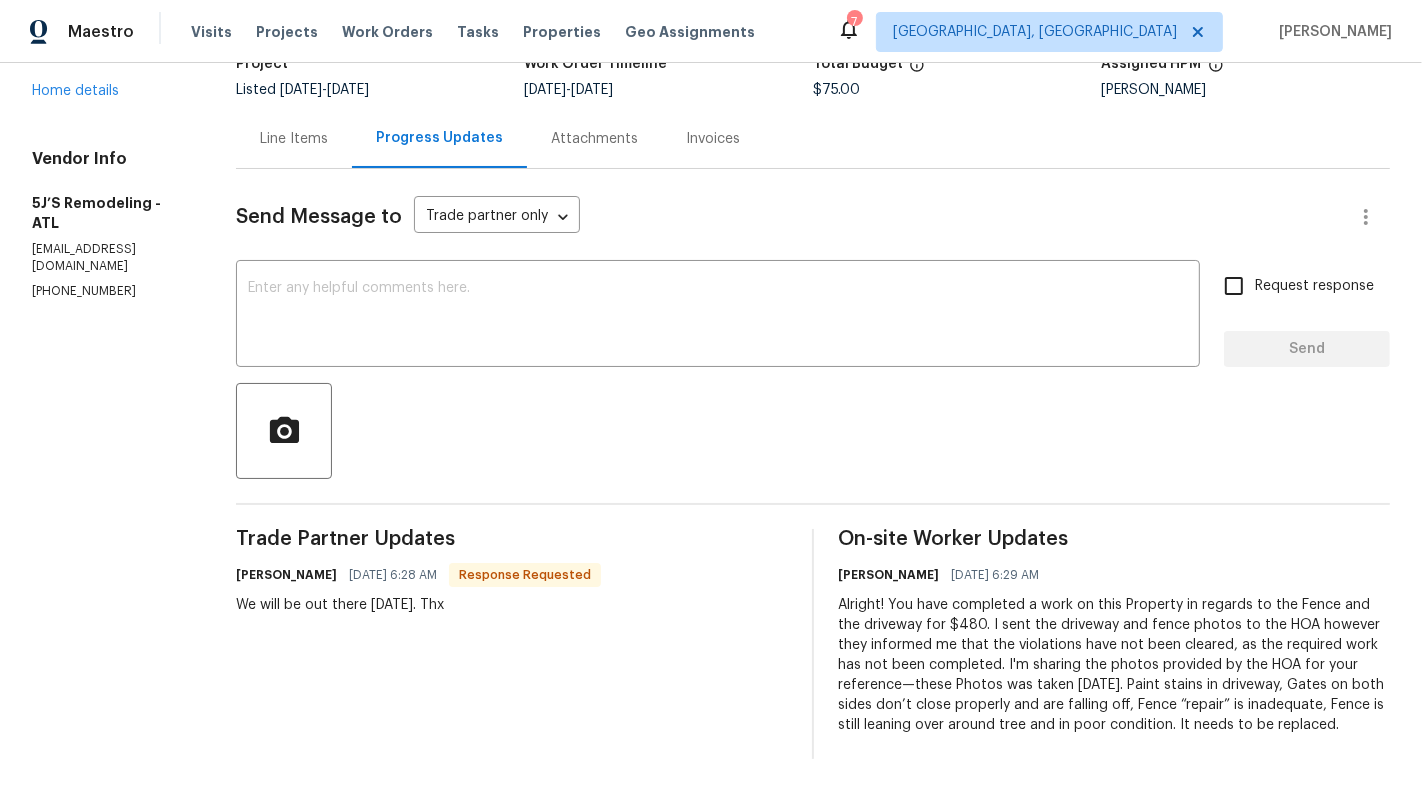 click on "Alright! You have completed a work on this Property in regards to the Fence and the driveway for $480.
I sent the driveway and fence photos to the HOA however they informed me that the violations have not been cleared, as the required work has not been completed. I'm sharing the photos provided by the HOA for your reference—these Photos was taken yesterday. Paint stains in driveway, Gates on both sides don’t close properly and are falling off, Fence “repair” is inadequate, Fence is still leaning over around tree and in poor condition. It needs to be replaced." at bounding box center (1114, 665) 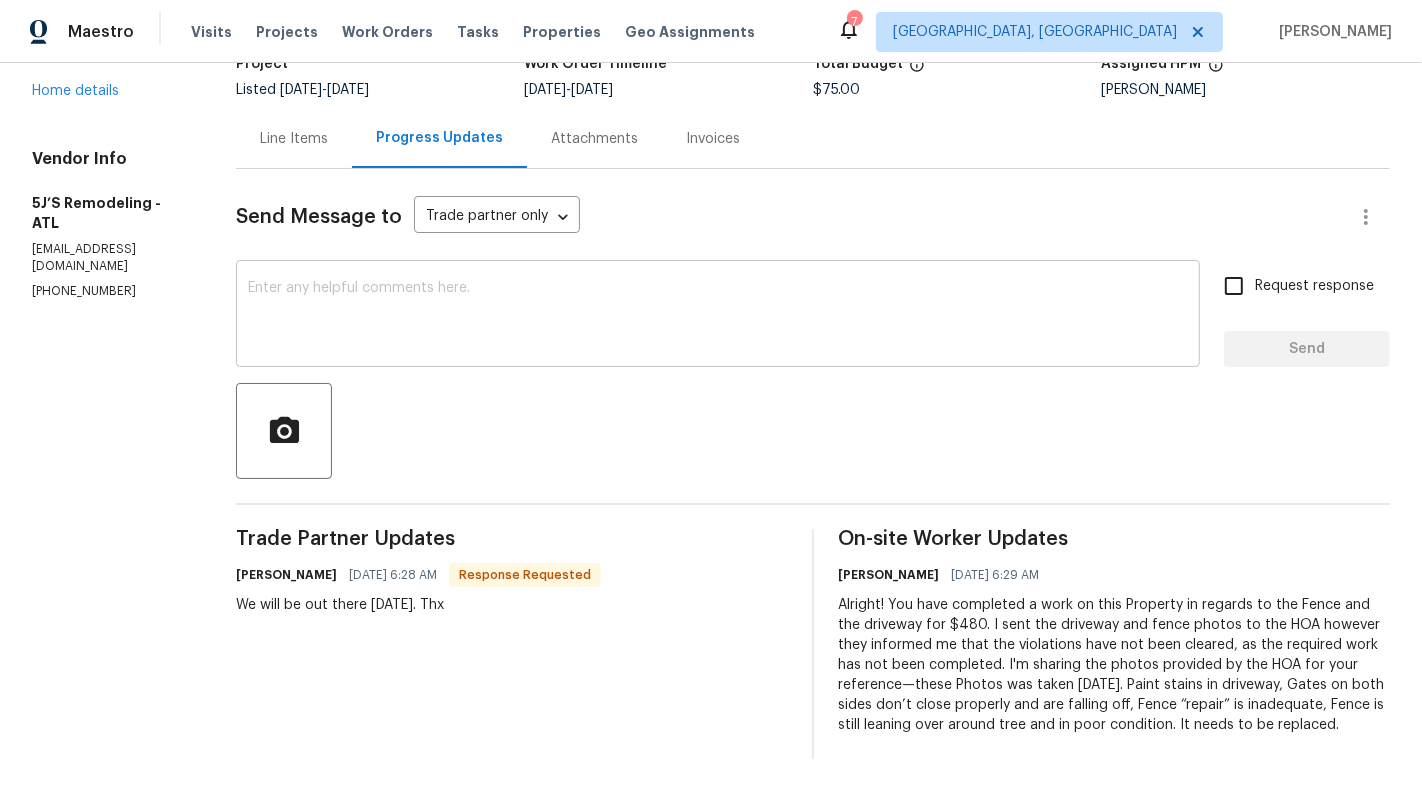 click on "x ​" at bounding box center [718, 316] 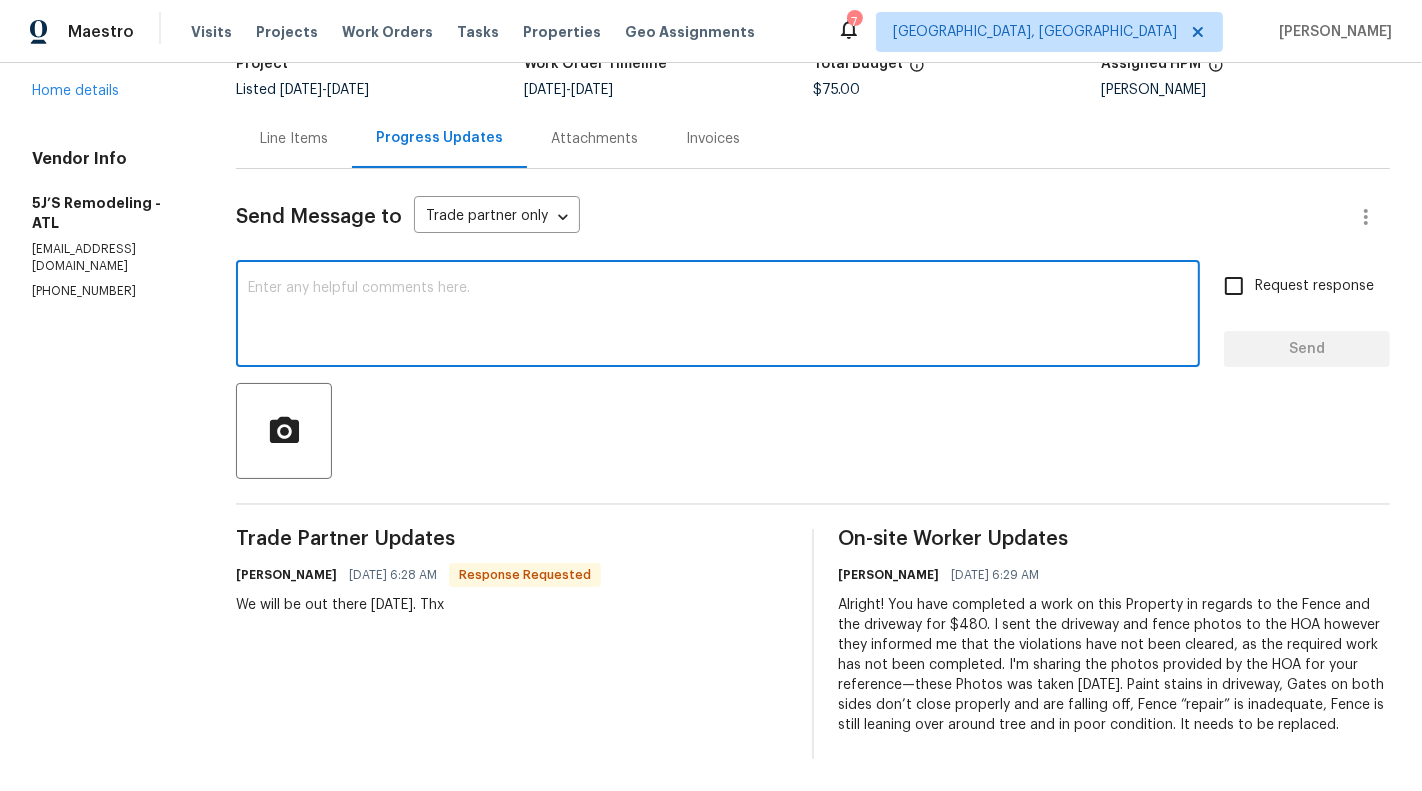 paste on "Alright! You have completed a work on this Property in regards to the Fence and the driveway for $480. I sent the driveway and fence photos to the HOA however they informed me that the violations have not been cleared, as the required work has not been completed. I'm sharing the photos provided by the HOA for your reference—these Photos was taken yesterday. Paint stains in driveway, Gates on both sides don’t close properly and are falling off, Fence “repair” is inadequate, Fence is still leaning over around tree and in poor condition. It needs to be replaced." 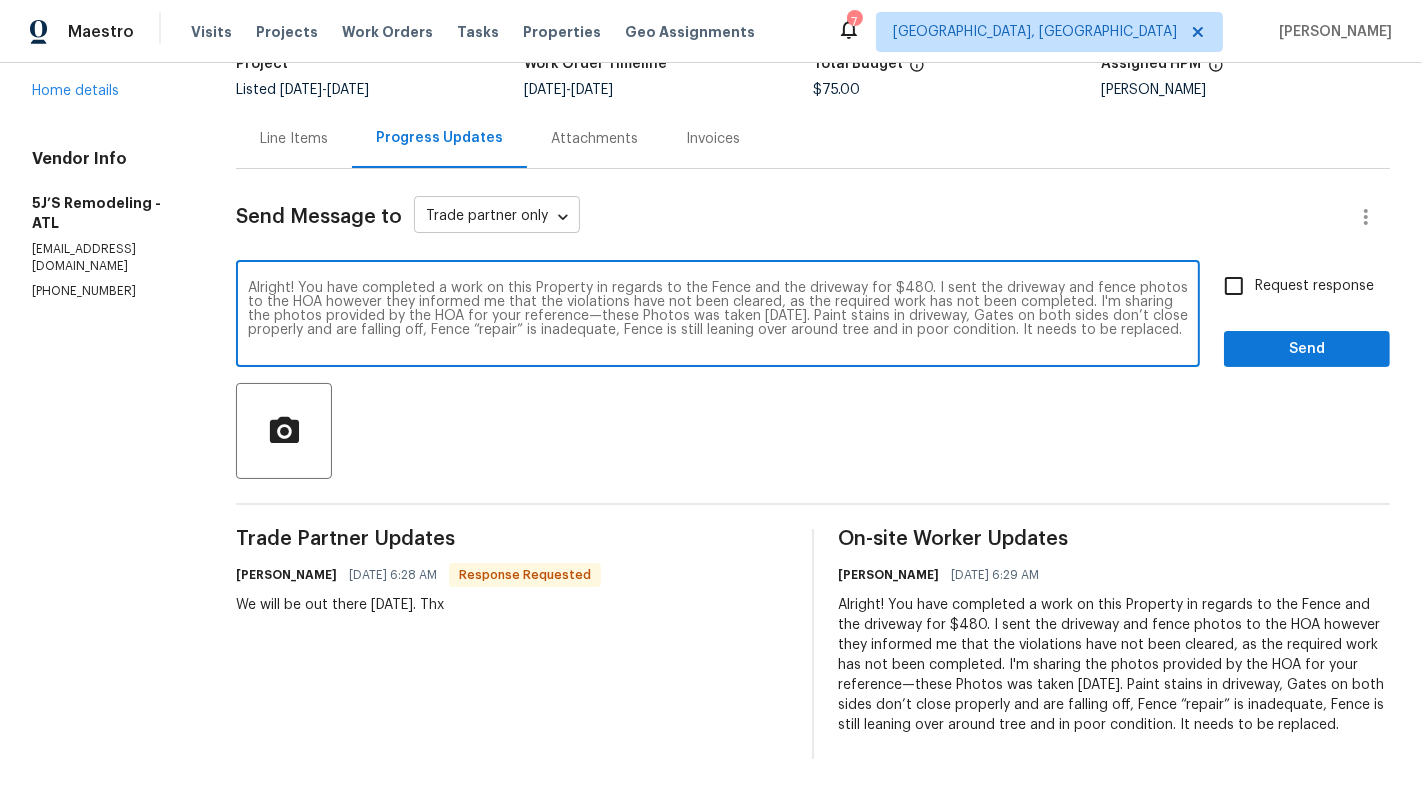 type on "Alright! You have completed a work on this Property in regards to the Fence and the driveway for $480. I sent the driveway and fence photos to the HOA however they informed me that the violations have not been cleared, as the required work has not been completed. I'm sharing the photos provided by the HOA for your reference—these Photos was taken yesterday. Paint stains in driveway, Gates on both sides don’t close properly and are falling off, Fence “repair” is inadequate, Fence is still leaning over around tree and in poor condition. It needs to be replaced." 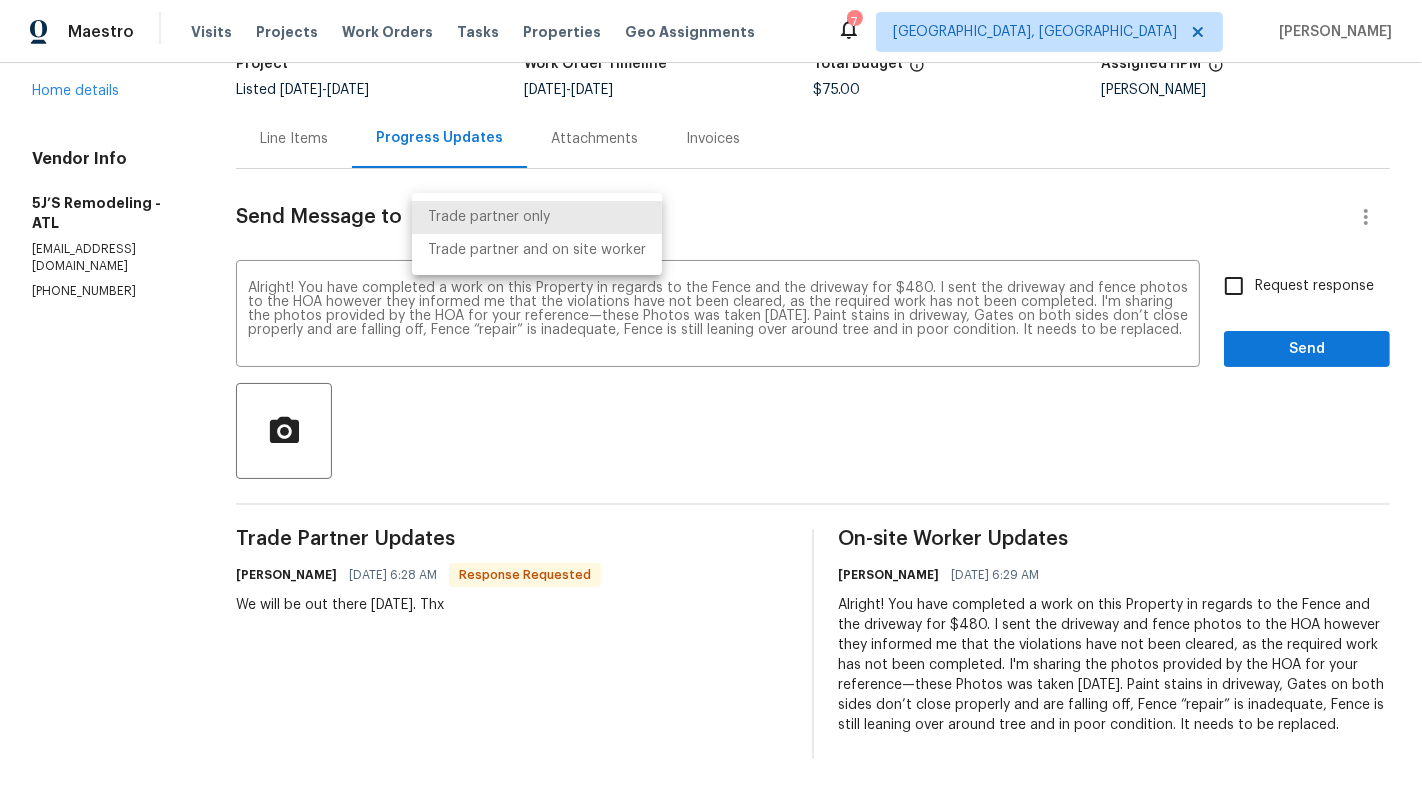 click on "Trade partner only" at bounding box center (537, 217) 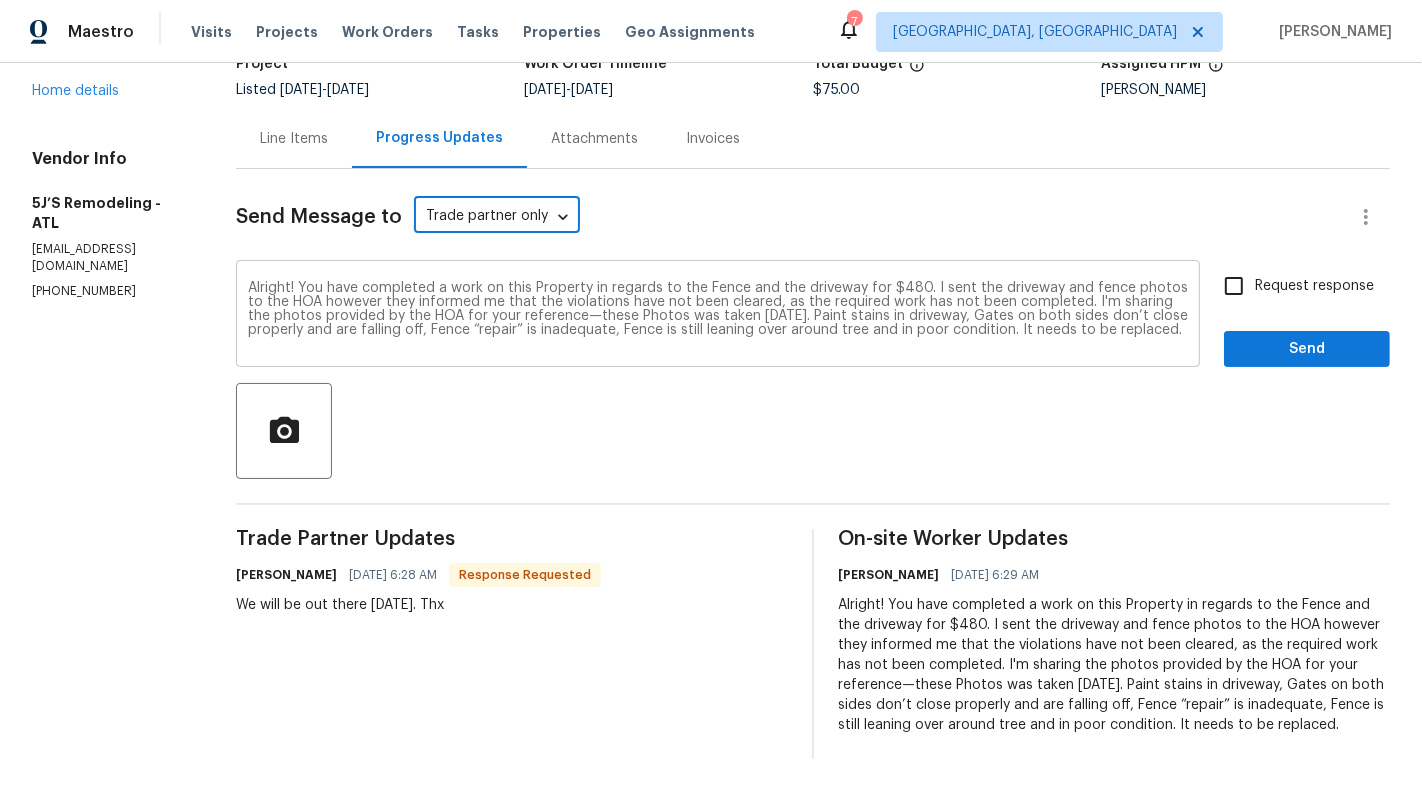 click on "Alright! You have completed a work on this Property in regards to the Fence and the driveway for $480. I sent the driveway and fence photos to the HOA however they informed me that the violations have not been cleared, as the required work has not been completed. I'm sharing the photos provided by the HOA for your reference—these Photos was taken yesterday. Paint stains in driveway, Gates on both sides don’t close properly and are falling off, Fence “repair” is inadequate, Fence is still leaning over around tree and in poor condition. It needs to be replaced." at bounding box center [718, 316] 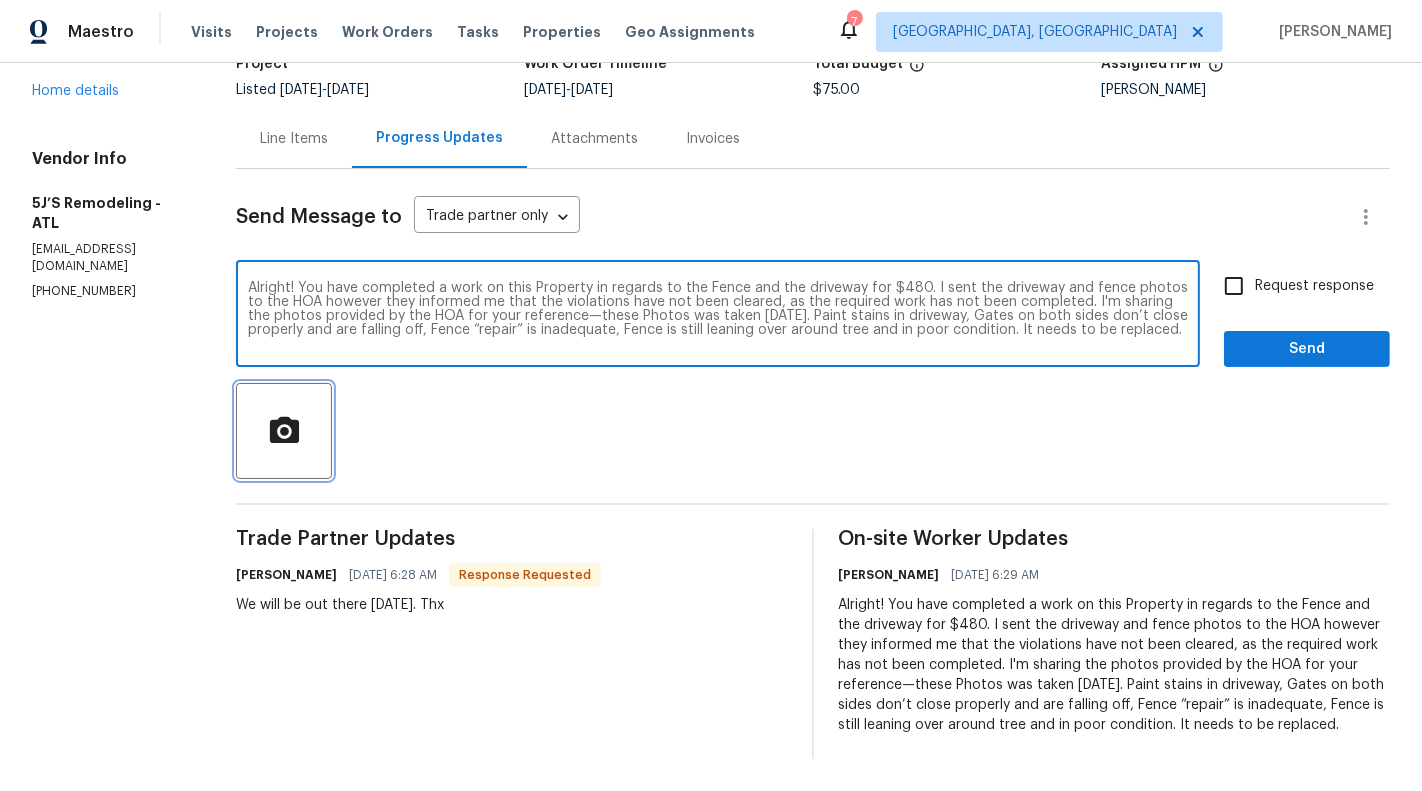 click at bounding box center [284, 431] 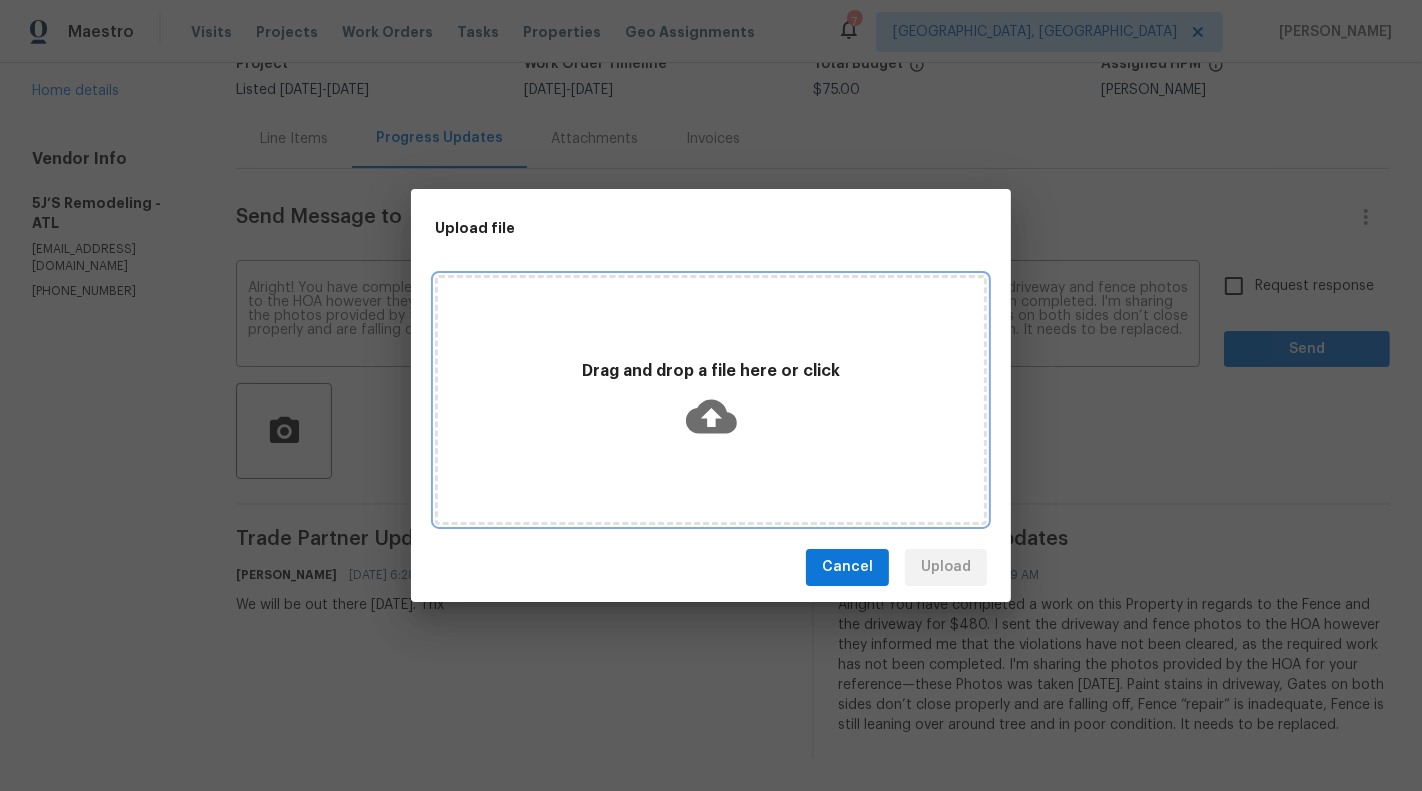 click on "Drag and drop a file here or click" at bounding box center (711, 400) 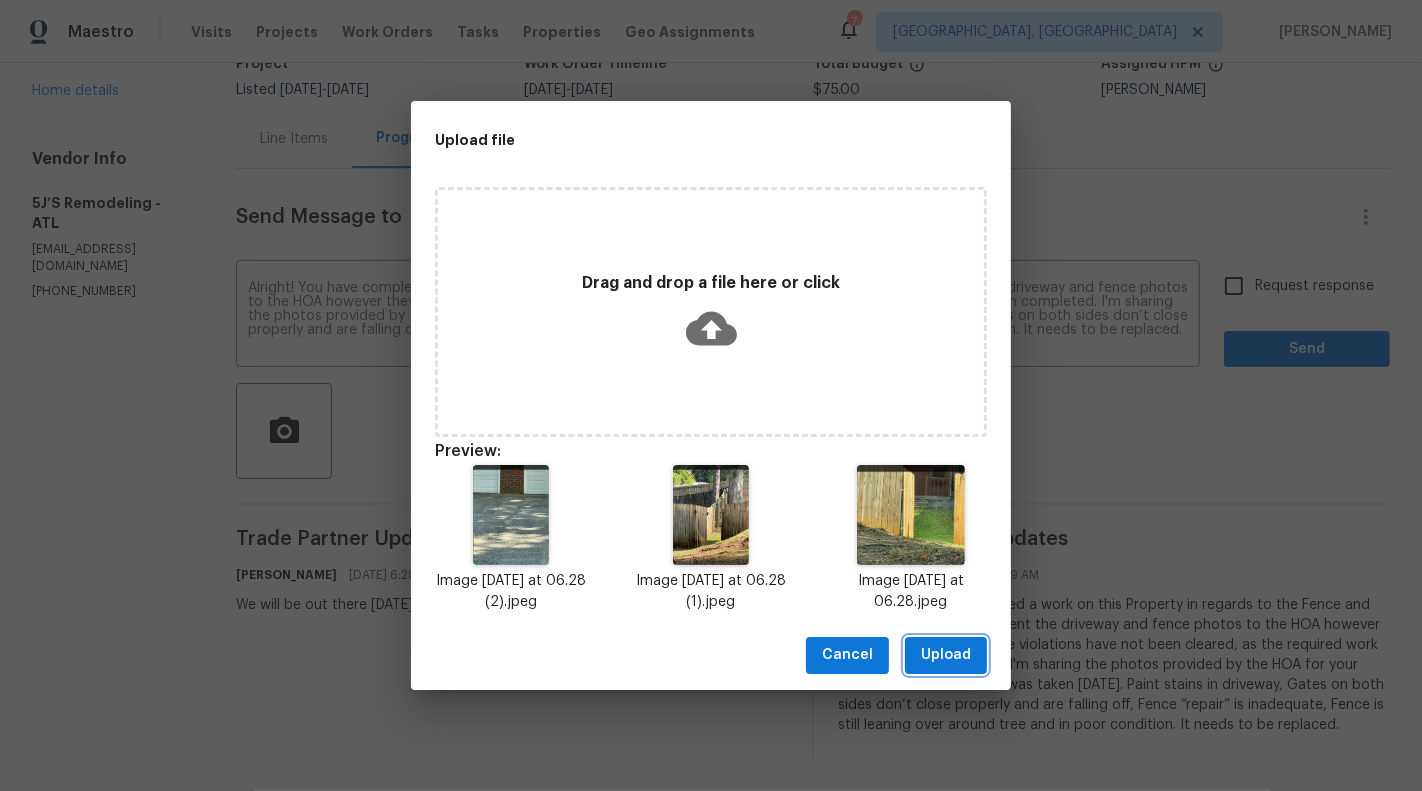click on "Upload" at bounding box center (946, 655) 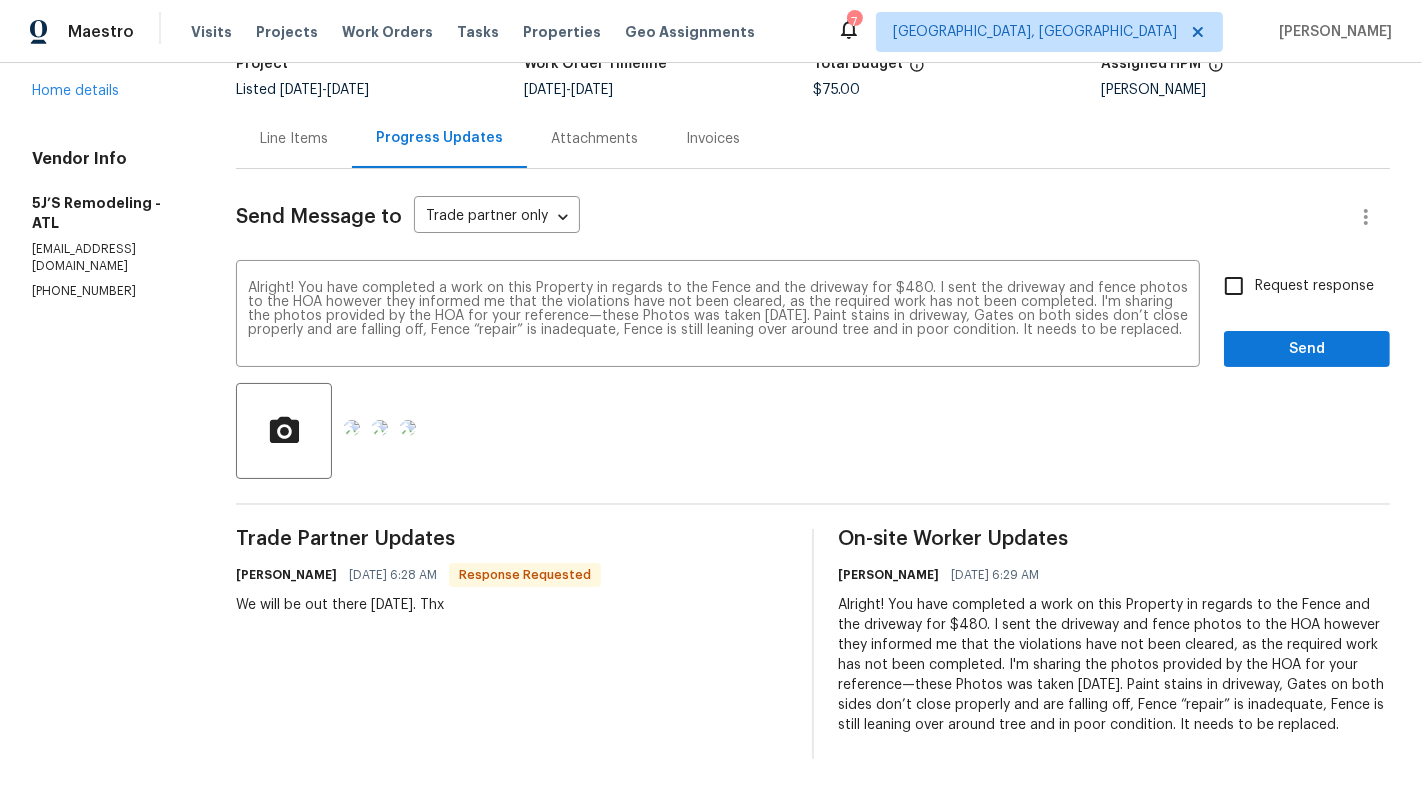 click on "Request response" at bounding box center (1234, 286) 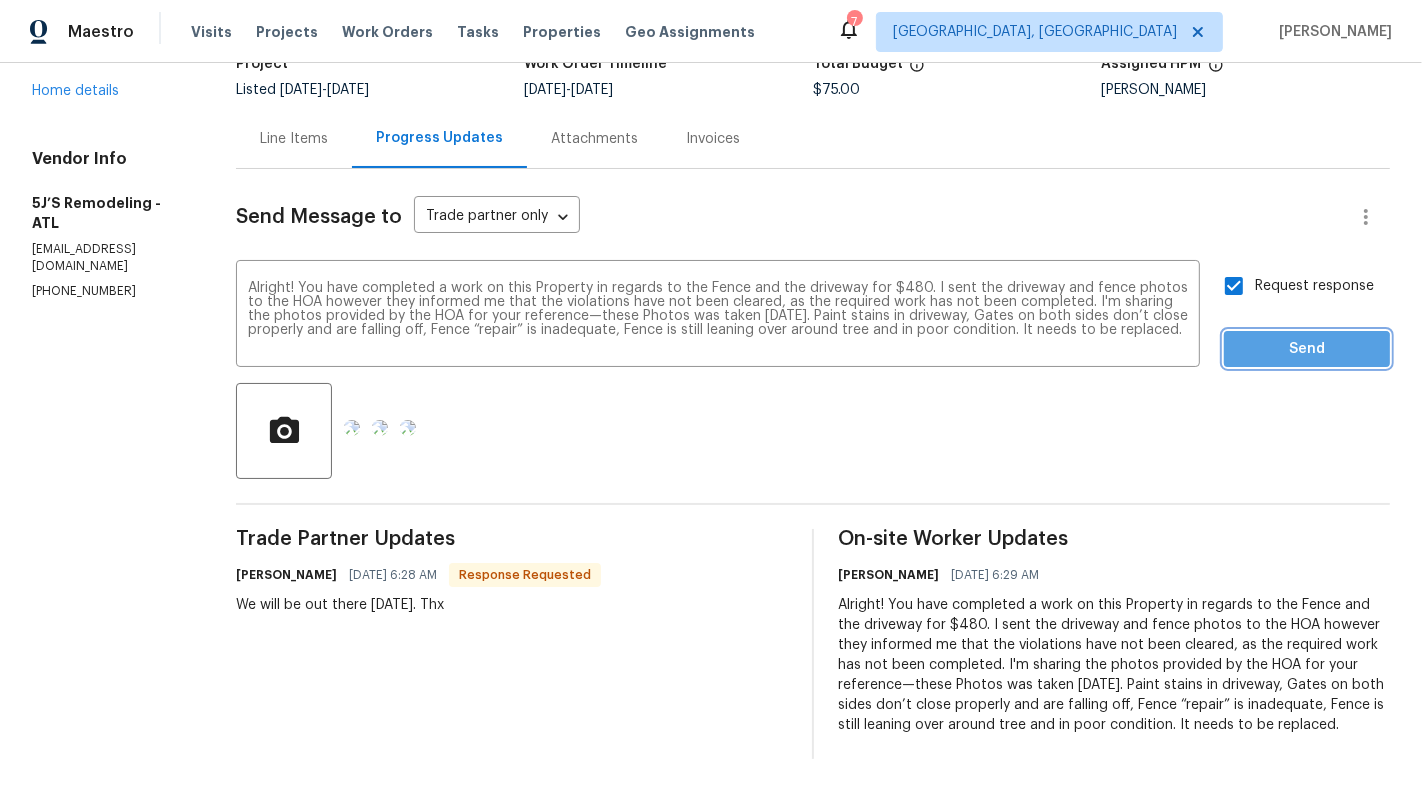 click on "Send" at bounding box center (1307, 349) 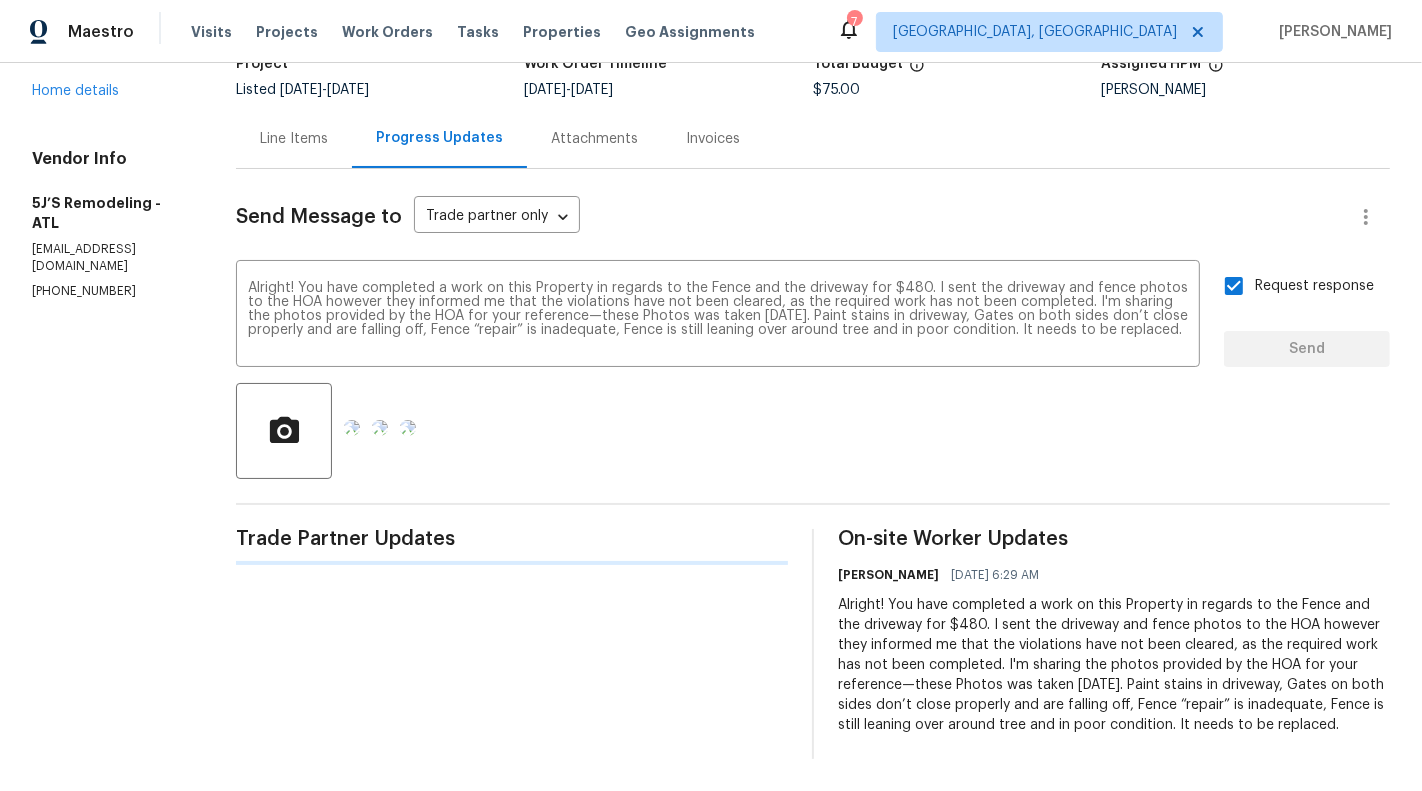 type 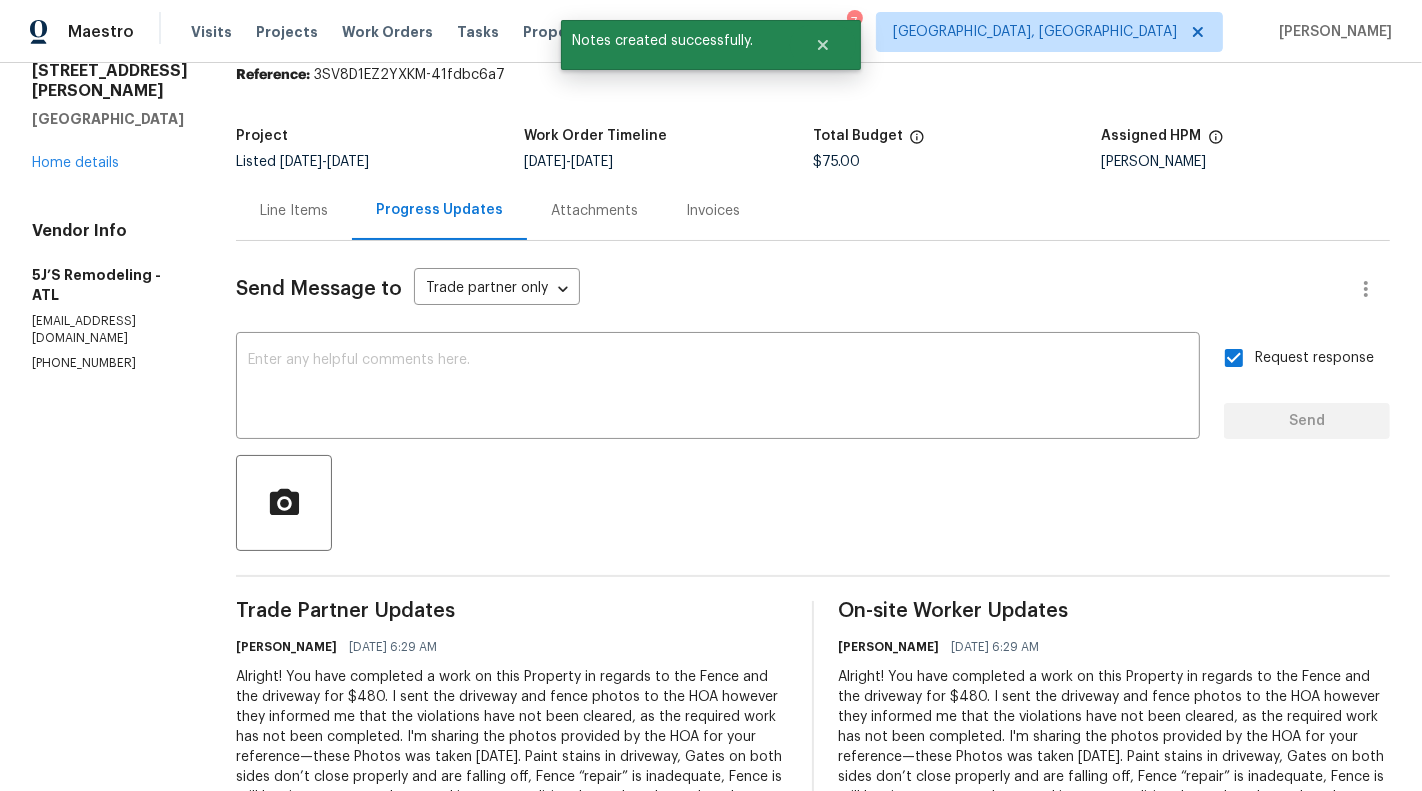 scroll, scrollTop: 0, scrollLeft: 0, axis: both 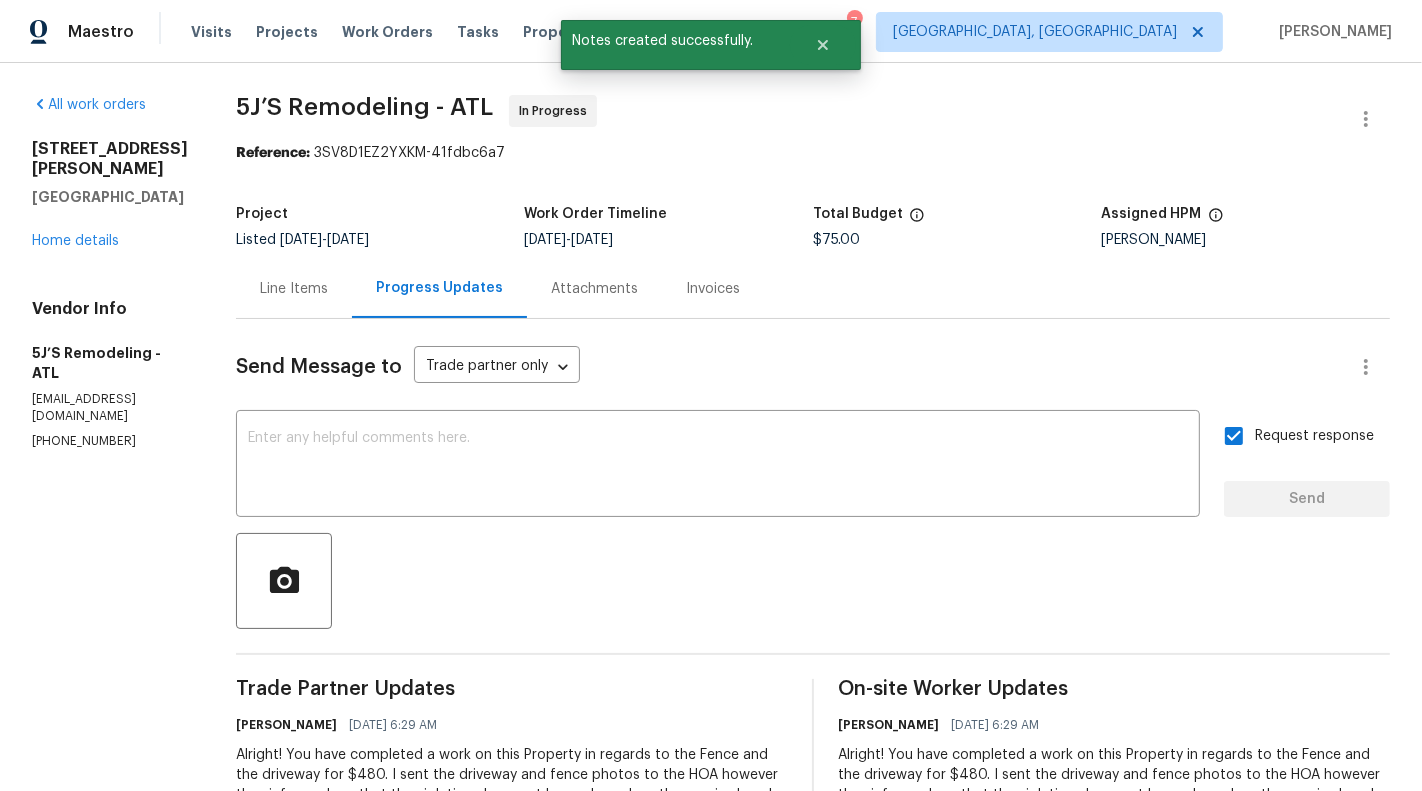 click on "Line Items" at bounding box center [294, 288] 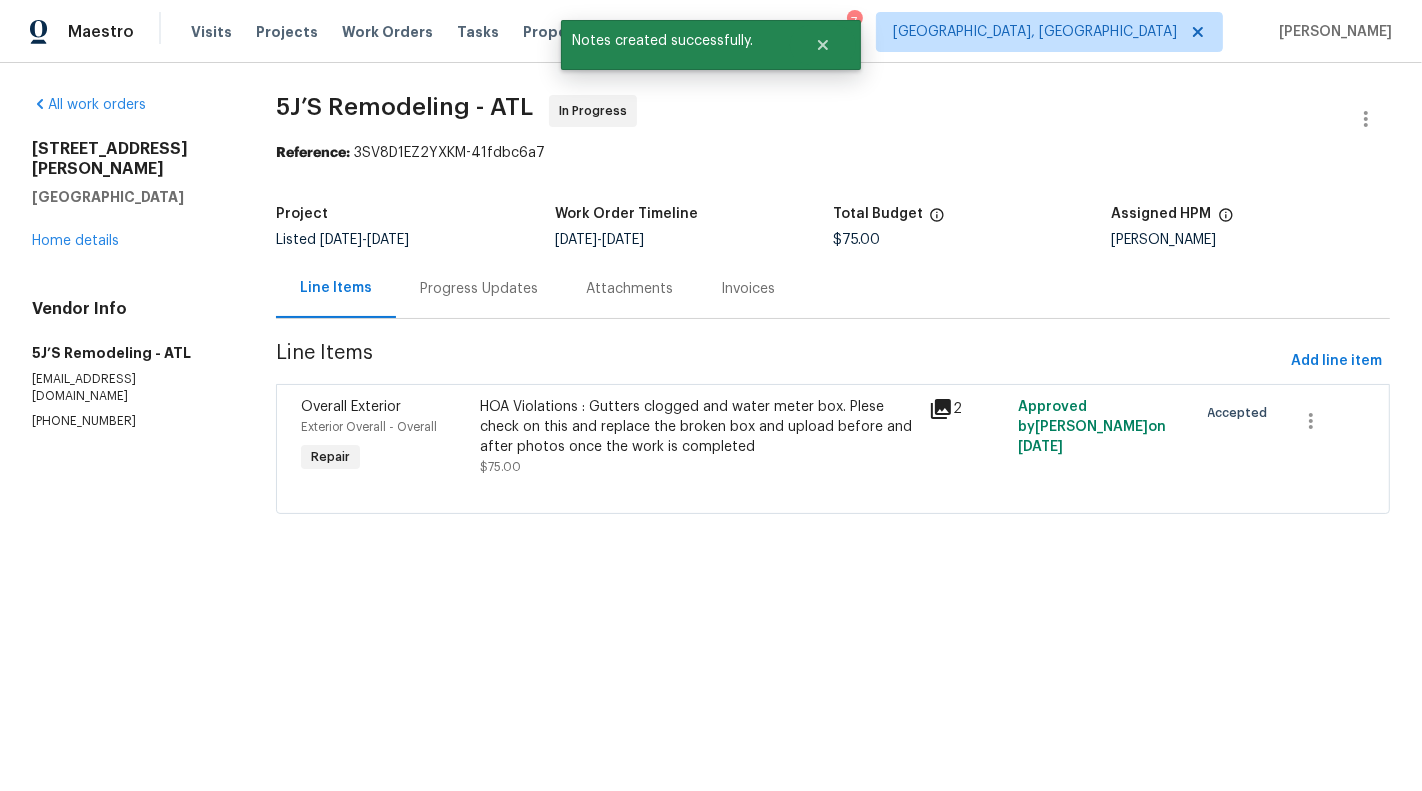 click on "Progress Updates" at bounding box center [479, 289] 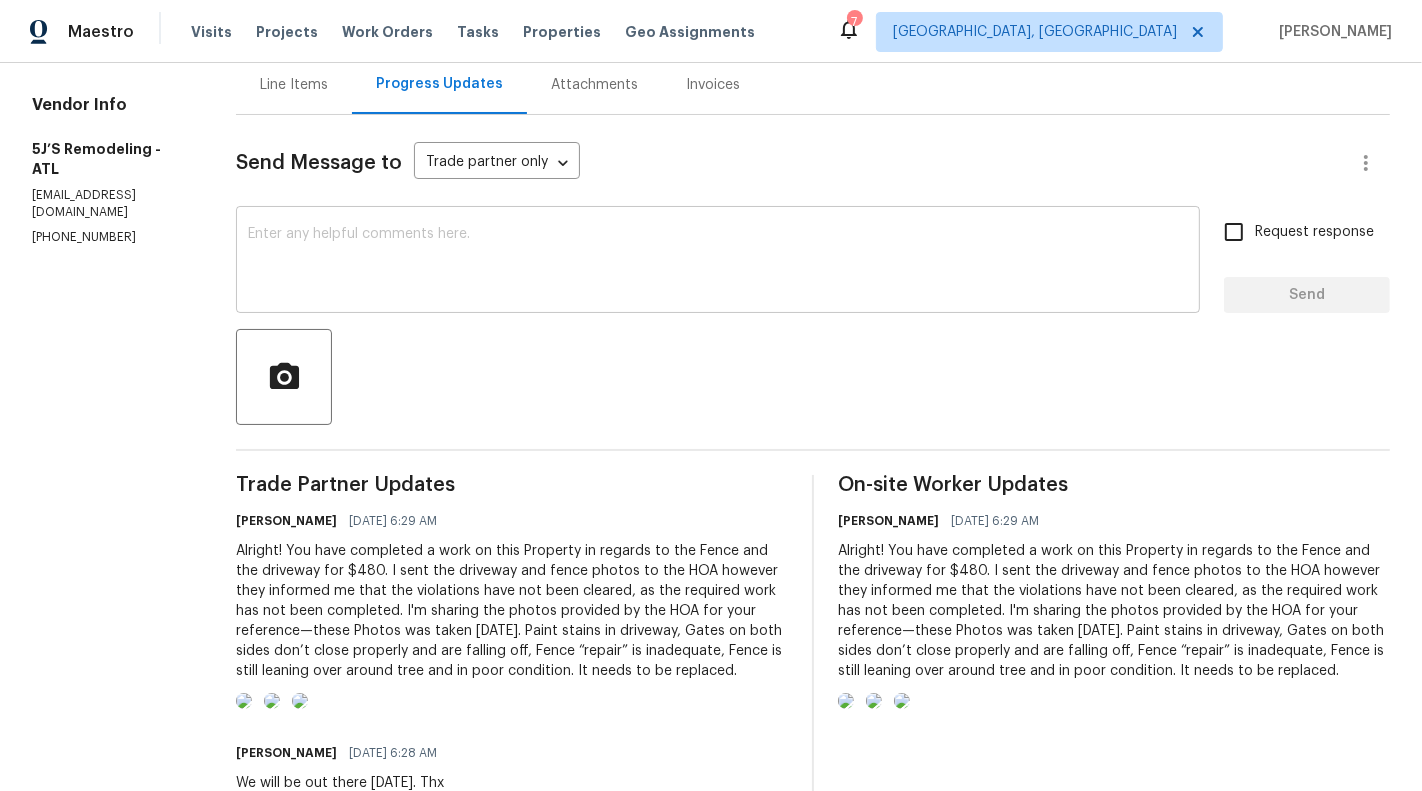 scroll, scrollTop: 0, scrollLeft: 0, axis: both 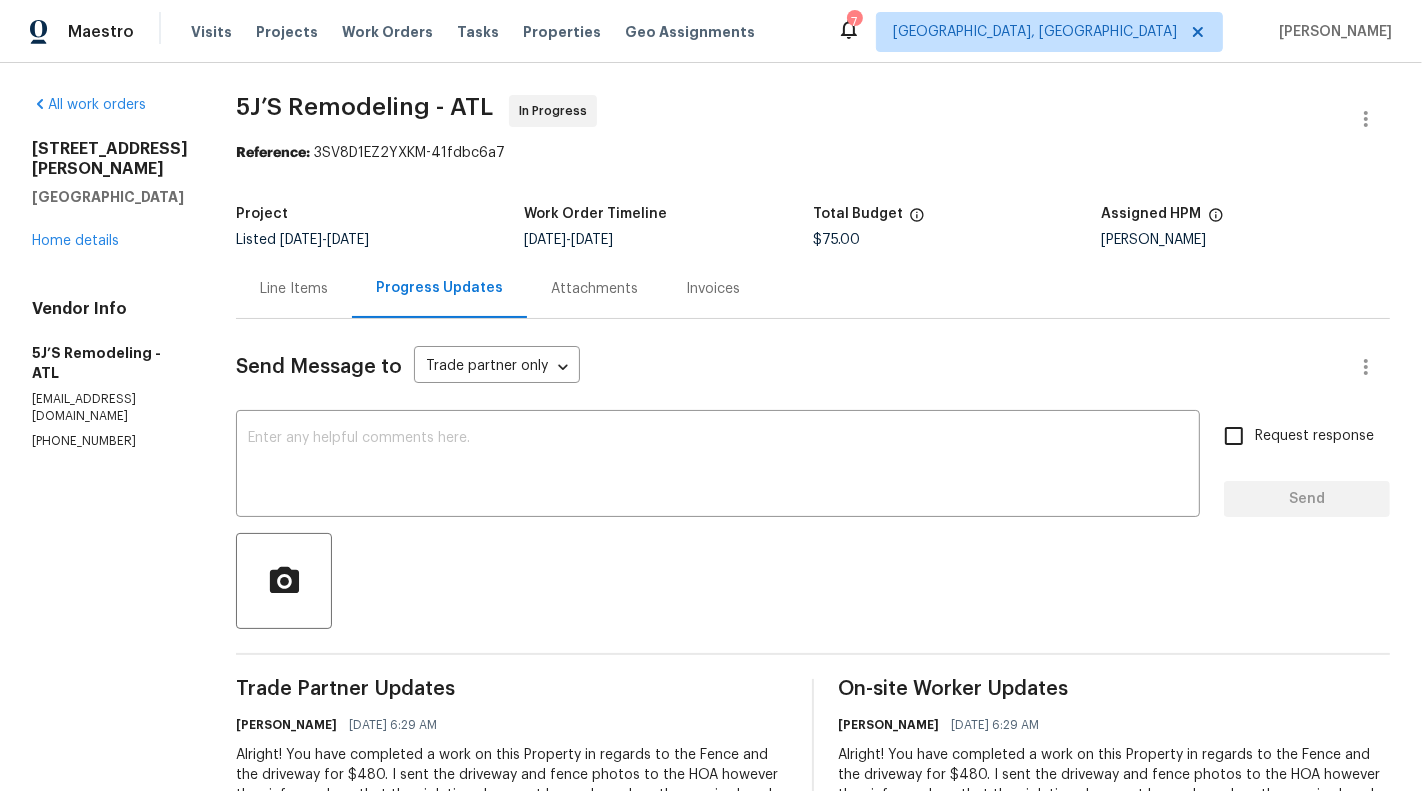 click on "Line Items" at bounding box center [294, 288] 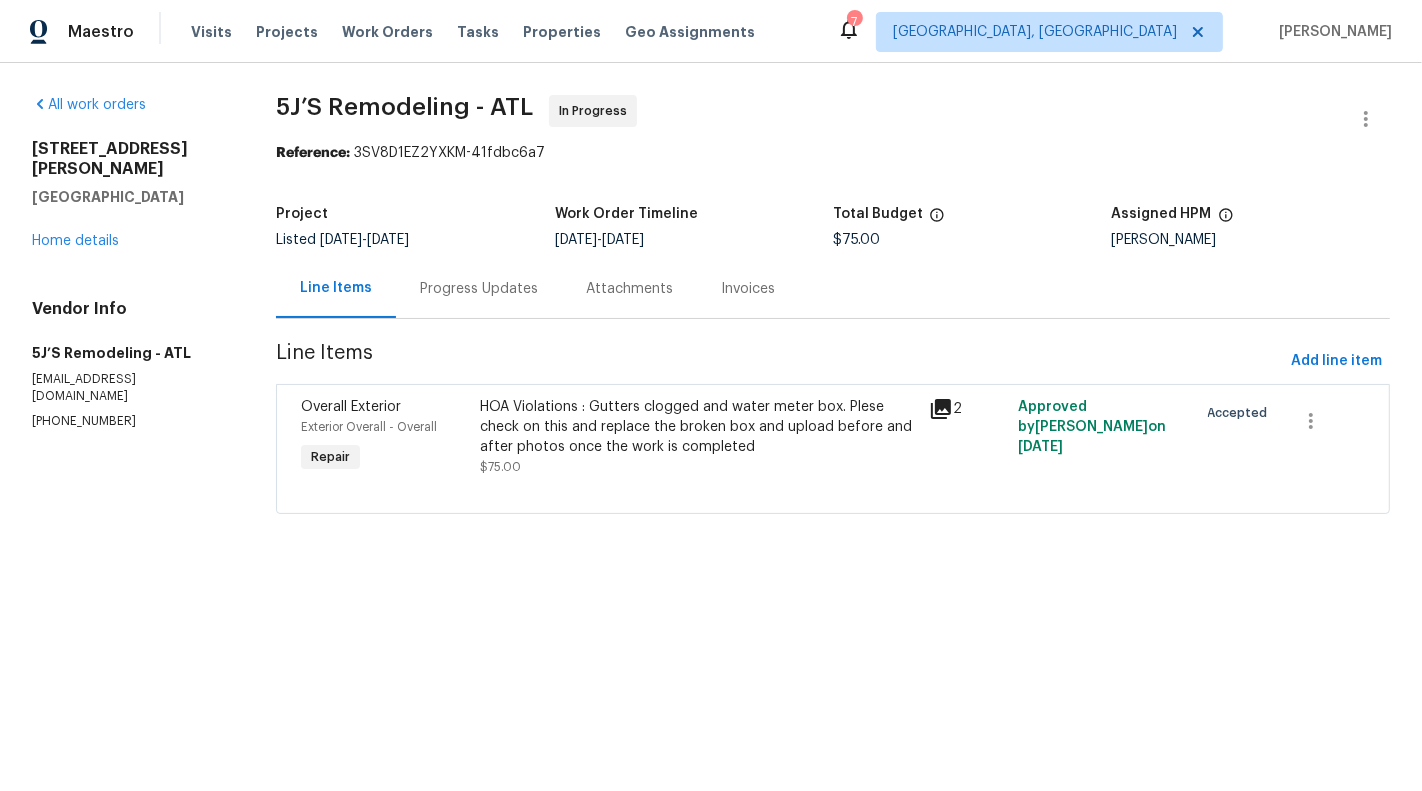 click on "HOA Violations : Gutters clogged and water meter box. Plese check on this and replace the broken box and upload before and after photos once the work is completed $75.00" at bounding box center [698, 437] 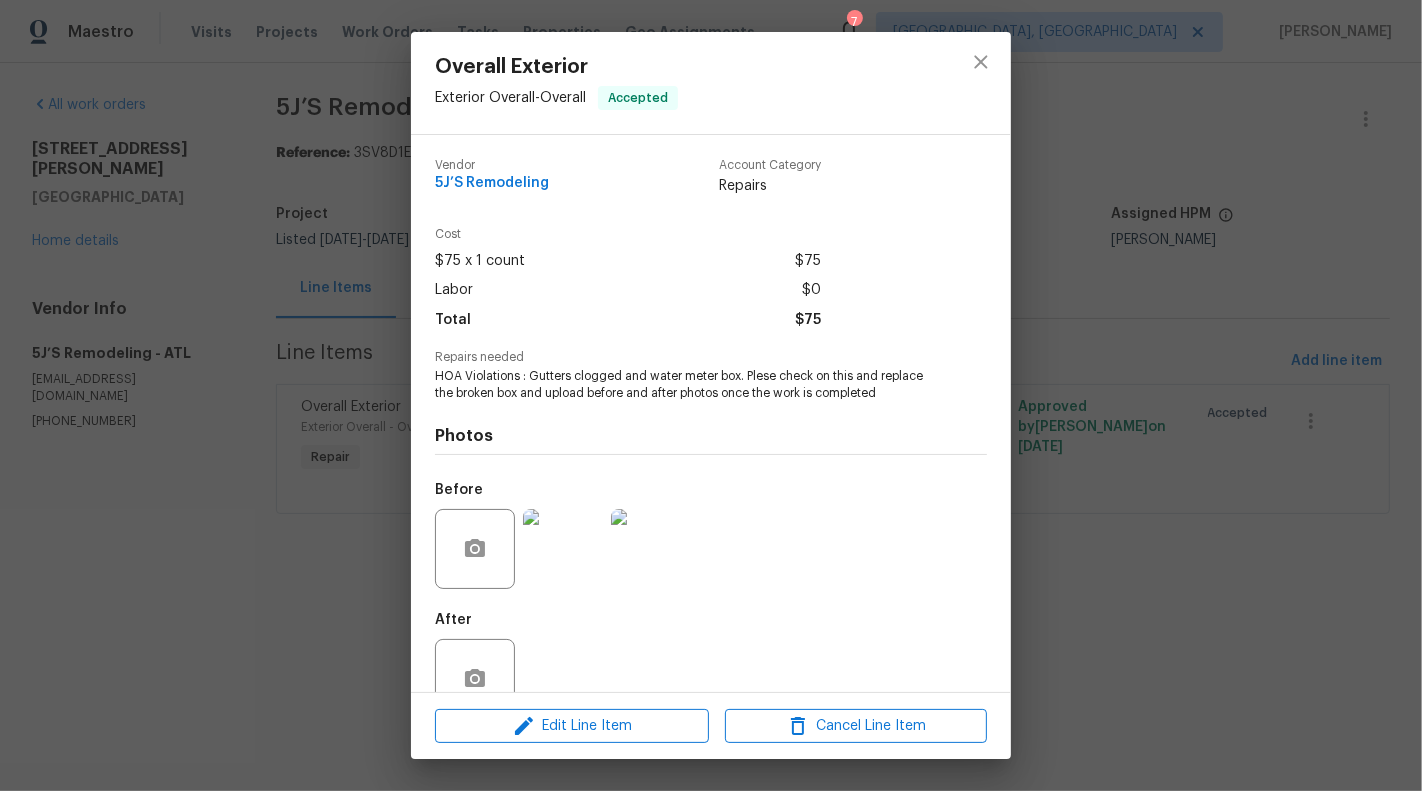 scroll, scrollTop: 47, scrollLeft: 0, axis: vertical 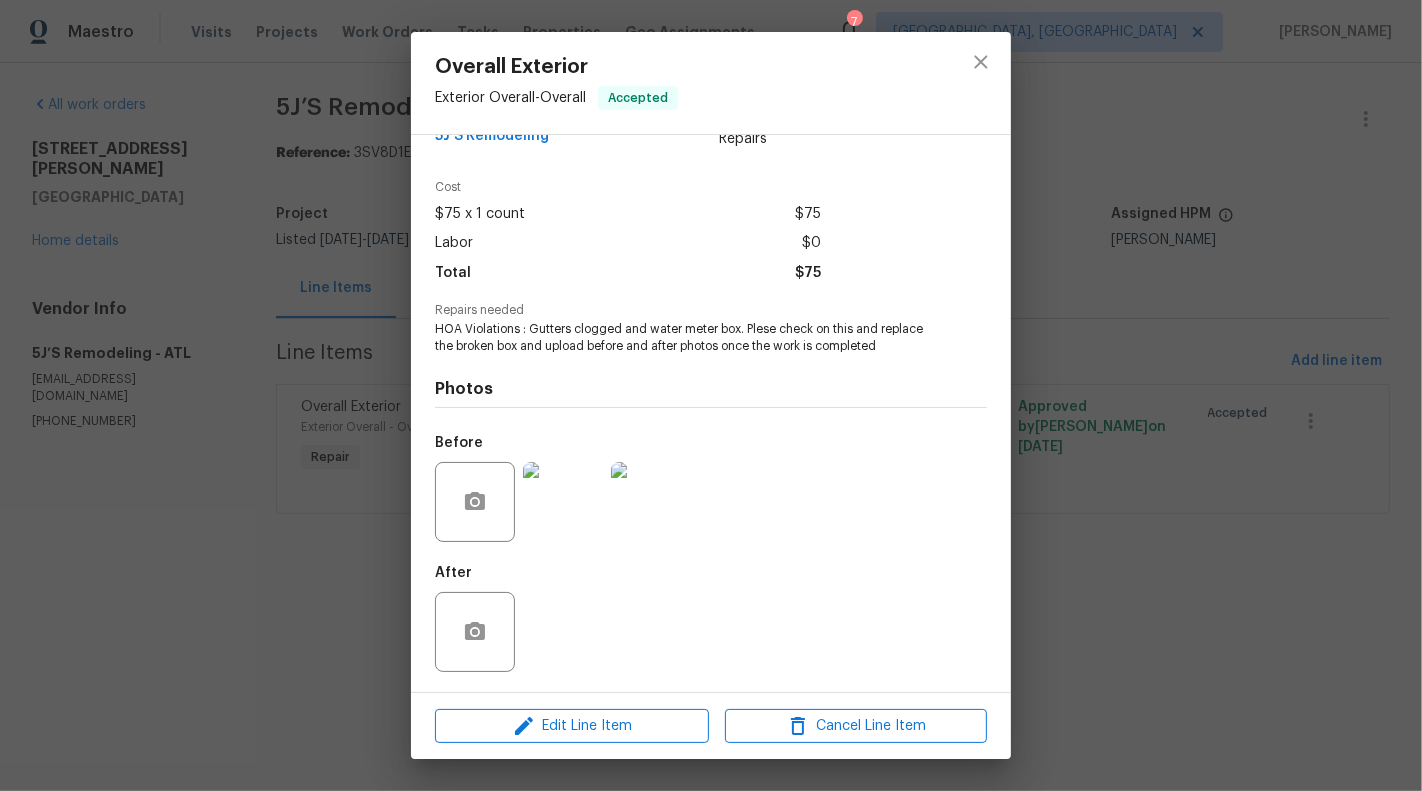 click at bounding box center (563, 502) 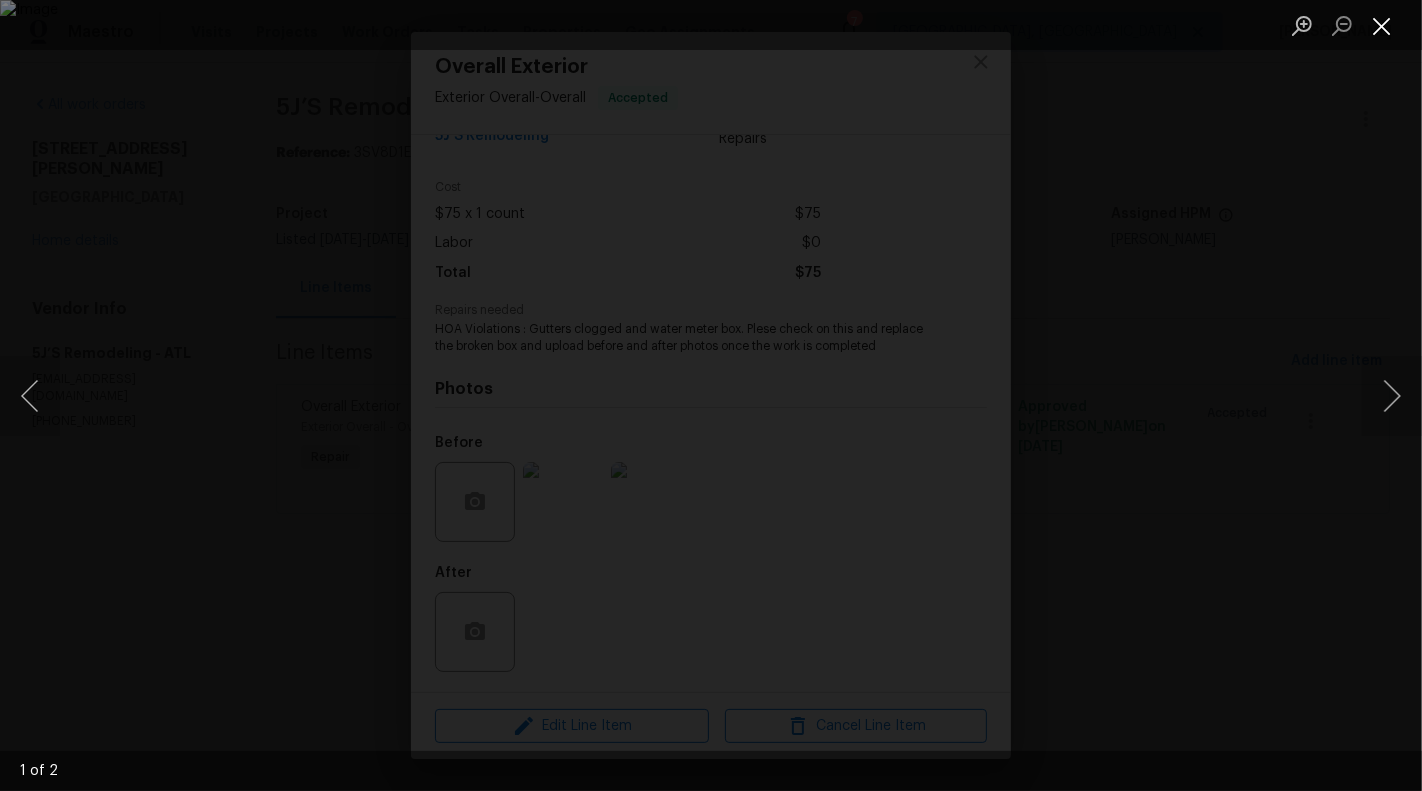 click at bounding box center [1382, 25] 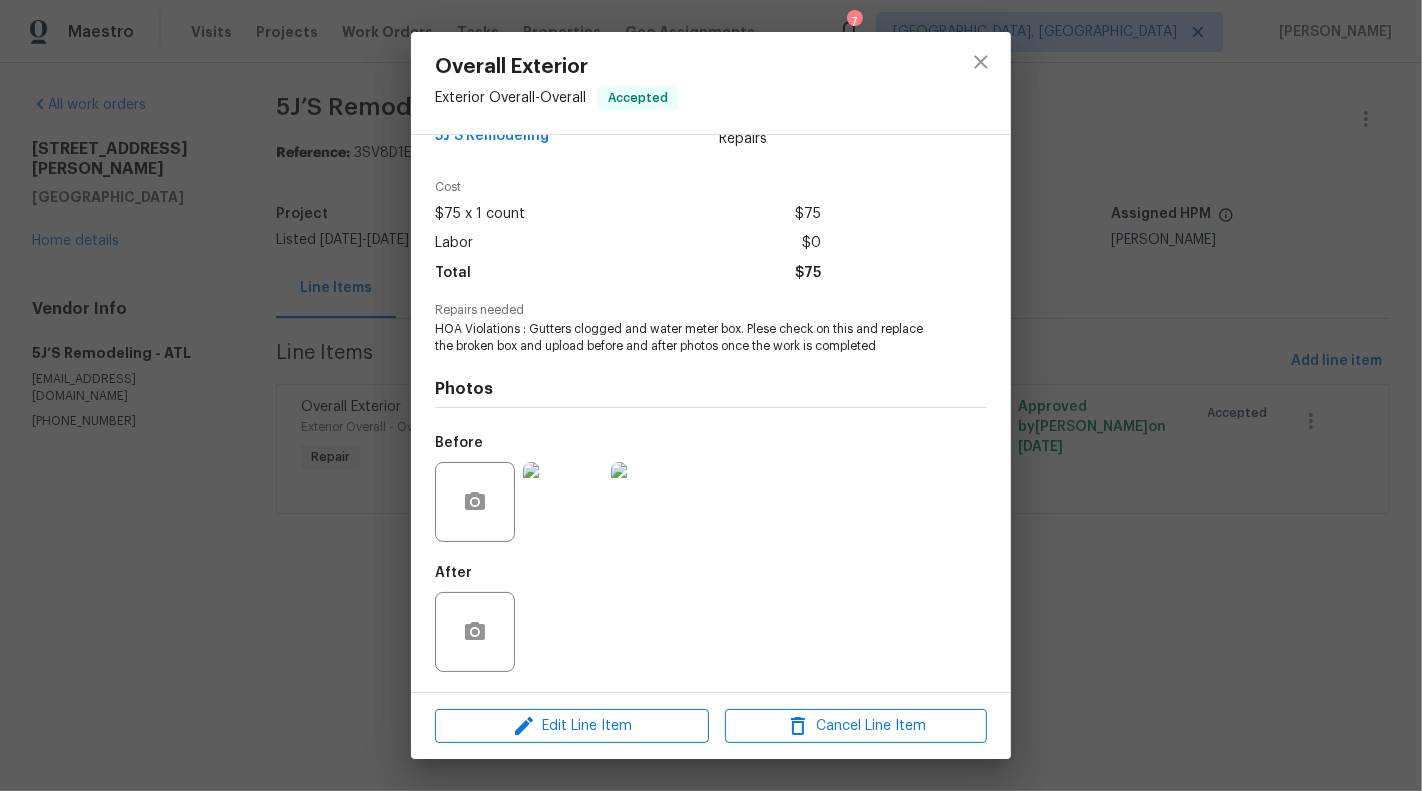 click on "Overall Exterior Exterior Overall  -  Overall Accepted Vendor 5J’S Remodeling Account Category Repairs Cost $75 x 1 count $75 Labor $0 Total $75 Repairs needed HOA Violations : Gutters clogged and water meter box. Plese check on this and replace the broken box and upload before and after photos once the work is completed Photos Before After  Edit Line Item  Cancel Line Item" at bounding box center (711, 395) 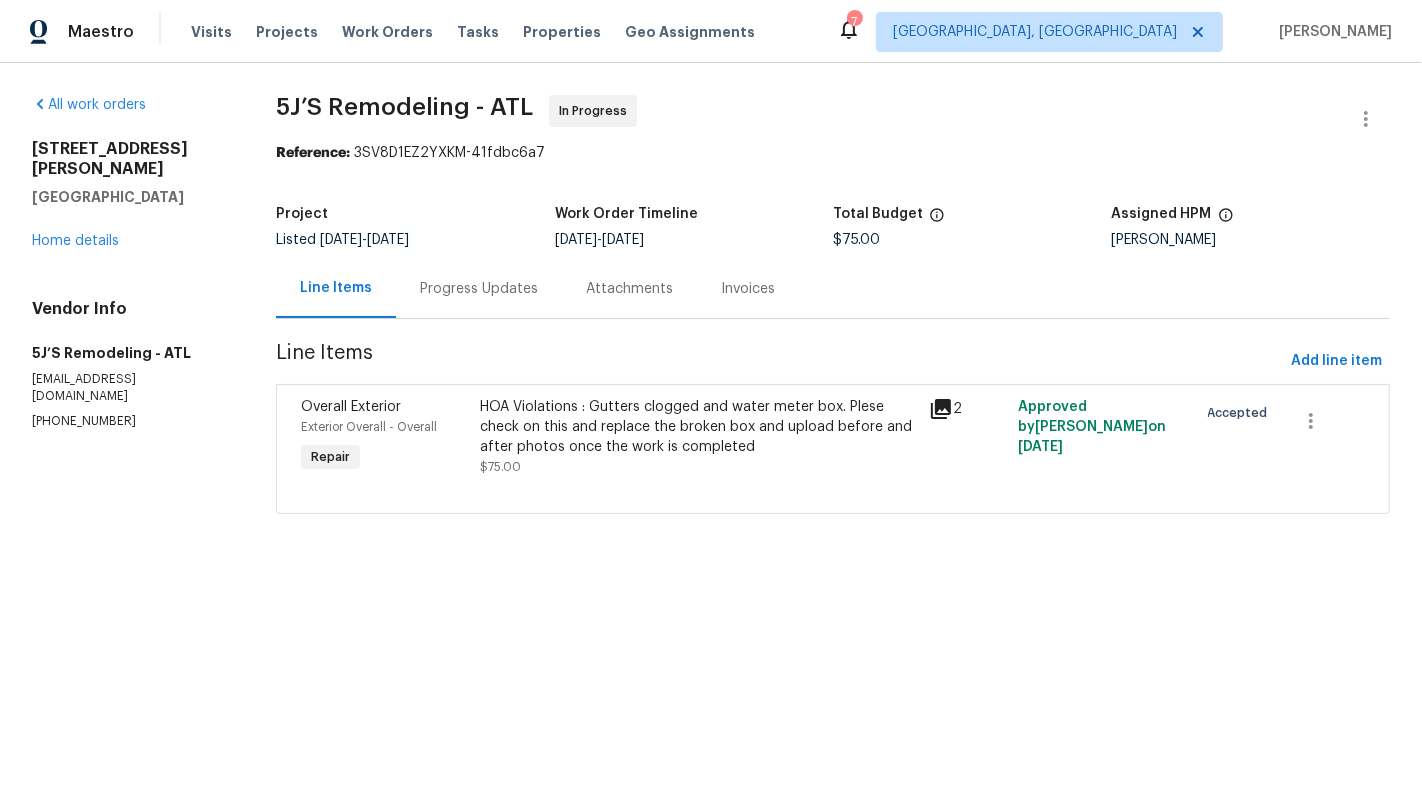 click on "Progress Updates" at bounding box center [479, 289] 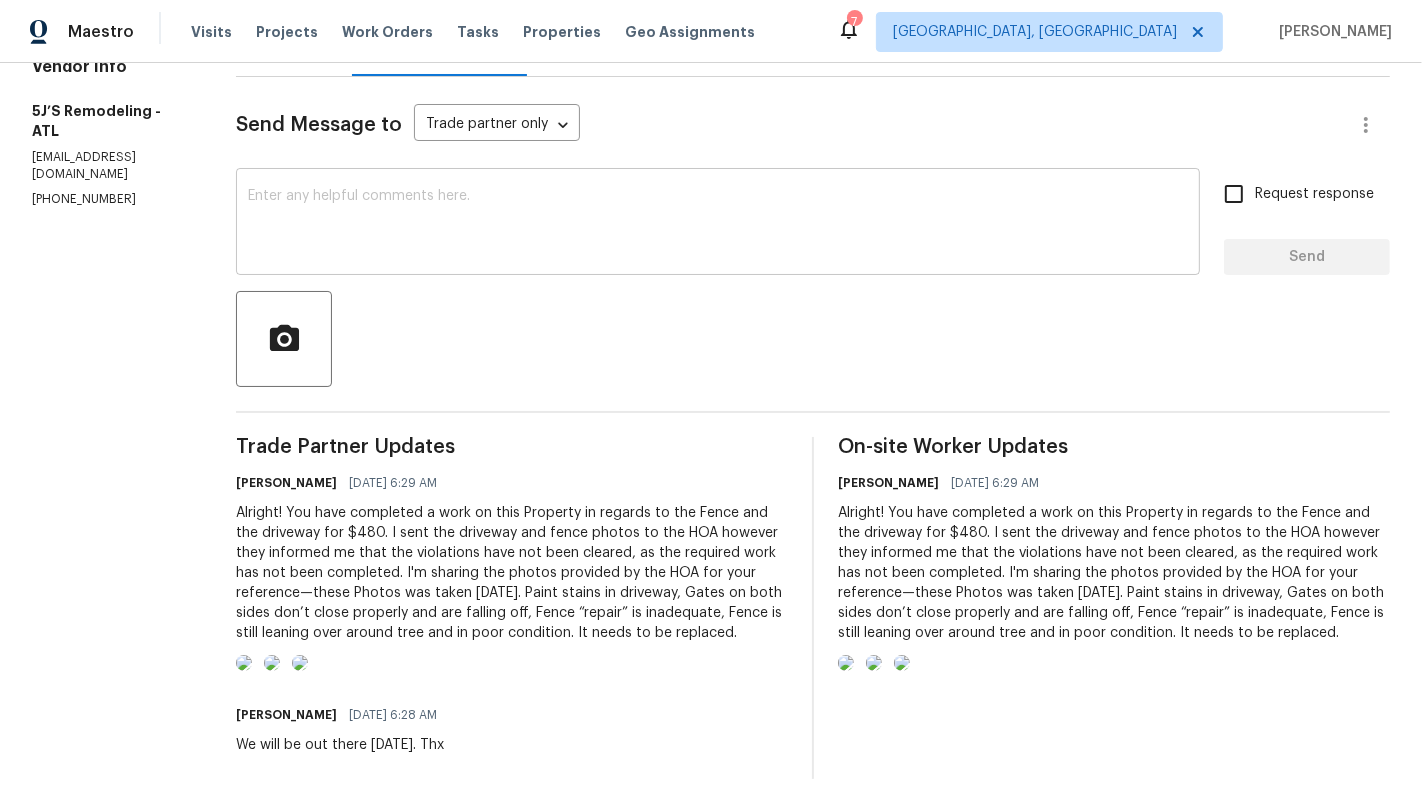 scroll, scrollTop: 113, scrollLeft: 0, axis: vertical 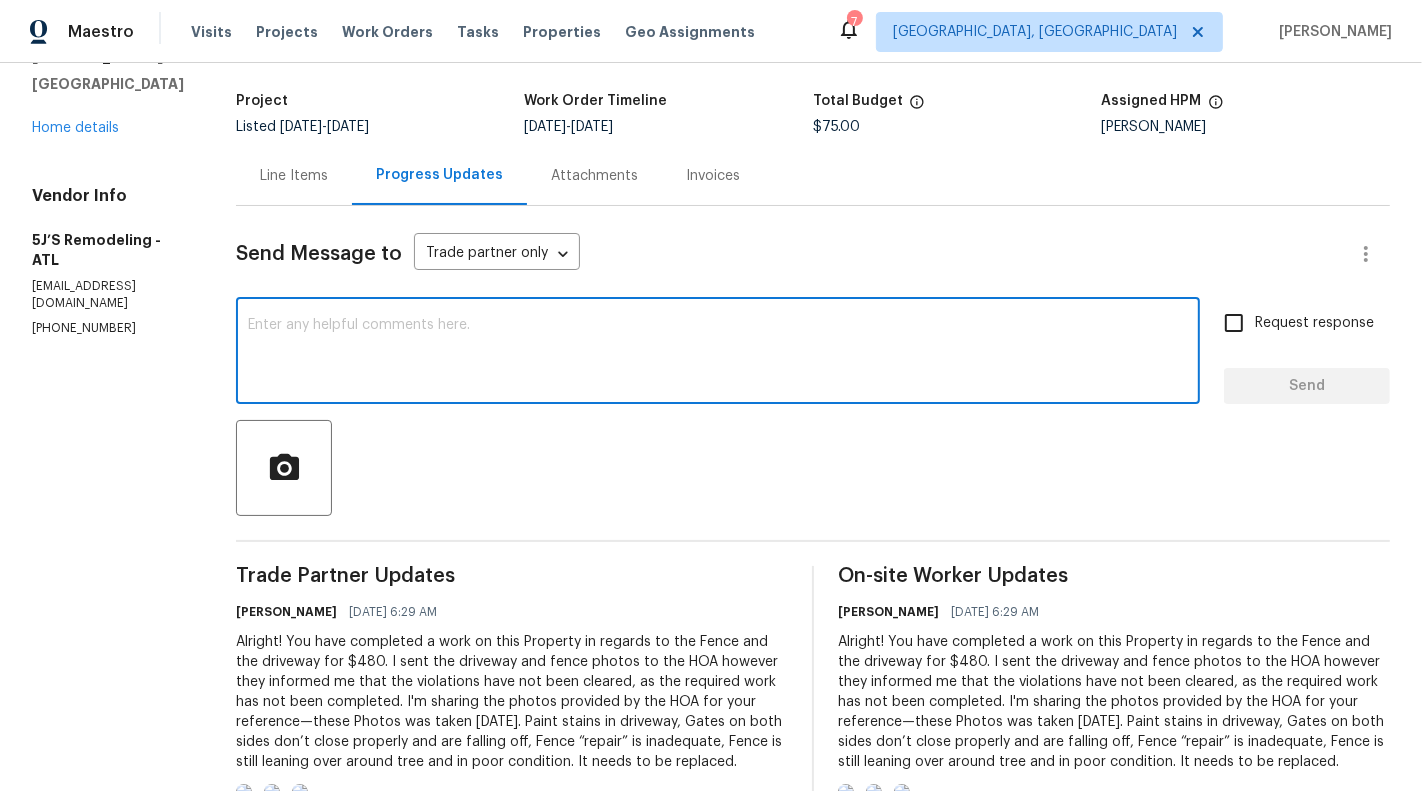 click at bounding box center [718, 353] 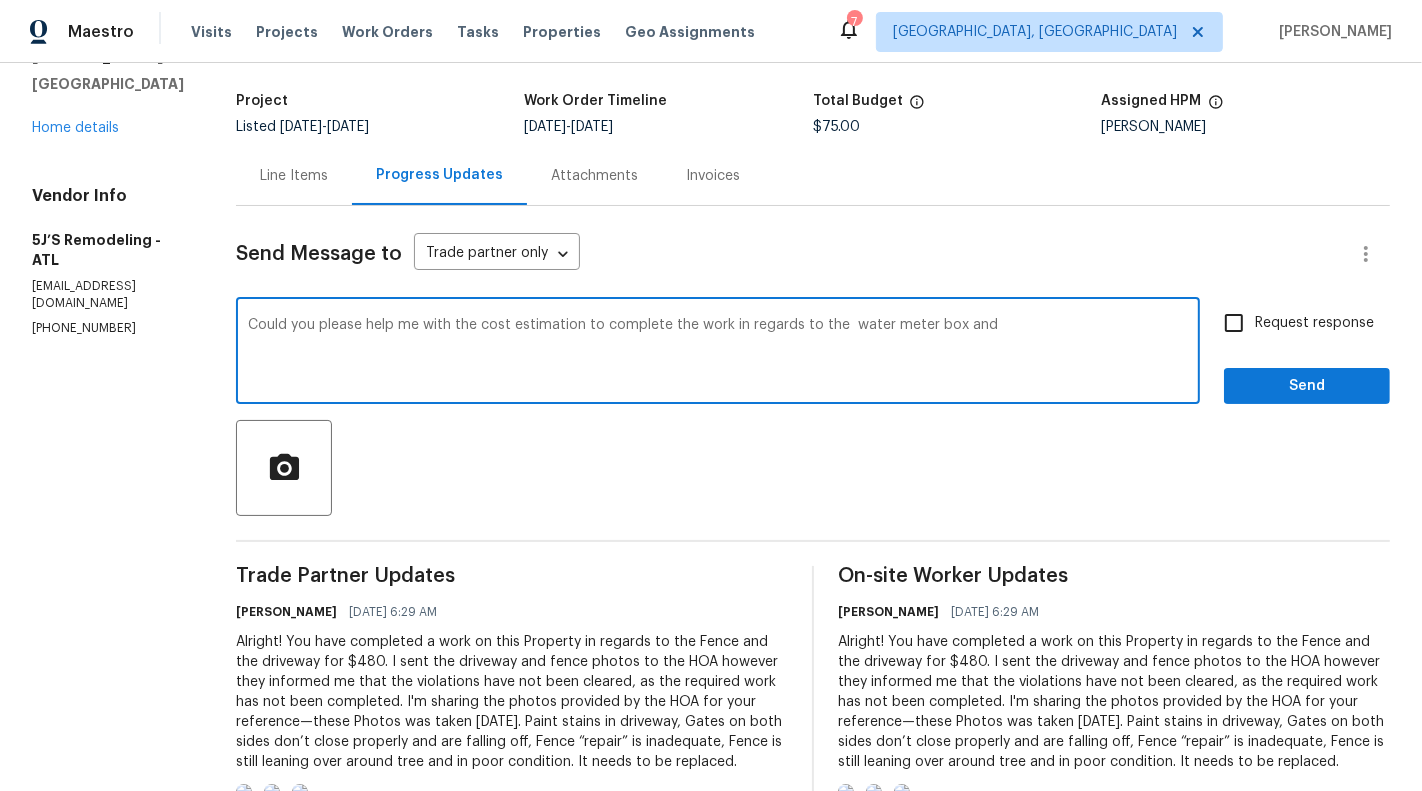 type on "Could you please help me with the cost estimation to complete the work in regards to the  water meter box and" 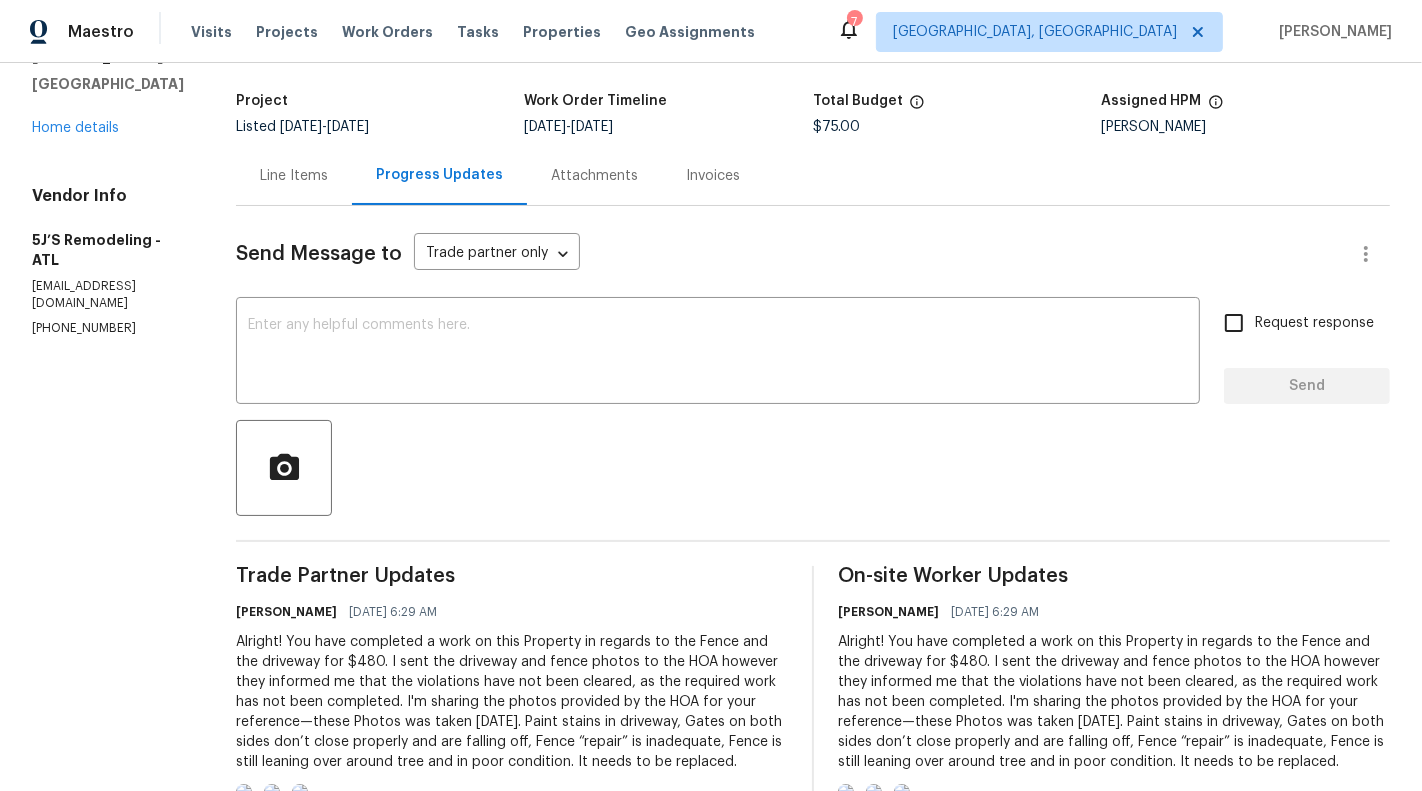 click on "Line Items" at bounding box center (294, 175) 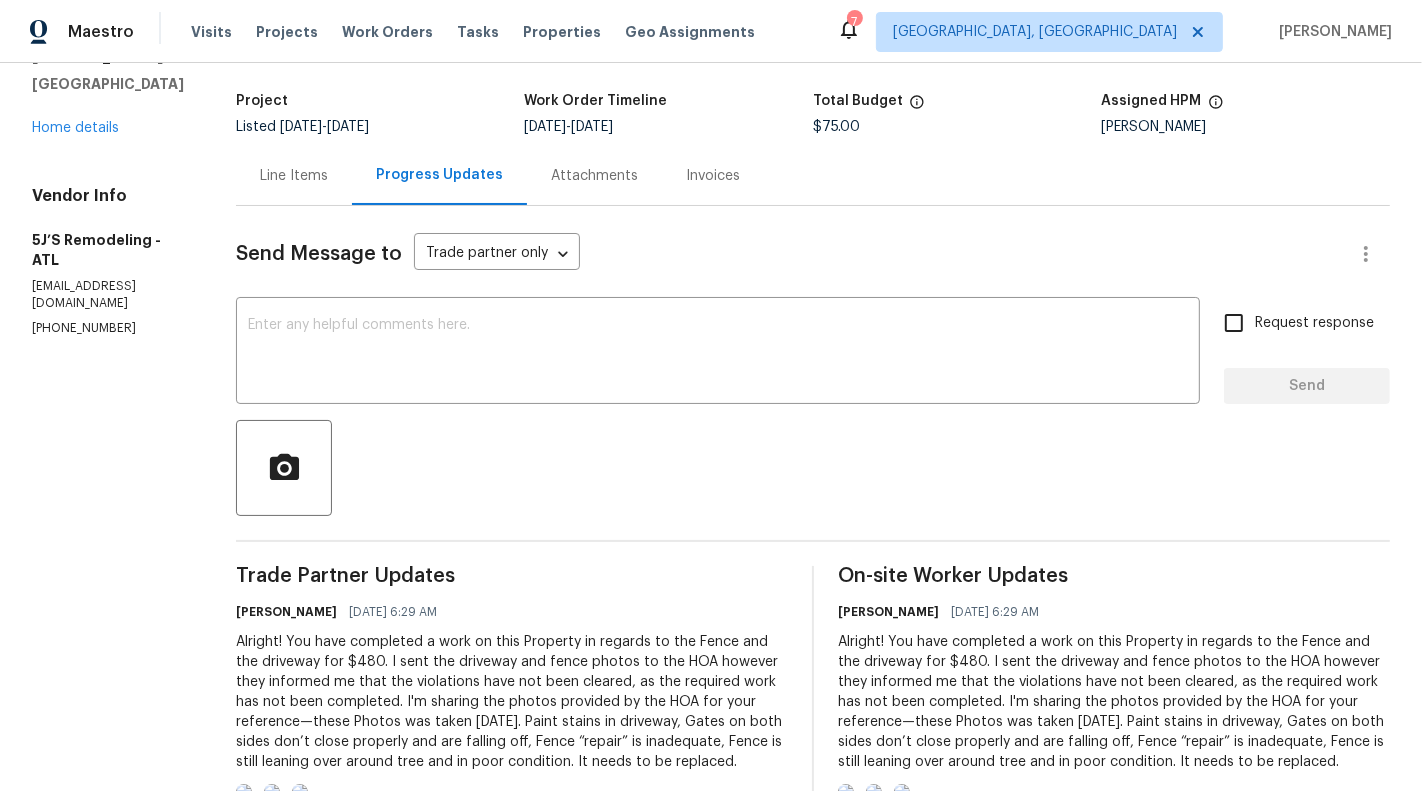 scroll, scrollTop: 0, scrollLeft: 0, axis: both 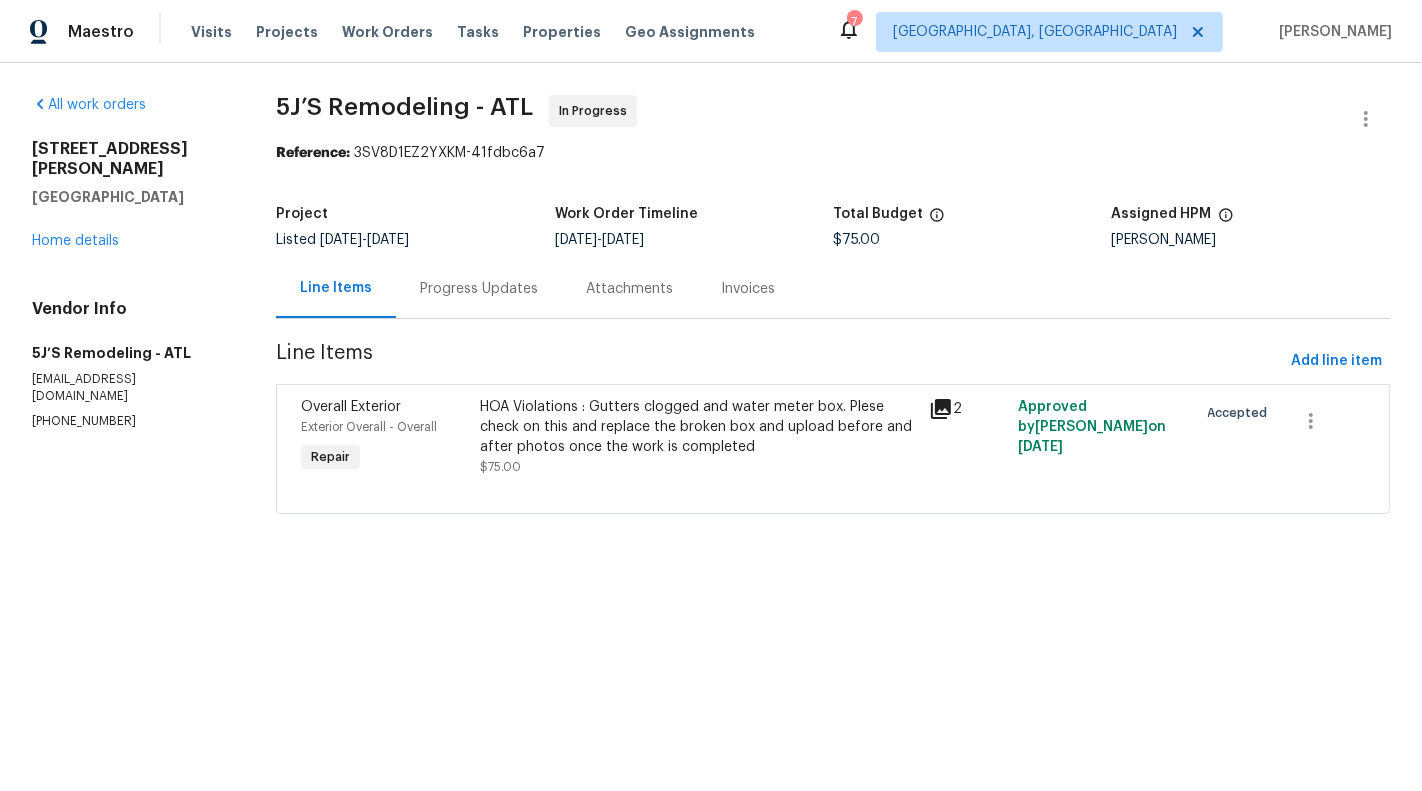 click on "Progress Updates" at bounding box center (479, 288) 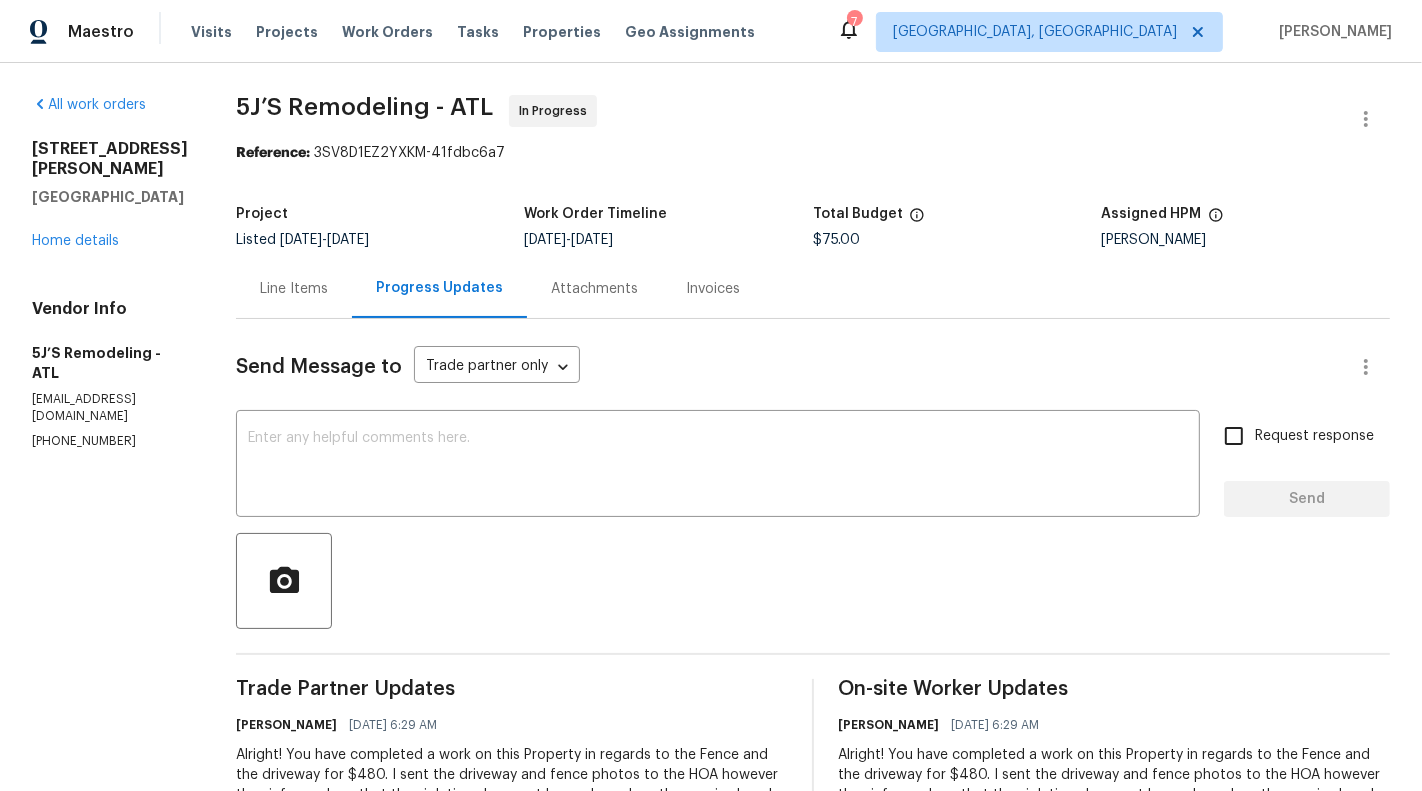 click on "Send Message to Trade partner only Trade partner only ​" at bounding box center (789, 367) 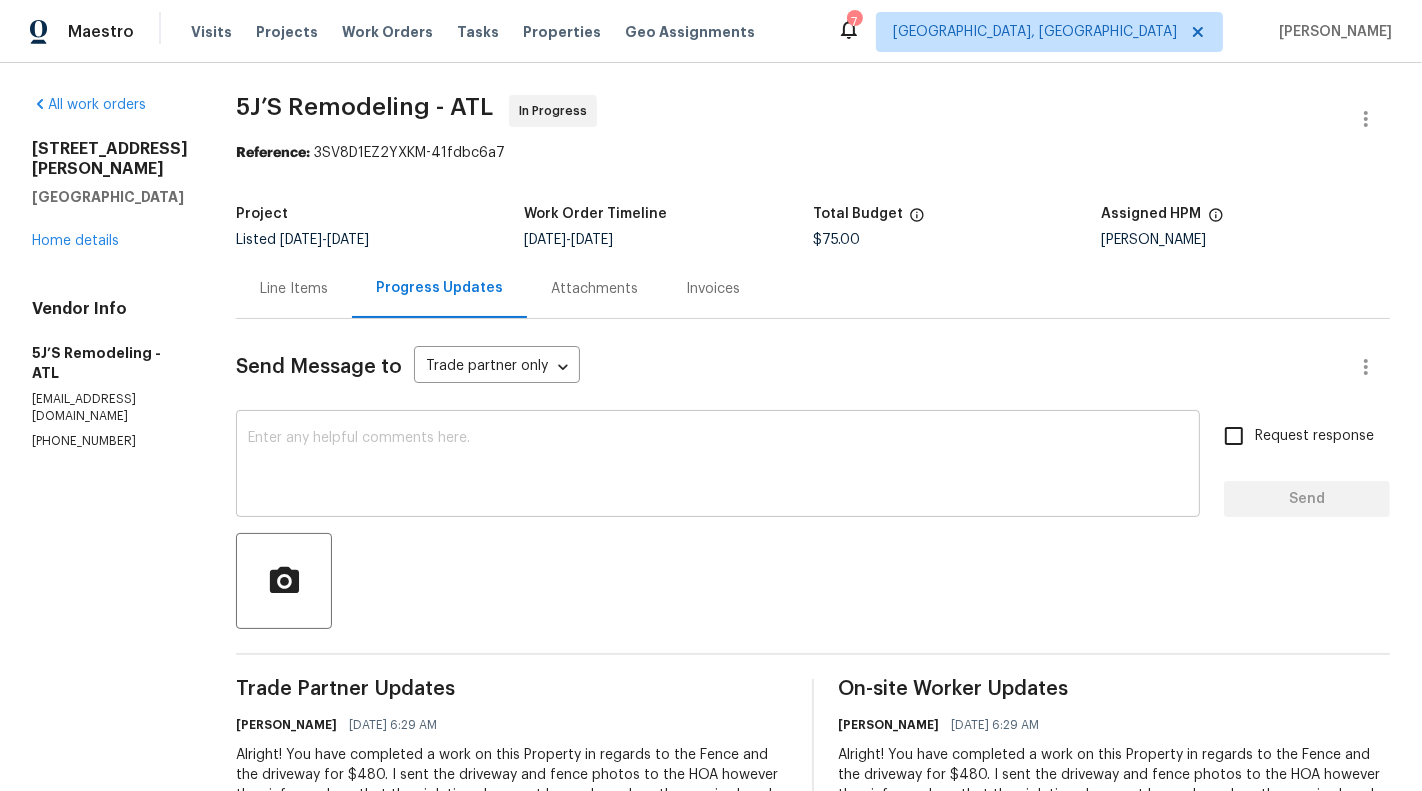 click at bounding box center [718, 466] 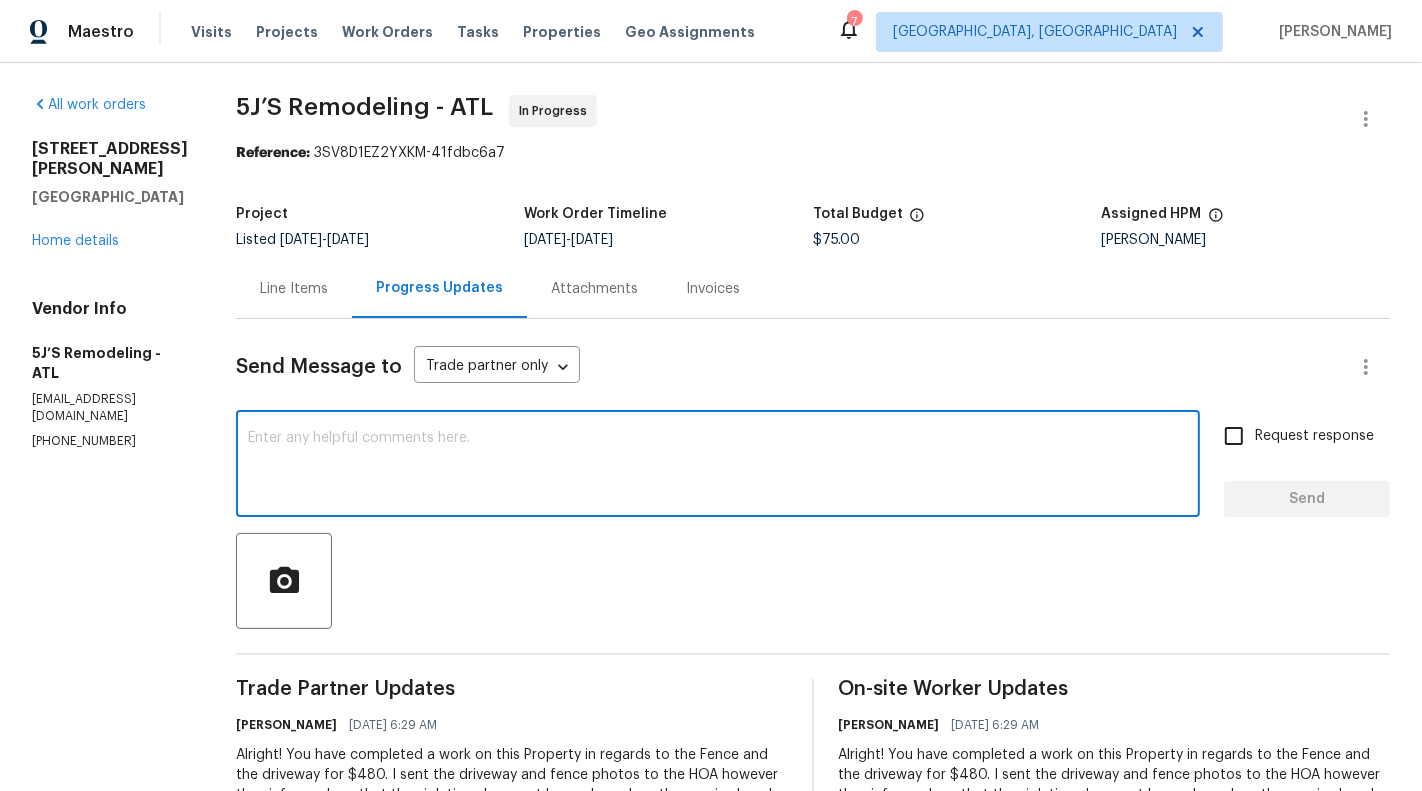 paste on "Could you please help me with the cost estimation to complete the work in regards to the  water meter box and" 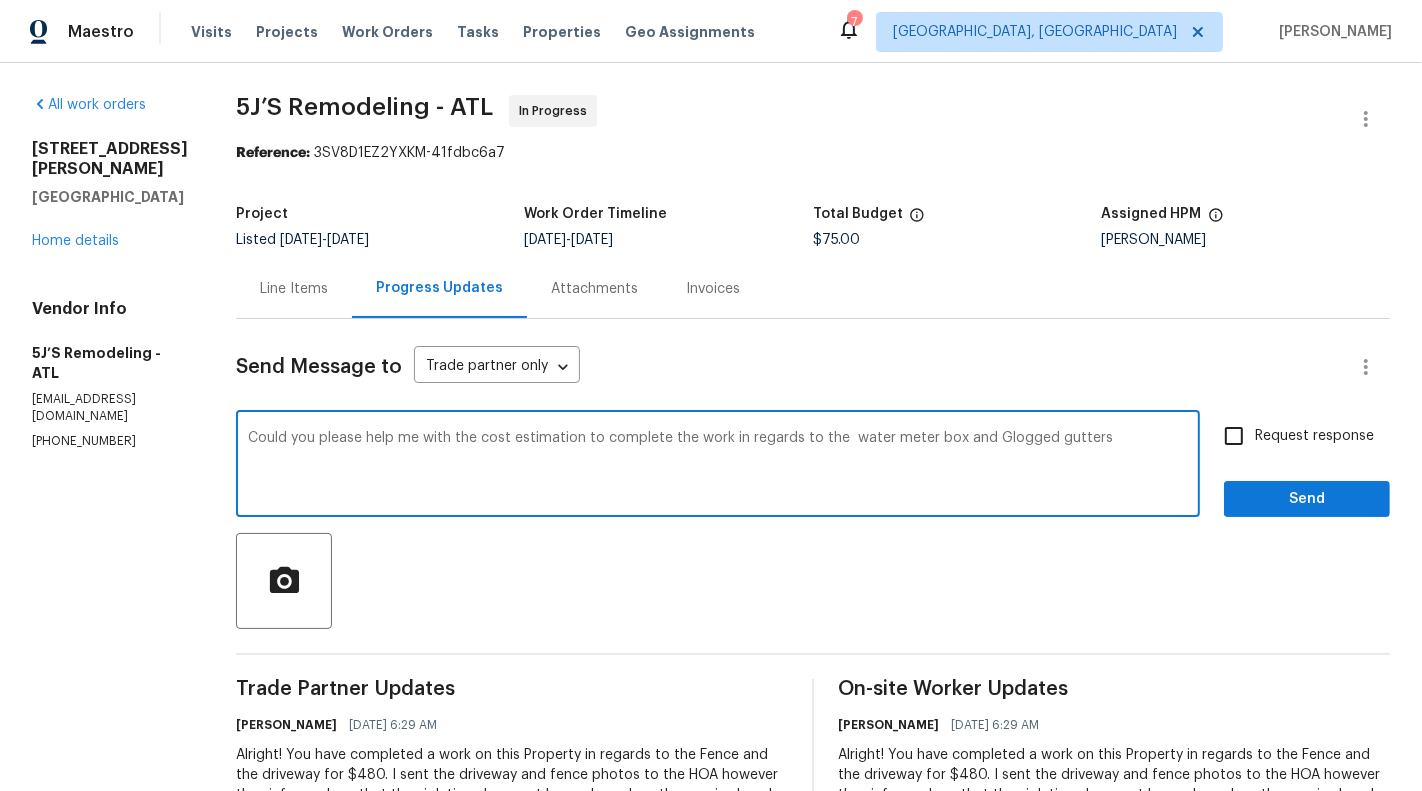 click on "Could you please help me with the cost estimation to complete the work in regards to the  water meter box and Glogged gutters" at bounding box center [718, 466] 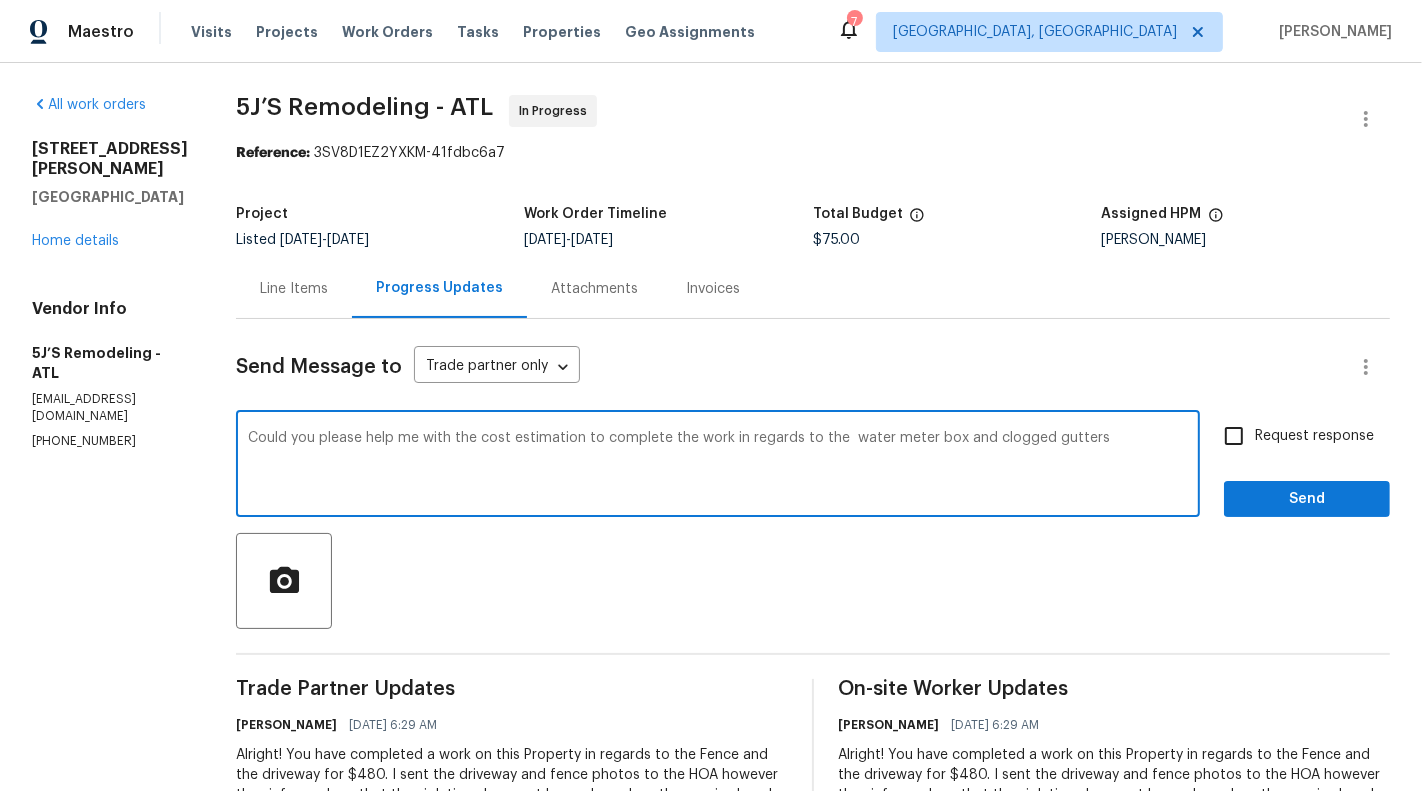 type on "Could you please help me with the cost estimation to complete the work in regards to the  water meter box and clogged gutters" 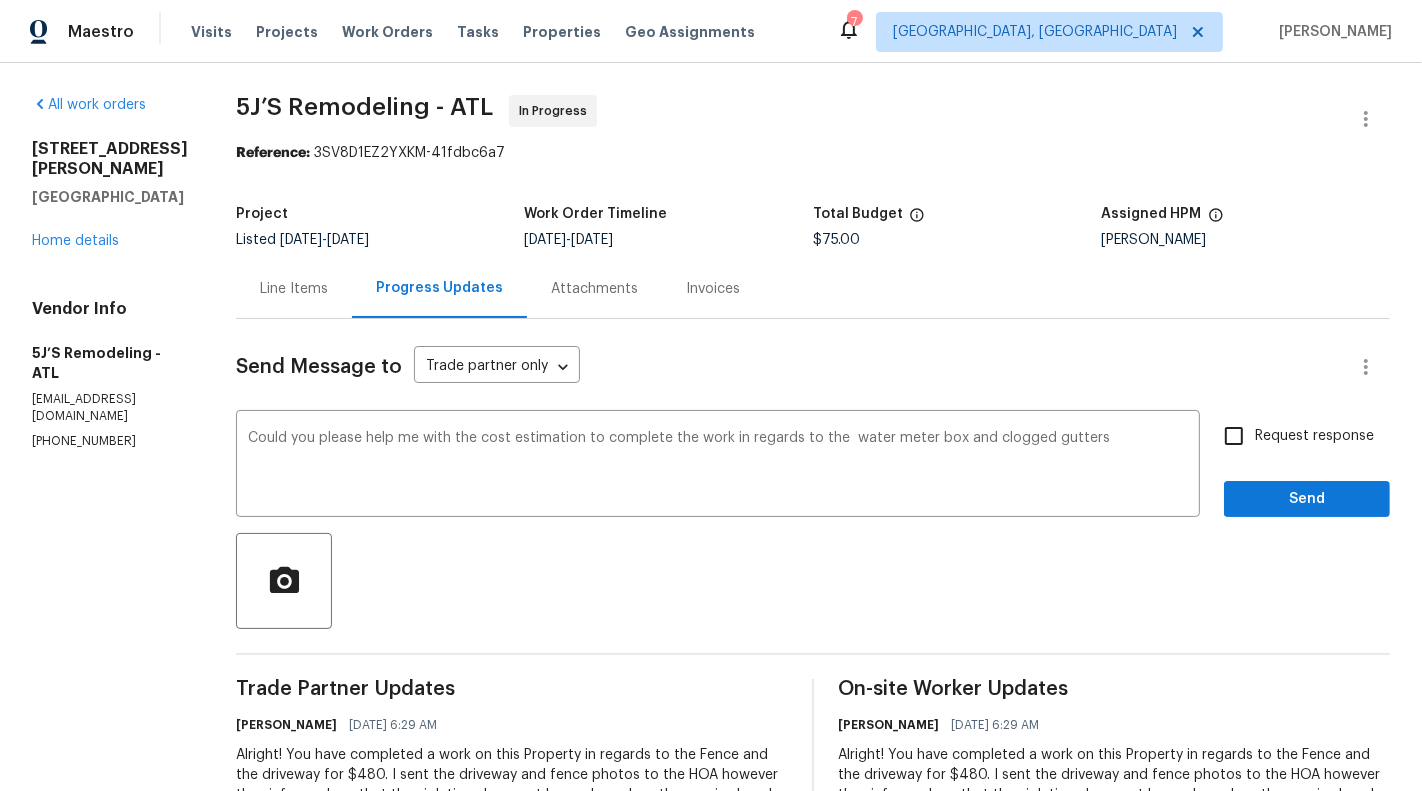 click on "Request response" at bounding box center [1293, 436] 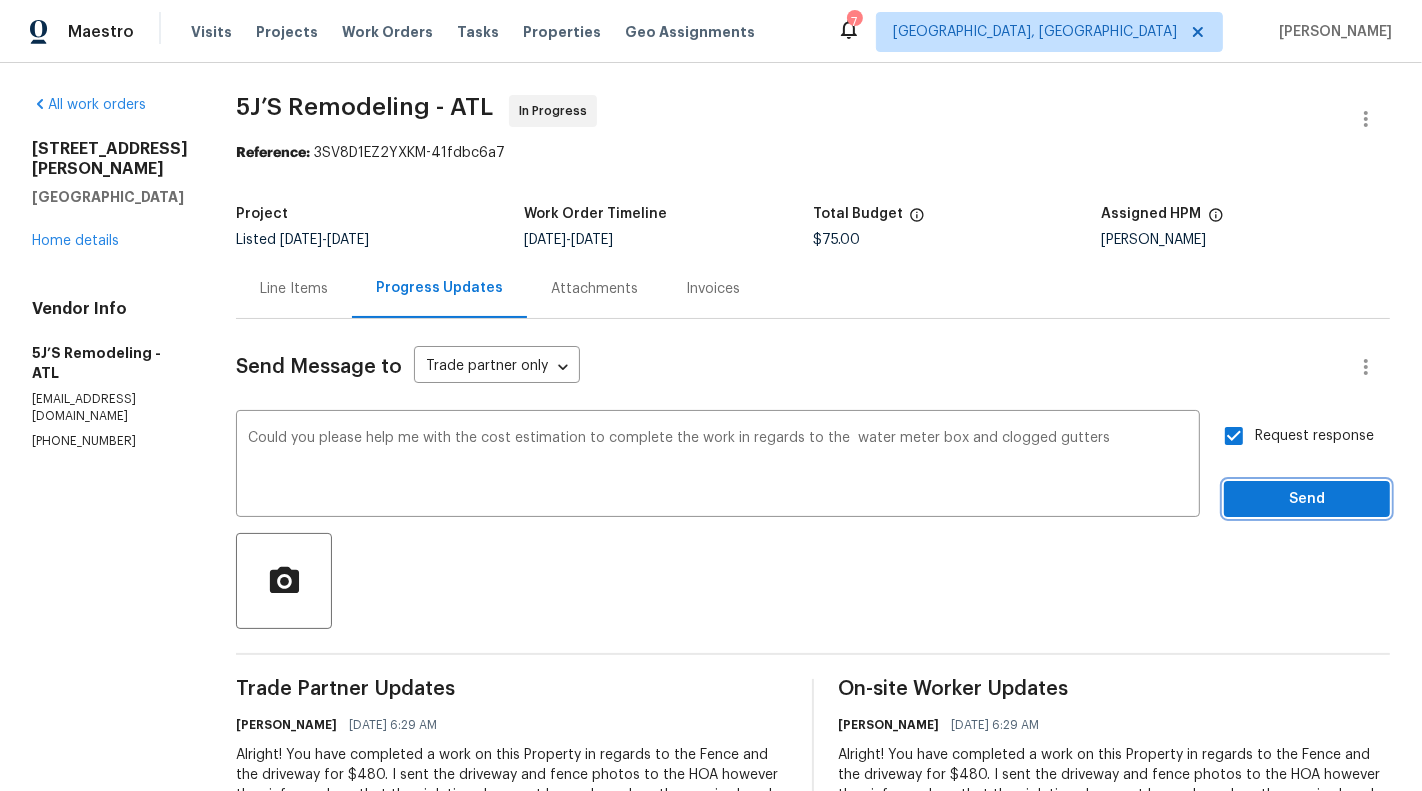 click on "Send" at bounding box center [1307, 499] 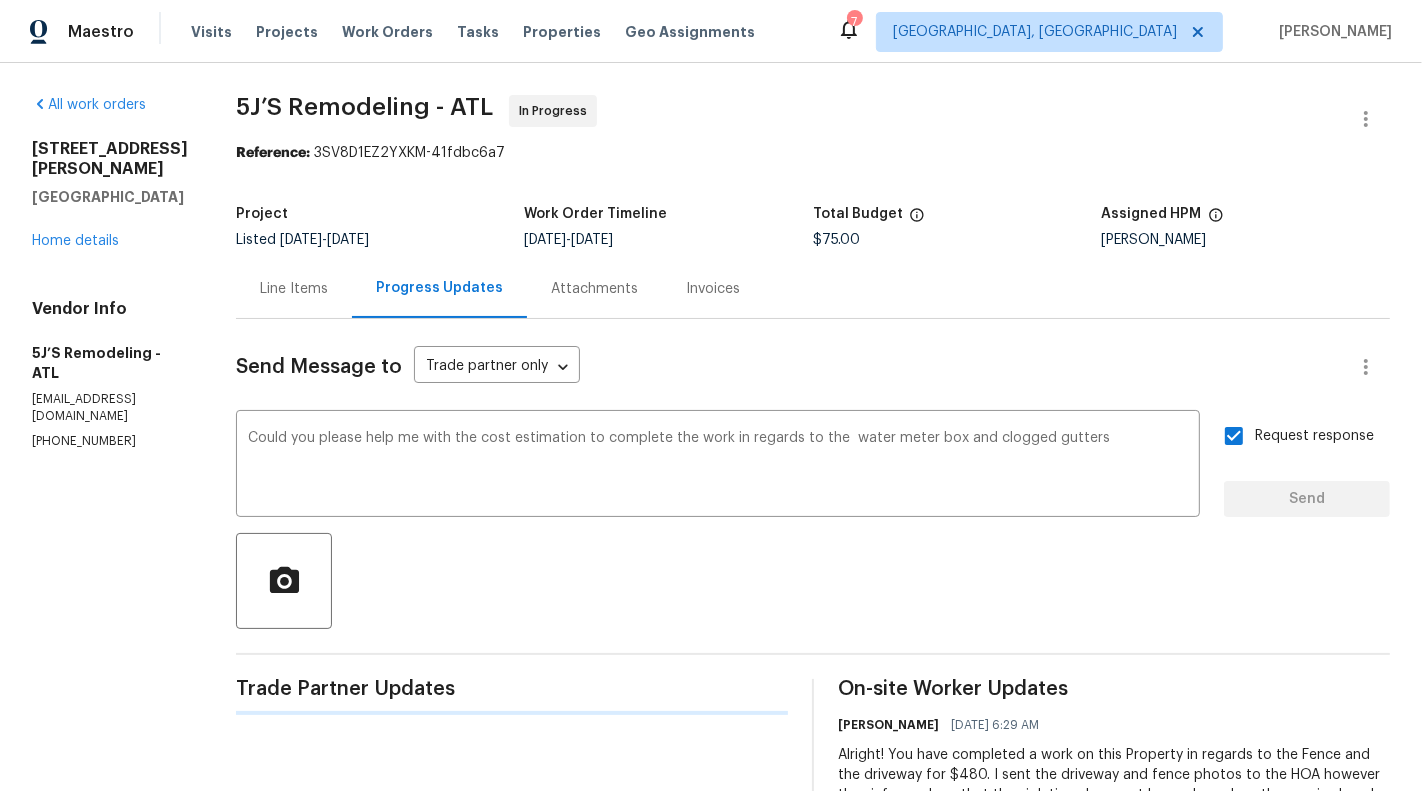 type 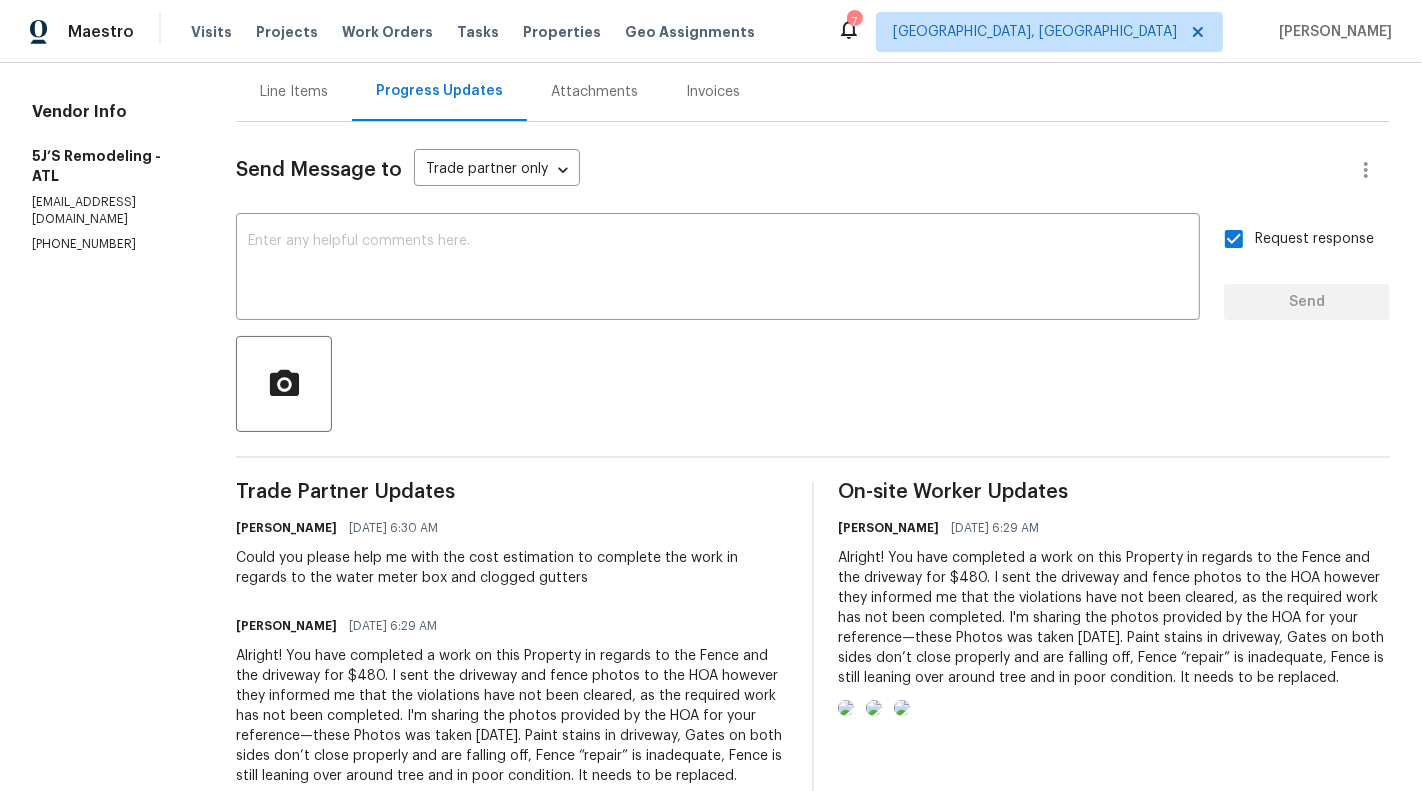 scroll, scrollTop: 163, scrollLeft: 0, axis: vertical 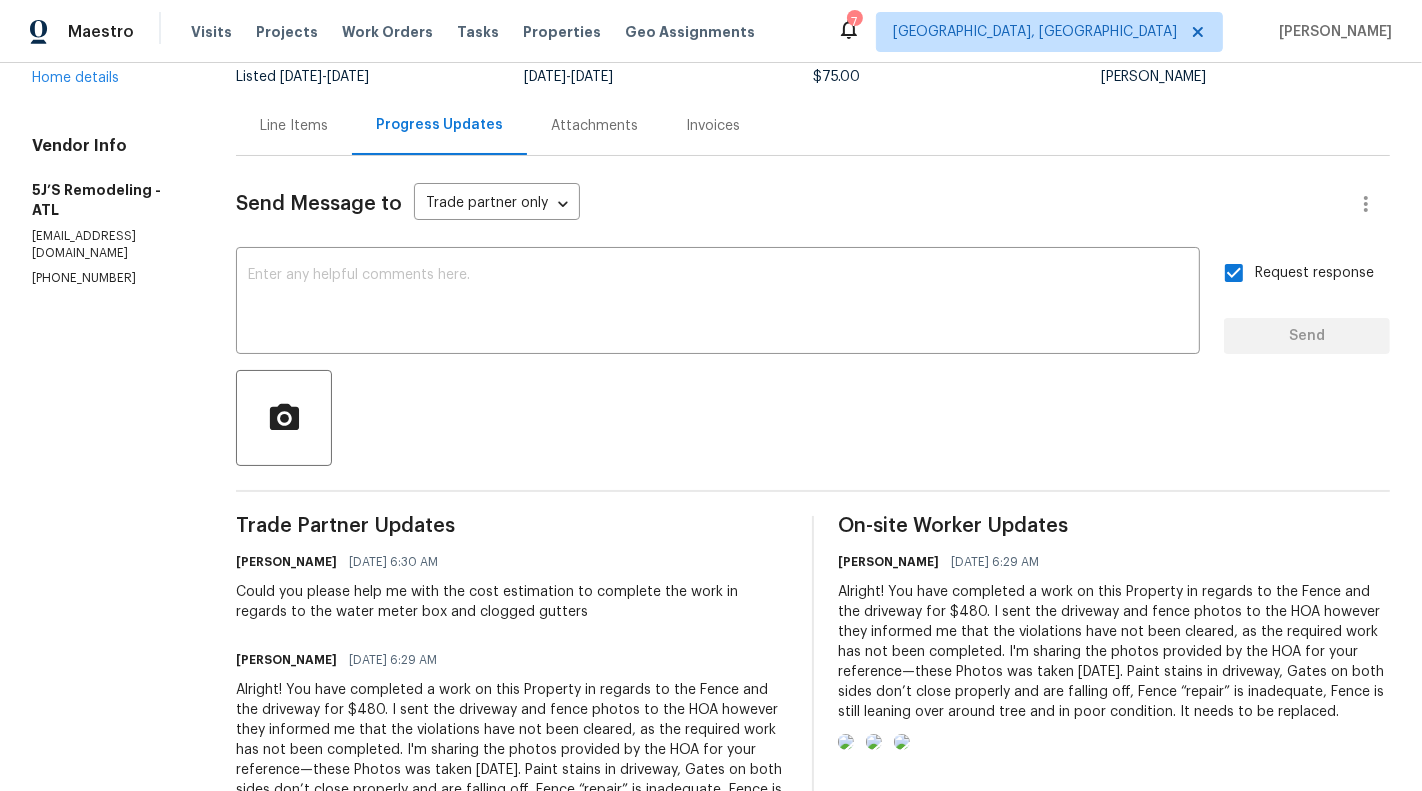 click on "5J’S Remodeling - ATL" at bounding box center [110, 200] 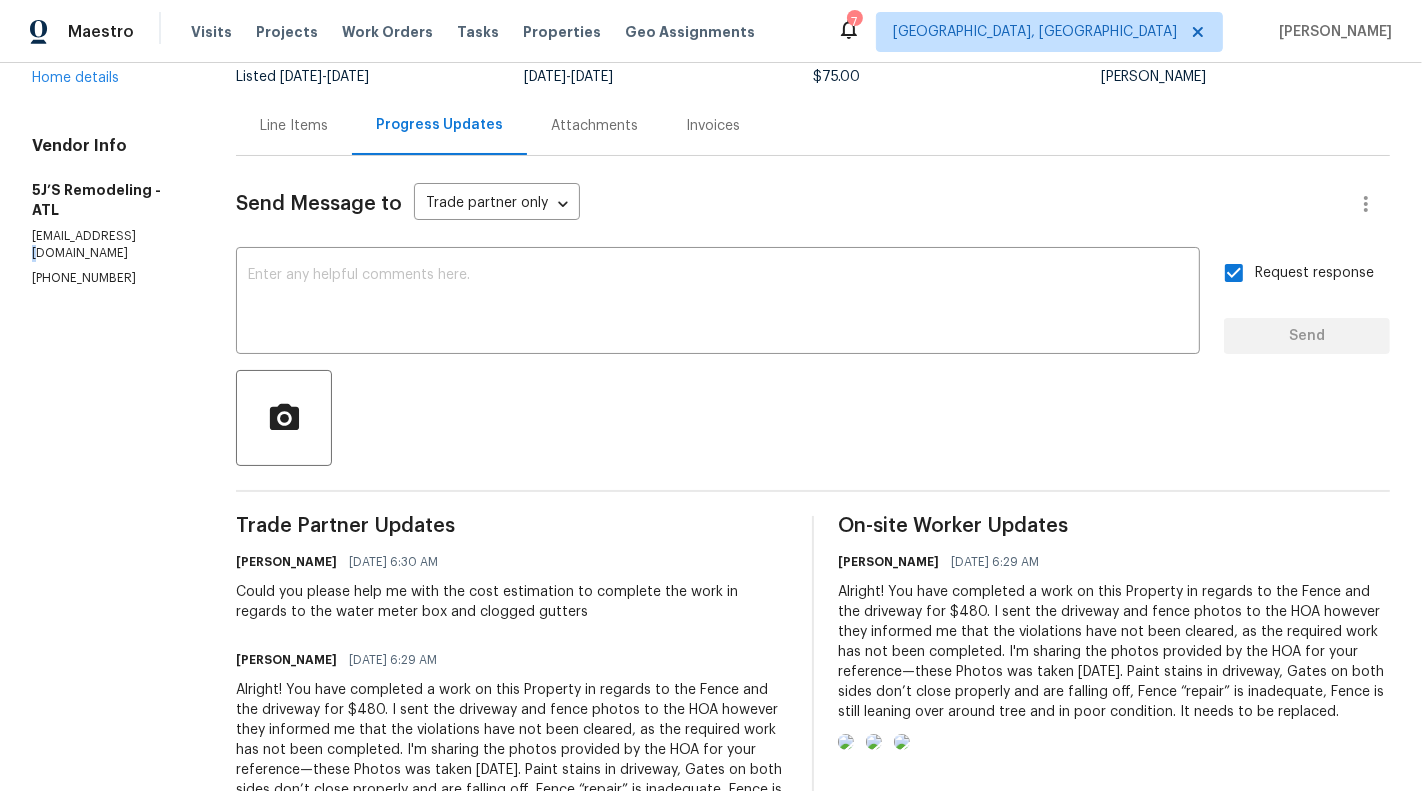 click on "fivejremodeling@gmail.com" at bounding box center [110, 245] 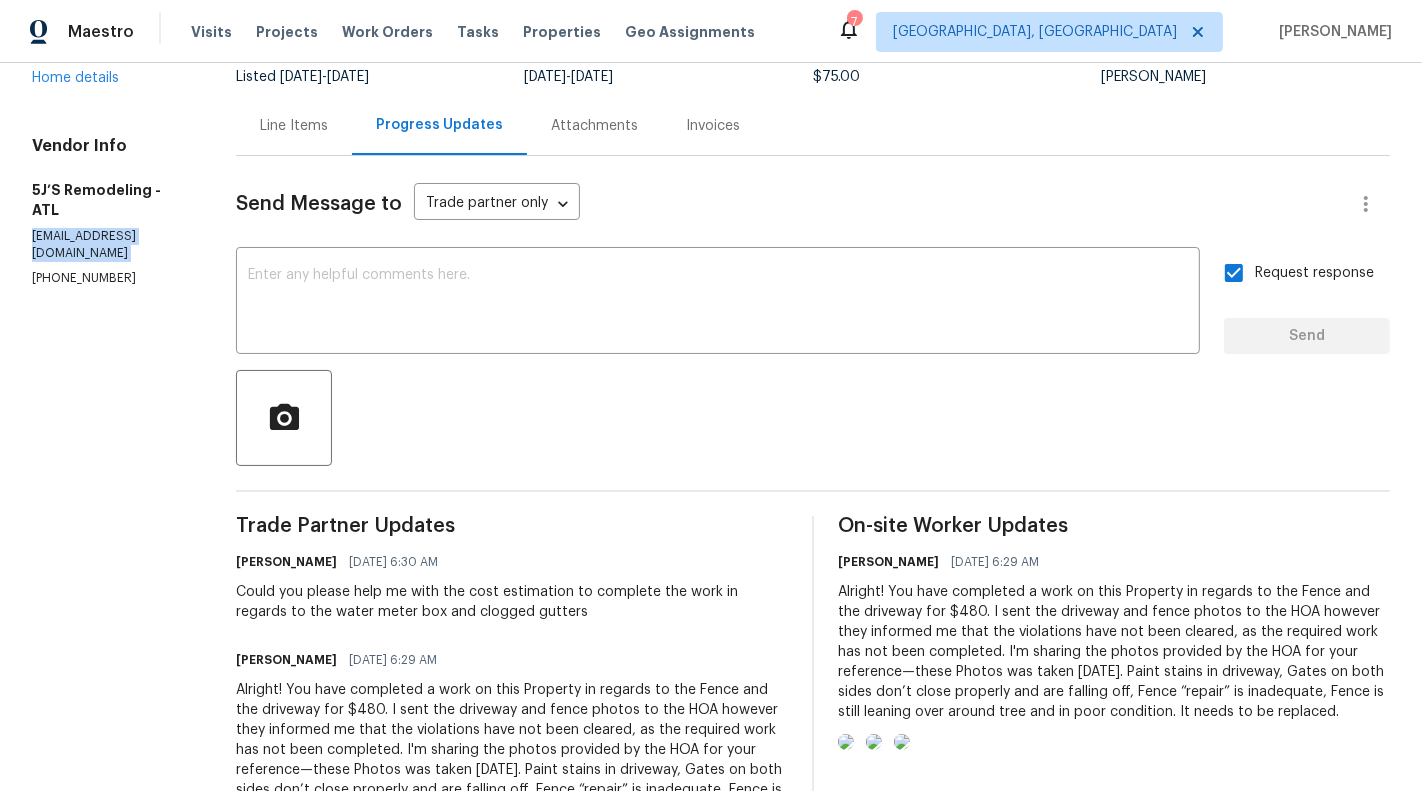 click on "fivejremodeling@gmail.com" at bounding box center [110, 245] 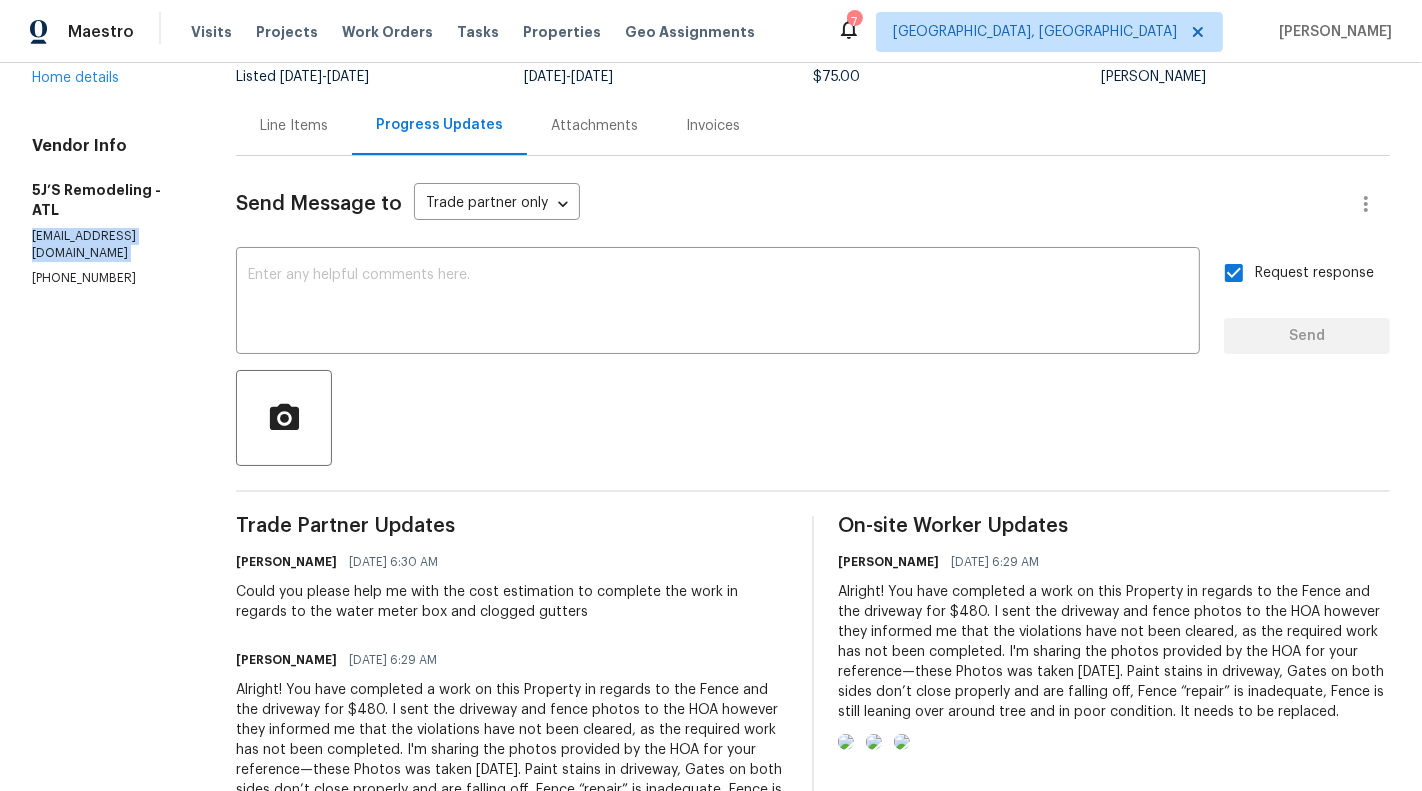 copy on "fivejremodeling@gmail.com" 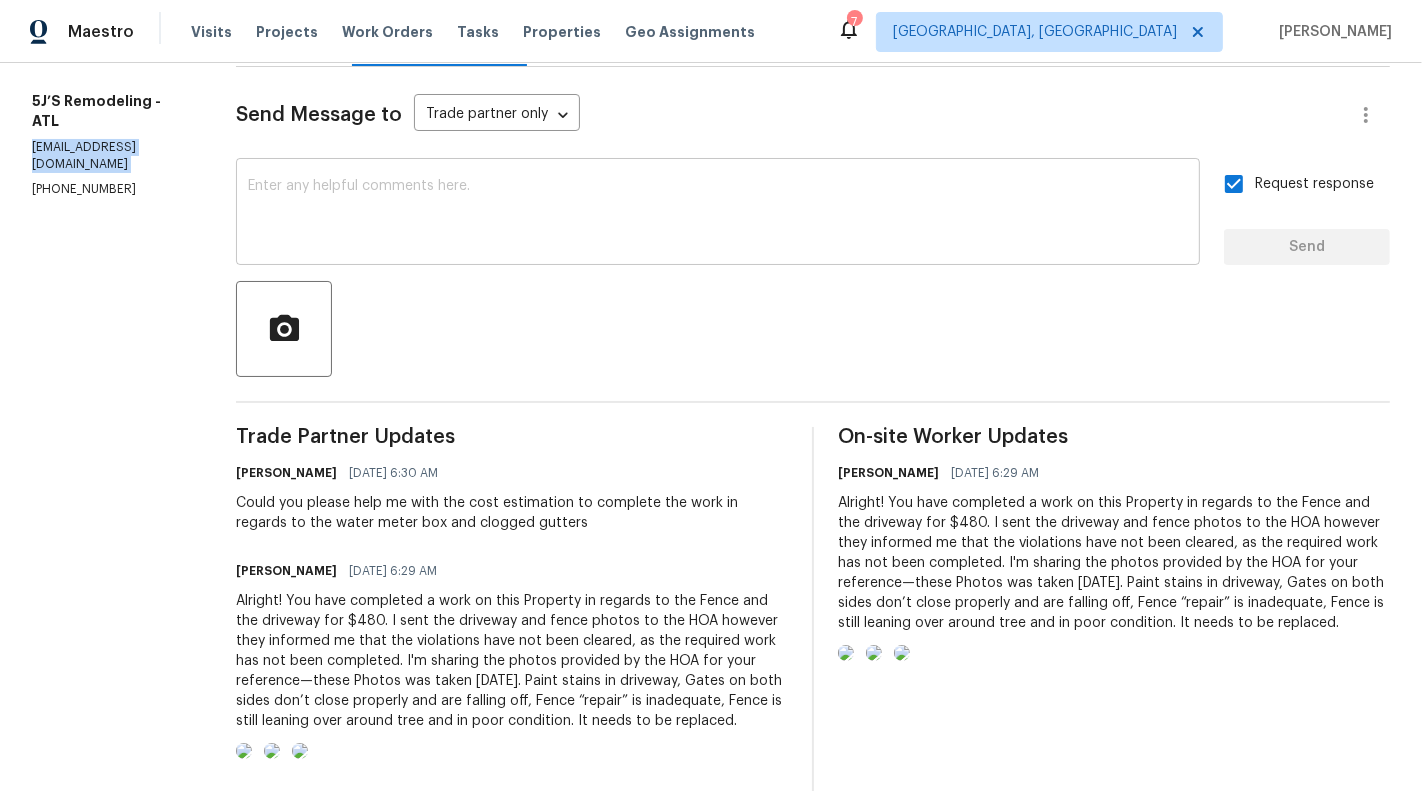 scroll, scrollTop: 443, scrollLeft: 0, axis: vertical 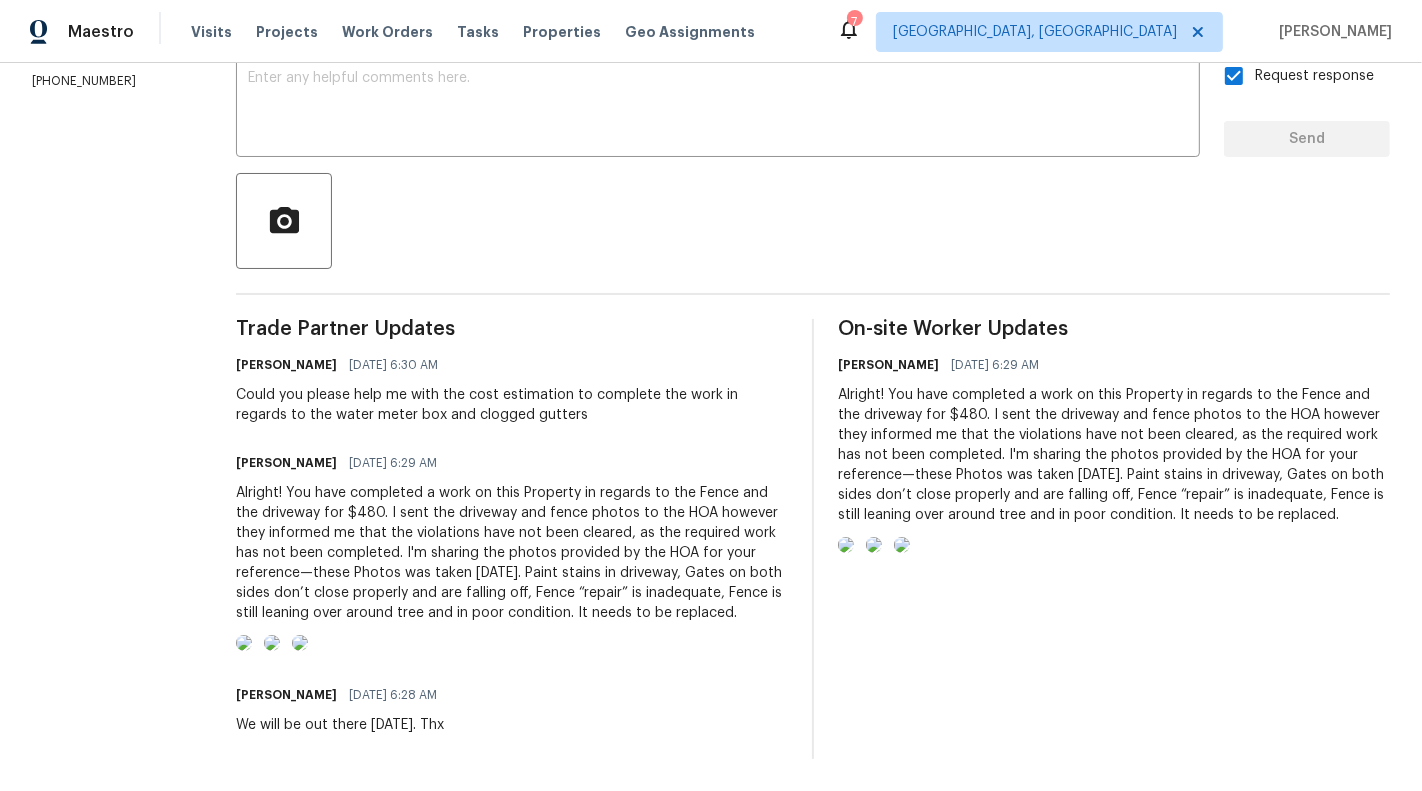 click on "Sunmathy Wilson 07/10/2025 6:29 AM" at bounding box center (512, 463) 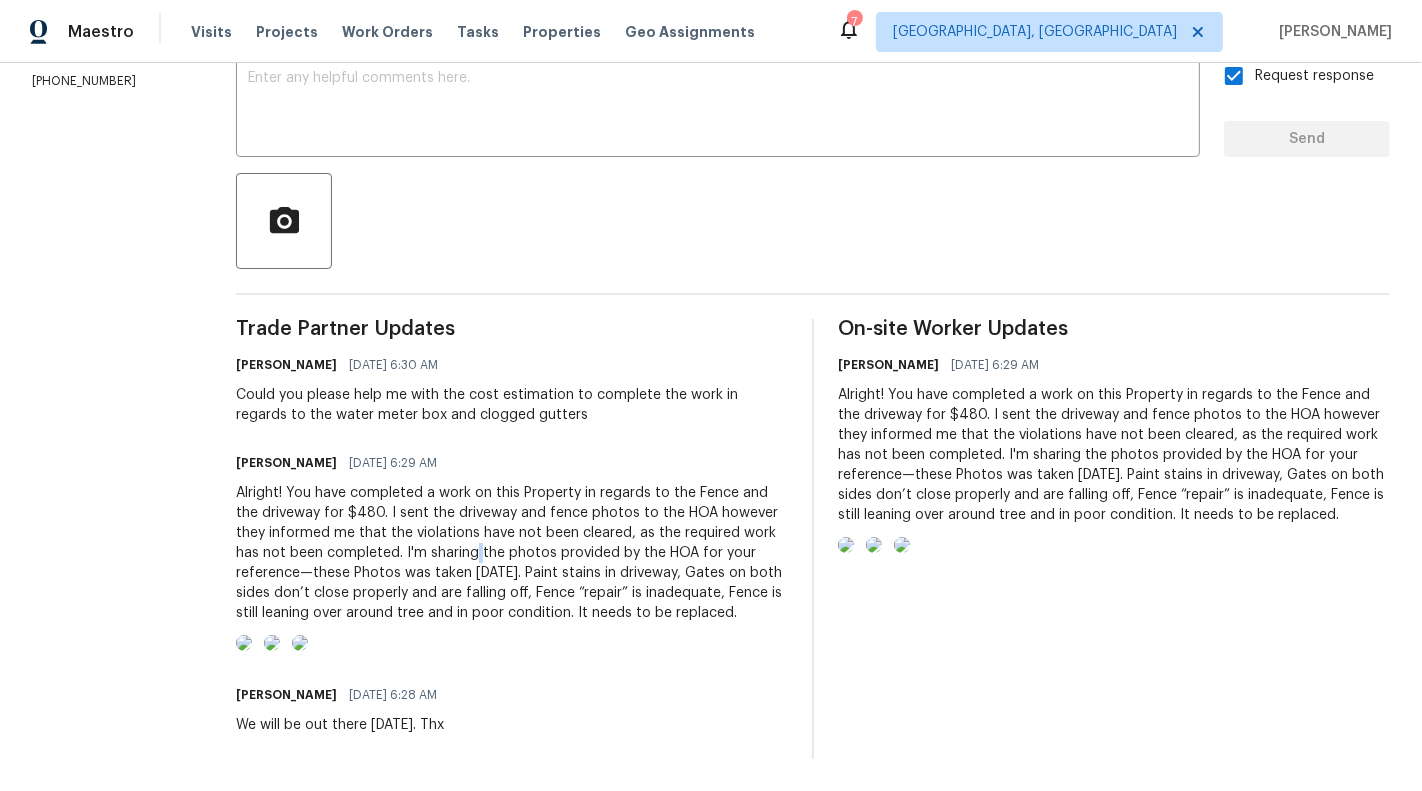 click on "Alright! You have completed a work on this Property in regards to the Fence and the driveway for $480. I sent the driveway and fence photos to the HOA however they informed me that the violations have not been cleared, as the required work has not been completed. I'm sharing the photos provided by the HOA for your reference—these Photos was taken yesterday. Paint stains in driveway, Gates on both sides don’t close properly and are falling off, Fence “repair” is inadequate, Fence is still leaning over around tree and in poor condition. It needs to be replaced." at bounding box center [512, 553] 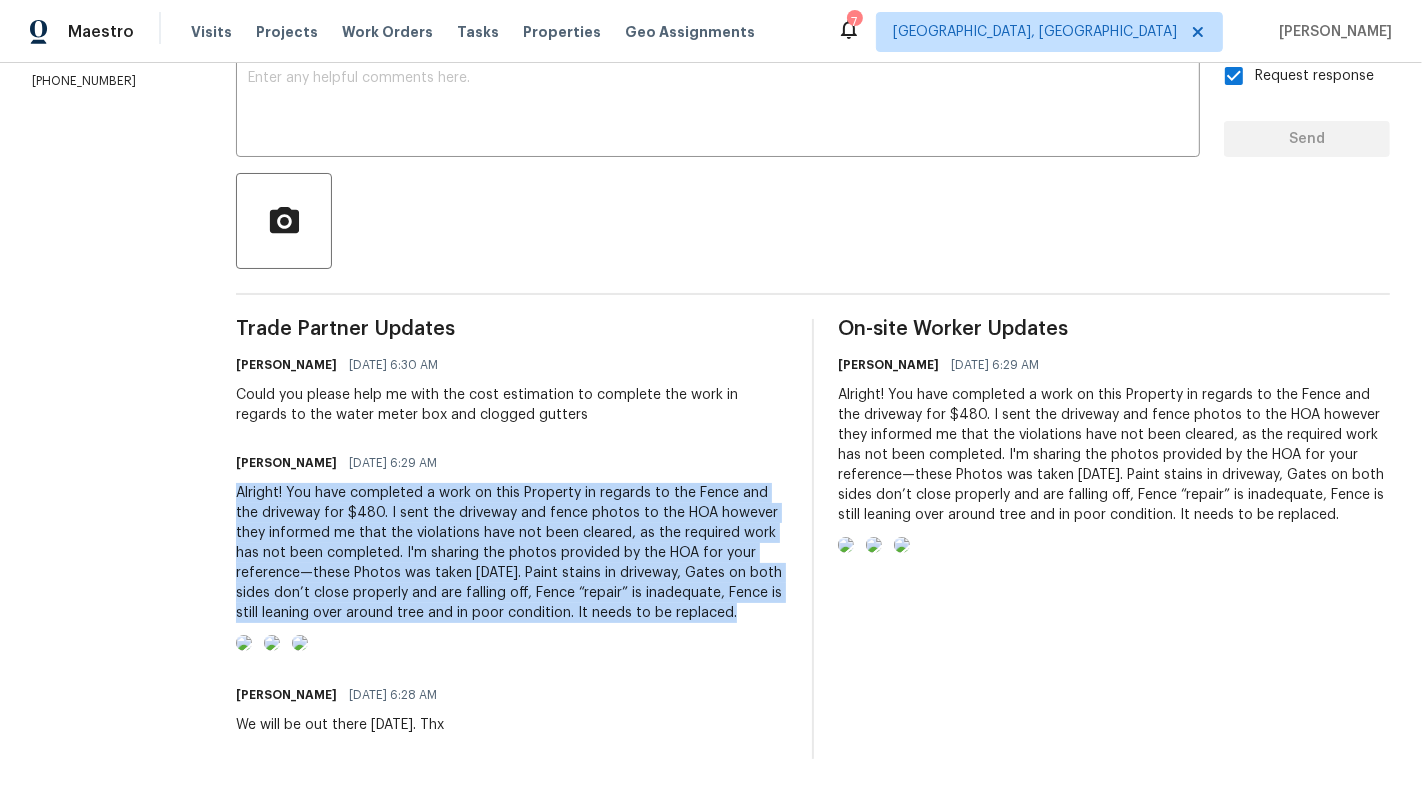 click on "Alright! You have completed a work on this Property in regards to the Fence and the driveway for $480. I sent the driveway and fence photos to the HOA however they informed me that the violations have not been cleared, as the required work has not been completed. I'm sharing the photos provided by the HOA for your reference—these Photos was taken yesterday. Paint stains in driveway, Gates on both sides don’t close properly and are falling off, Fence “repair” is inadequate, Fence is still leaning over around tree and in poor condition. It needs to be replaced." at bounding box center [512, 553] 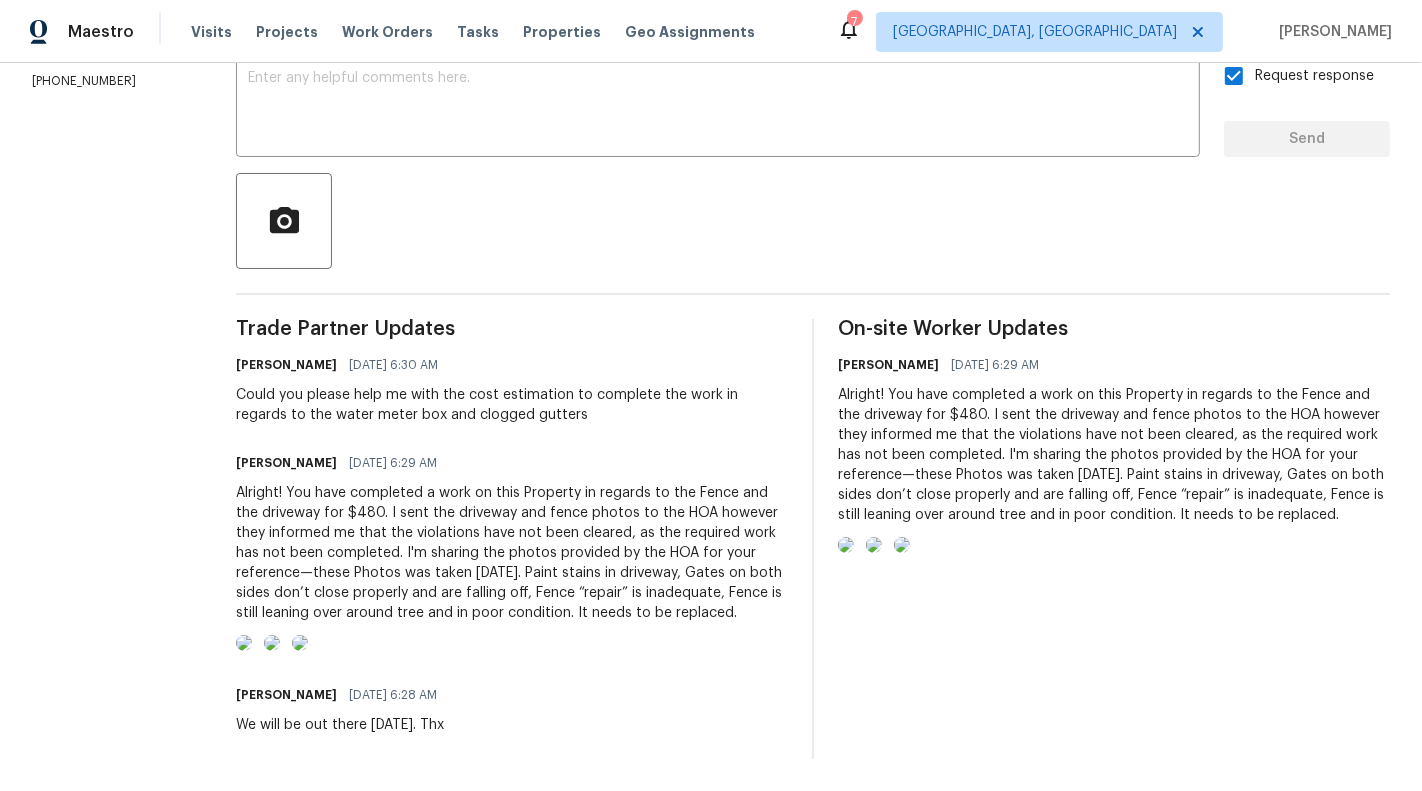 click on "Alright! You have completed a work on this Property in regards to the Fence and the driveway for $480. I sent the driveway and fence photos to the HOA however they informed me that the violations have not been cleared, as the required work has not been completed. I'm sharing the photos provided by the HOA for your reference—these Photos was taken yesterday. Paint stains in driveway, Gates on both sides don’t close properly and are falling off, Fence “repair” is inadequate, Fence is still leaning over around tree and in poor condition. It needs to be replaced." at bounding box center [512, 553] 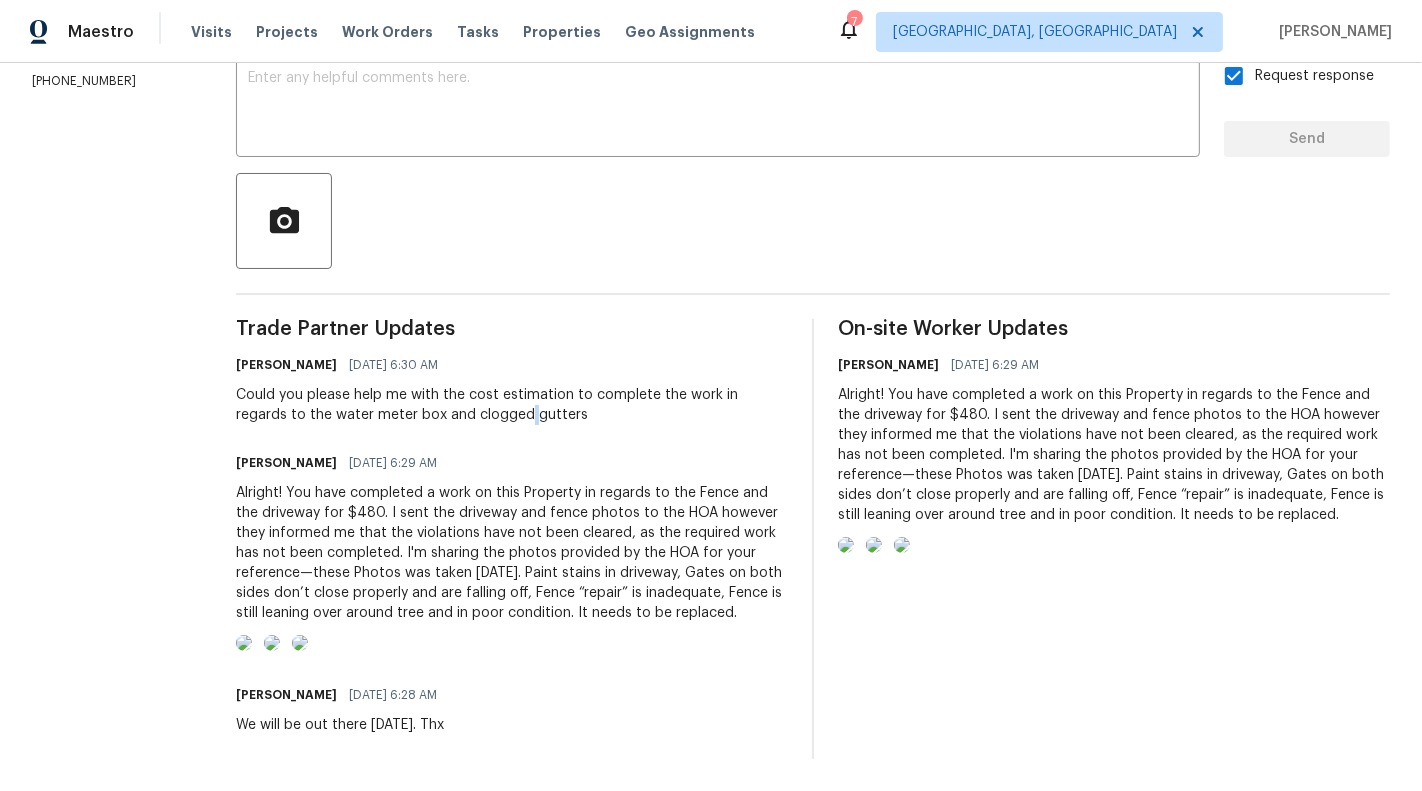 click on "Could you please help me with the cost estimation to complete the work in regards to the  water meter box and clogged gutters" at bounding box center (512, 405) 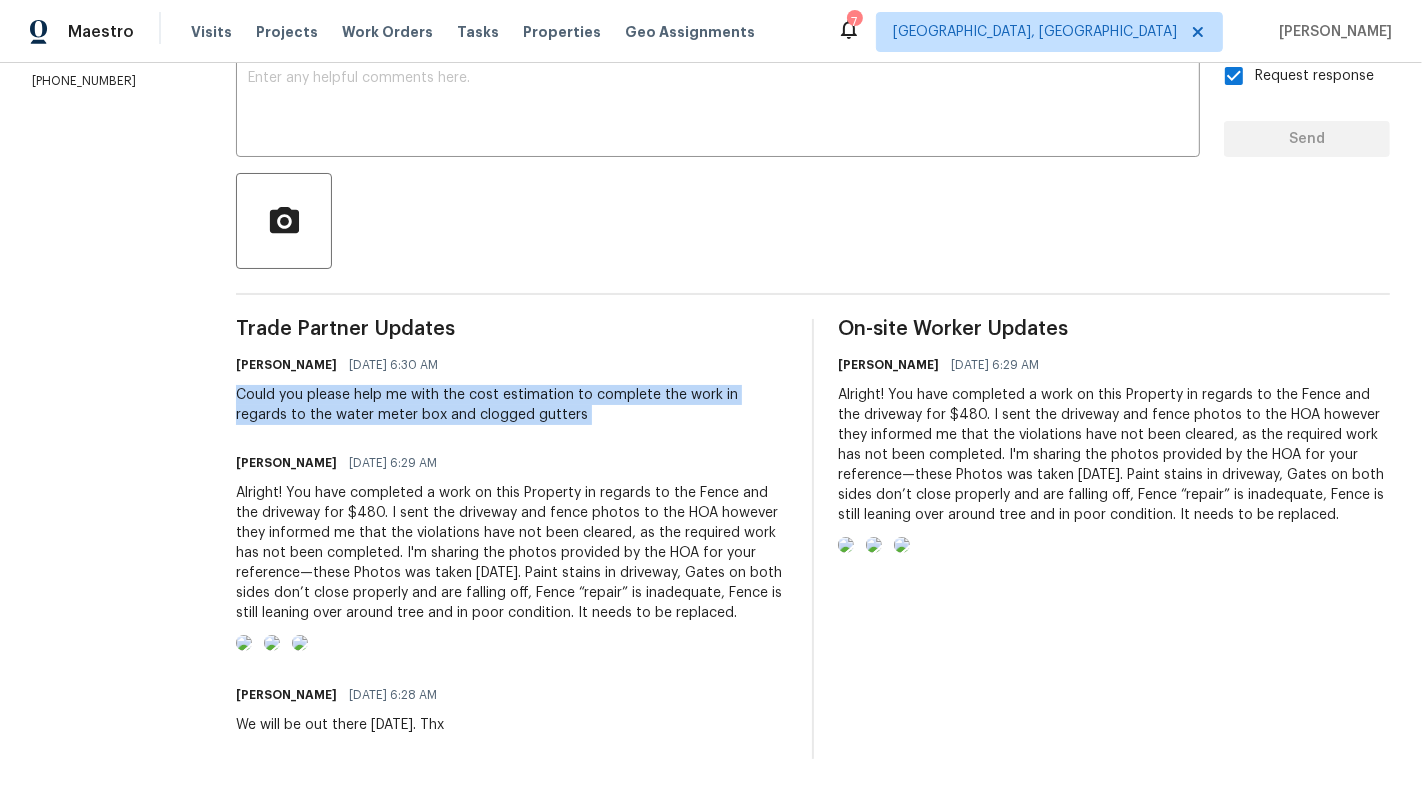 click on "Could you please help me with the cost estimation to complete the work in regards to the  water meter box and clogged gutters" at bounding box center (512, 405) 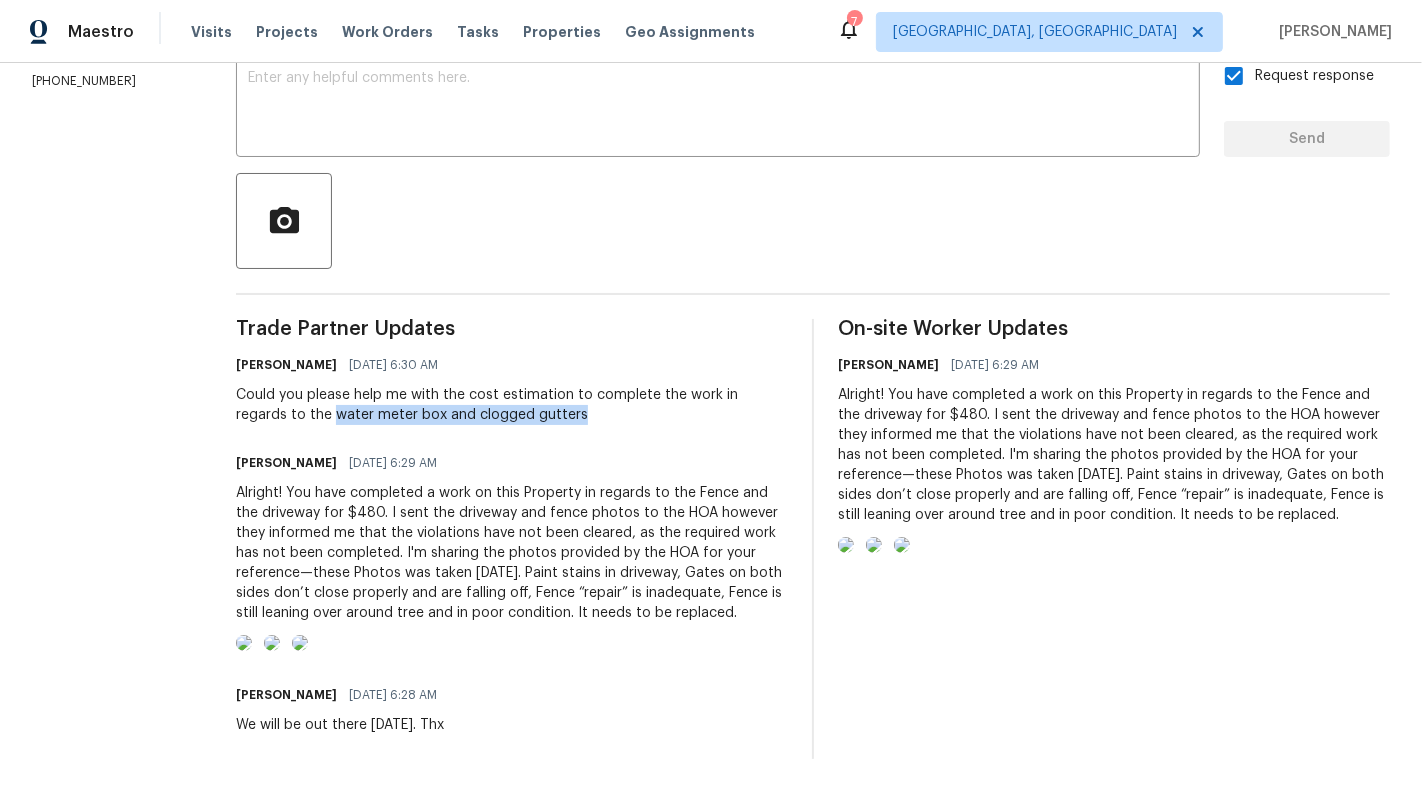 drag, startPoint x: 306, startPoint y: 335, endPoint x: 599, endPoint y: 335, distance: 293 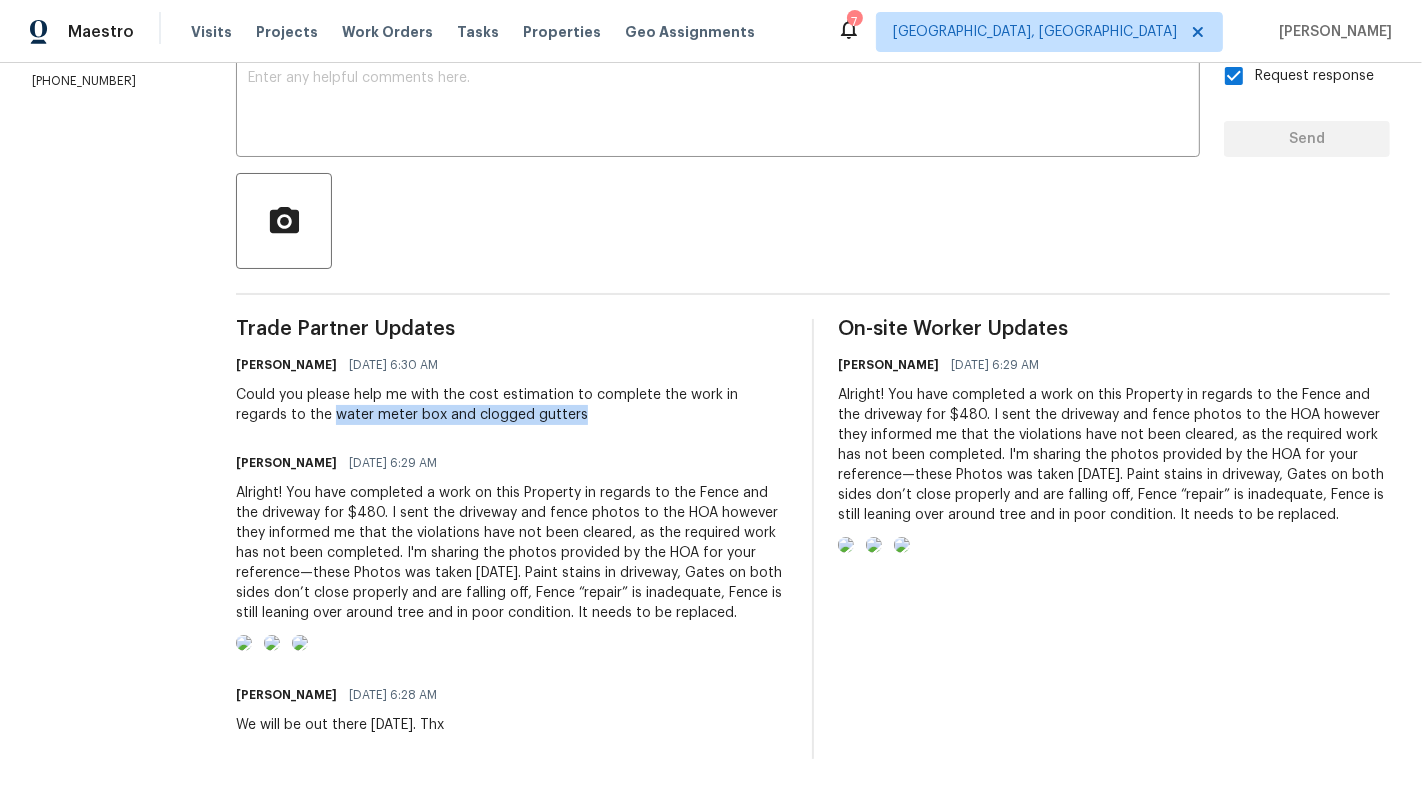 scroll, scrollTop: 0, scrollLeft: 0, axis: both 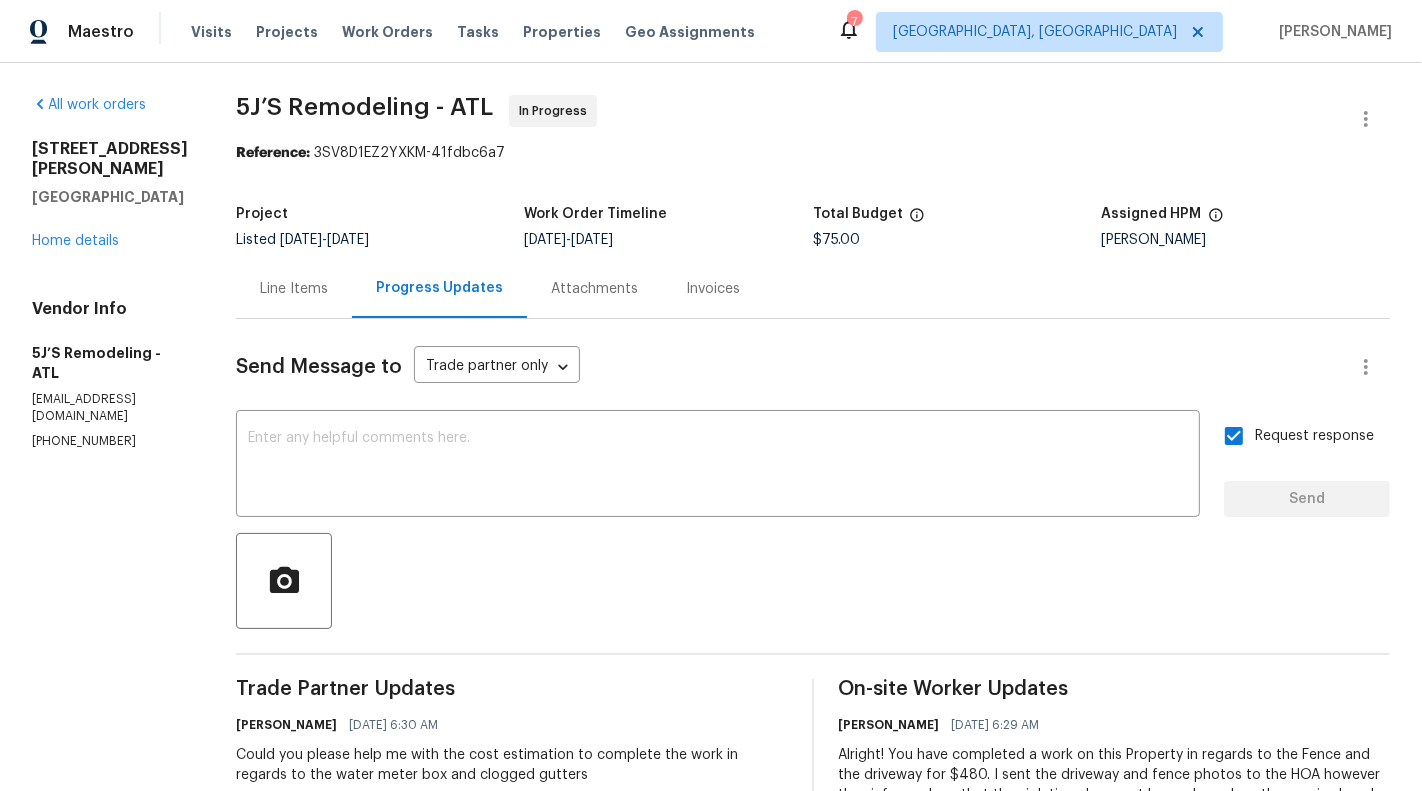 click on "Line Items" at bounding box center [294, 288] 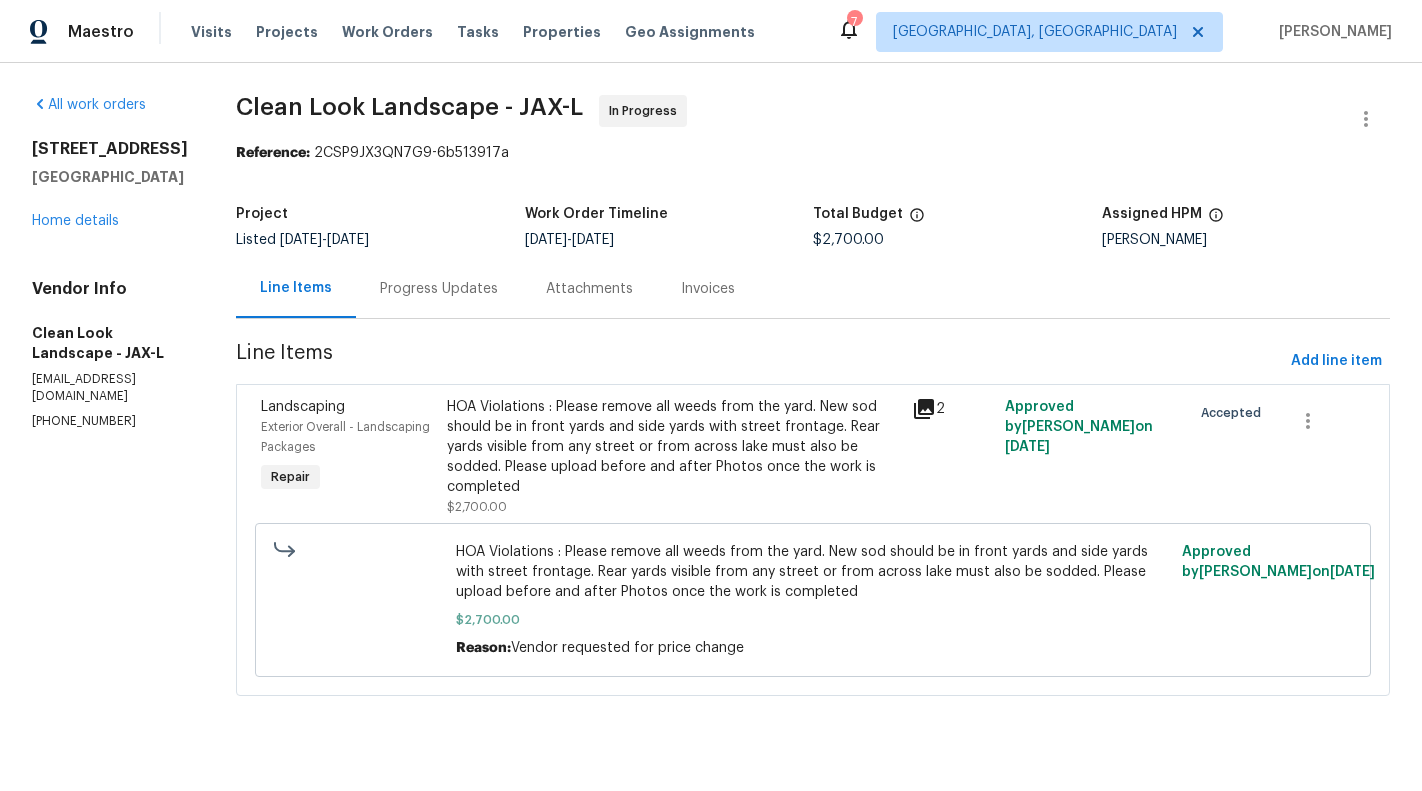 scroll, scrollTop: 0, scrollLeft: 0, axis: both 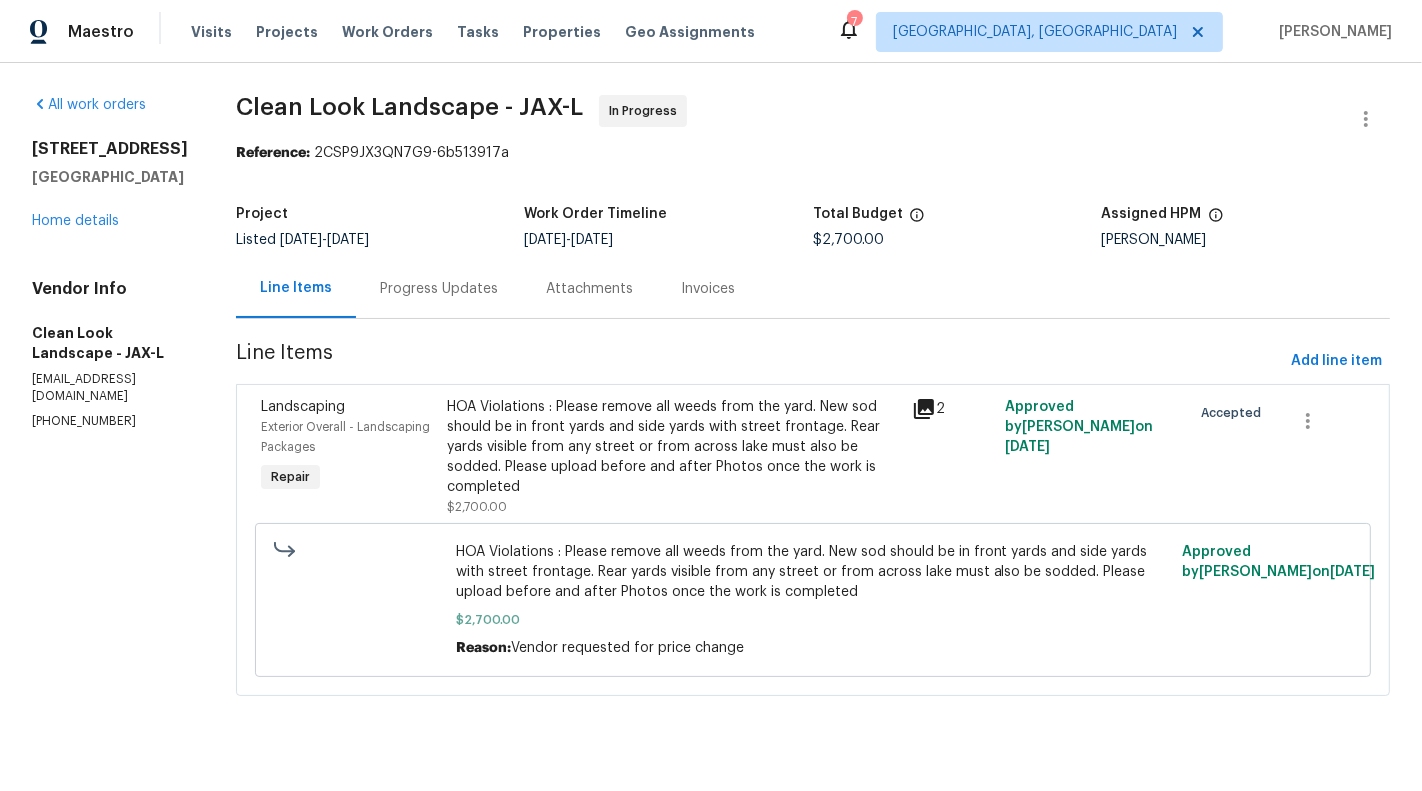 click on "HOA Violations : Please remove all weeds from the yard. New sod should be in front yards and side yards with street frontage. Rear yards visible from any street or from across lake must also be sodded. Please upload before and after Photos once the work is completed" at bounding box center [673, 447] 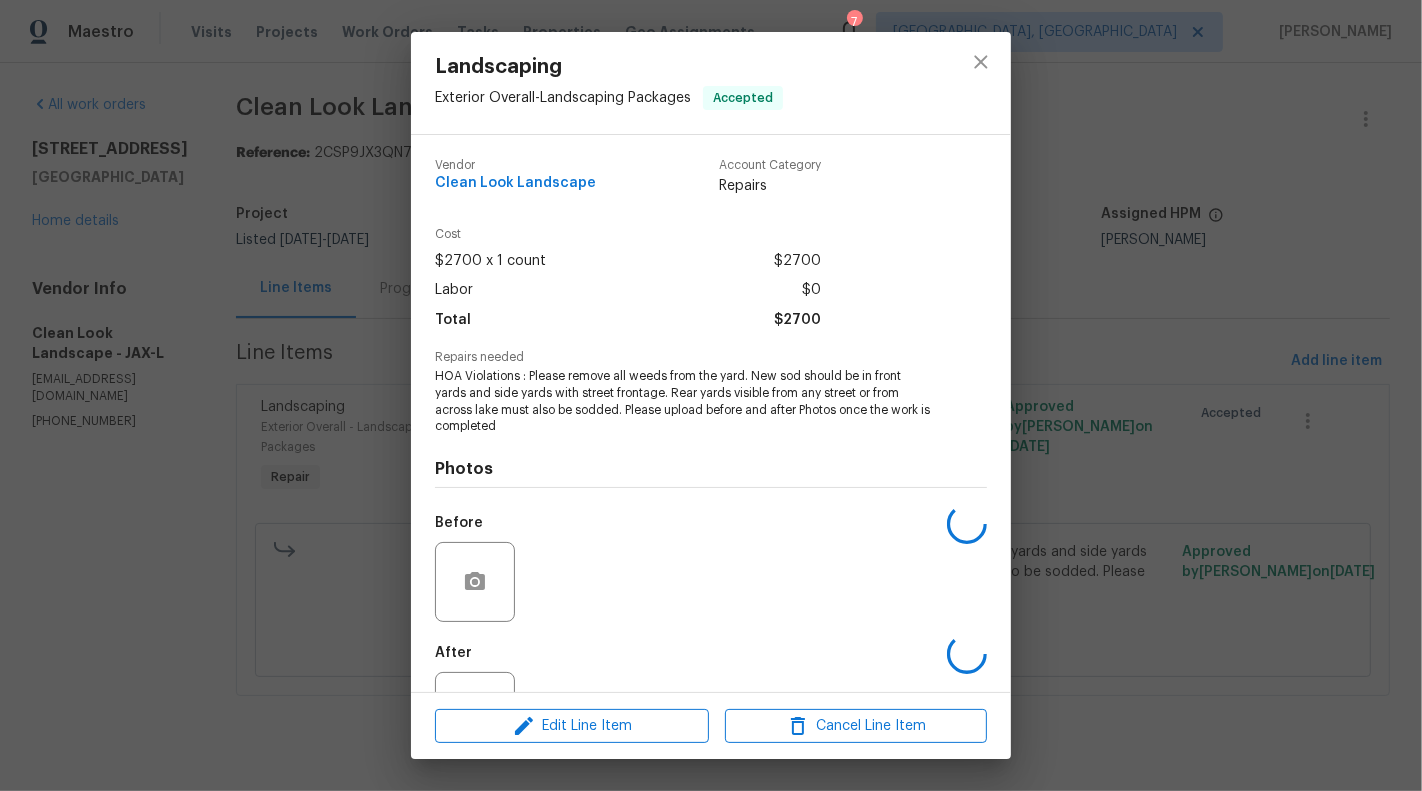 scroll, scrollTop: 80, scrollLeft: 0, axis: vertical 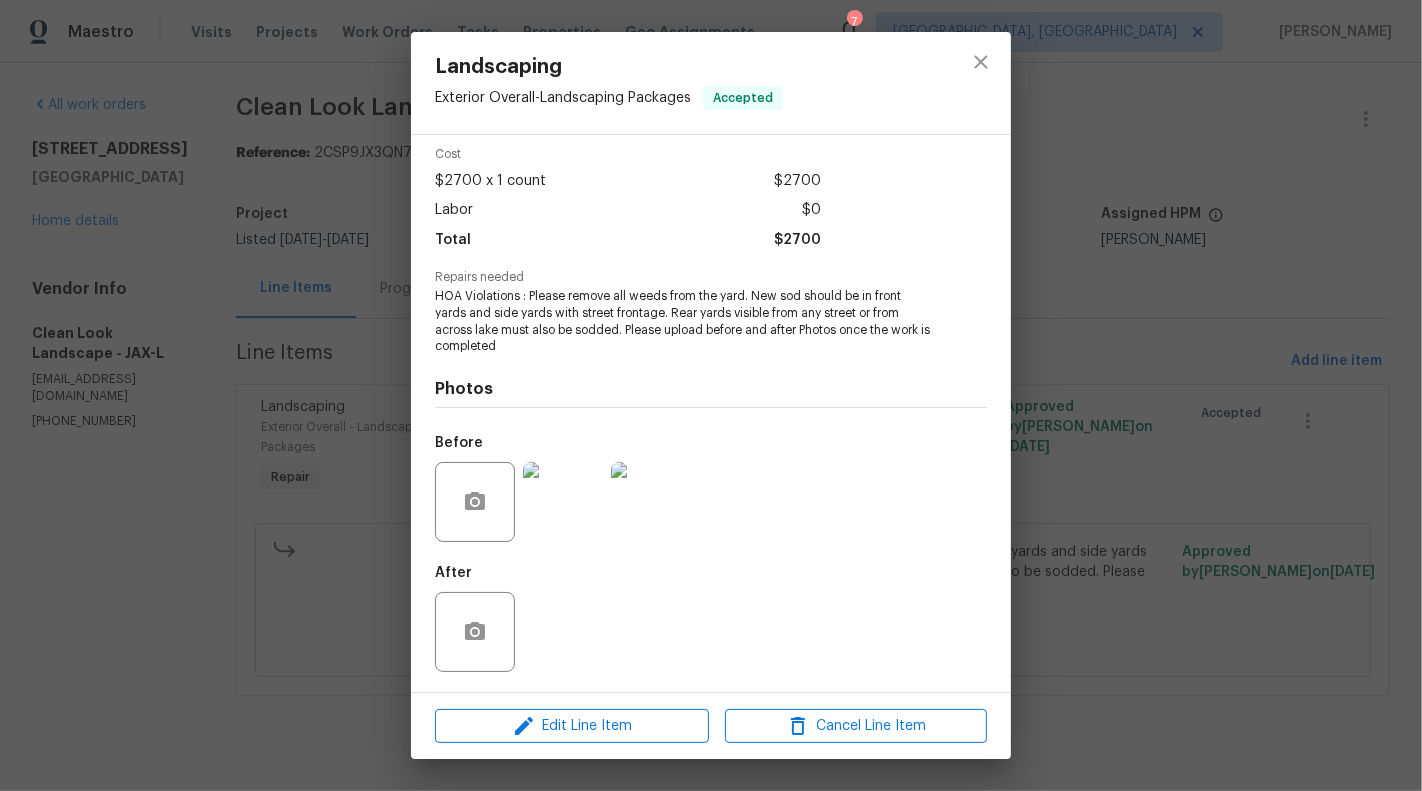 click at bounding box center (563, 502) 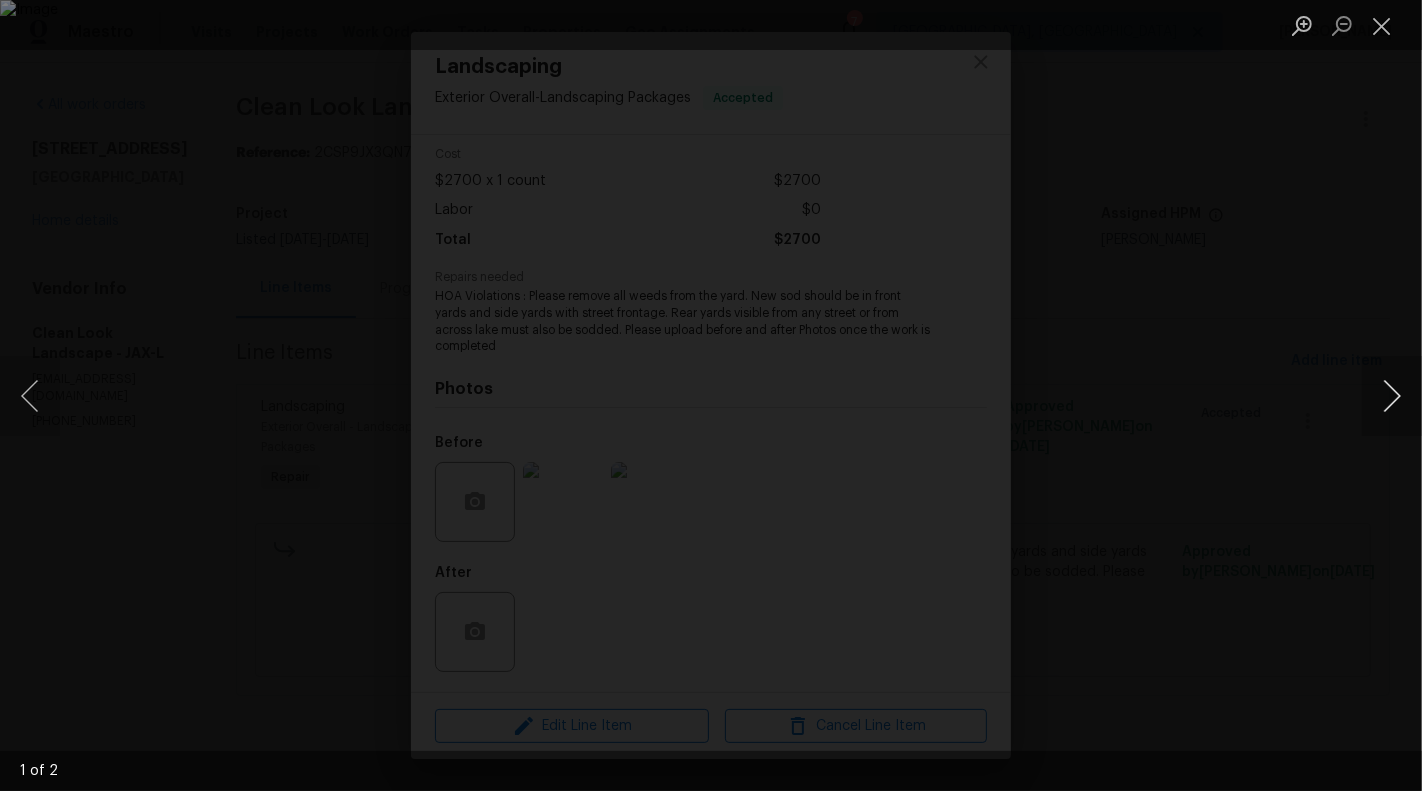 click at bounding box center [1392, 396] 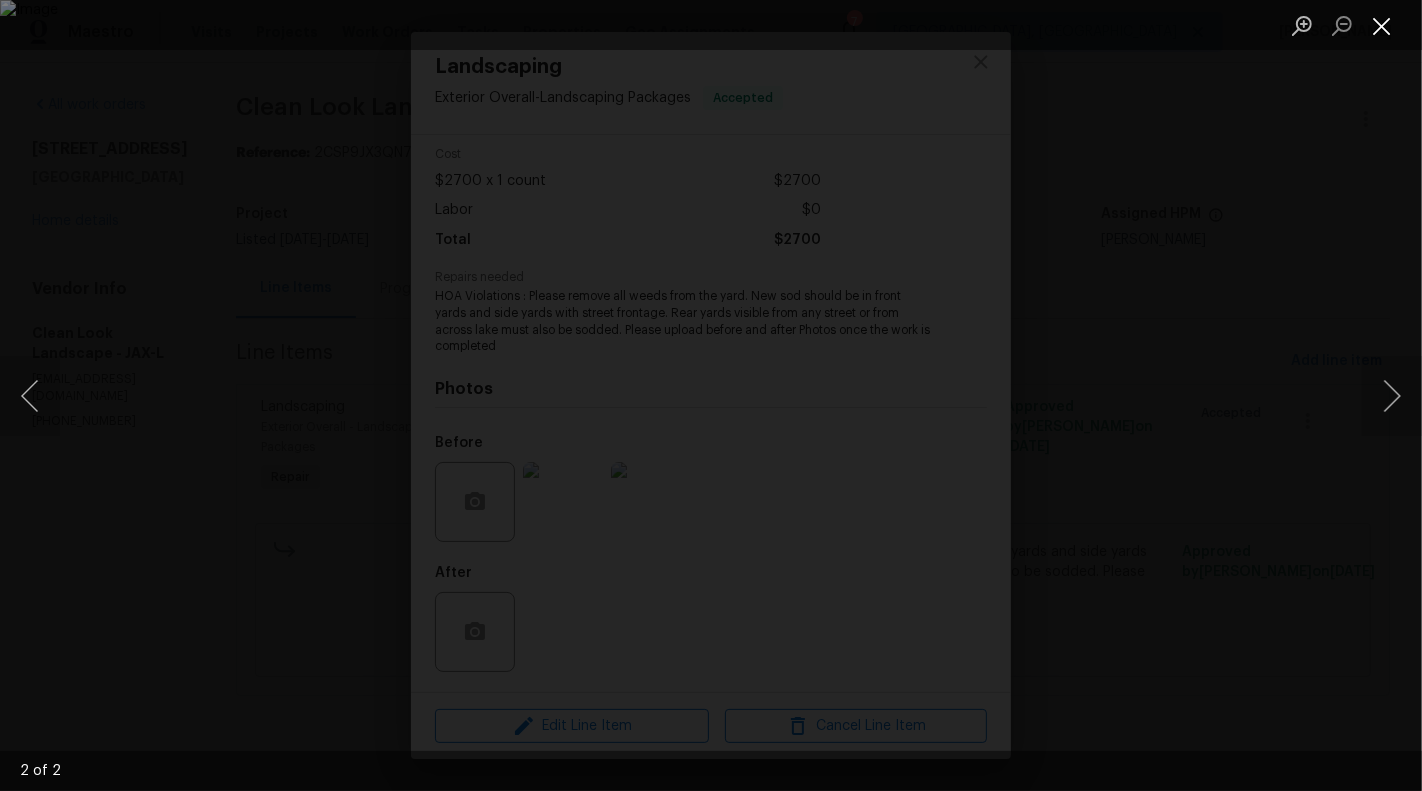 click at bounding box center (1382, 25) 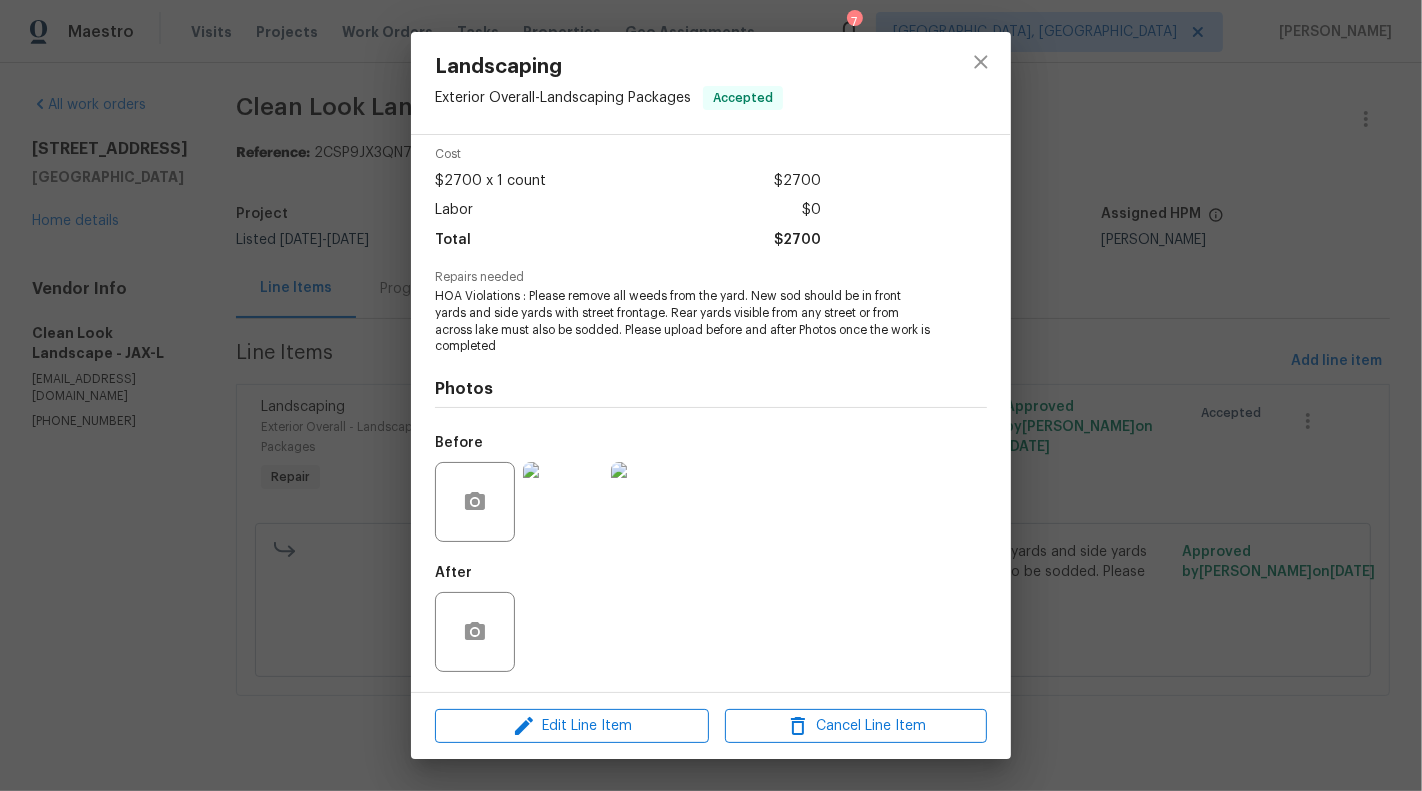 click on "Landscaping Exterior Overall  -  Landscaping Packages Accepted Vendor Clean Look Landscape Account Category Repairs Cost $2700 x 1 count $2700 Labor $0 Total $2700 Repairs needed HOA Violations : Please remove all weeds from the yard. New sod should be in front yards and side yards with street frontage. Rear yards visible from any street or from across lake must also be sodded. Please upload before and after Photos once the work is completed Photos Before After  Edit Line Item  Cancel Line Item" at bounding box center (711, 395) 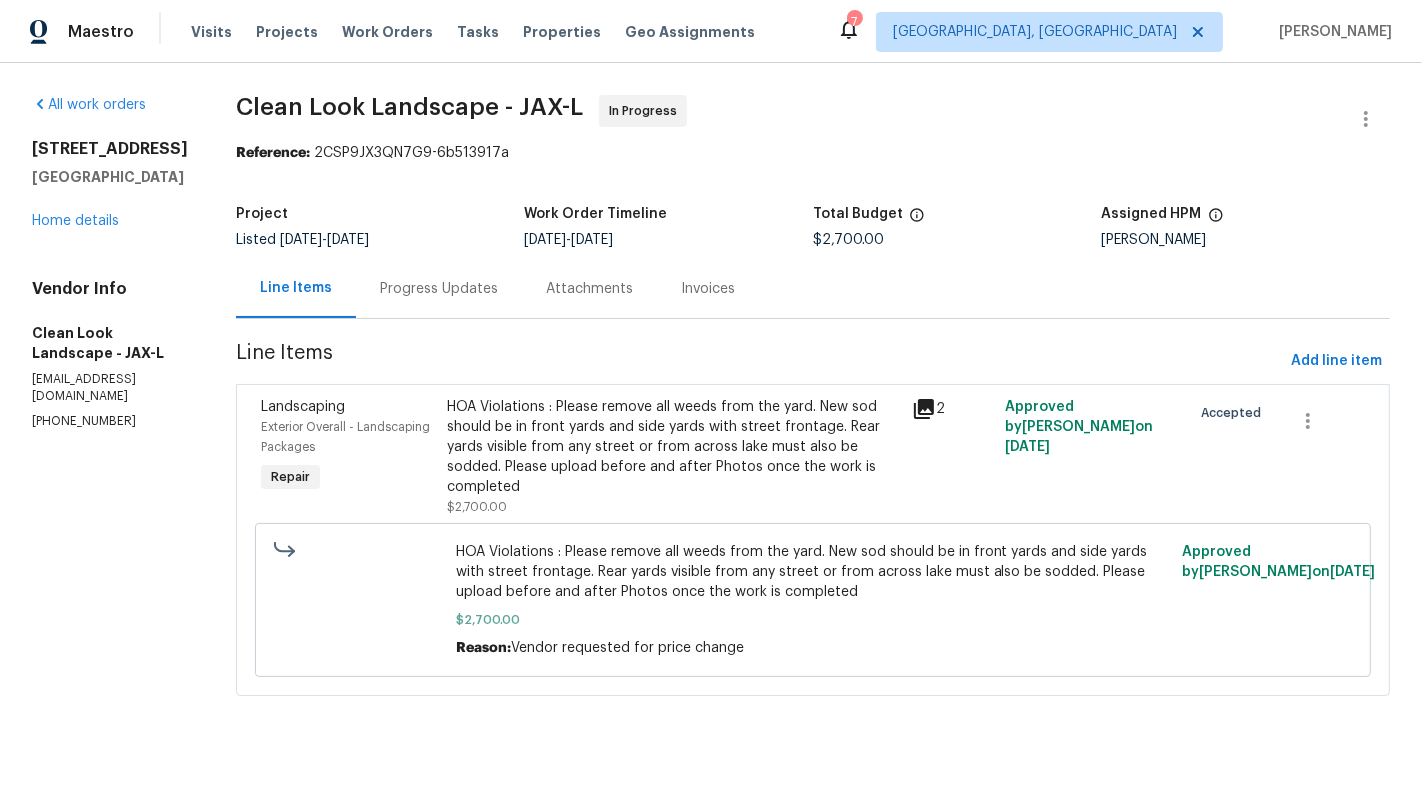 click on "Clean Look Landscape - JAX-L In Progress Reference:   2CSP9JX3QN7G9-6b513917a Project Listed   [DATE]  -  [DATE] Work Order Timeline [DATE]  -  [DATE] Total Budget $2,700.00 Assigned HPM [PERSON_NAME] Line Items Progress Updates Attachments Invoices Line Items Add line item Landscaping Exterior Overall - Landscaping Packages Repair HOA Violations : Please remove all weeds from the yard. New sod should be in front yards and side yards with street frontage. Rear yards visible from any street or from across lake must also be sodded. Please upload before and after Photos once the work is completed $2,700.00   2 Approved by  [PERSON_NAME]  on   [DATE] Accepted HOA Violations : Please remove all weeds from the yard. New sod should be in front yards and side yards with street frontage. Rear yards visible from any street or from across lake must also be sodded. Please upload before and after Photos once the work is completed $2,700.00 Reason:  Vendor requested for price change Approved by   on" at bounding box center (813, 407) 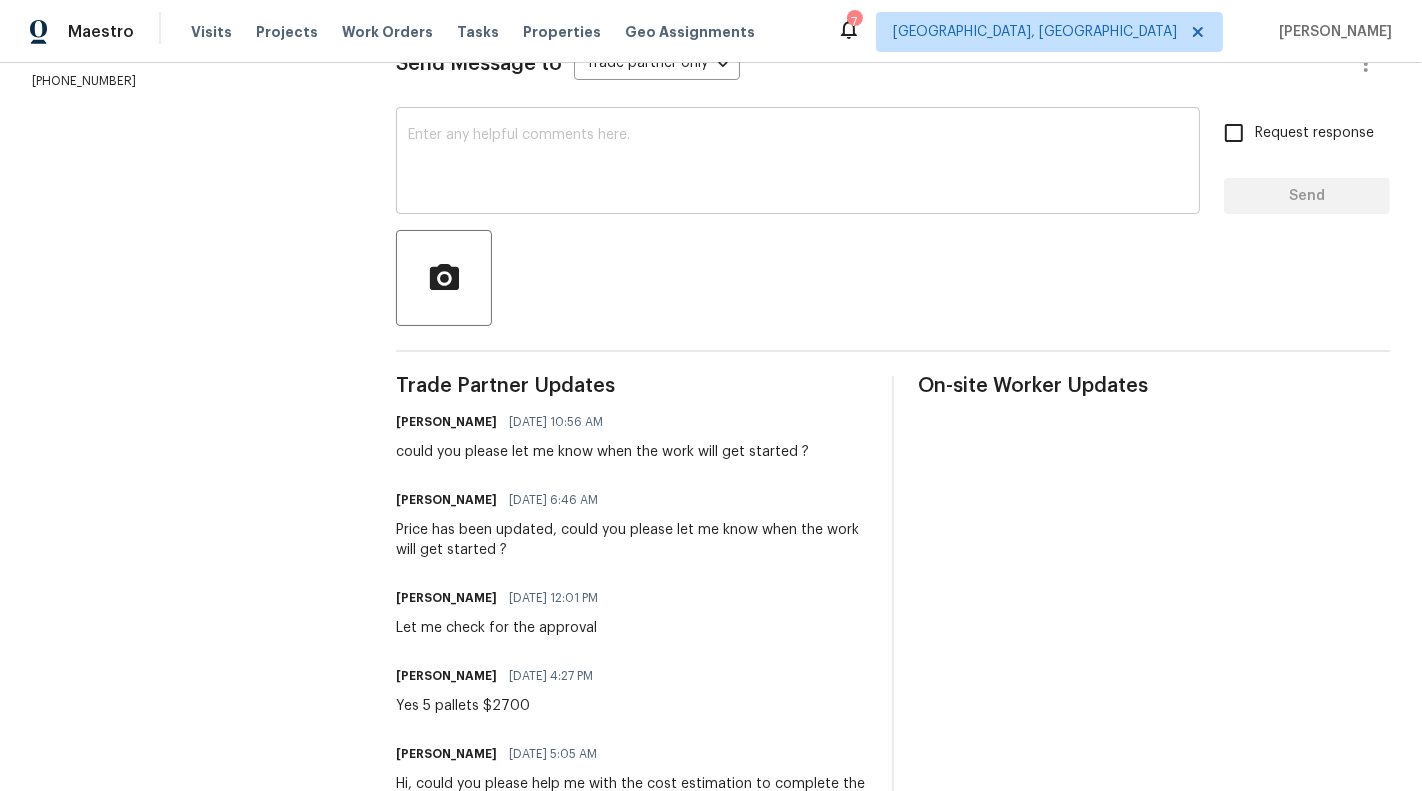 scroll, scrollTop: 381, scrollLeft: 0, axis: vertical 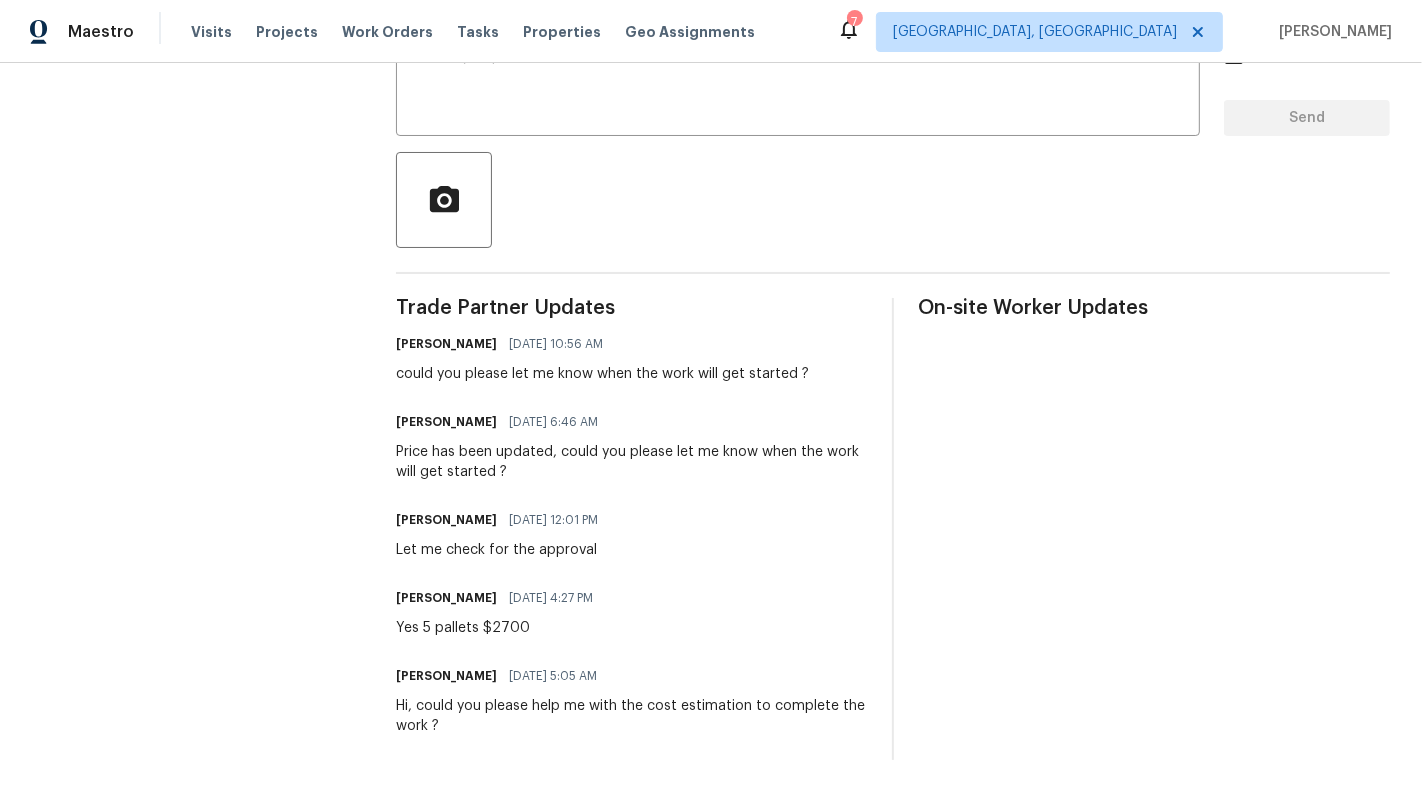 click on "Price has been updated, could you please let me know when the work will get started ?" at bounding box center (632, 462) 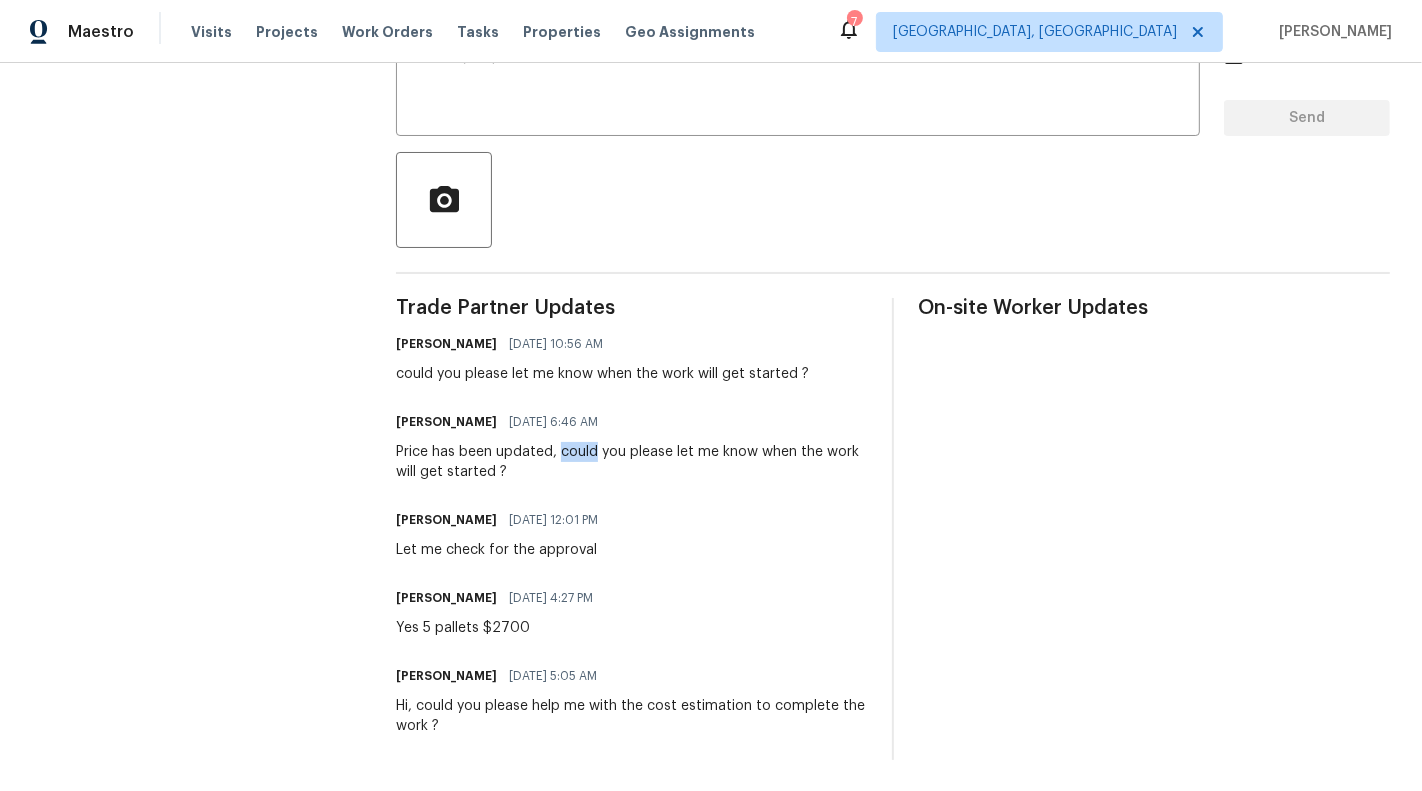 click on "Price has been updated, could you please let me know when the work will get started ?" at bounding box center [632, 462] 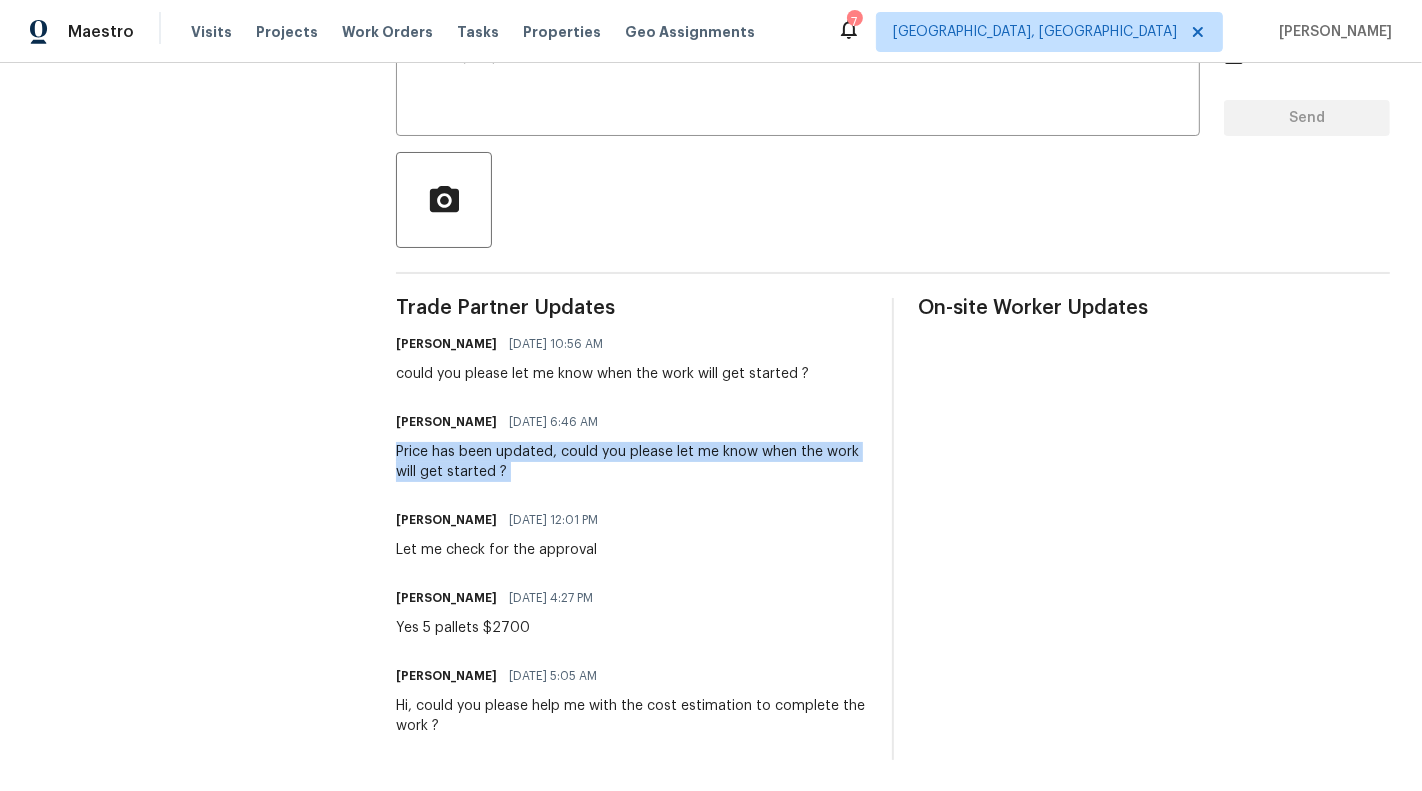 click on "Price has been updated, could you please let me know when the work will get started ?" at bounding box center (632, 462) 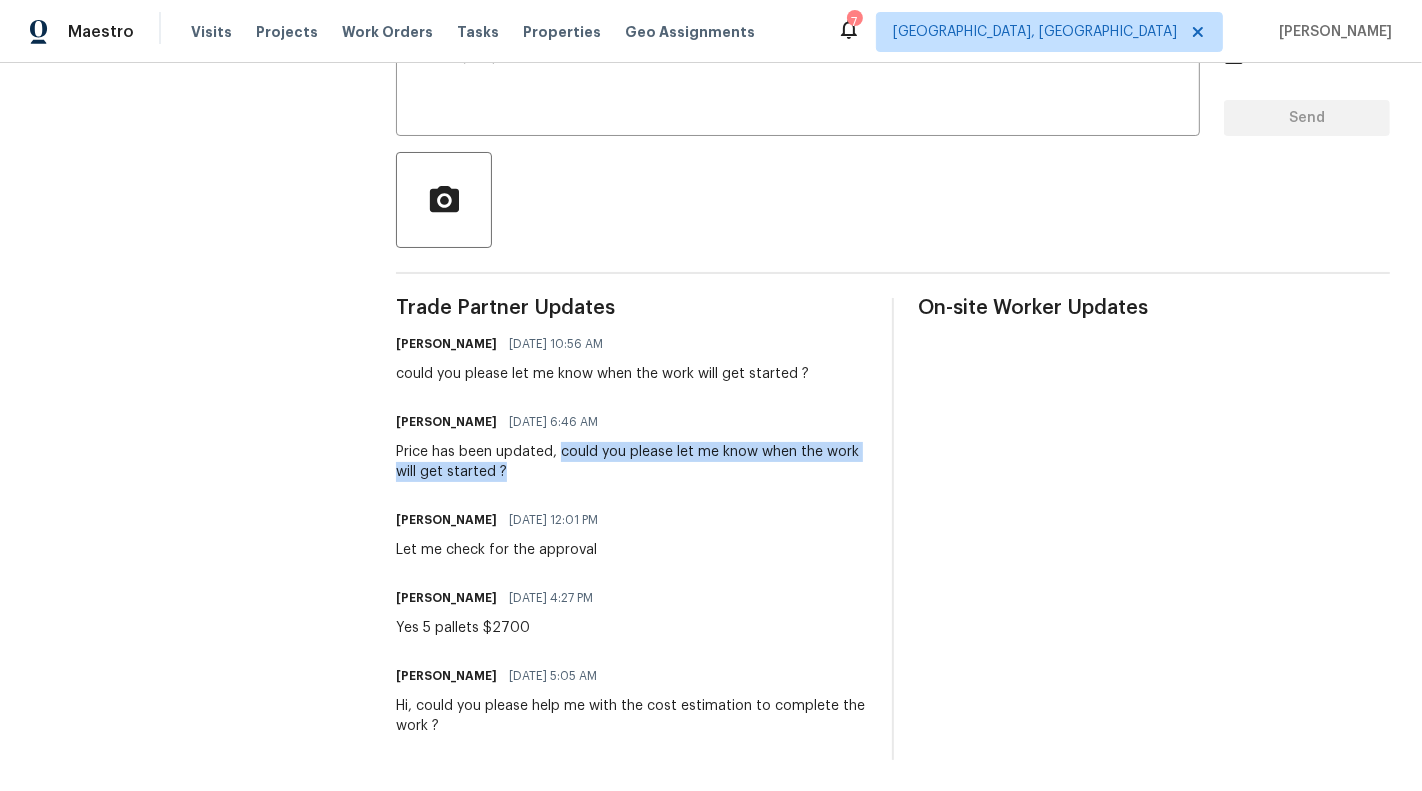 drag, startPoint x: 560, startPoint y: 454, endPoint x: 586, endPoint y: 463, distance: 27.513634 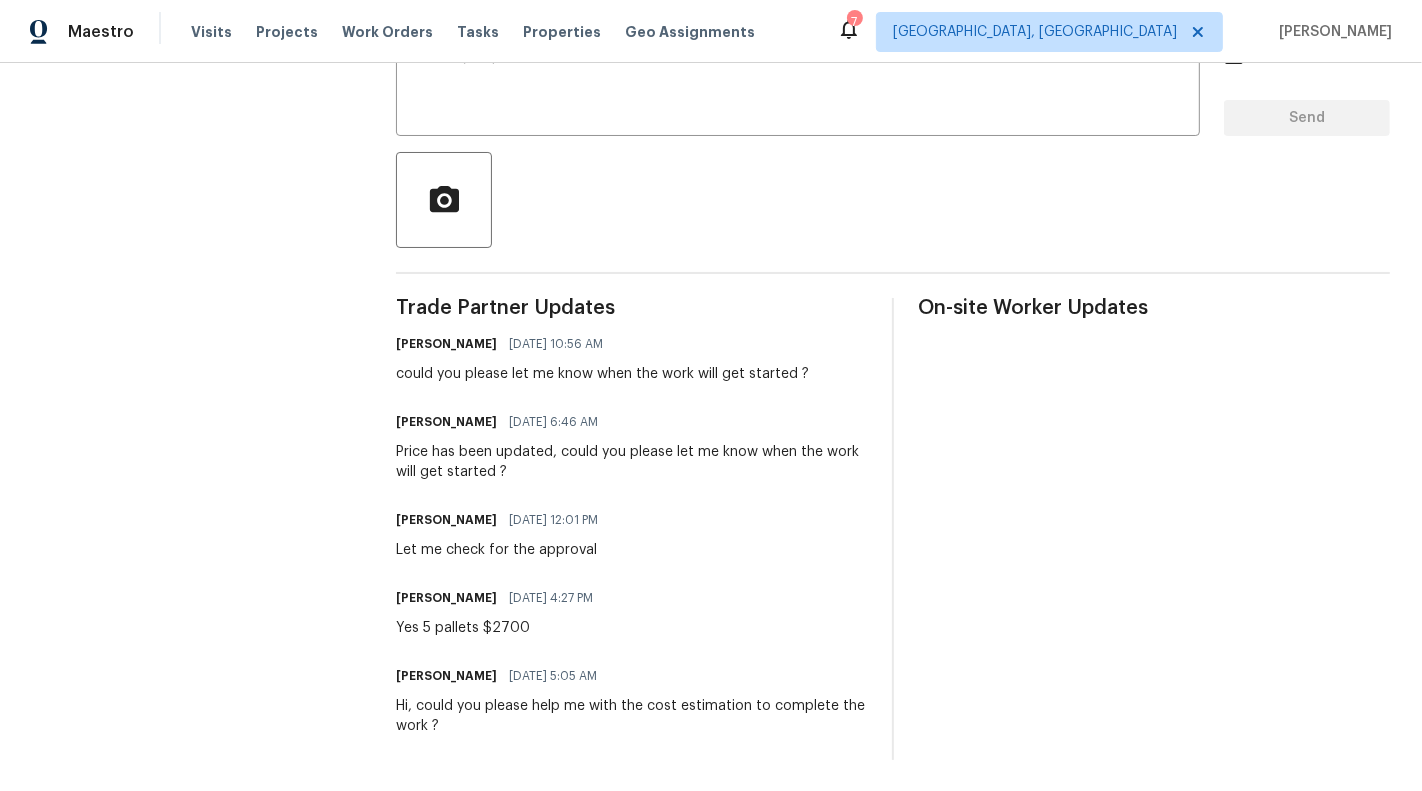 click on "Price has been updated, could you please let me know when the work will get started ?" at bounding box center [632, 462] 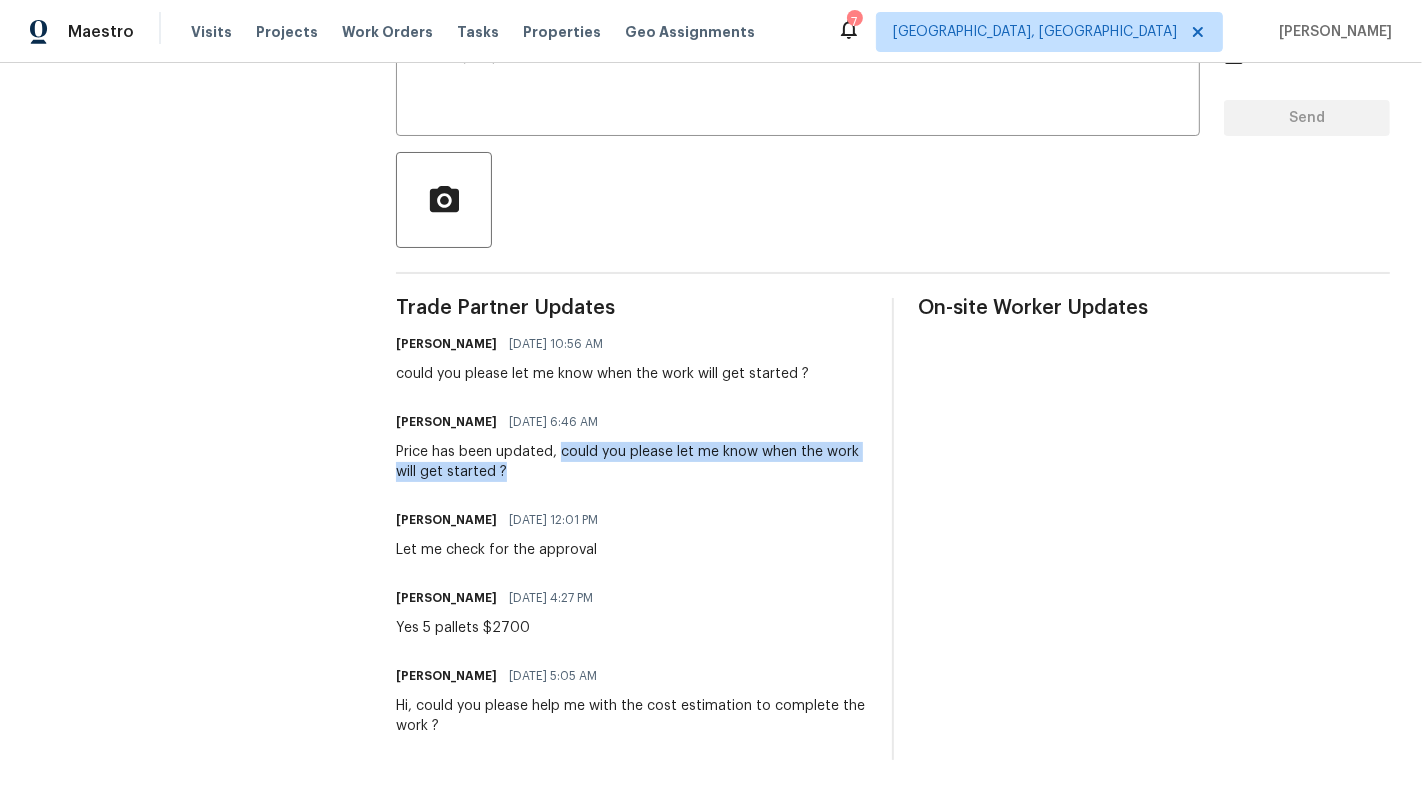 drag, startPoint x: 559, startPoint y: 455, endPoint x: 622, endPoint y: 473, distance: 65.52099 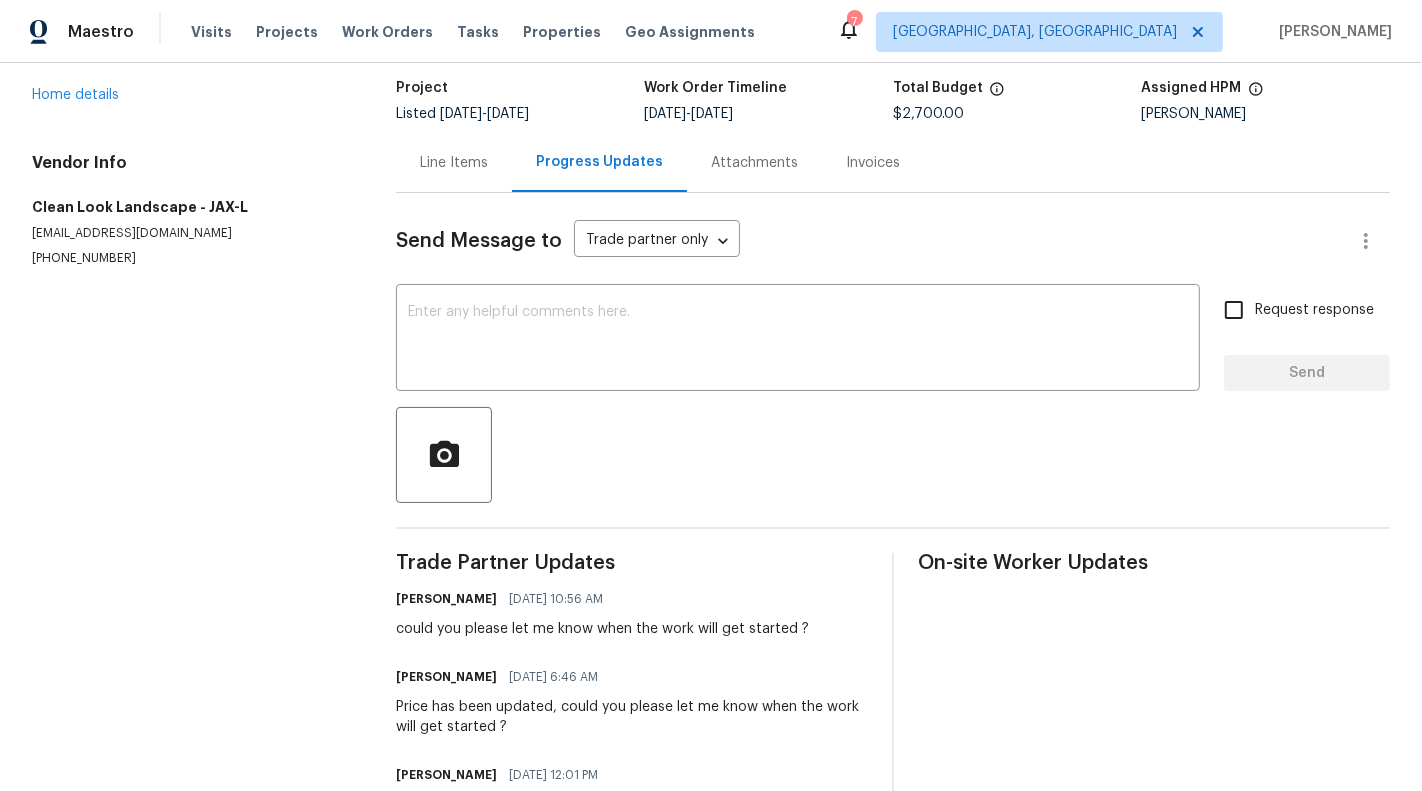 scroll, scrollTop: 121, scrollLeft: 0, axis: vertical 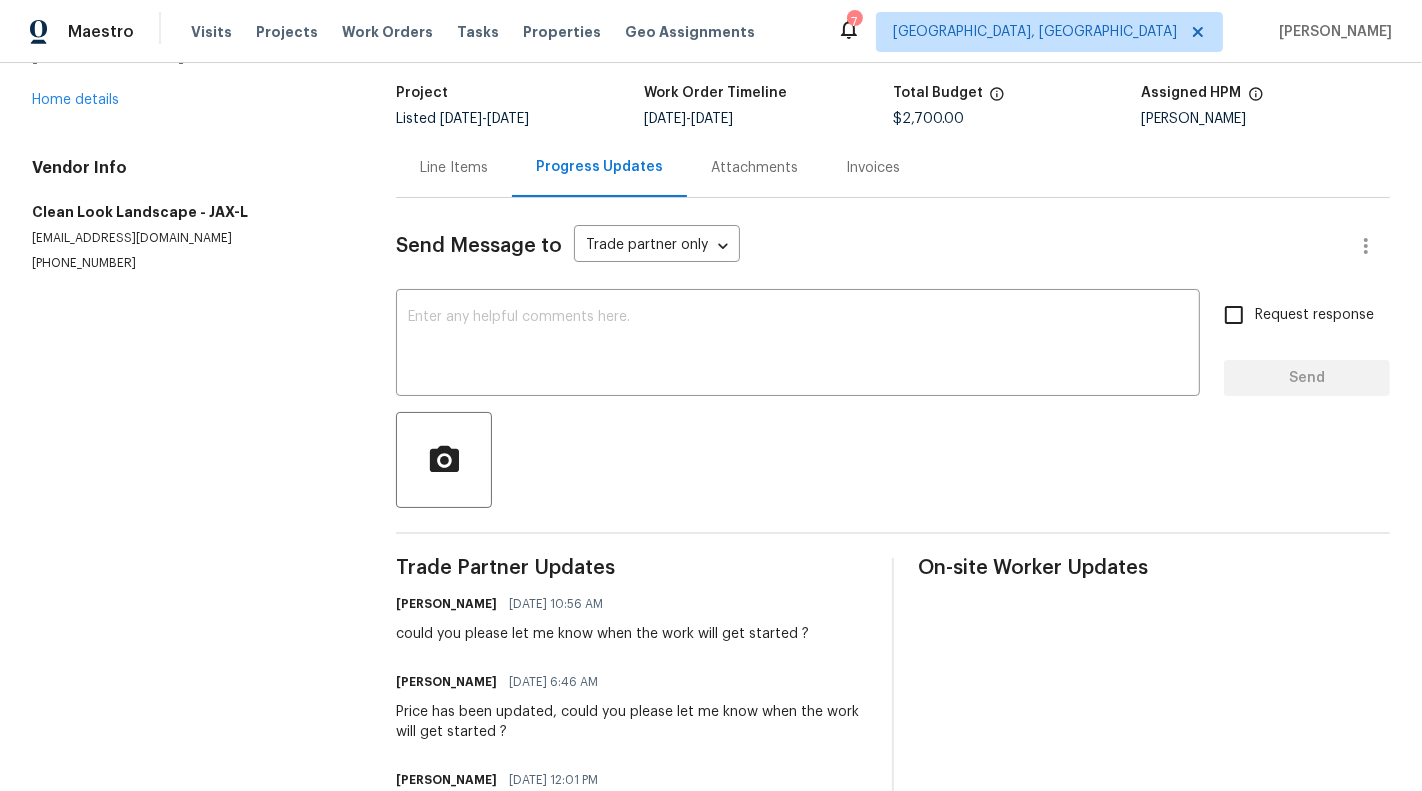 click on "Line Items" at bounding box center (454, 167) 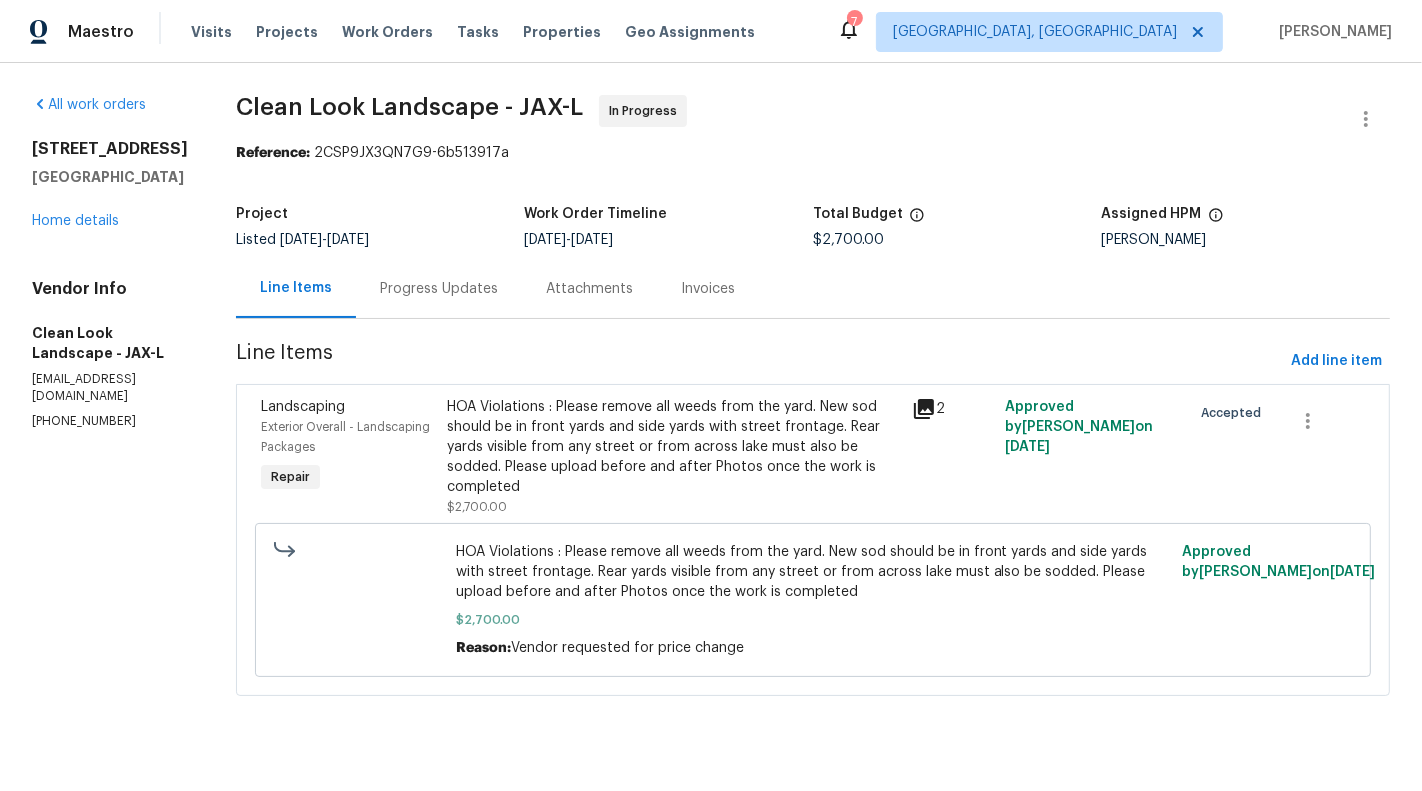 scroll, scrollTop: 0, scrollLeft: 0, axis: both 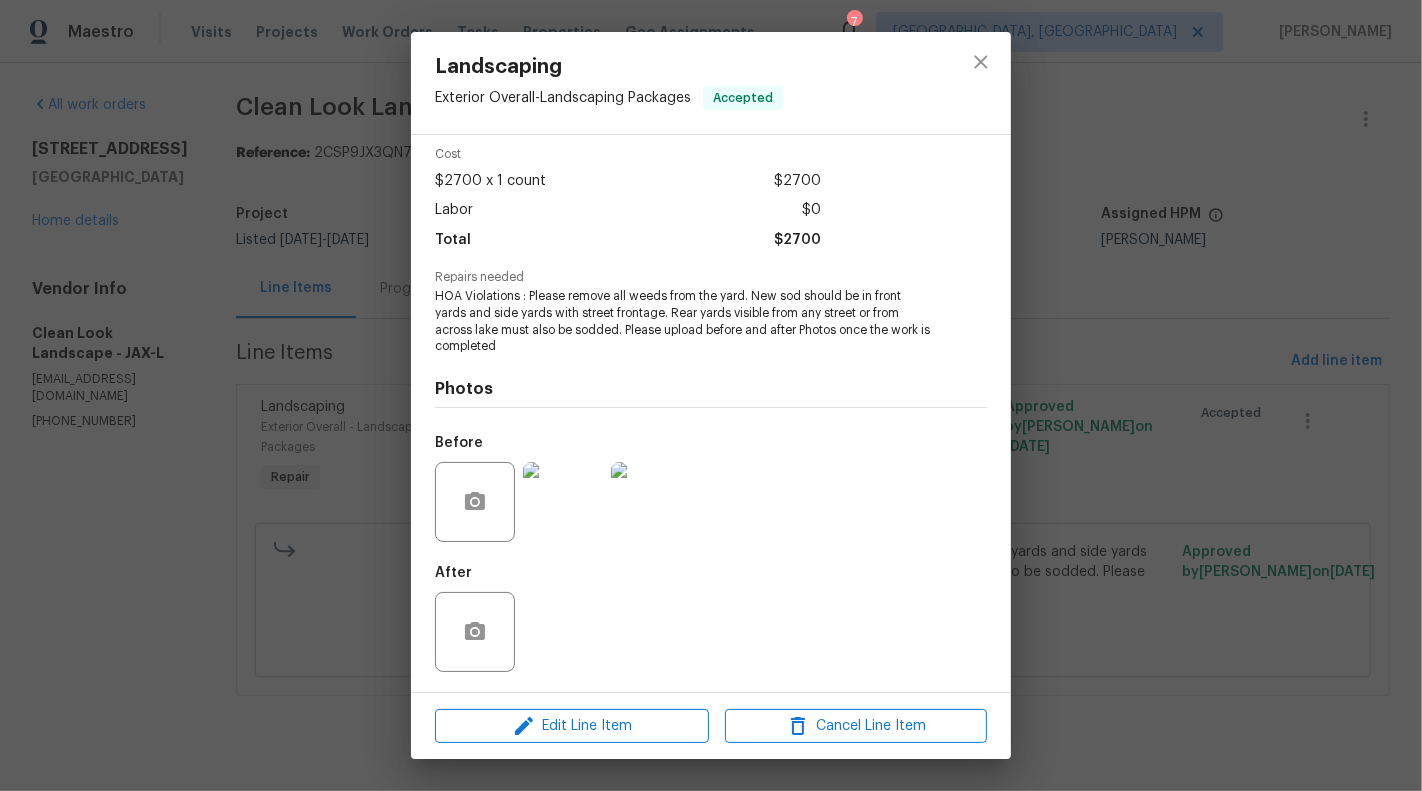 click at bounding box center (563, 502) 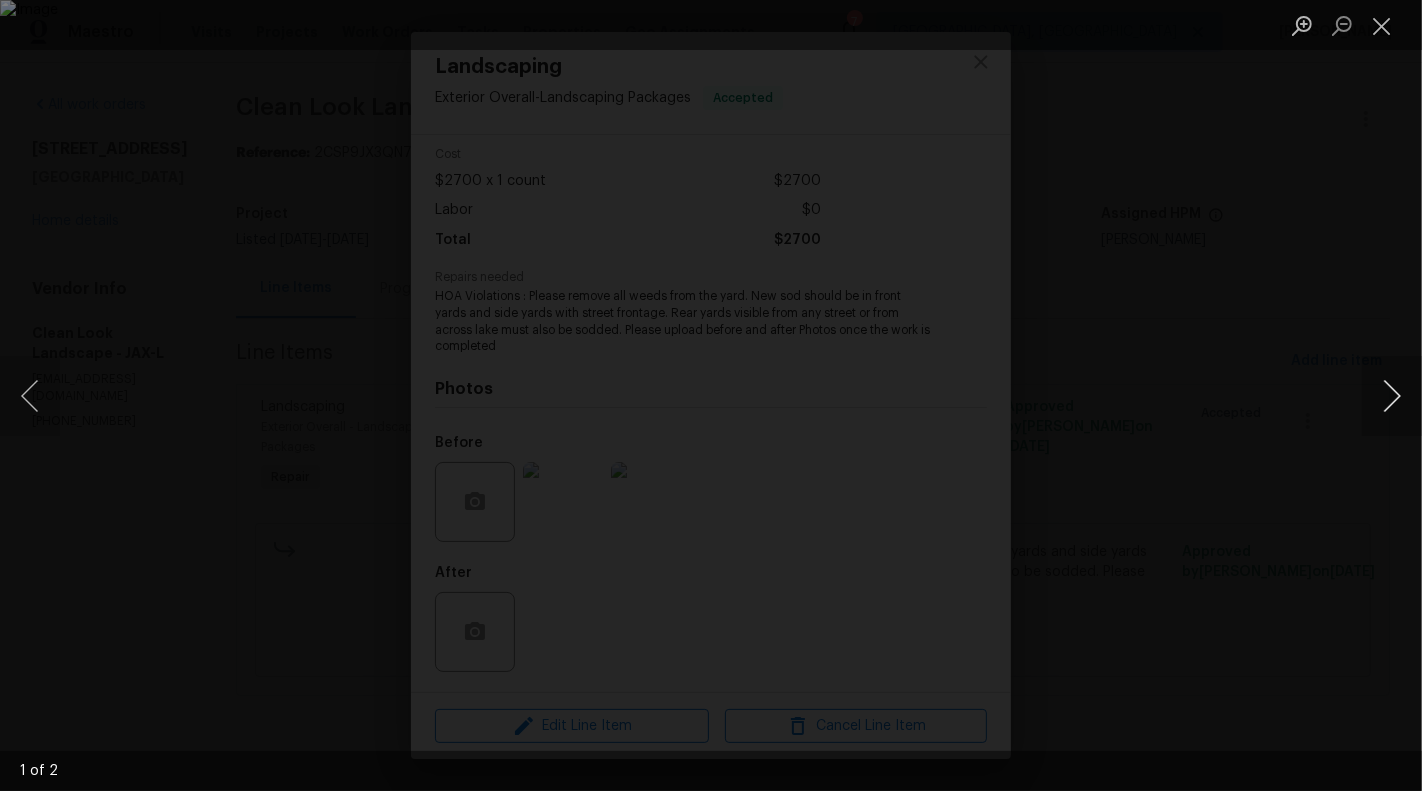 click at bounding box center (1392, 396) 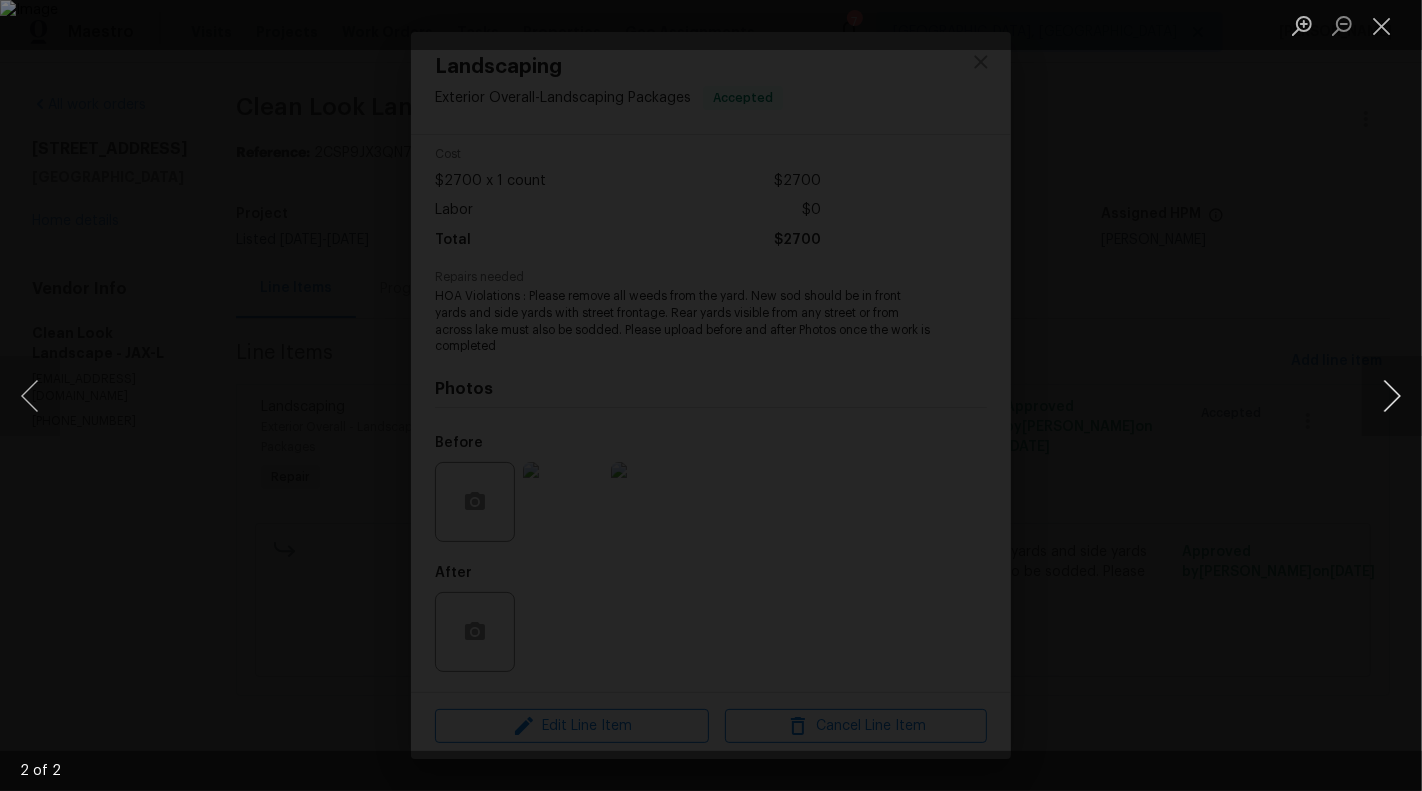click at bounding box center (1392, 396) 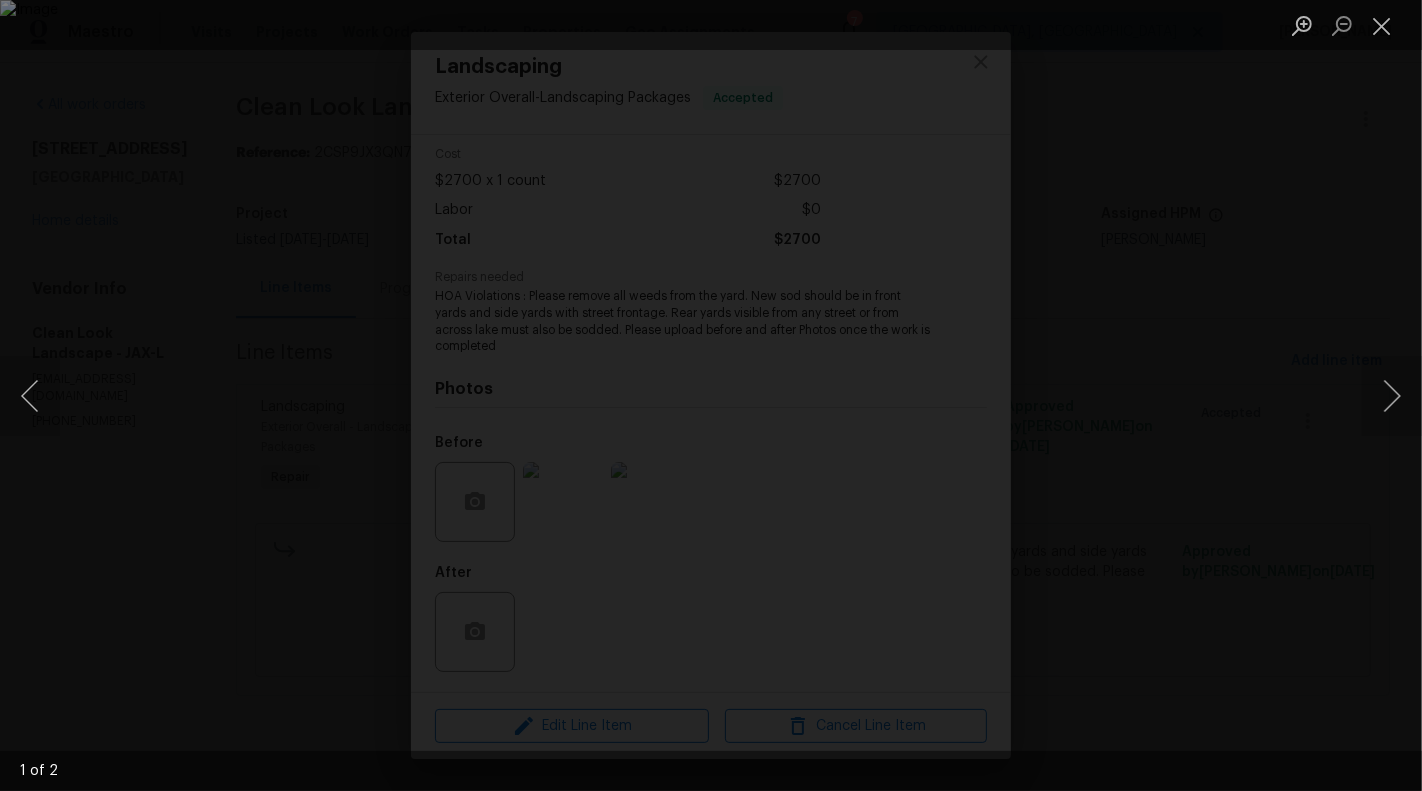 click at bounding box center (1382, 25) 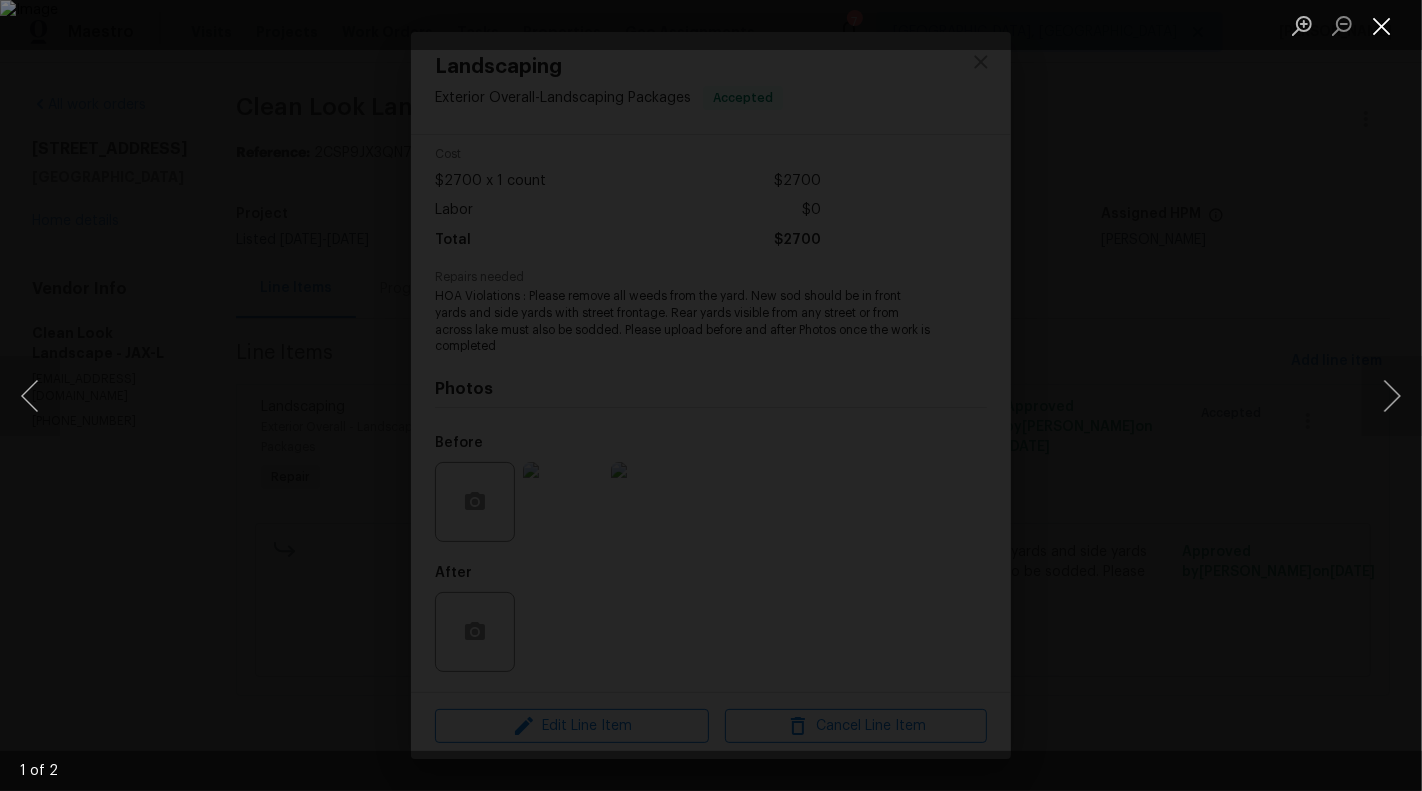 click at bounding box center [1382, 25] 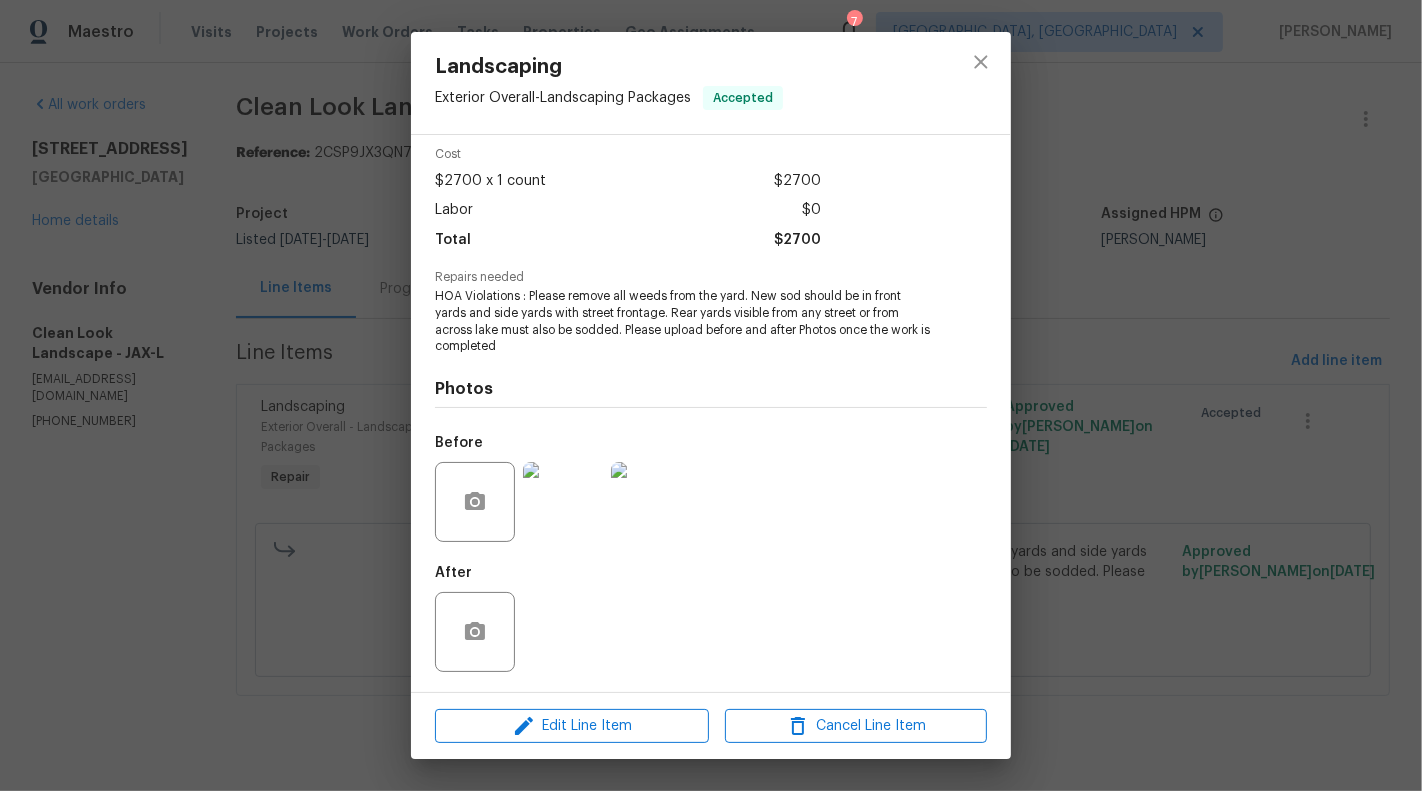 click on "Landscaping Exterior Overall  -  Landscaping Packages Accepted Vendor Clean Look Landscape Account Category Repairs Cost $2700 x 1 count $2700 Labor $0 Total $2700 Repairs needed HOA Violations : Please remove all weeds from the yard. New sod should be in front yards and side yards with street frontage. Rear yards visible from any street or from across lake must also be sodded. Please upload before and after Photos once the work is completed Photos Before After  Edit Line Item  Cancel Line Item" at bounding box center [711, 395] 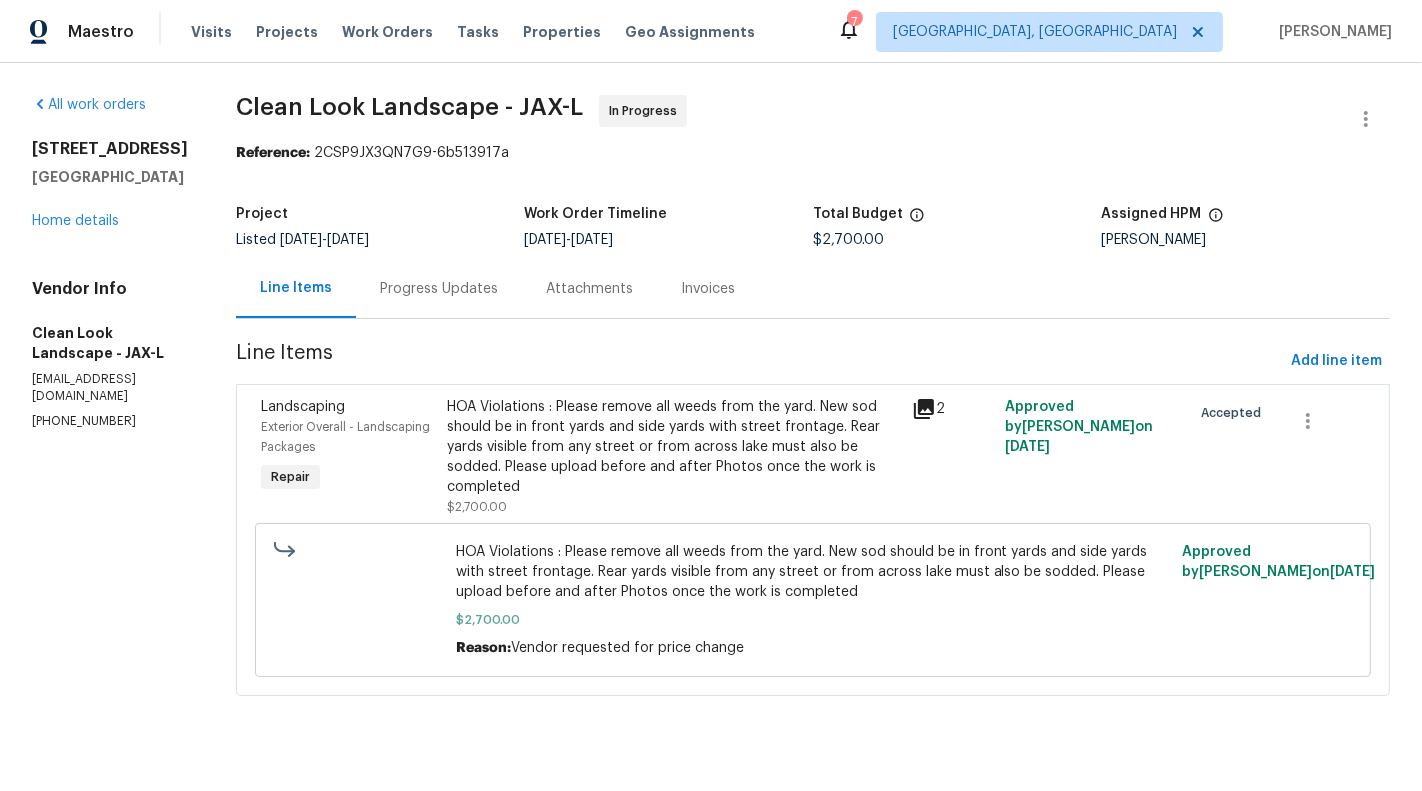 click on "All work orders 8513 Star Leaf Ct Jacksonville, FL 32210 Home details Vendor Info Clean Look Landscape - JAX-L cleanlooklandscape@gmail.com (407) 487-6674" at bounding box center [110, 407] 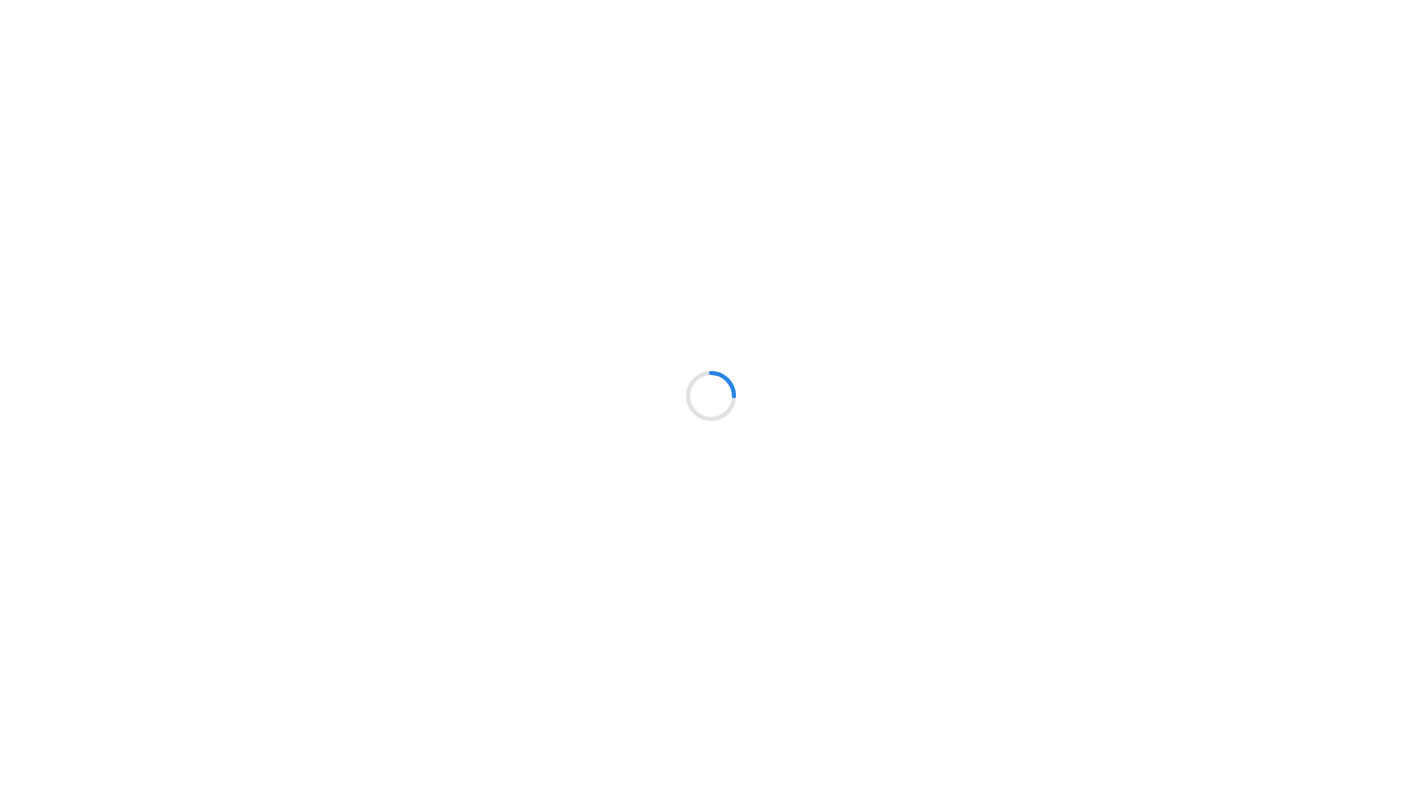 scroll, scrollTop: 0, scrollLeft: 0, axis: both 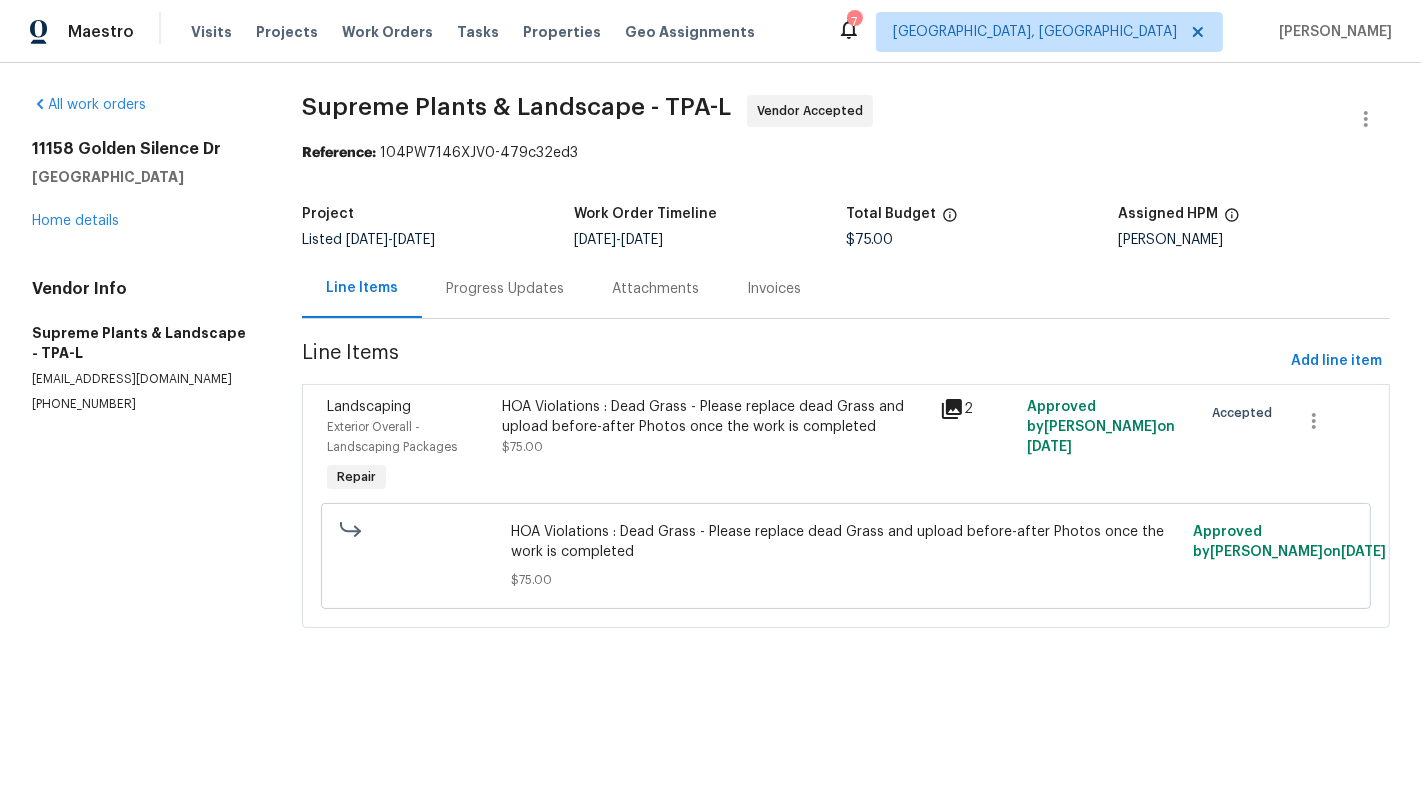 click on "Progress Updates" at bounding box center (505, 288) 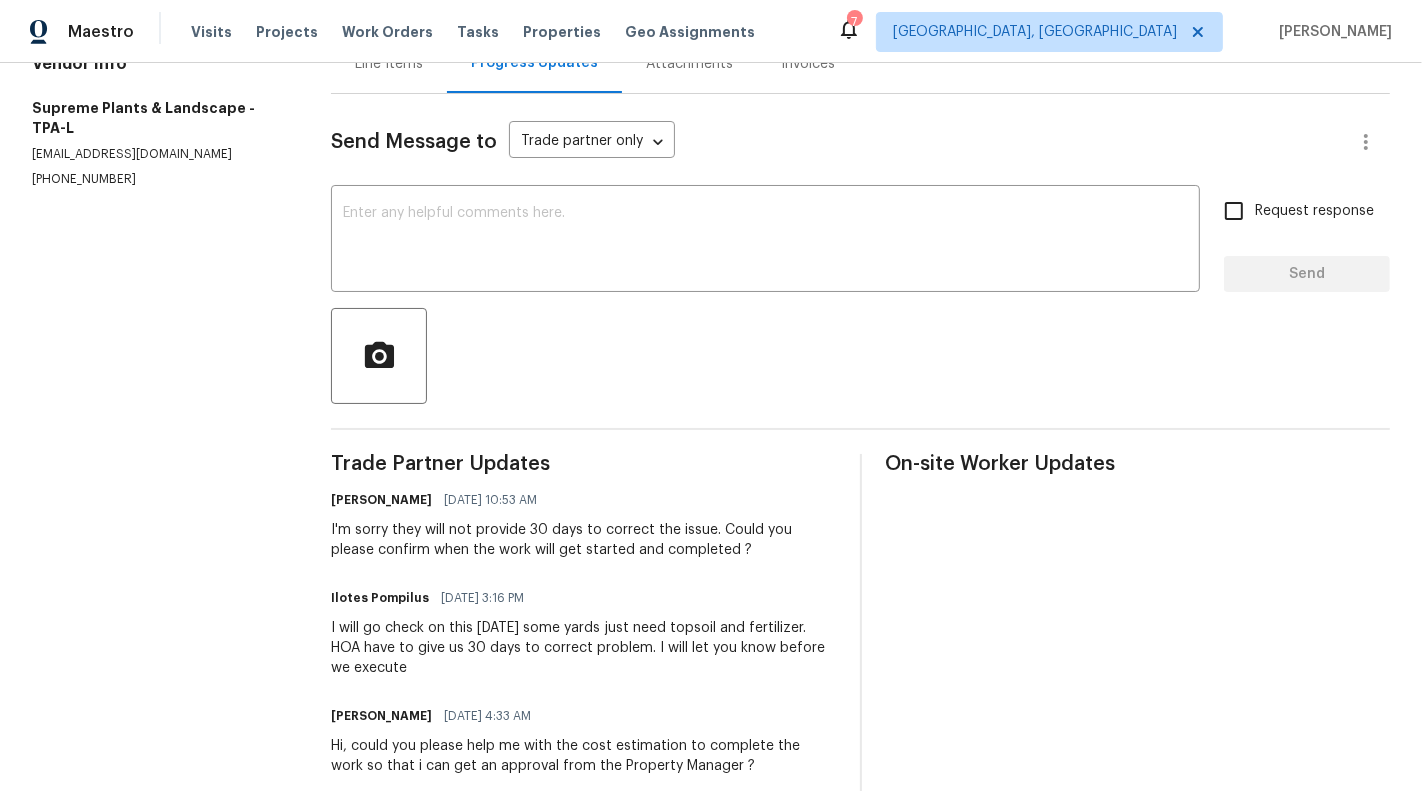 scroll, scrollTop: 226, scrollLeft: 0, axis: vertical 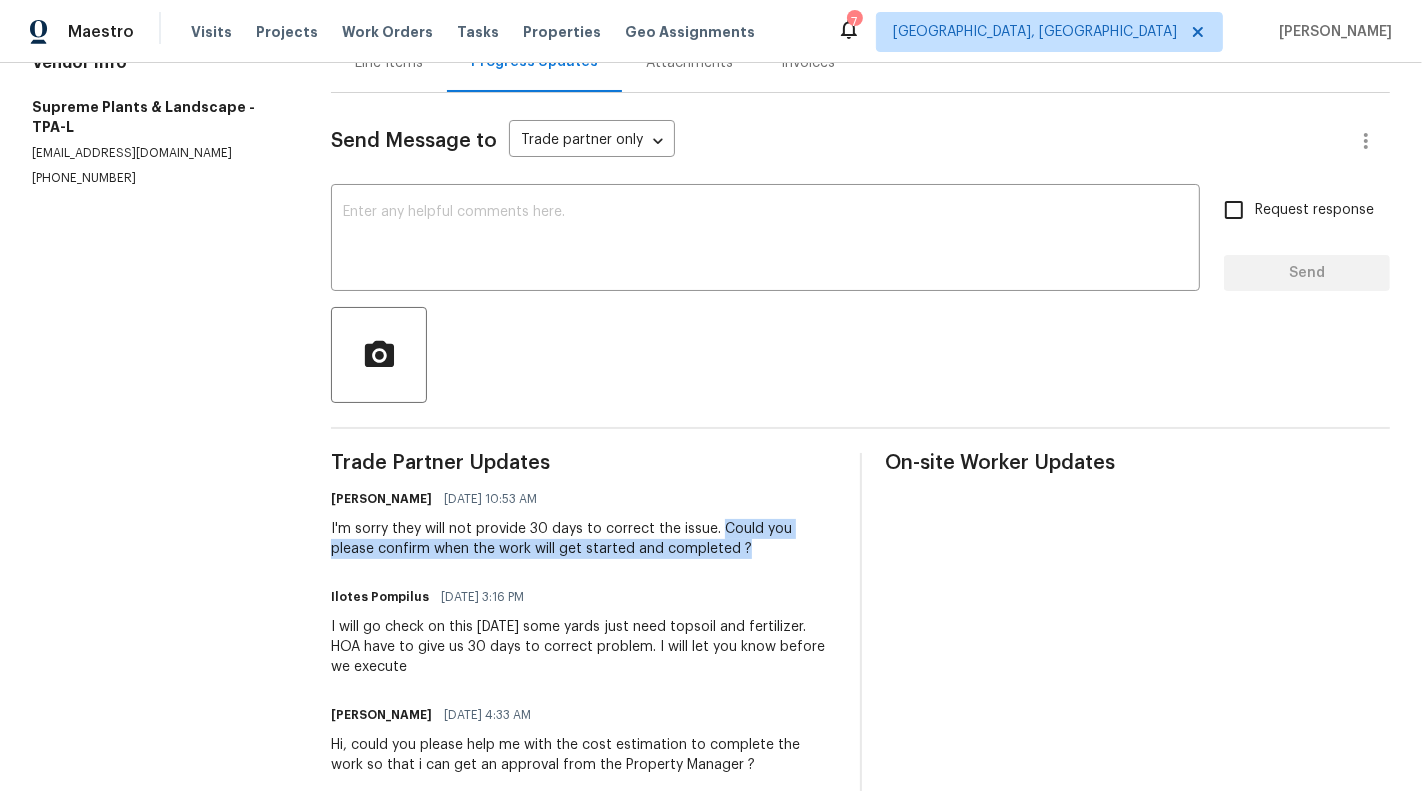 drag, startPoint x: 720, startPoint y: 530, endPoint x: 744, endPoint y: 548, distance: 30 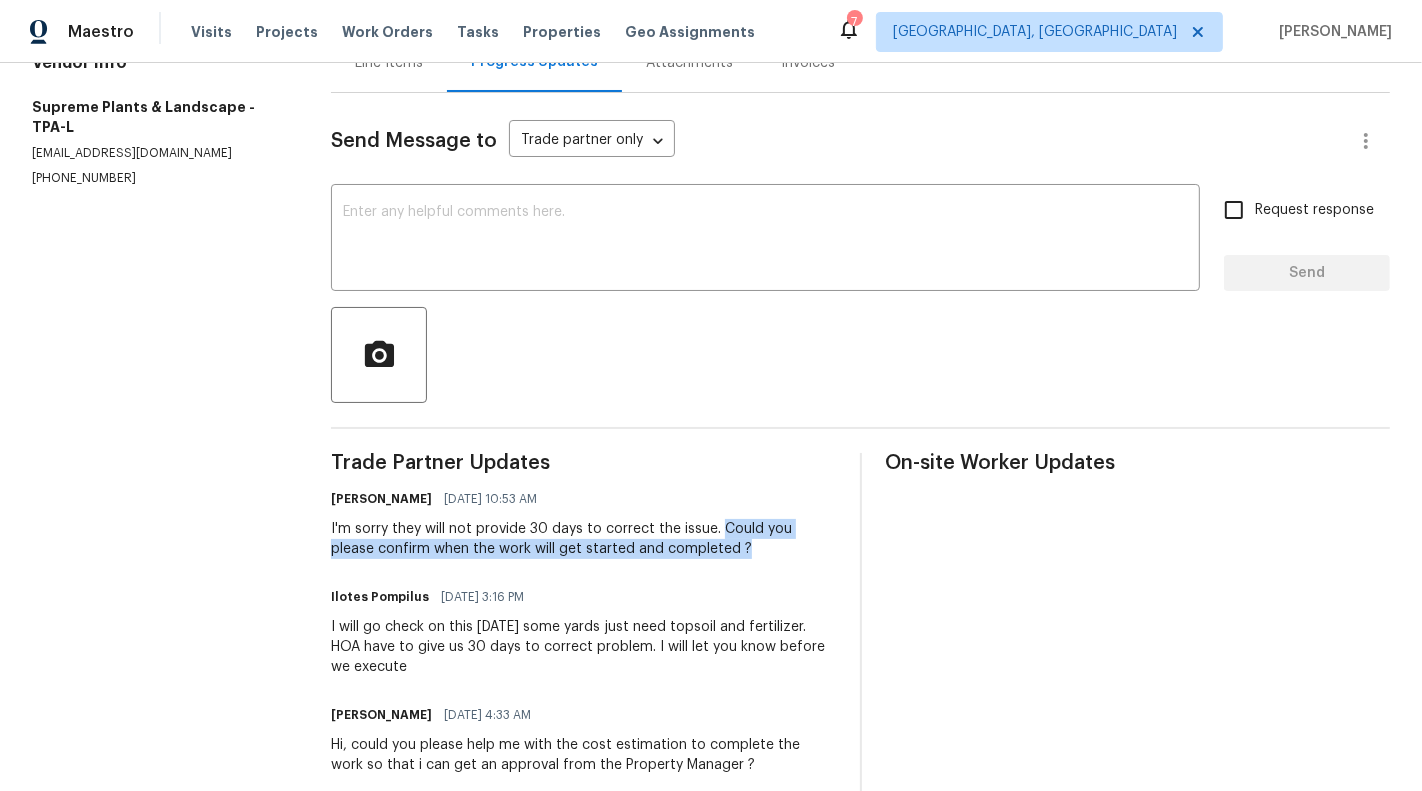 click on "I'm sorry they will not provide 30 days to correct the issue. Could you please confirm when the work will get started and completed ?" at bounding box center (583, 539) 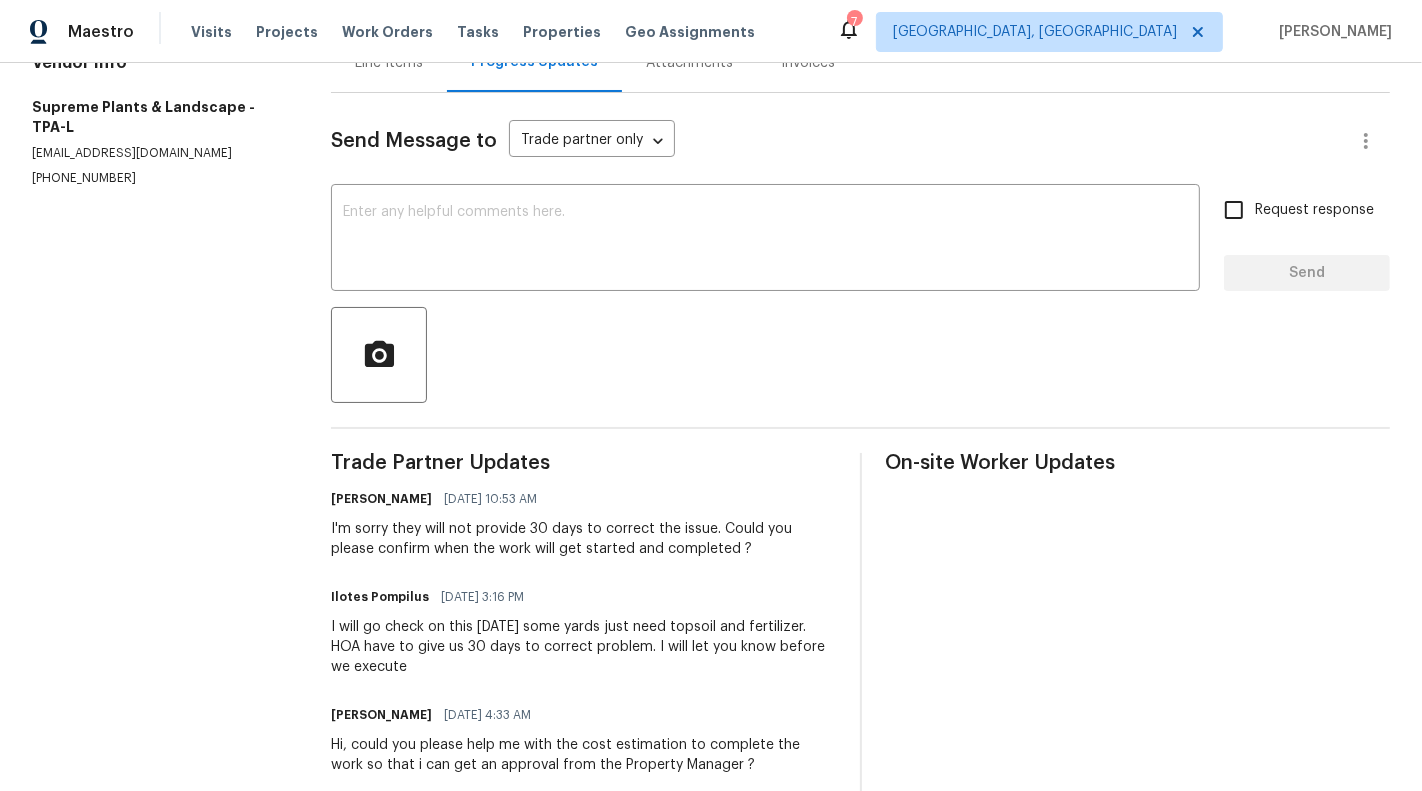 click on "Hi, could you please help me with the cost estimation to complete the work so that i can get an approval from the Property Manager ?" at bounding box center [583, 755] 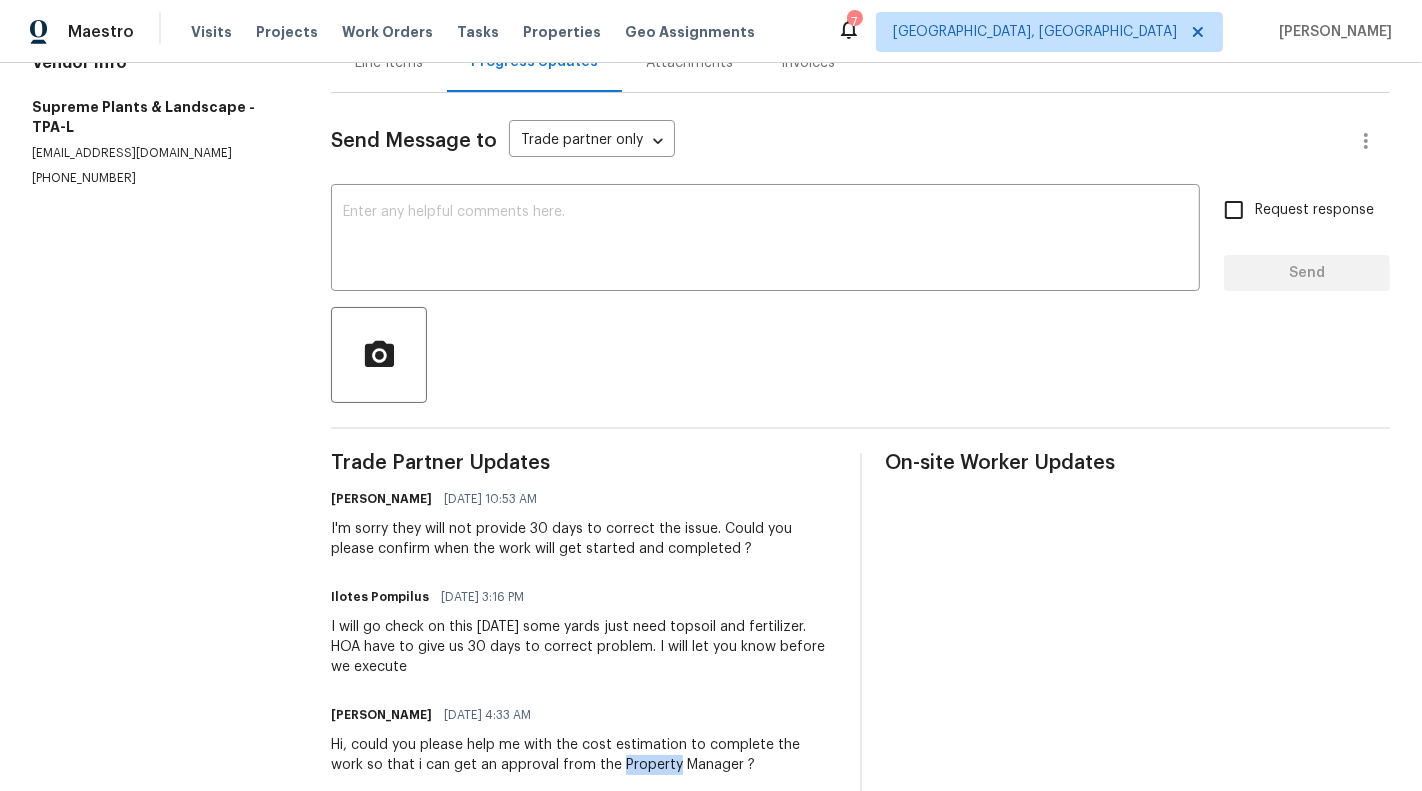 click on "Hi, could you please help me with the cost estimation to complete the work so that i can get an approval from the Property Manager ?" at bounding box center (583, 755) 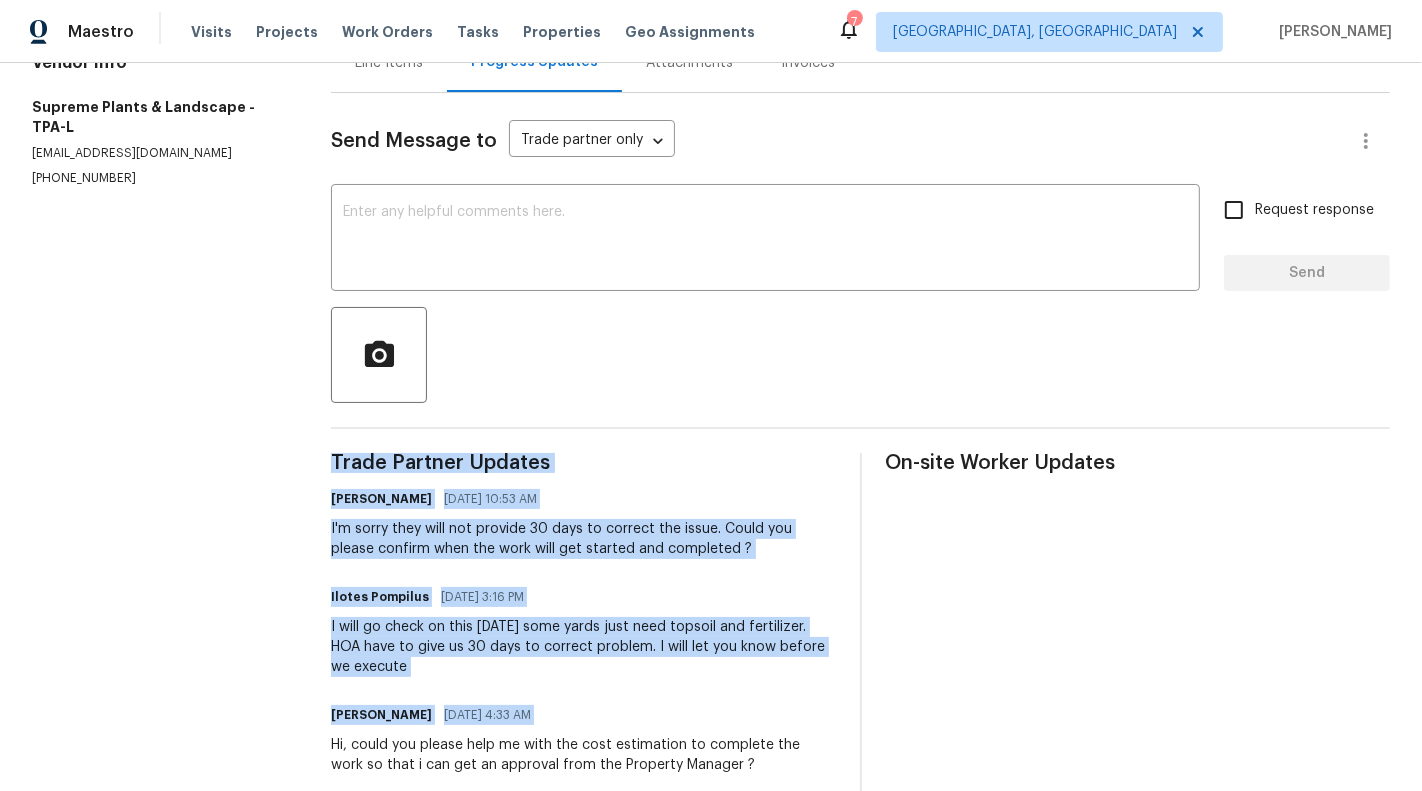 click on "Hi, could you please help me with the cost estimation to complete the work so that i can get an approval from the Property Manager ?" at bounding box center (583, 755) 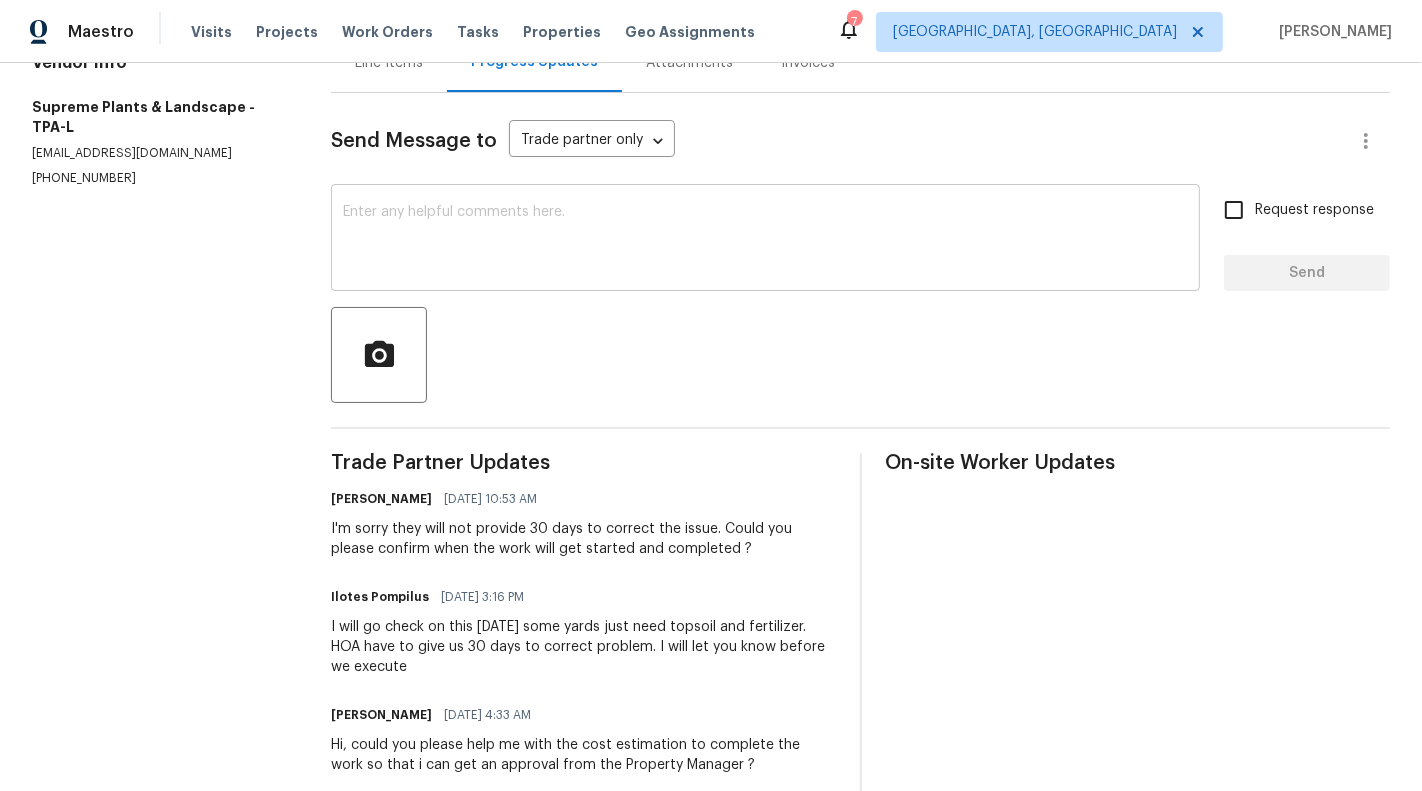 click at bounding box center (765, 240) 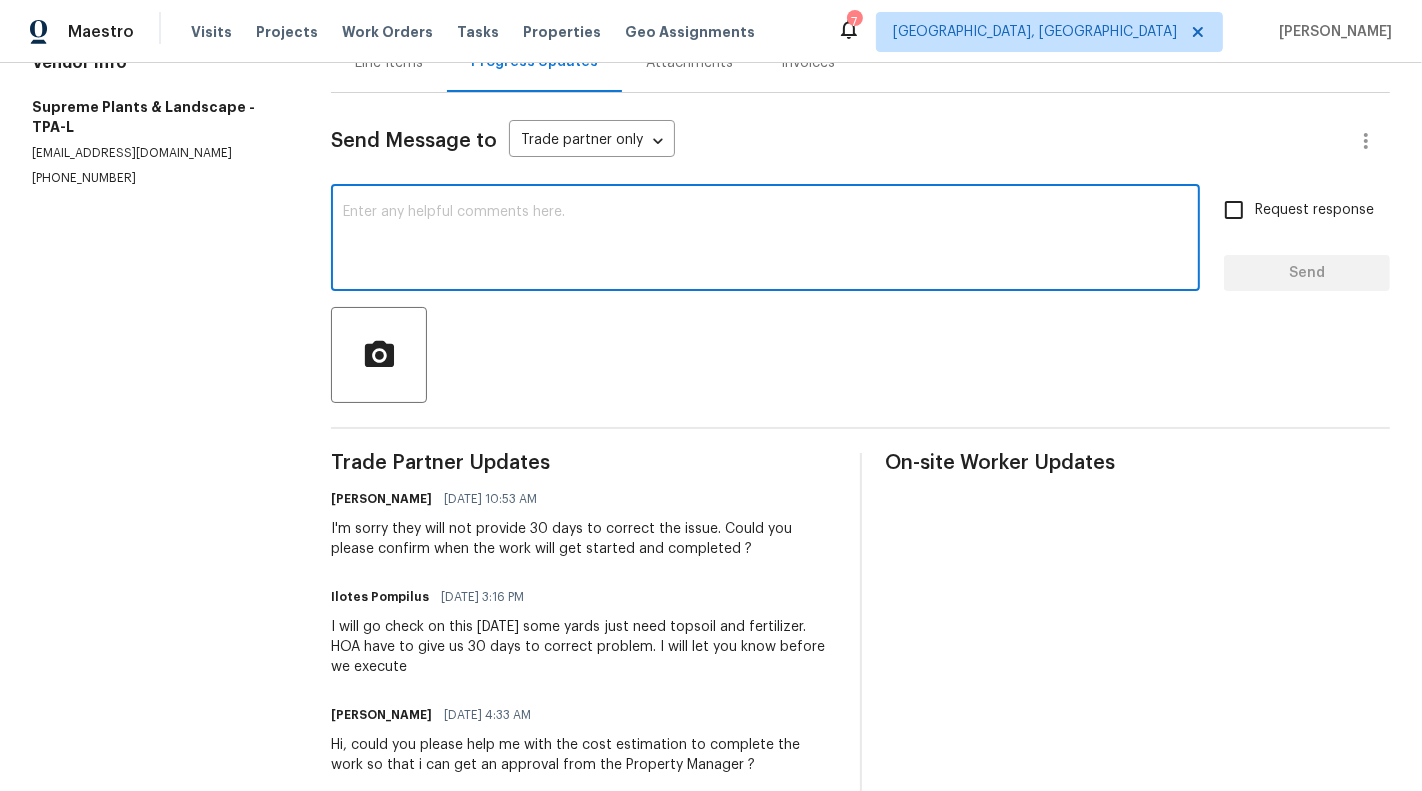 paste on "Hi, could you please help me with the cost estimation to complete the work so that i can get an approval from the Property Manager ?" 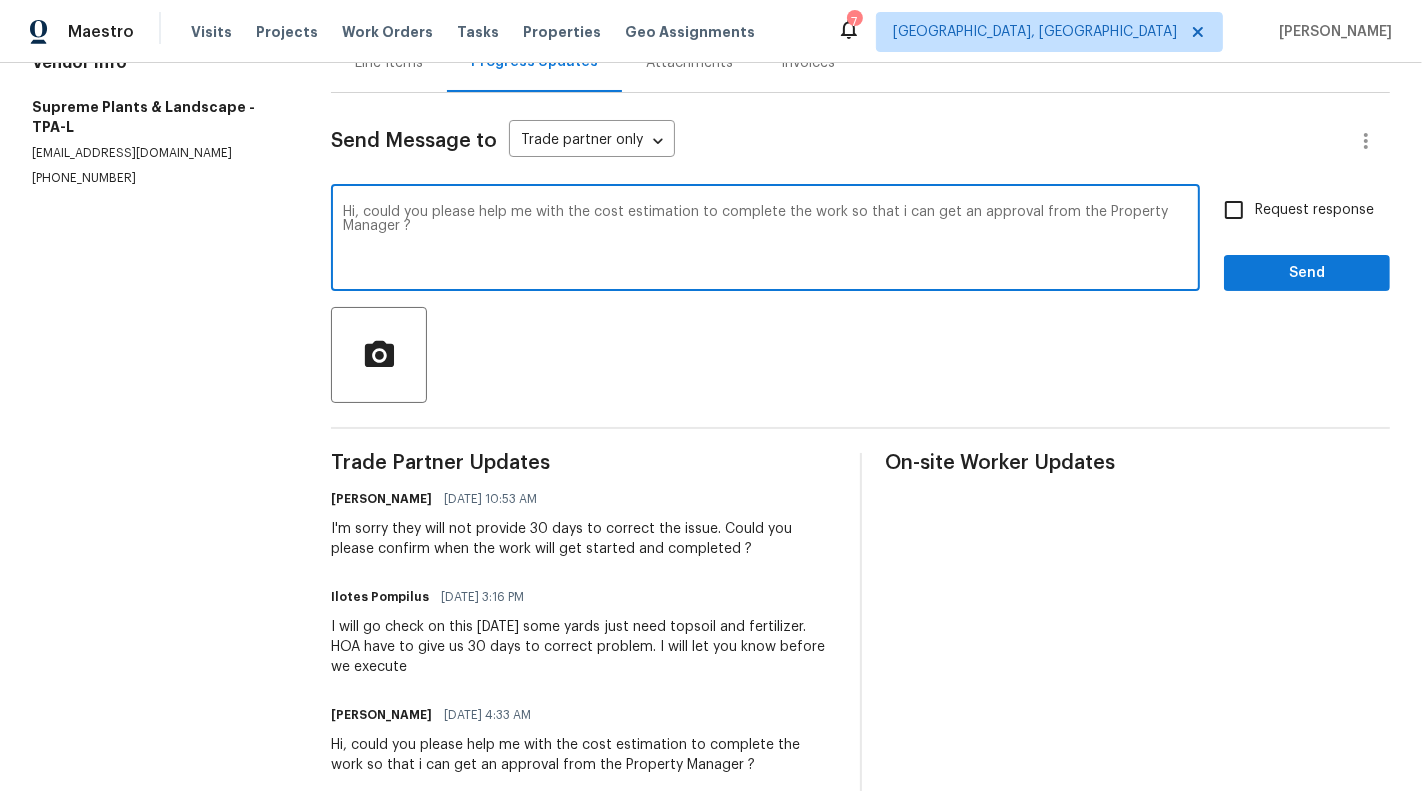 drag, startPoint x: 363, startPoint y: 208, endPoint x: 338, endPoint y: 208, distance: 25 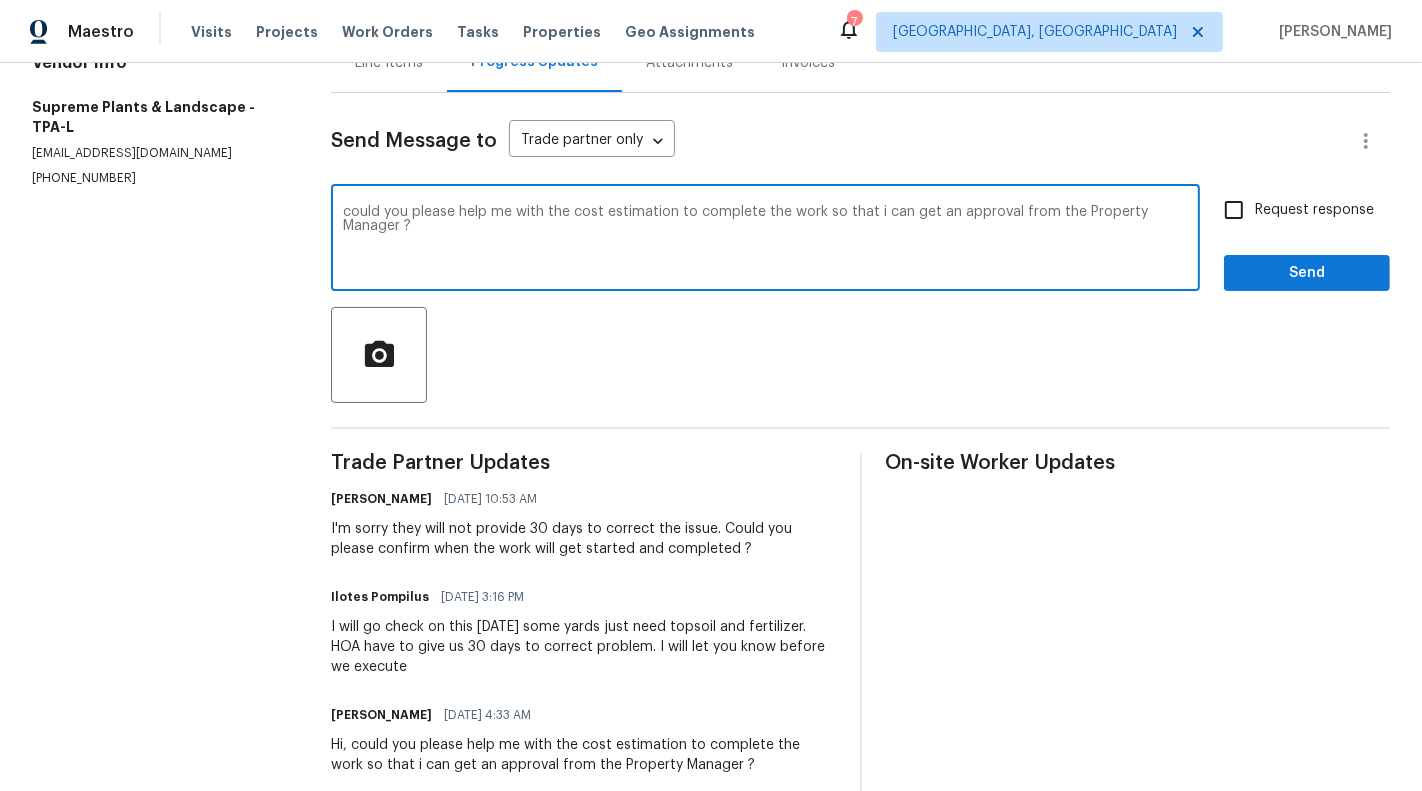 click on "could you please help me with the cost estimation to complete the work so that i can get an approval from the Property Manager ?" at bounding box center [765, 240] 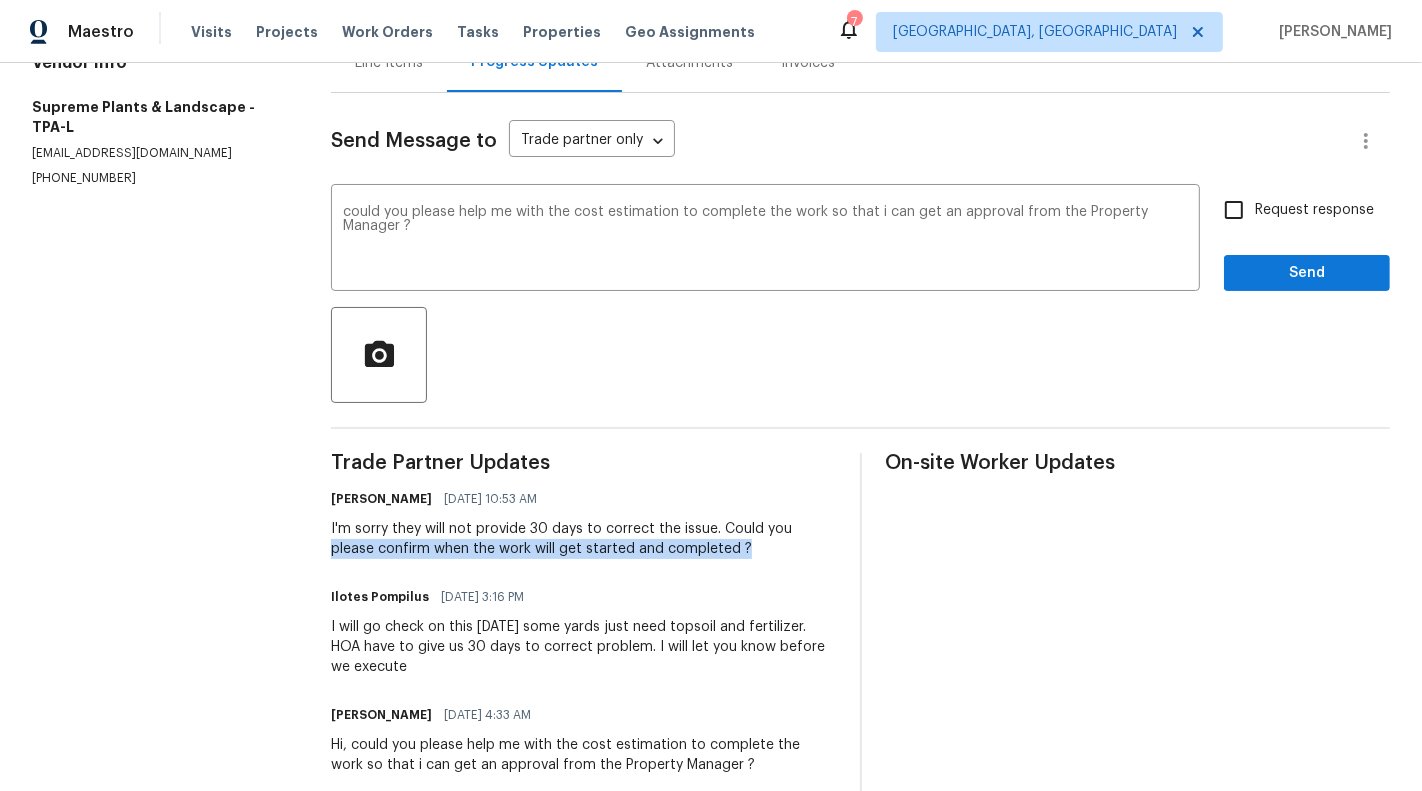 drag, startPoint x: 790, startPoint y: 529, endPoint x: 807, endPoint y: 540, distance: 20.248457 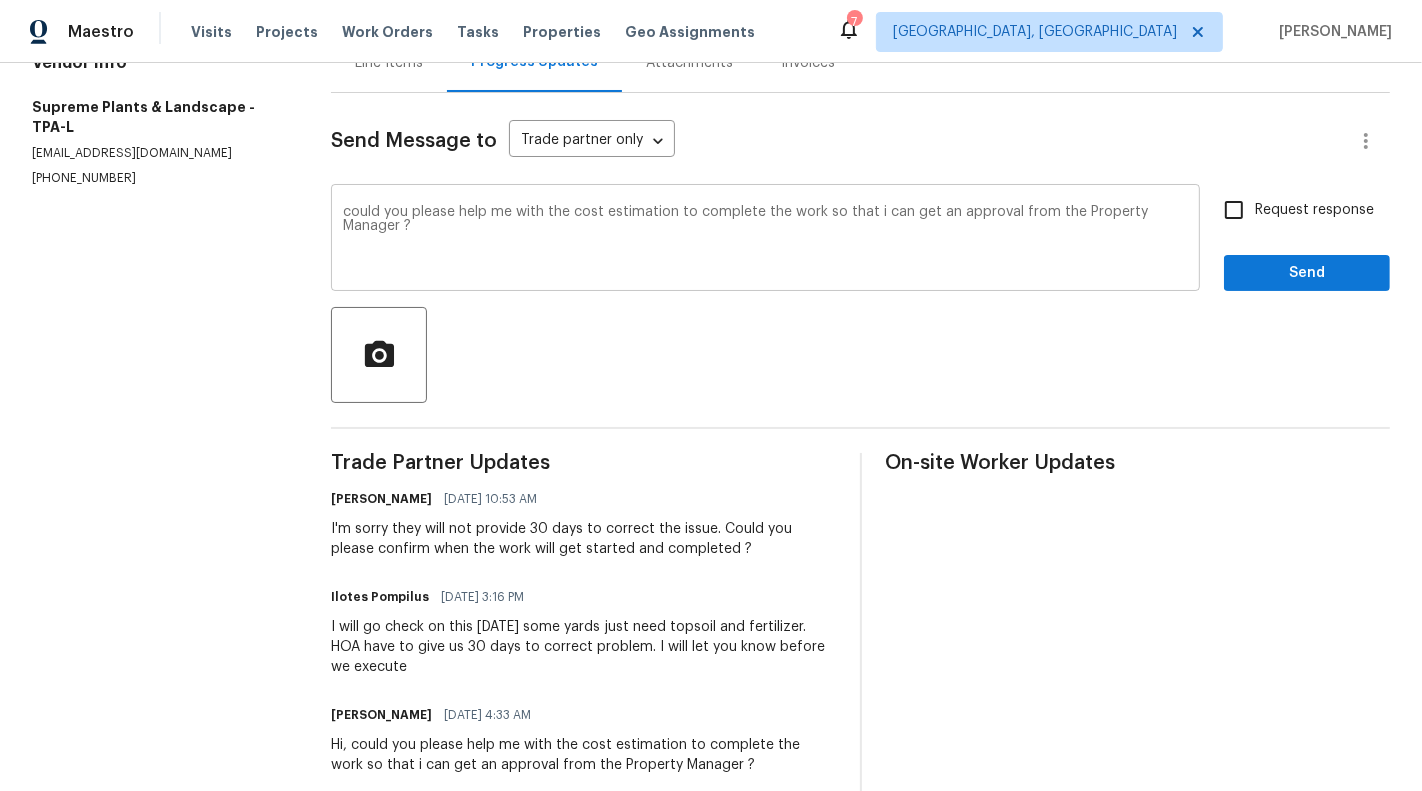 click on "could you please help me with the cost estimation to complete the work so that i can get an approval from the Property Manager ?
x ​" at bounding box center (765, 240) 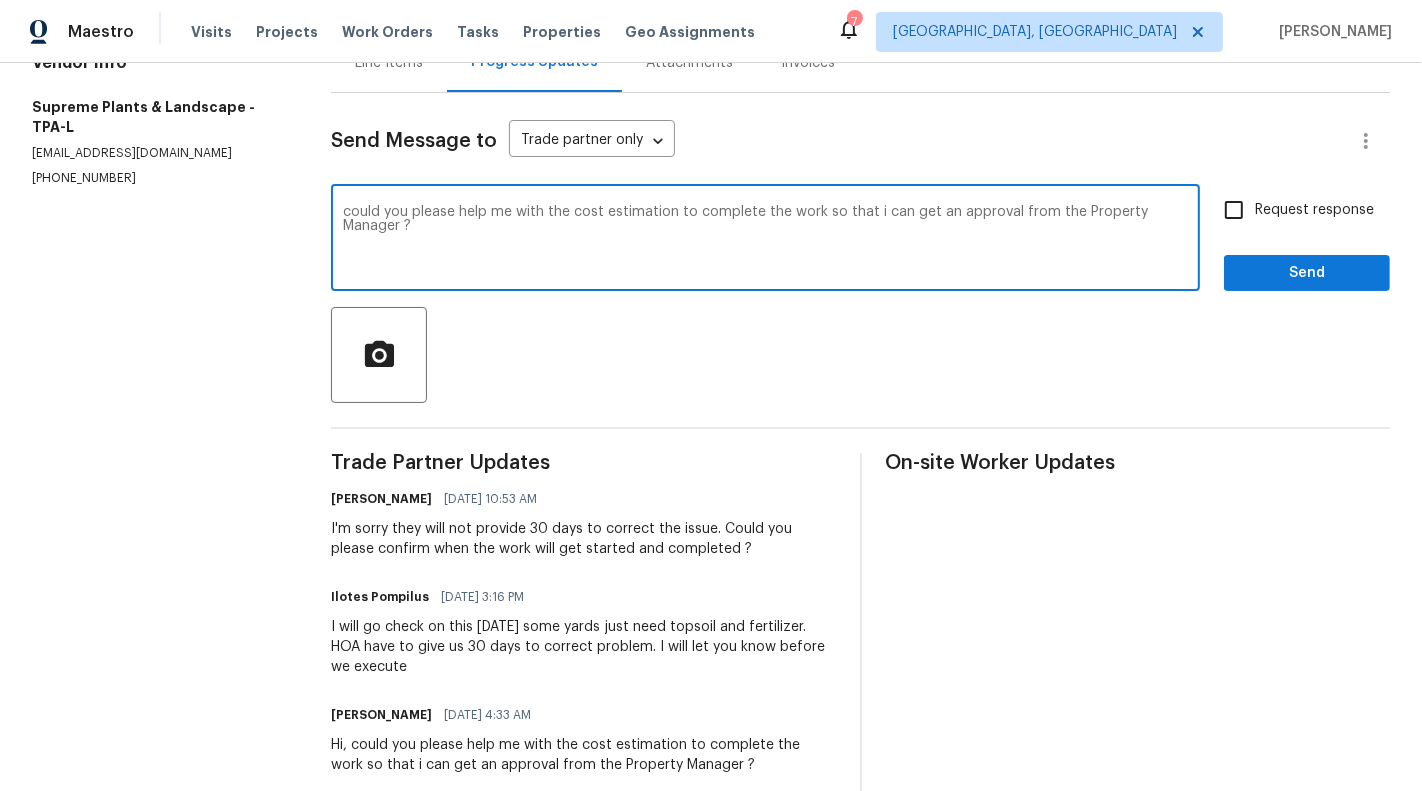 click on "could you please help me with the cost estimation to complete the work so that i can get an approval from the Property Manager ?
x ​" at bounding box center [765, 240] 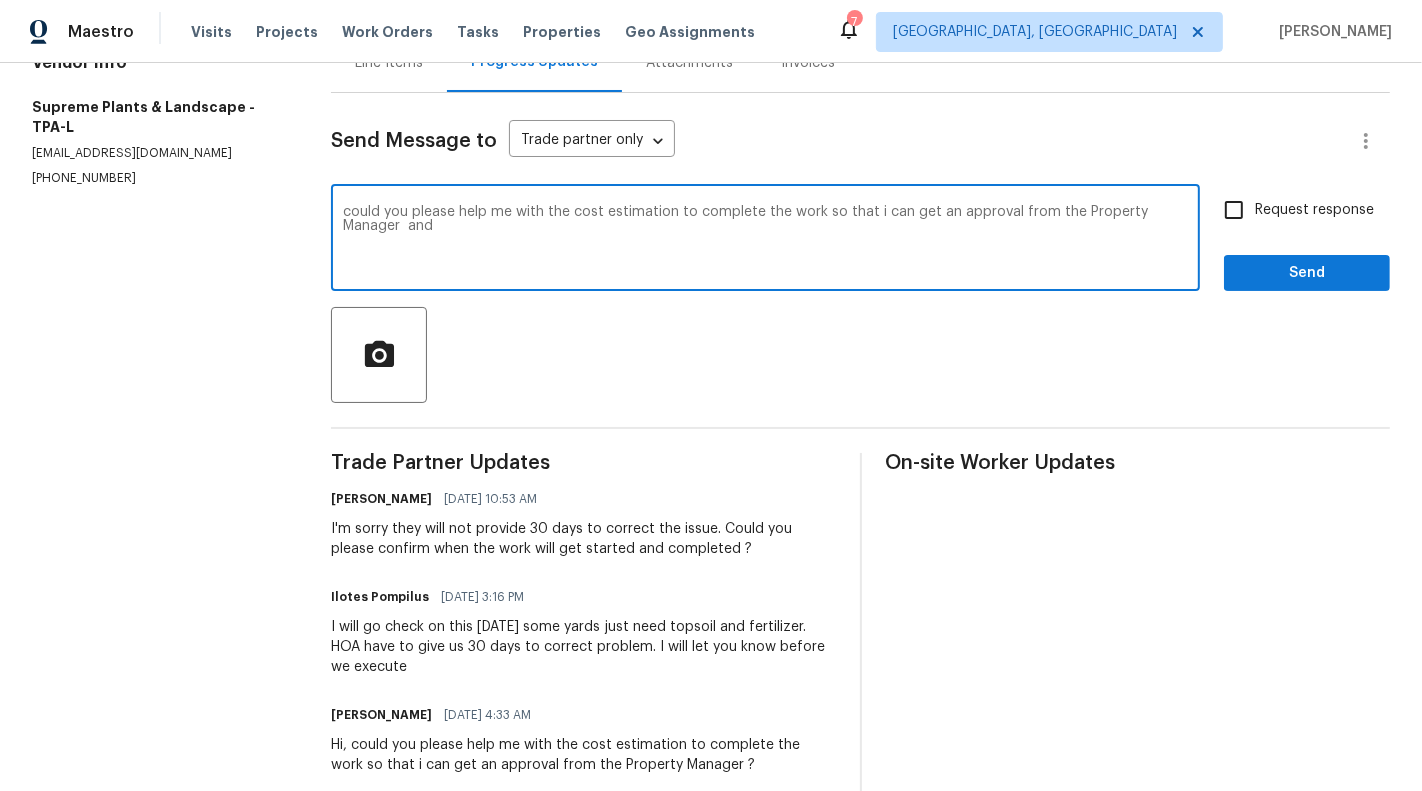 paste on "please confirm when the work will get started and completed ?" 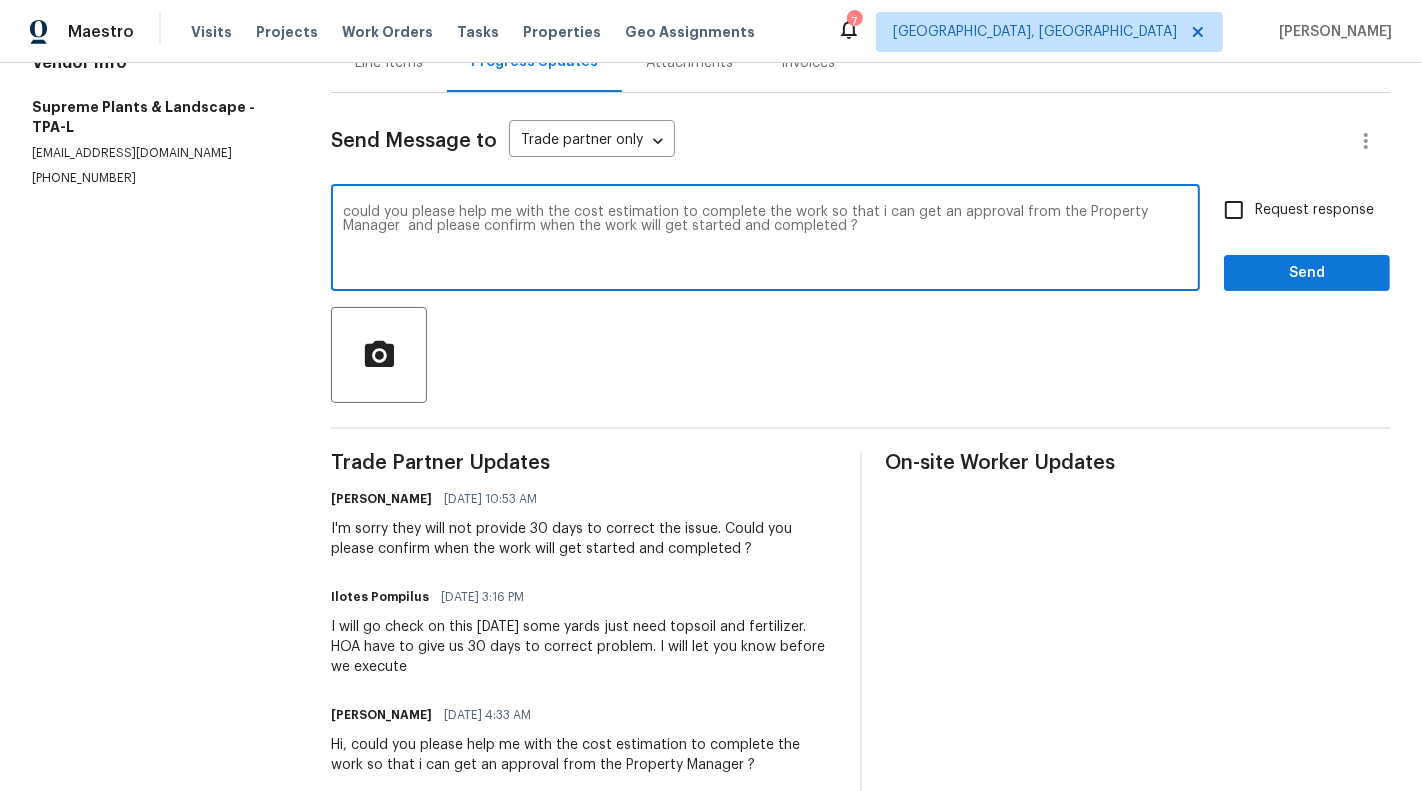 type on "could you please help me with the cost estimation to complete the work so that i can get an approval from the Property Manager  and please confirm when the work will get started and completed ?" 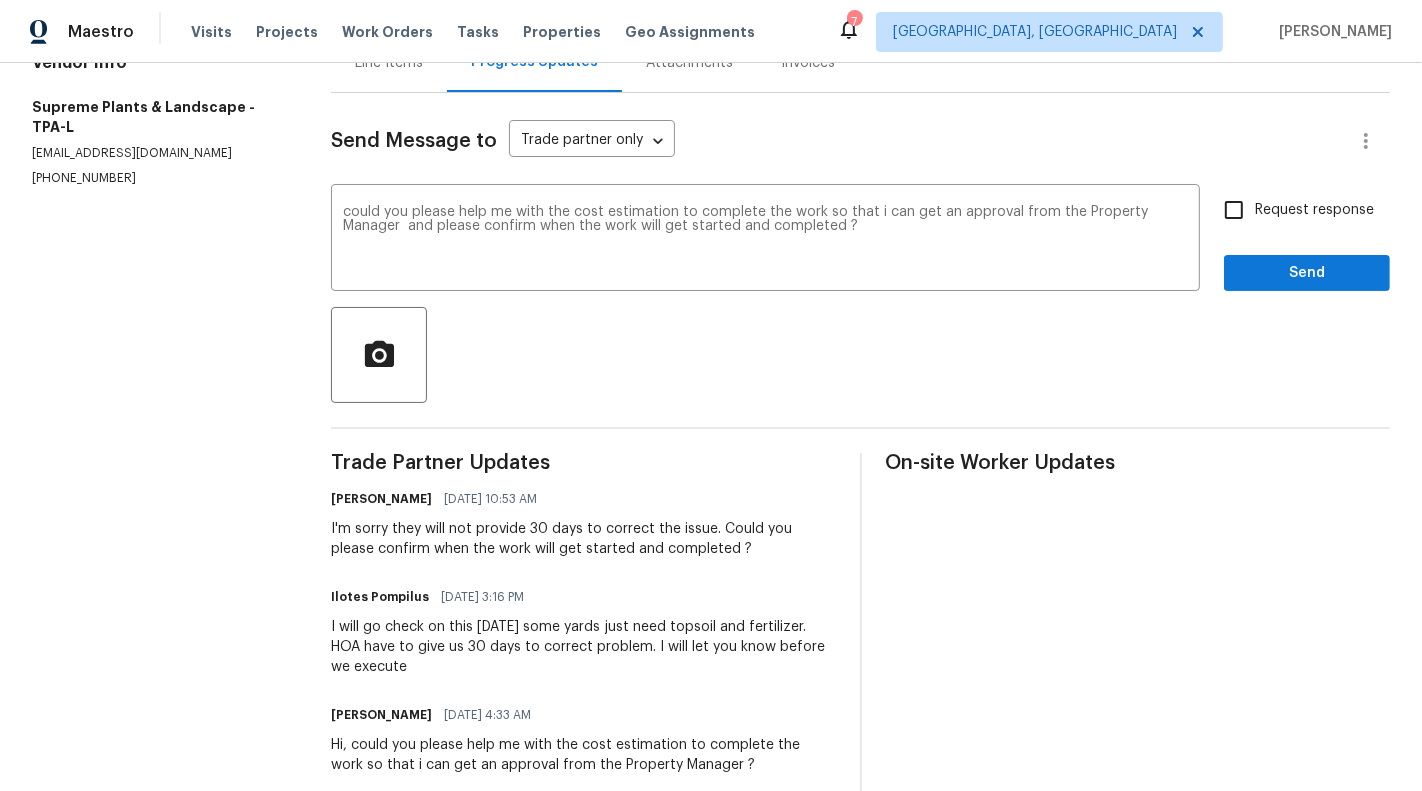 click on "Request response" at bounding box center (1314, 210) 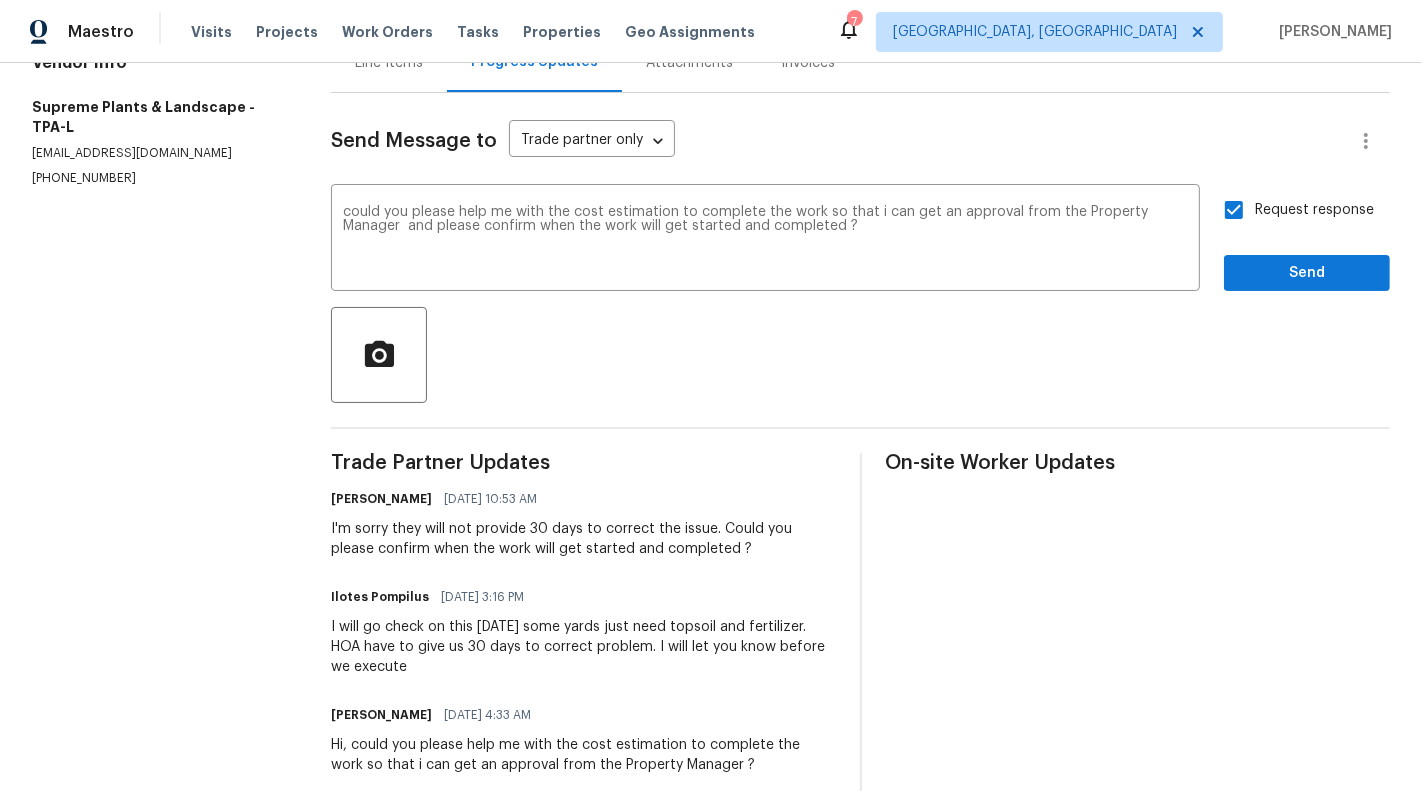 click on "Send Message to Trade partner only Trade partner only ​  could you please help me with the cost estimation to complete the work so that i can get an approval from the Property Manager  and please confirm when the work will get started and completed ?
x ​ Request response Send Trade Partner Updates [PERSON_NAME] [DATE] 10:53 AM I'm sorry they will not provide 30 days to correct the issue. Could you please confirm when the work will get started and completed ? Ilotes Pompilus [DATE] 3:16 PM I will go check on this [DATE] some yards just need topsoil and fertilizer. HOA have to give us 30 days to correct problem. I will let you know before we execute [PERSON_NAME] [DATE] 4:33 AM Hi, could you please help me with the cost estimation to complete the work so that i can get an approval from the Property Manager ? On-site Worker Updates" at bounding box center [860, 446] 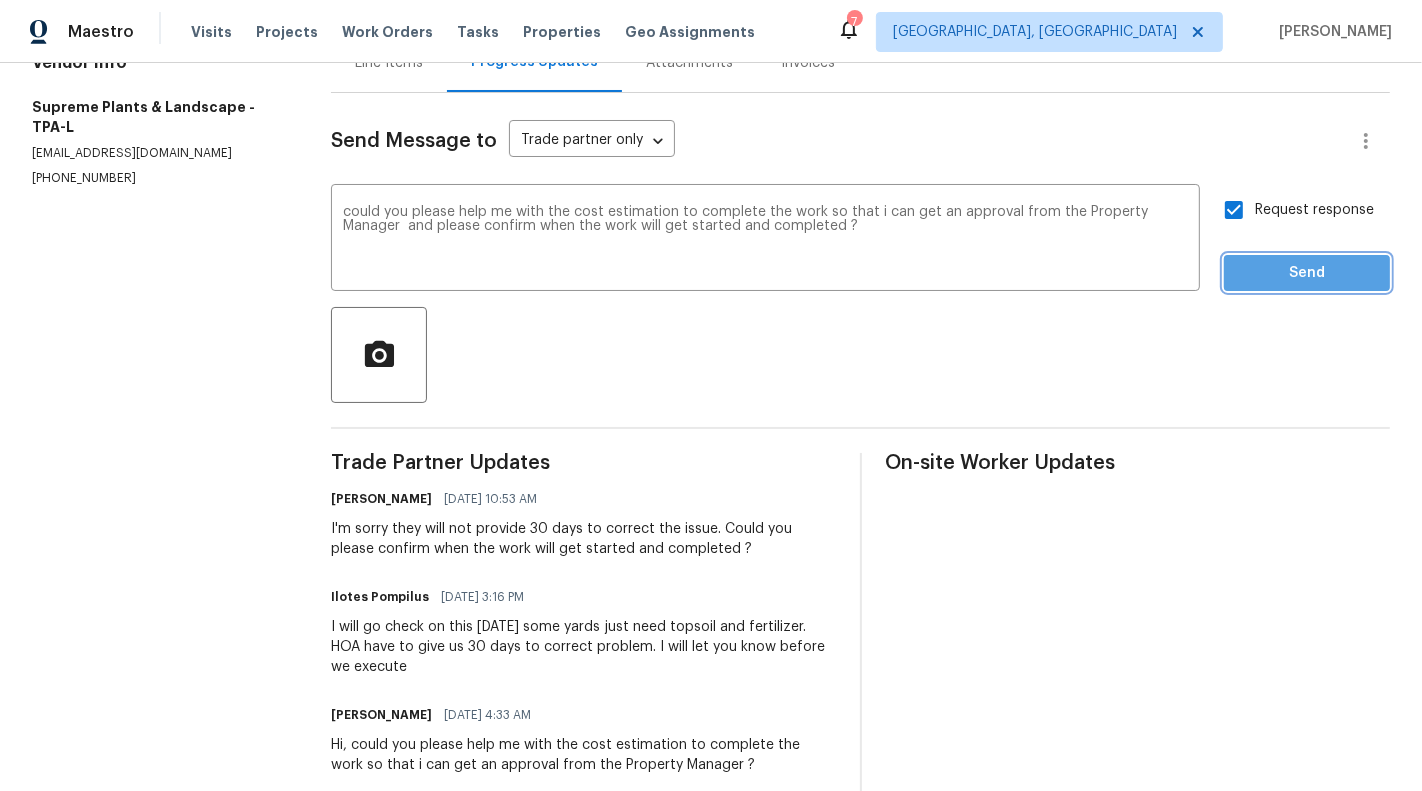 click on "Send" at bounding box center [1307, 273] 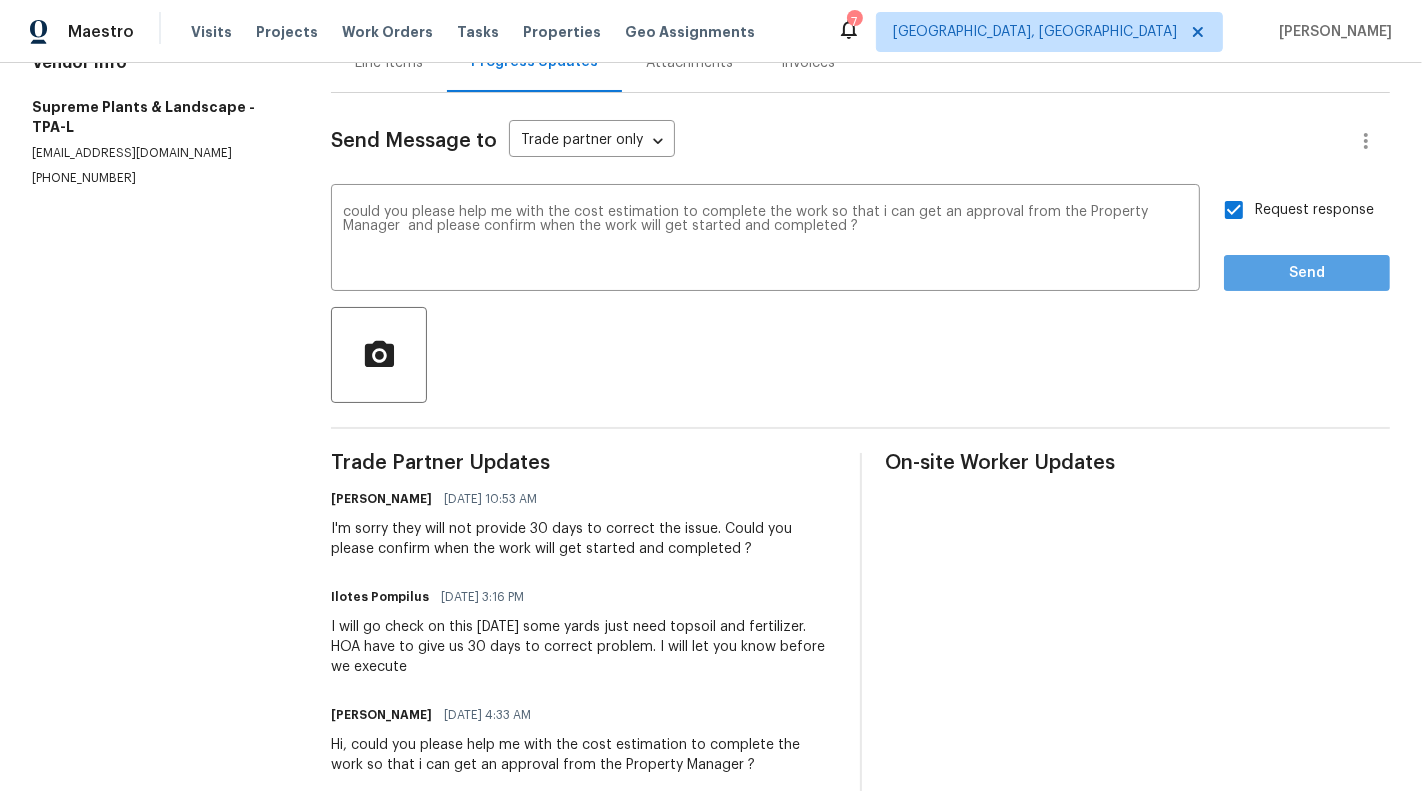 scroll, scrollTop: 0, scrollLeft: 0, axis: both 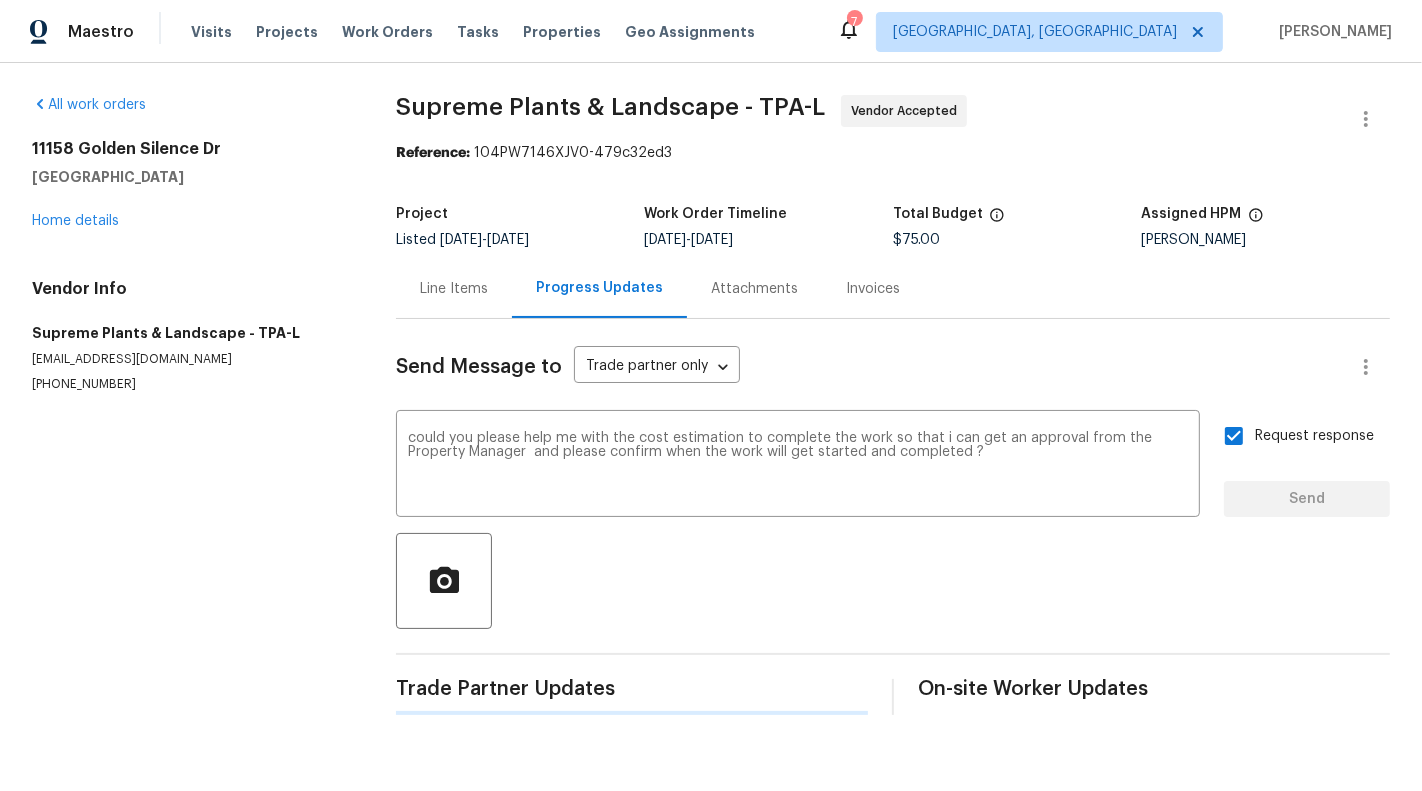 type 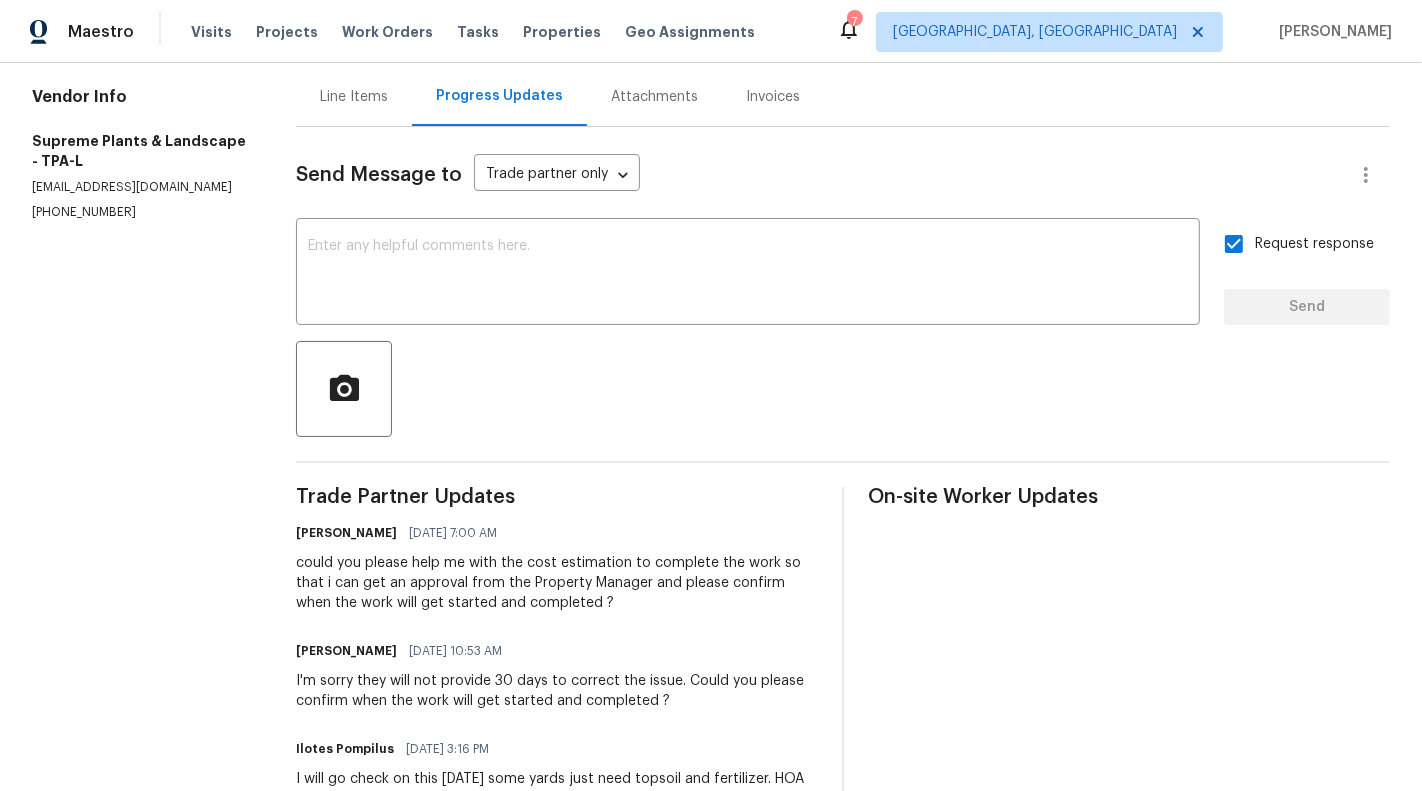 scroll, scrollTop: 0, scrollLeft: 0, axis: both 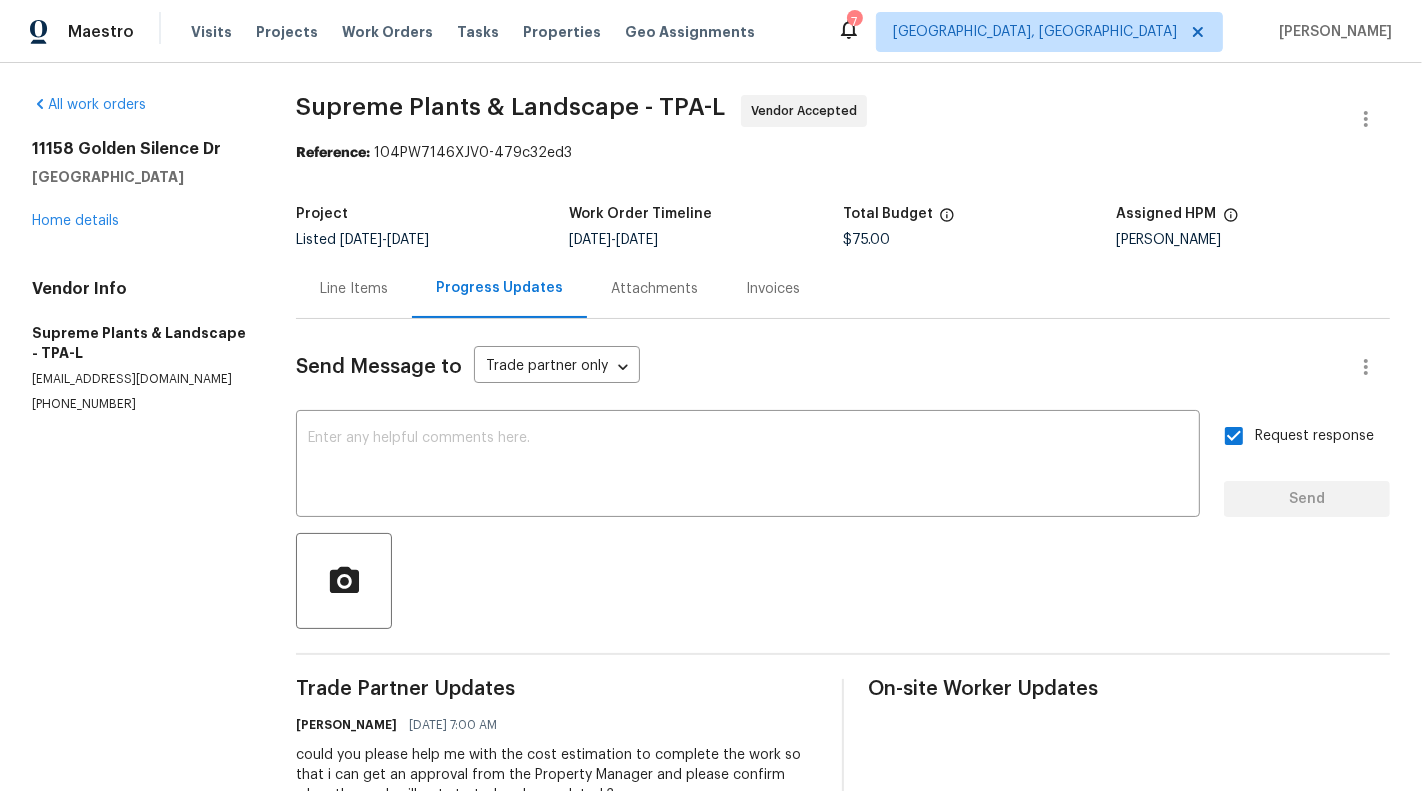 click on "Line Items" at bounding box center (354, 289) 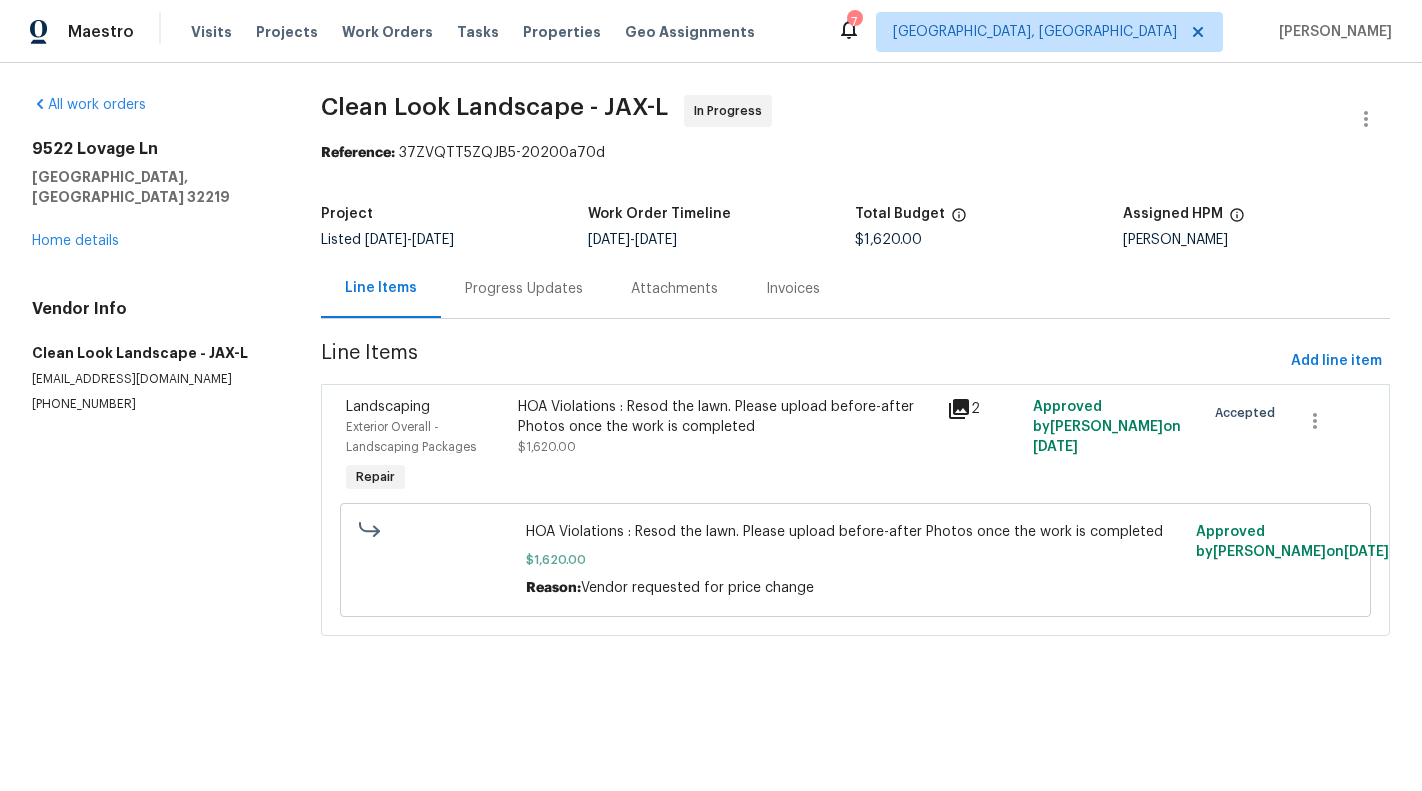 scroll, scrollTop: 0, scrollLeft: 0, axis: both 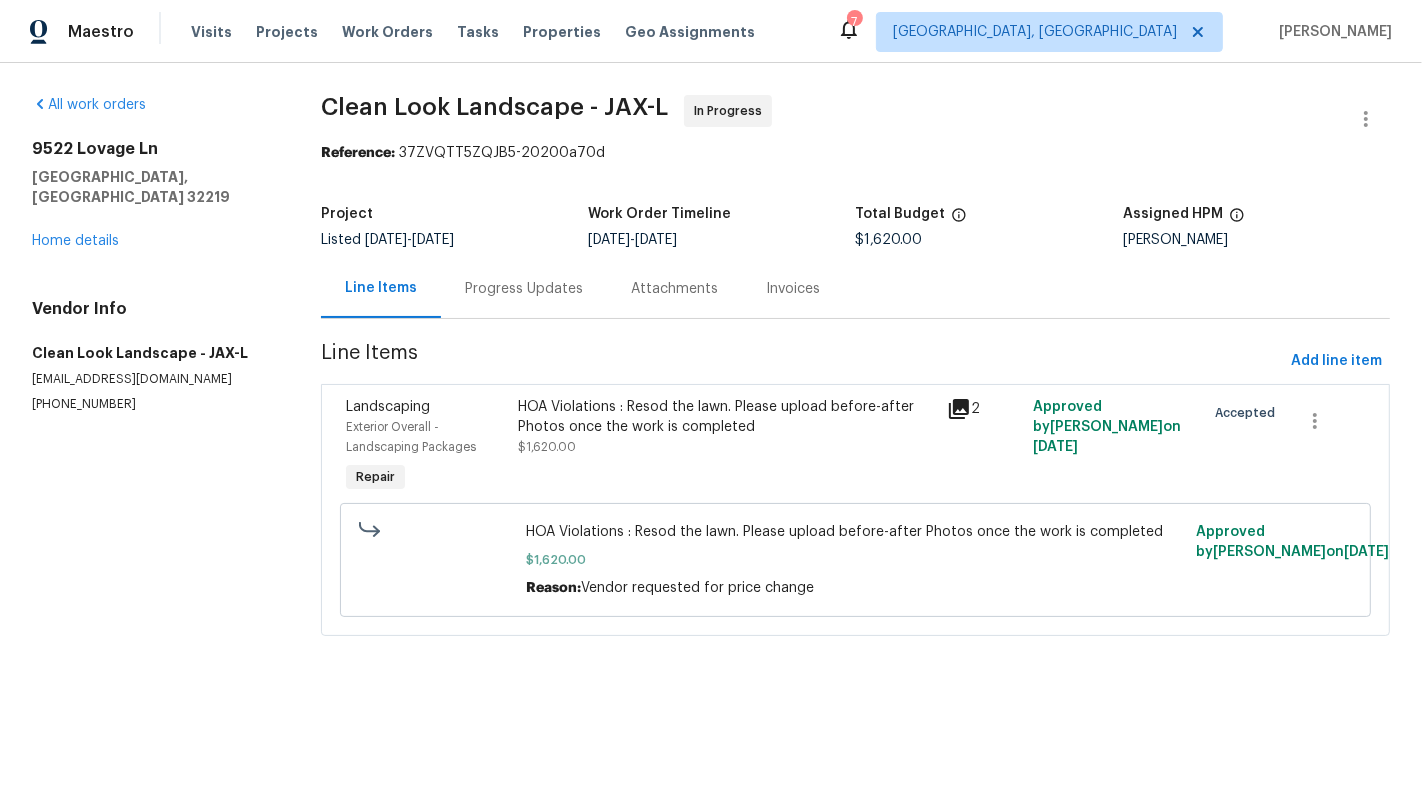 click on "Progress Updates" at bounding box center [524, 289] 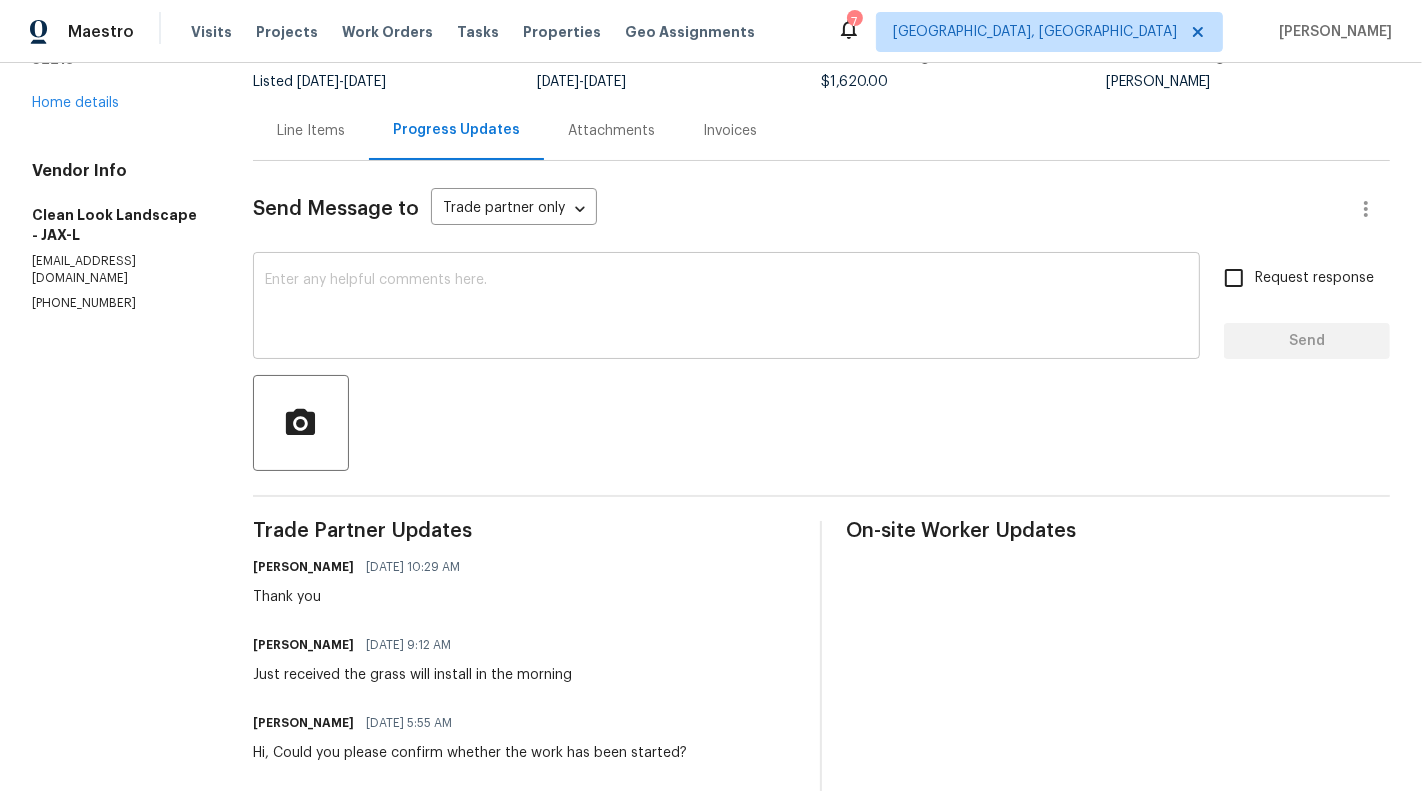 scroll, scrollTop: 16, scrollLeft: 0, axis: vertical 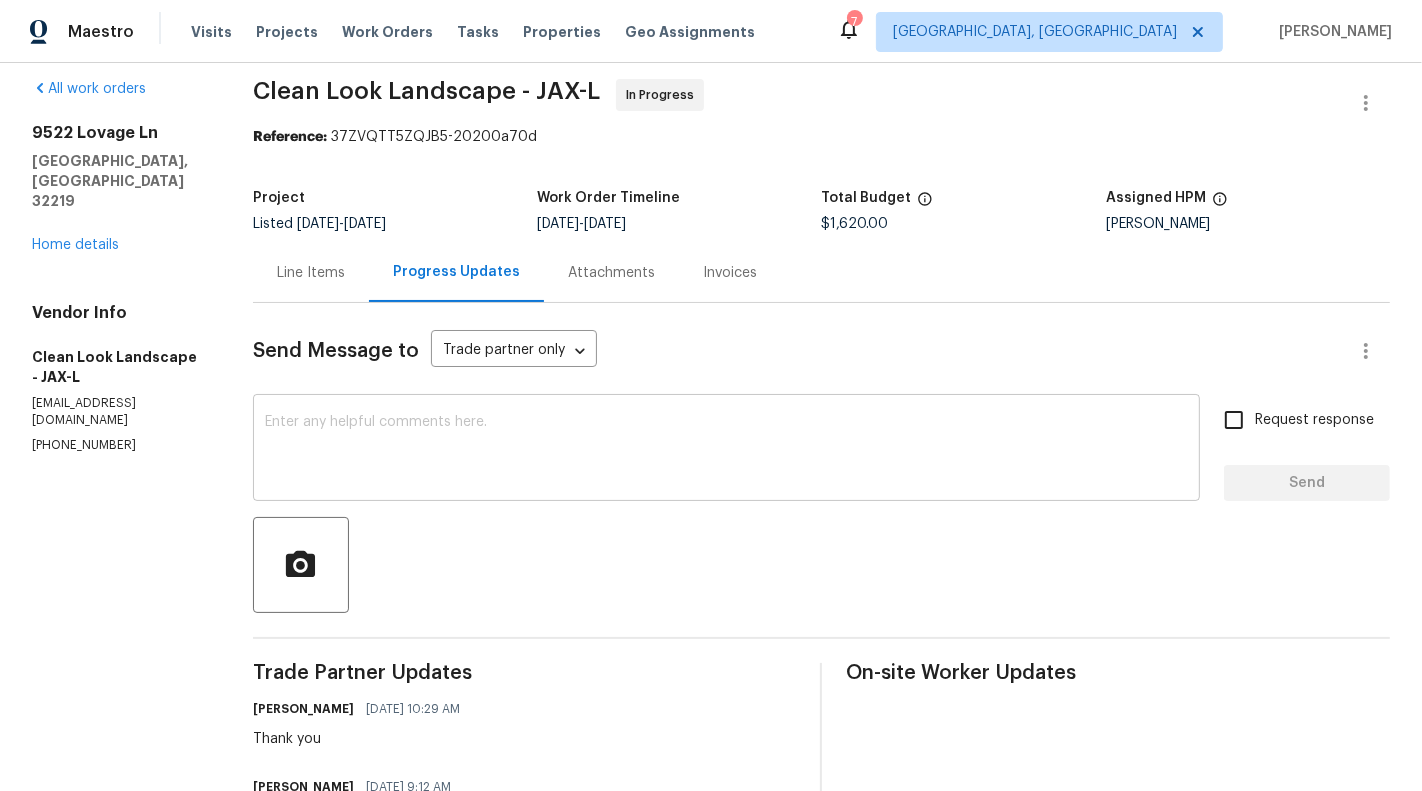 click on "x ​" at bounding box center [726, 450] 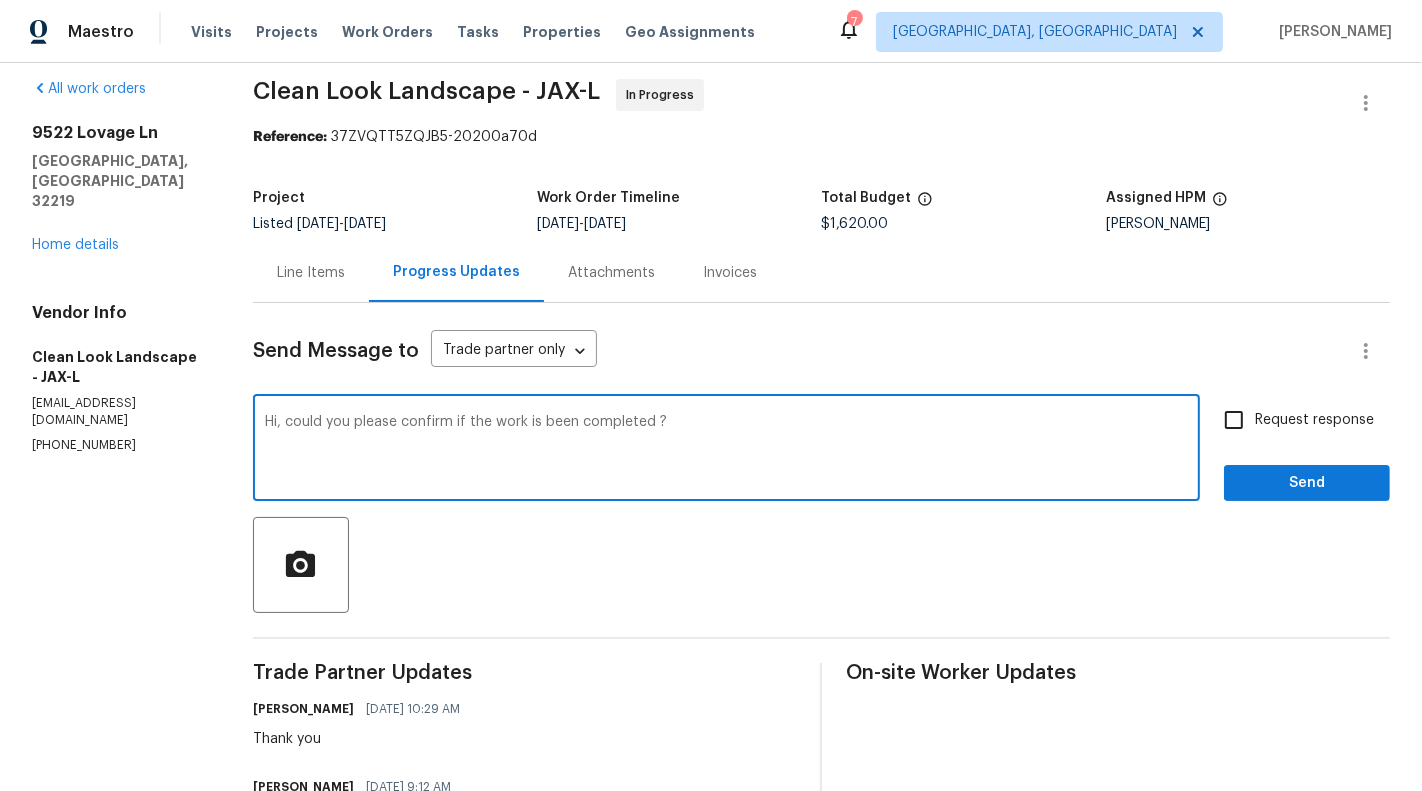 type on "Hi, could you please confirm if the work is been completed ?" 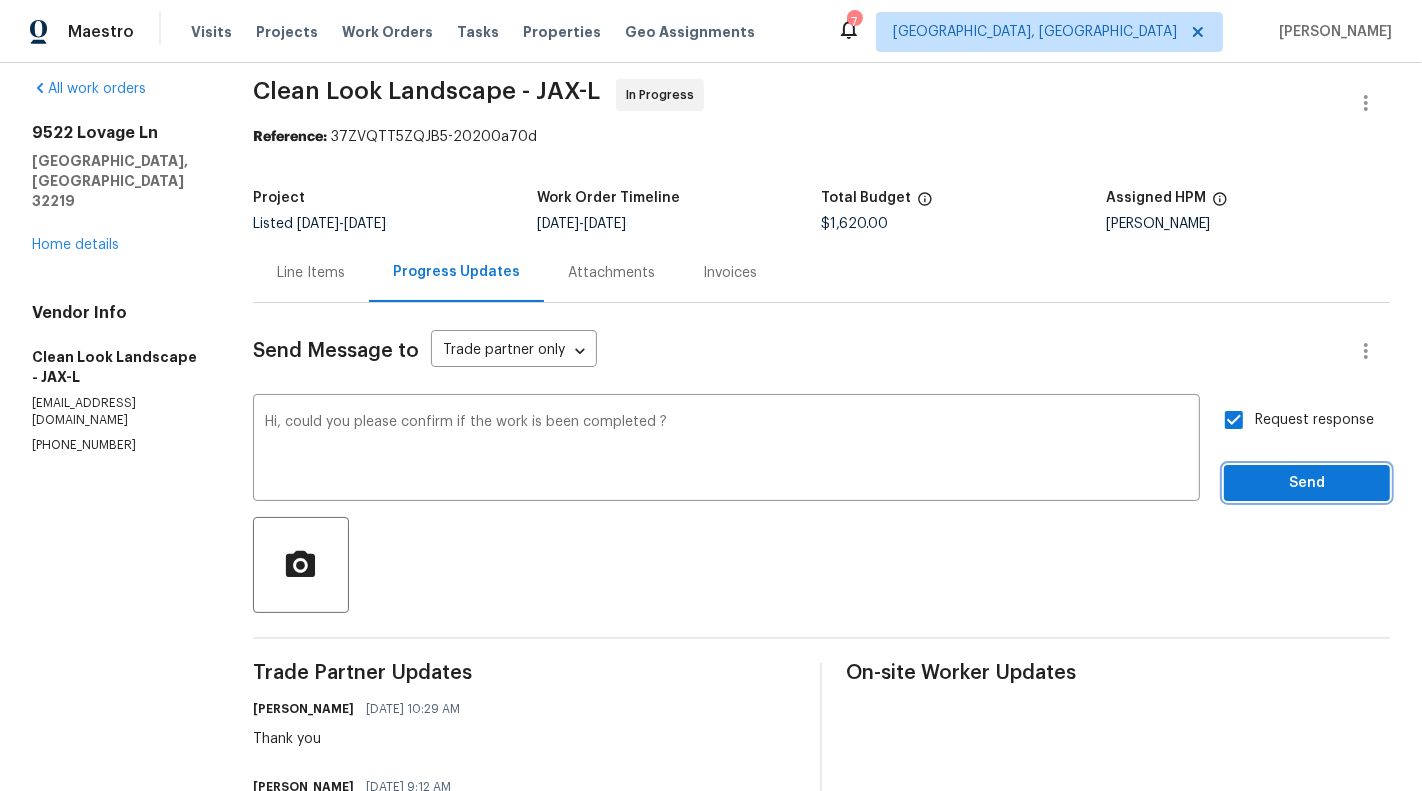 click on "Send" at bounding box center [1307, 483] 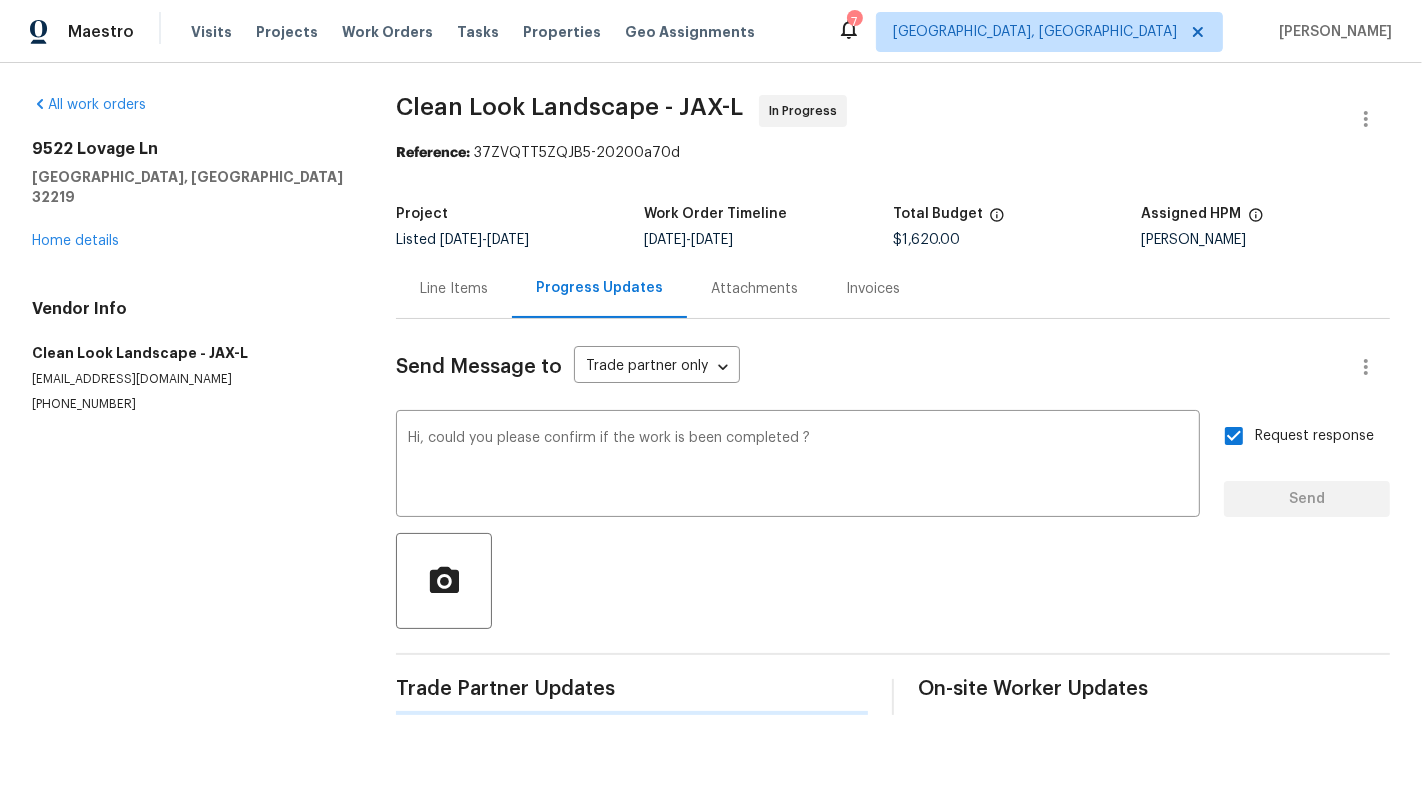 scroll, scrollTop: 0, scrollLeft: 0, axis: both 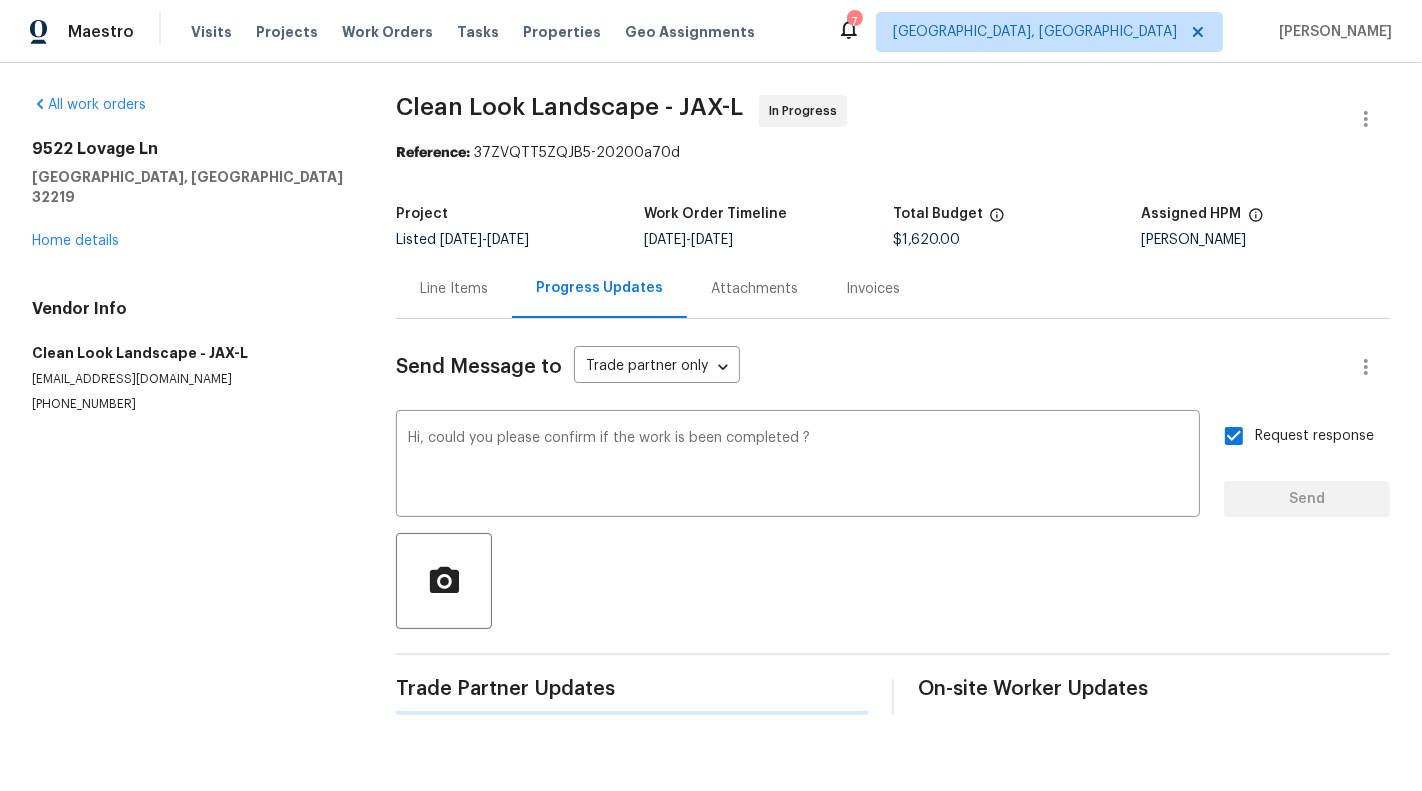 type 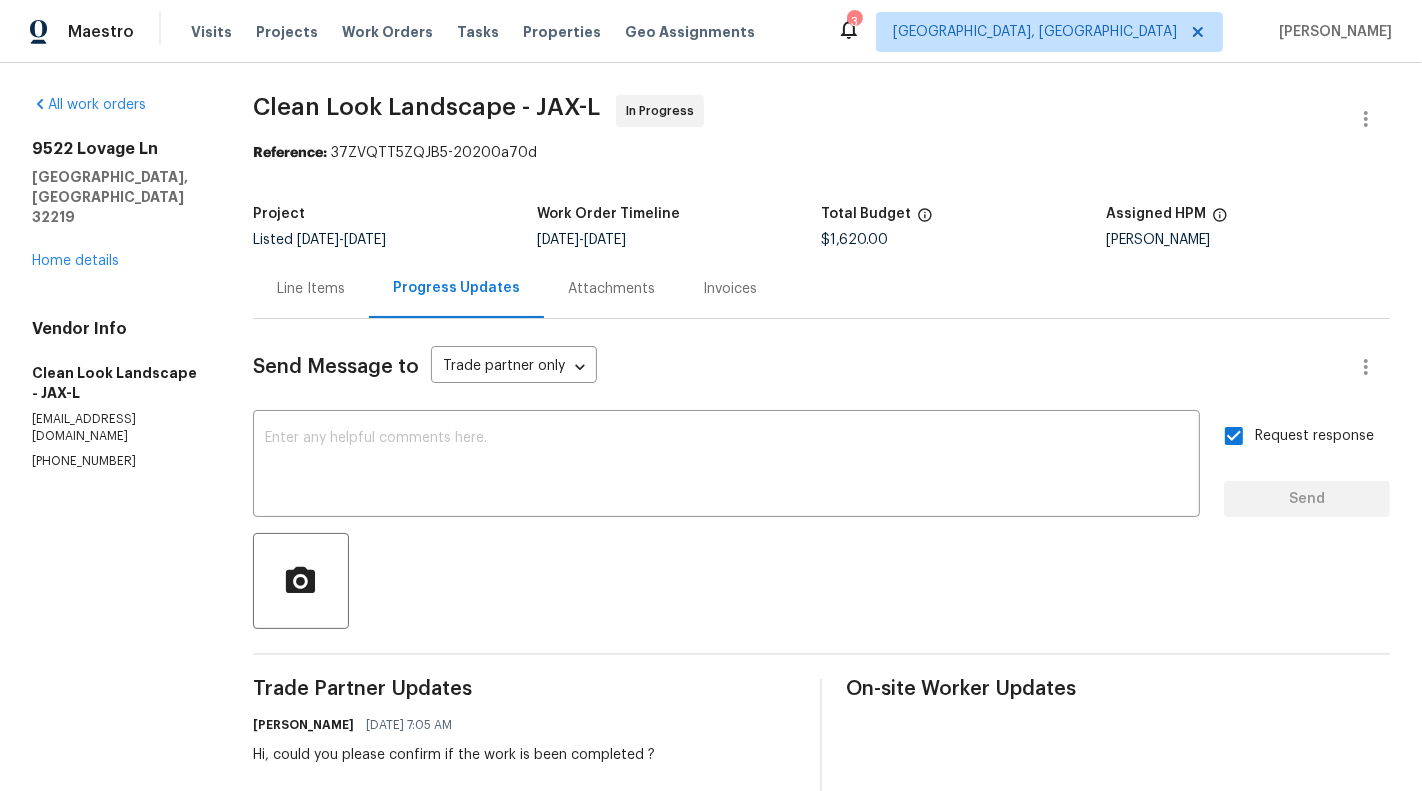 click on "Line Items" at bounding box center (311, 288) 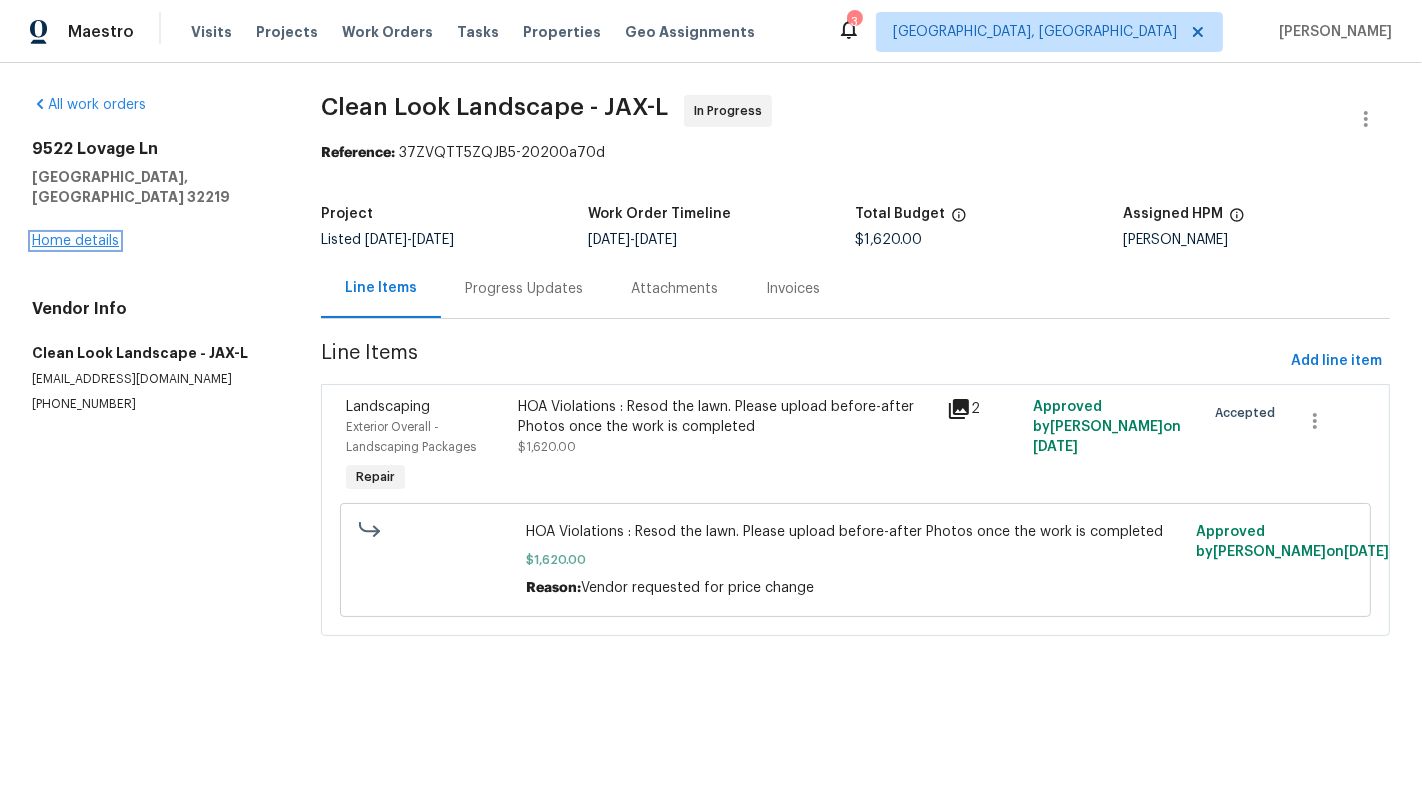 click on "Home details" at bounding box center (75, 241) 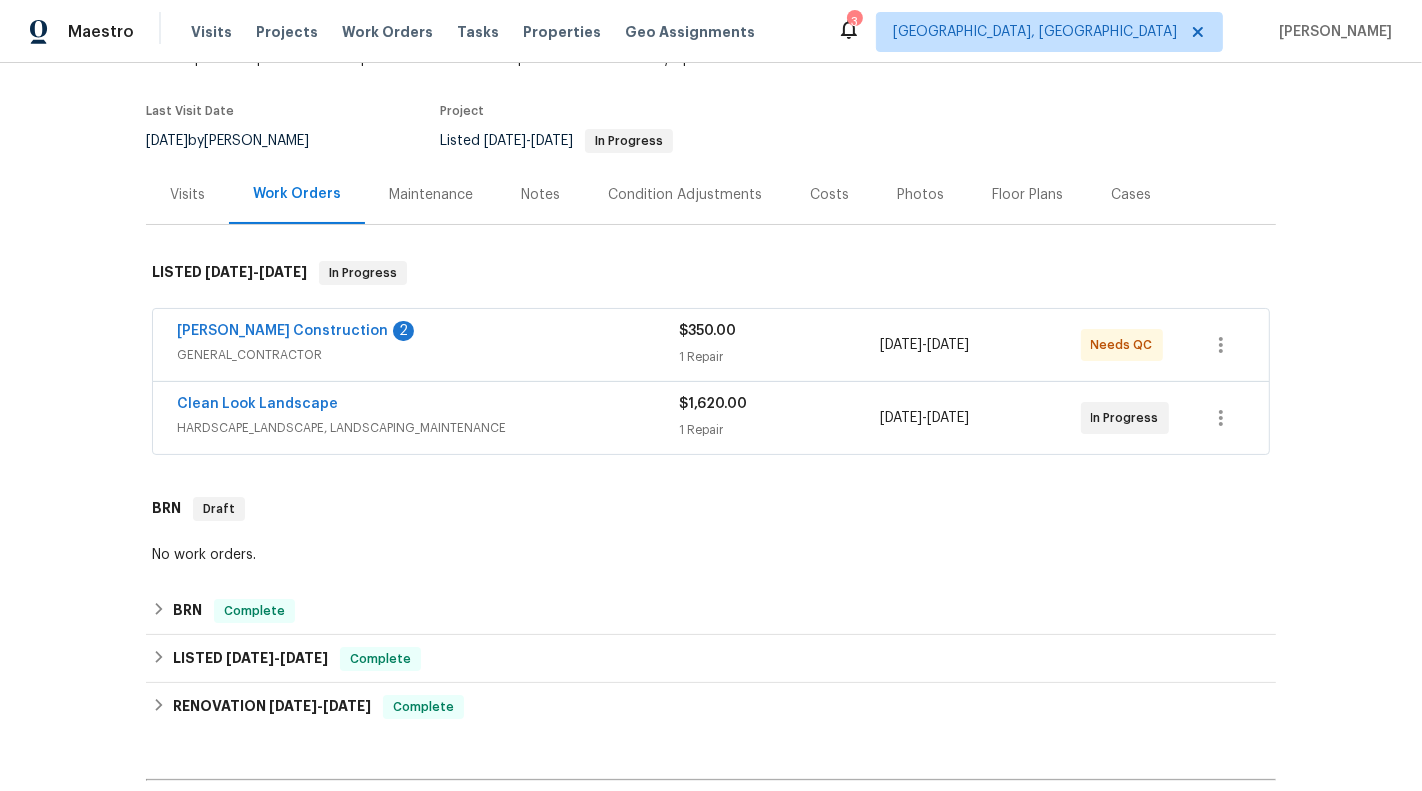 scroll, scrollTop: 181, scrollLeft: 0, axis: vertical 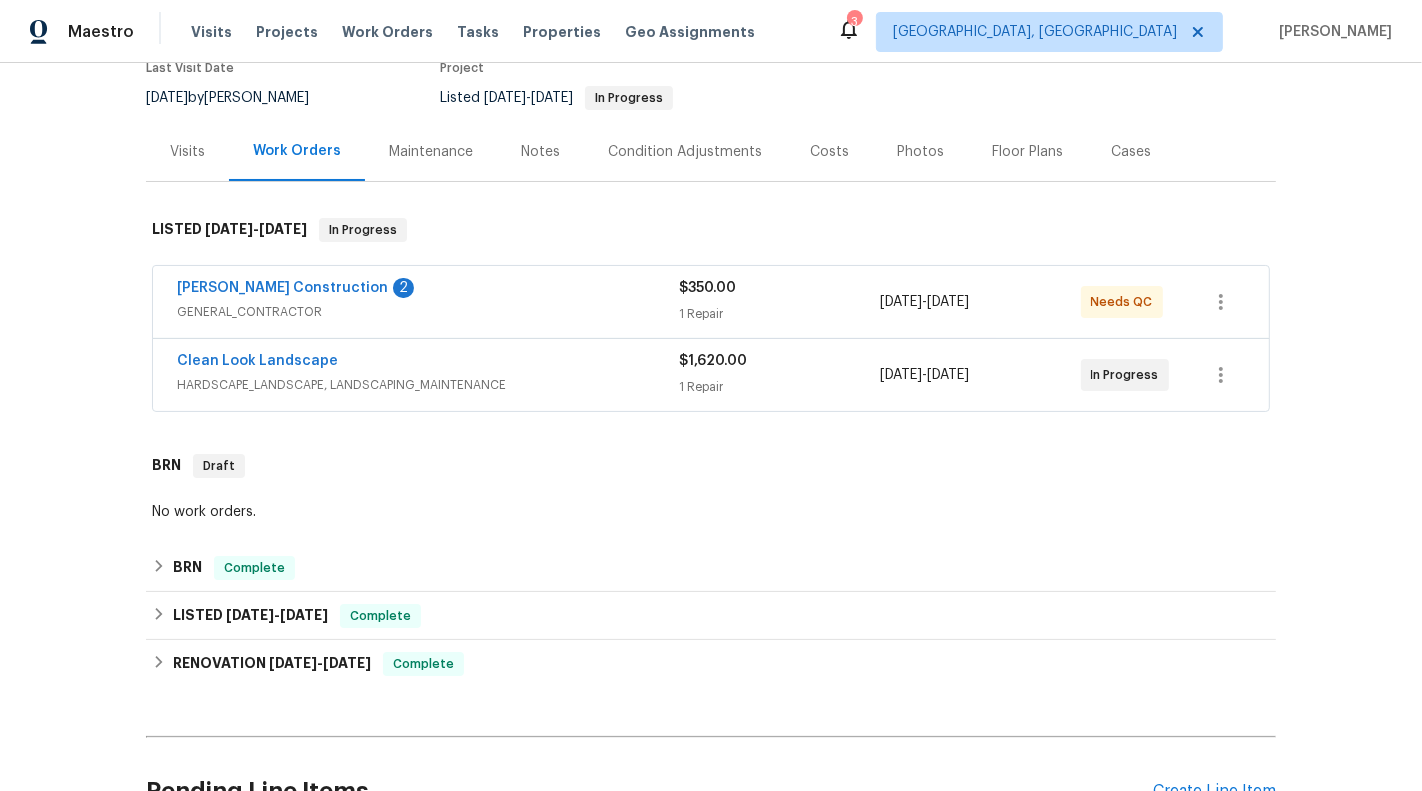 click on "1 Repair" at bounding box center (779, 387) 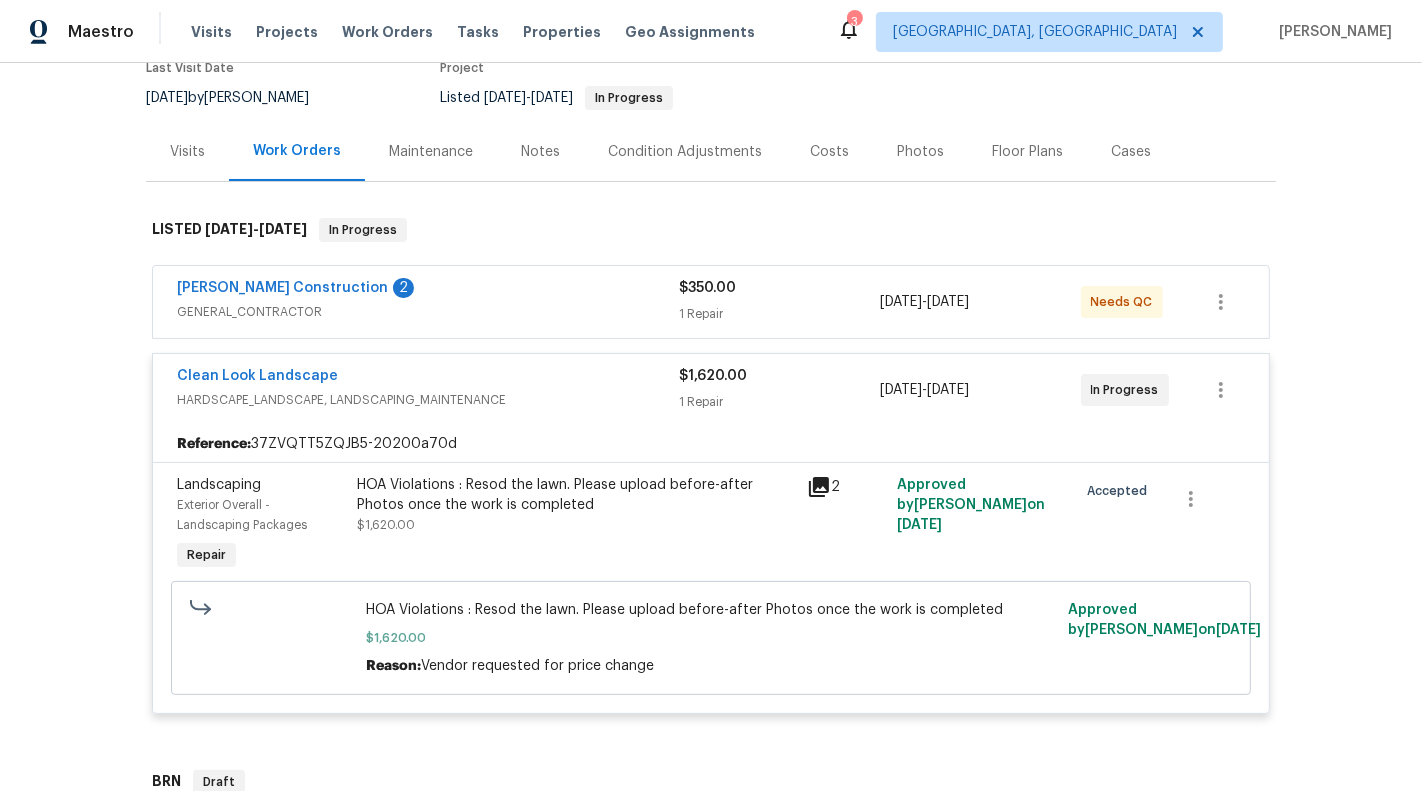 click on "[PERSON_NAME] Construction 2" at bounding box center [428, 290] 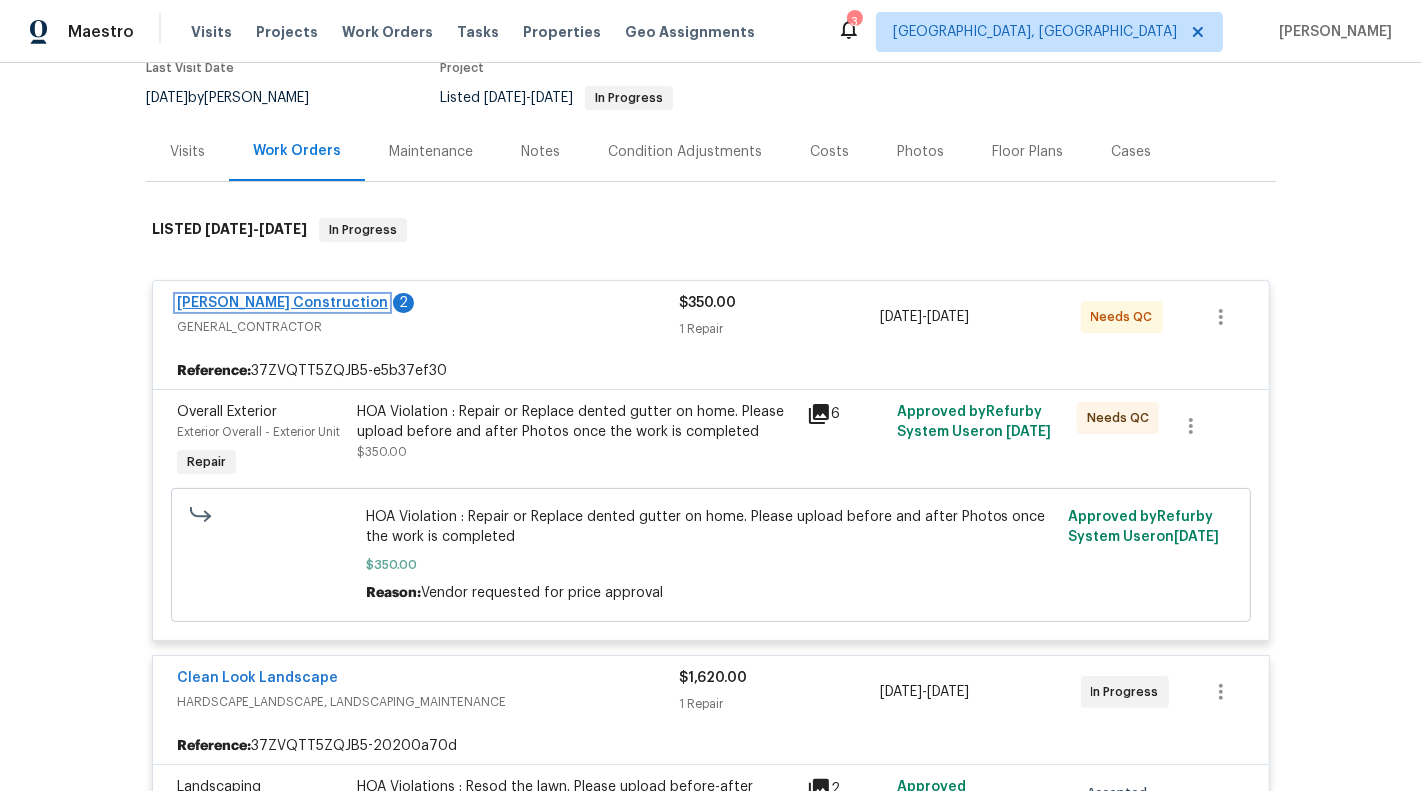 click on "[PERSON_NAME] Construction" at bounding box center [282, 303] 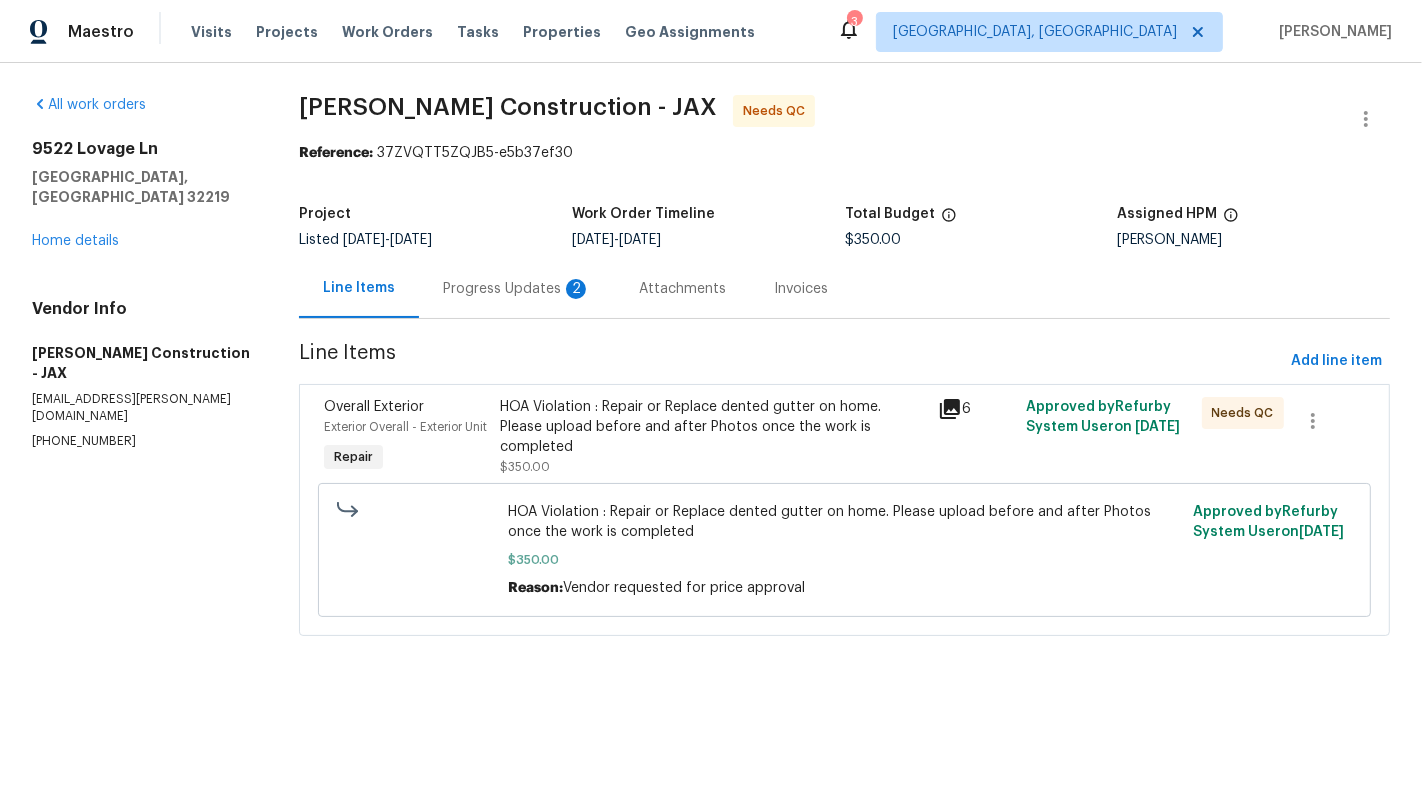 click on "Progress Updates 2" at bounding box center [517, 288] 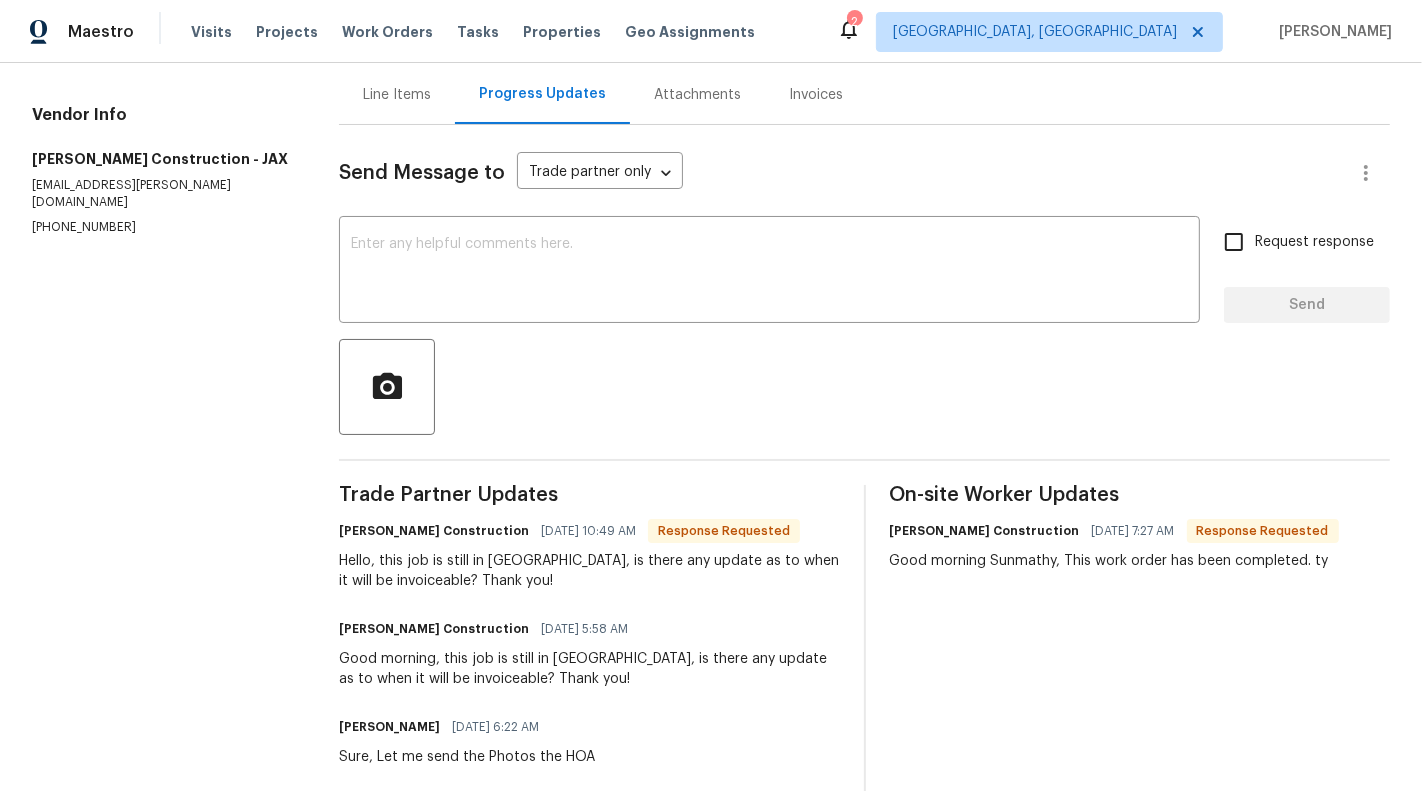 scroll, scrollTop: 190, scrollLeft: 0, axis: vertical 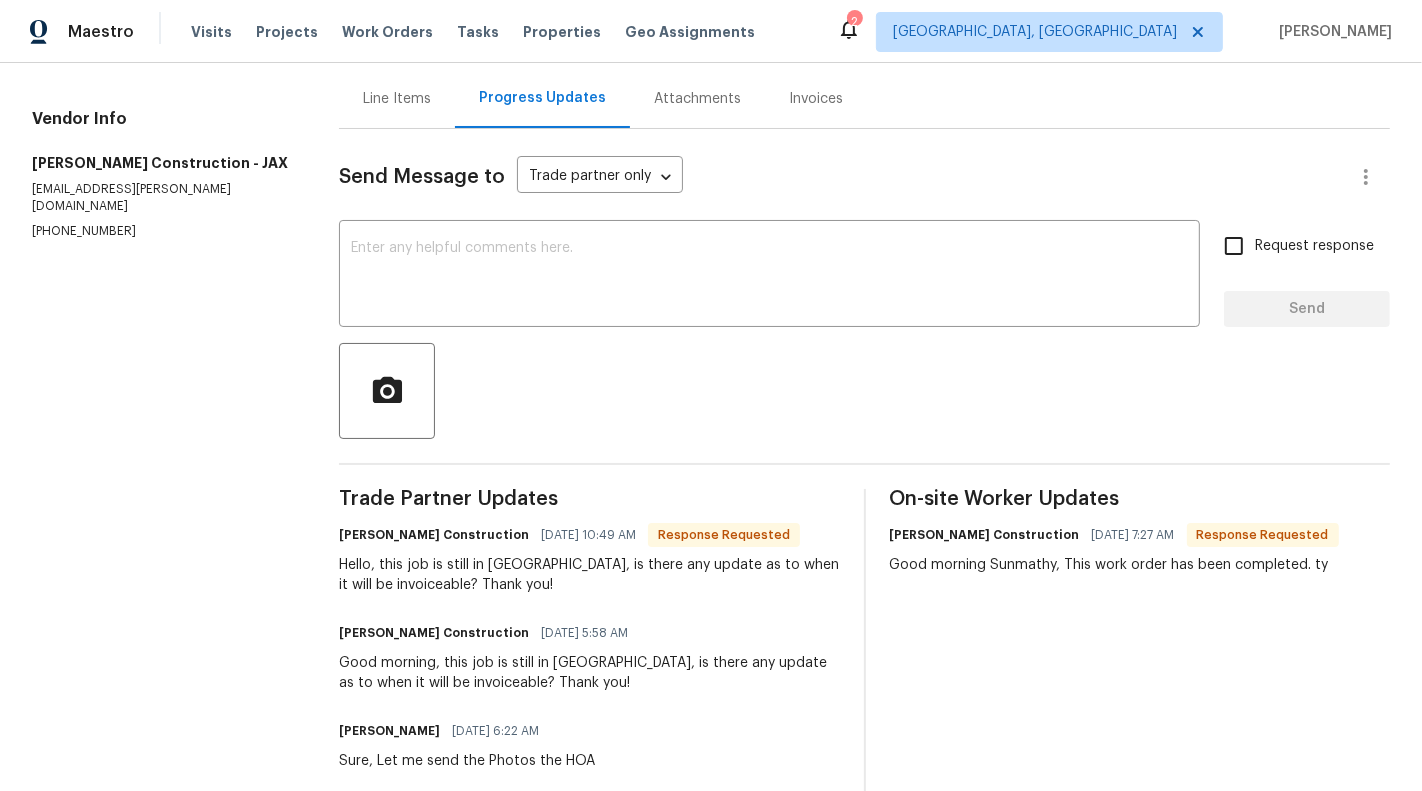 click on "Line Items" at bounding box center [397, 99] 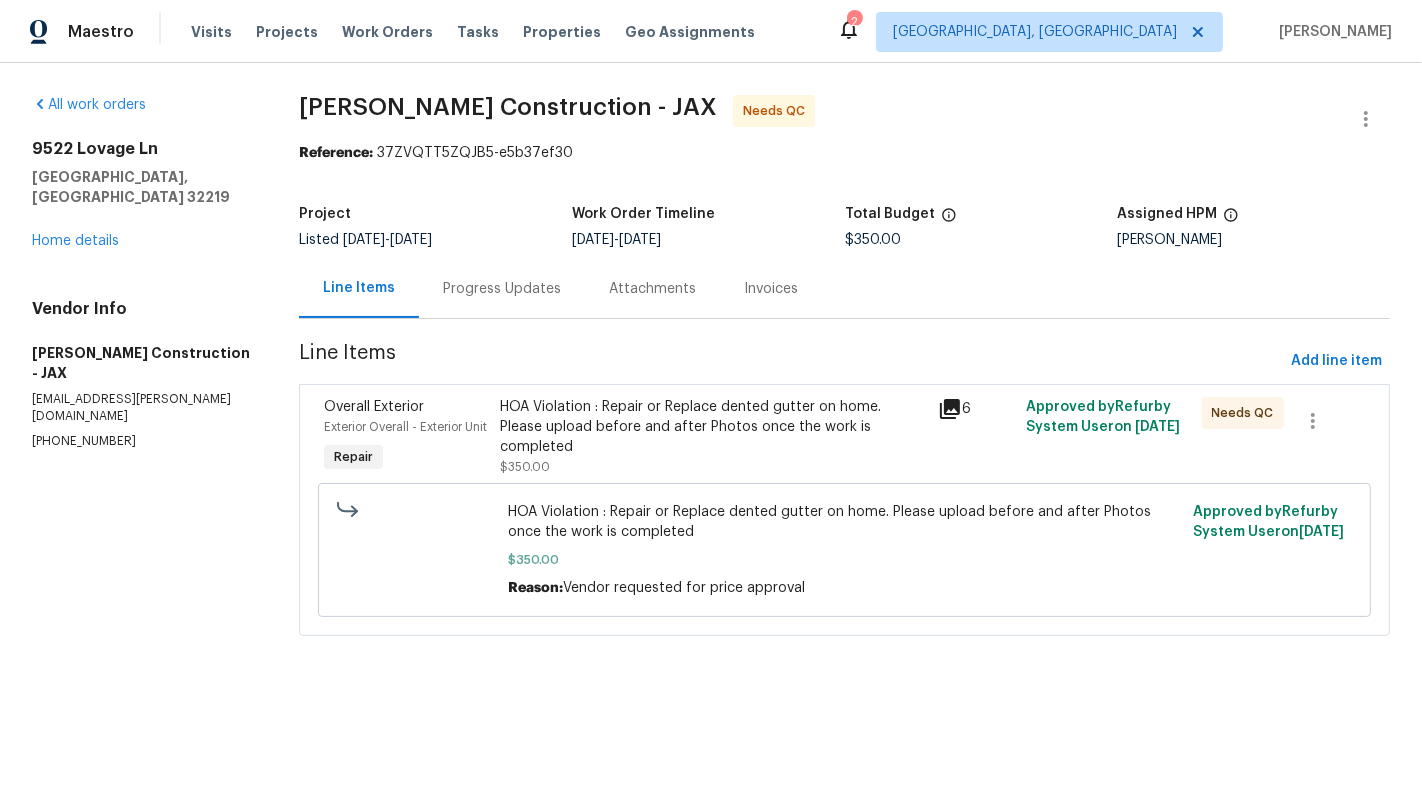 click on "HOA Violation : Repair or Replace dented gutter on home. Please upload before and after Photos once the work is completed" at bounding box center (713, 427) 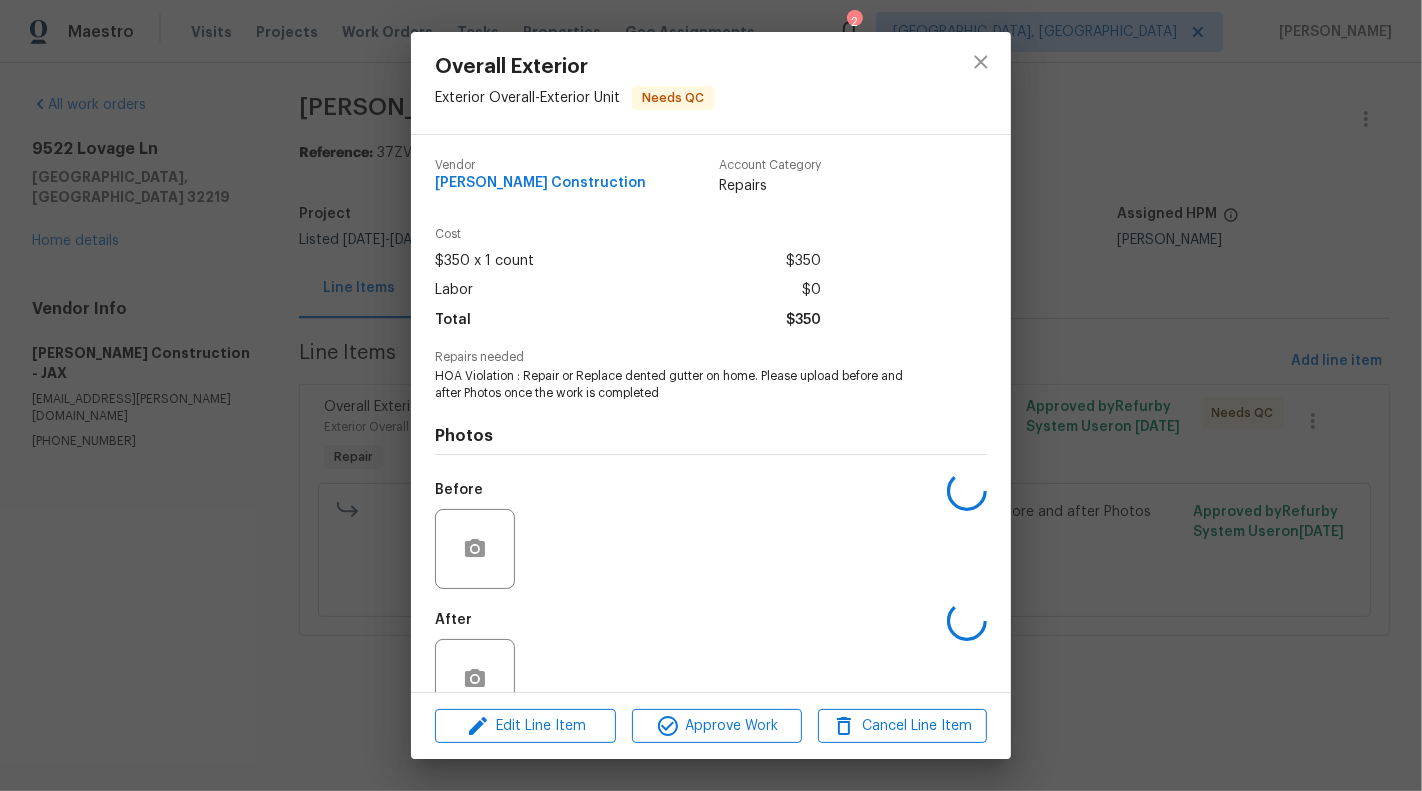 scroll, scrollTop: 47, scrollLeft: 0, axis: vertical 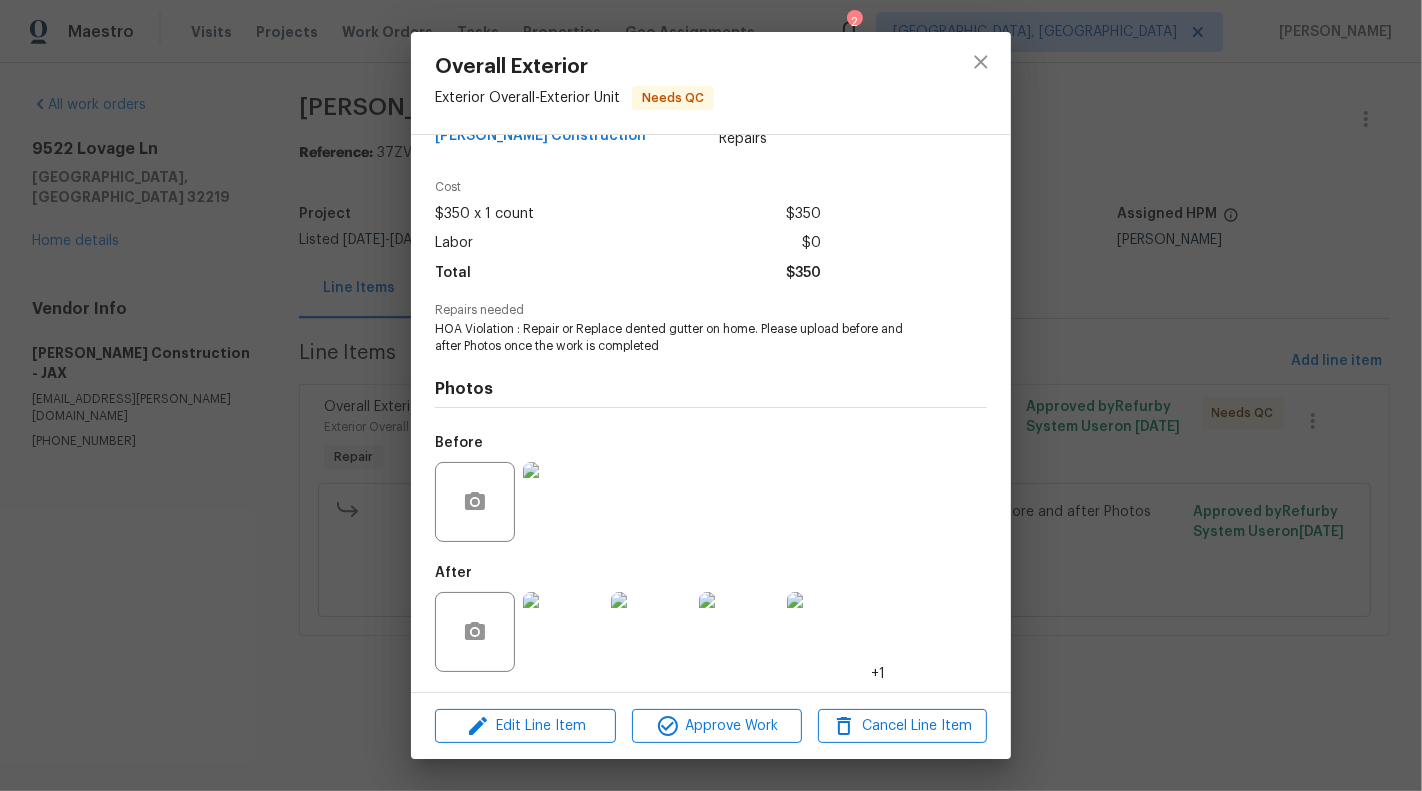 click on "Overall Exterior Exterior Overall  -  Exterior Unit Needs QC Vendor [PERSON_NAME] Construction Account Category Repairs Cost $350 x 1 count $350 Labor $0 Total $350 Repairs needed HOA Violation : Repair or Replace dented gutter on home. Please upload before and after Photos once the work is completed Photos Before After  +1  Edit Line Item  Approve Work  Cancel Line Item" at bounding box center (711, 395) 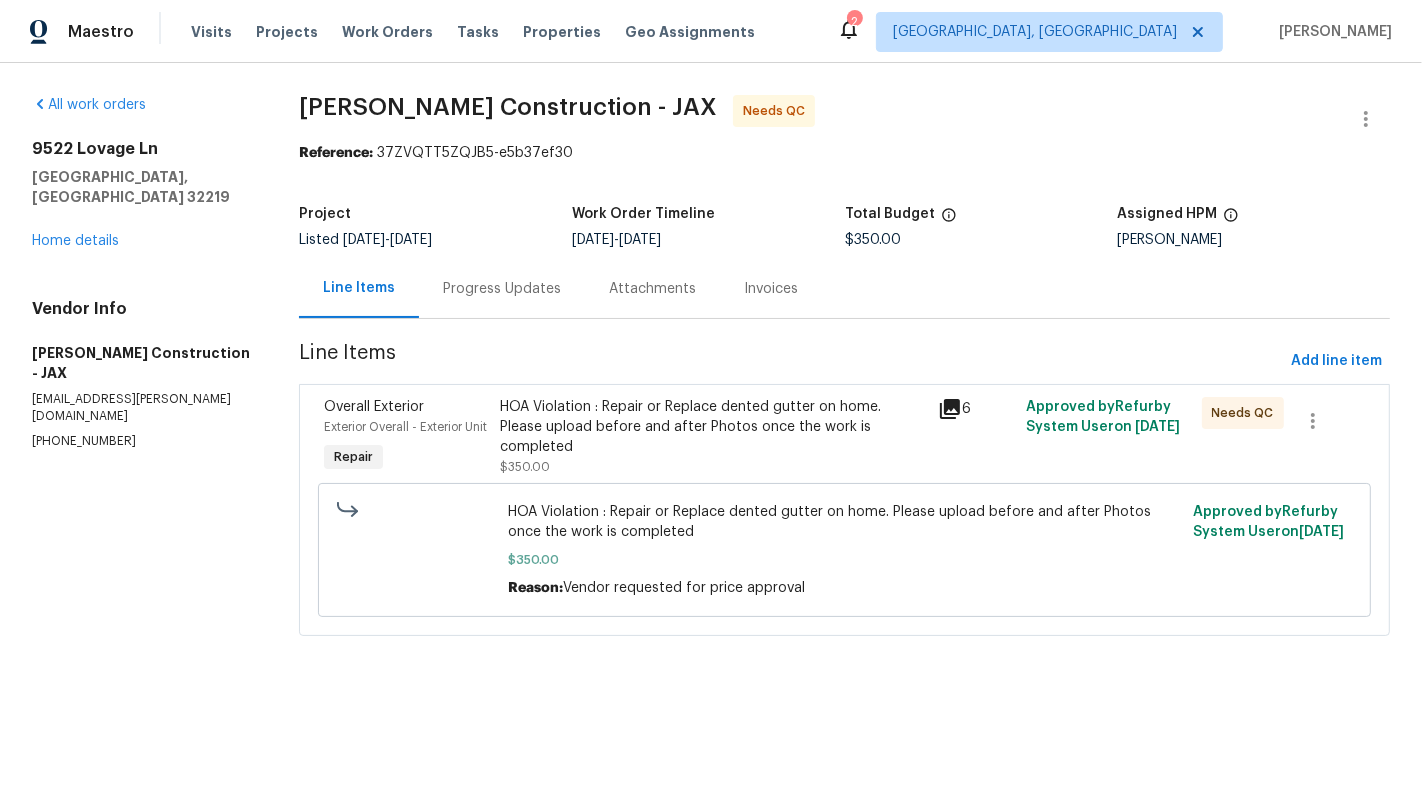 click on "Progress Updates" at bounding box center (502, 288) 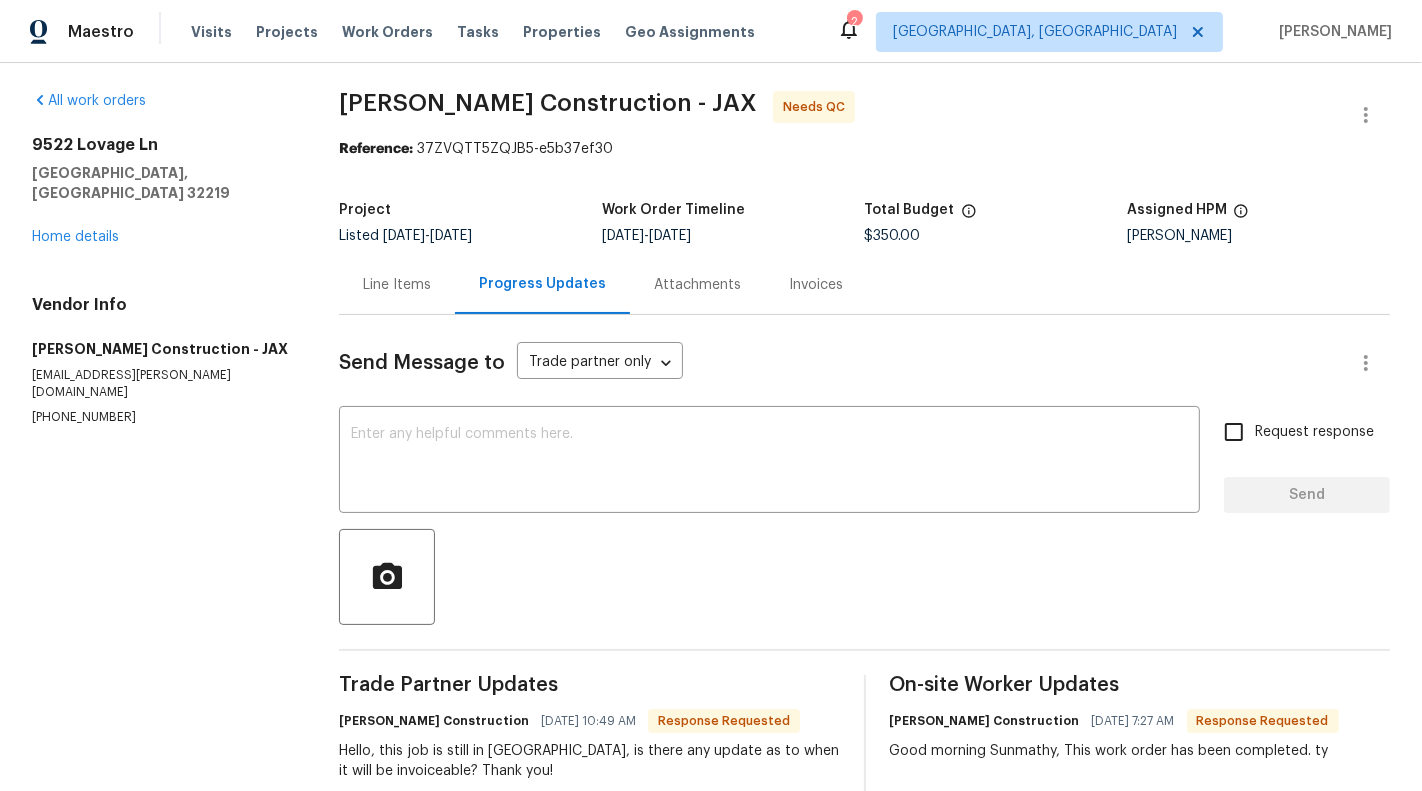 scroll, scrollTop: 0, scrollLeft: 0, axis: both 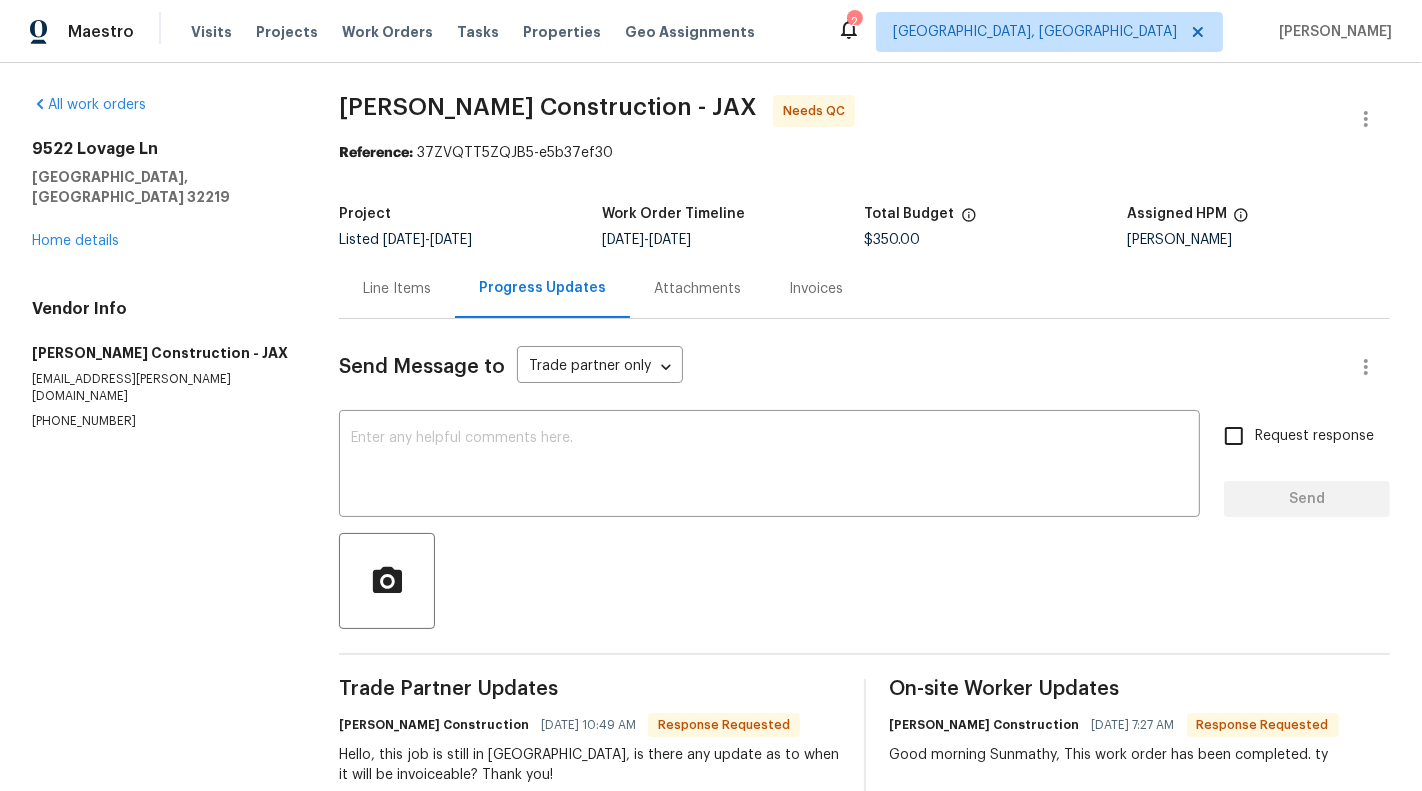 click on "Line Items" at bounding box center [397, 288] 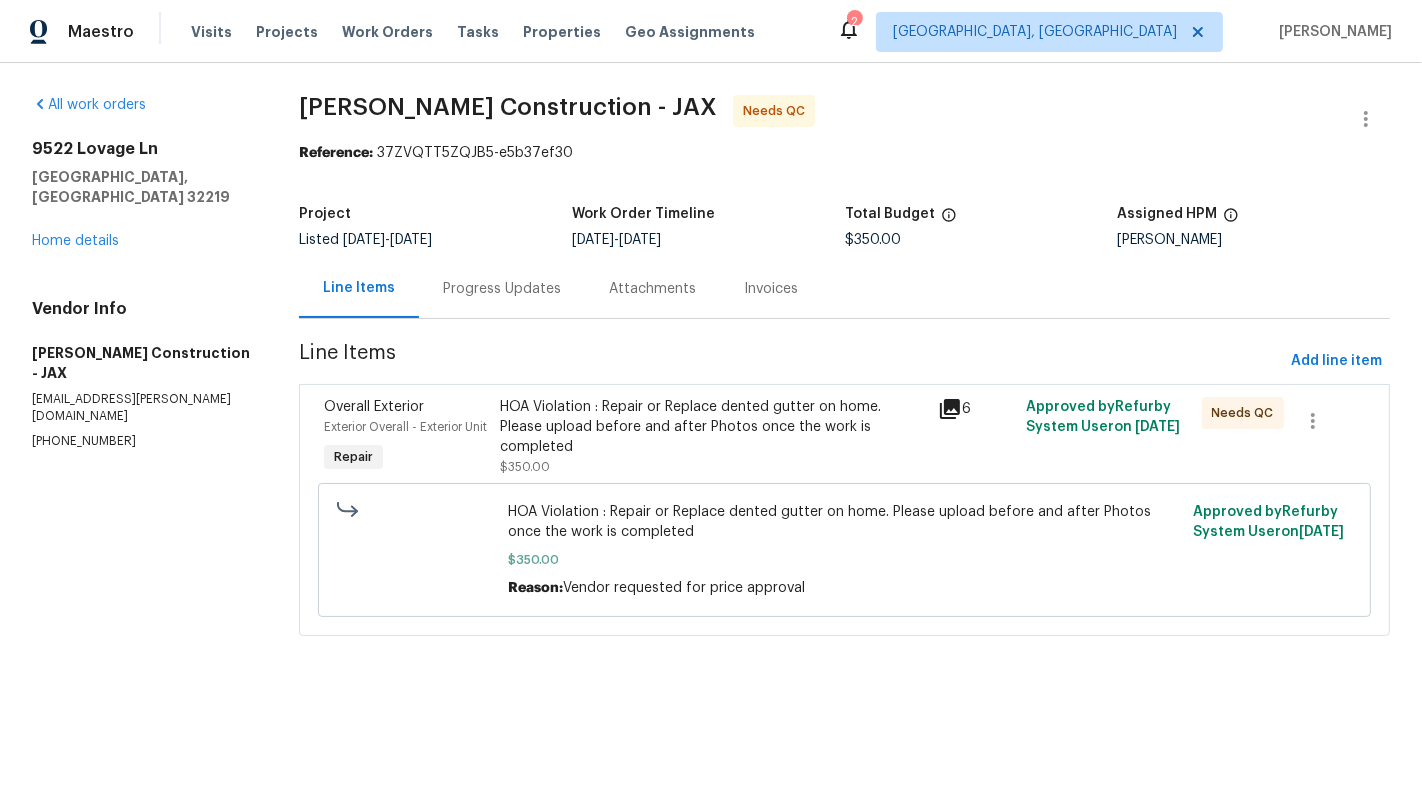 click on "HOA Violation : Repair or Replace dented gutter on home. Please upload before and after Photos once the work is completed $350.00" at bounding box center [713, 437] 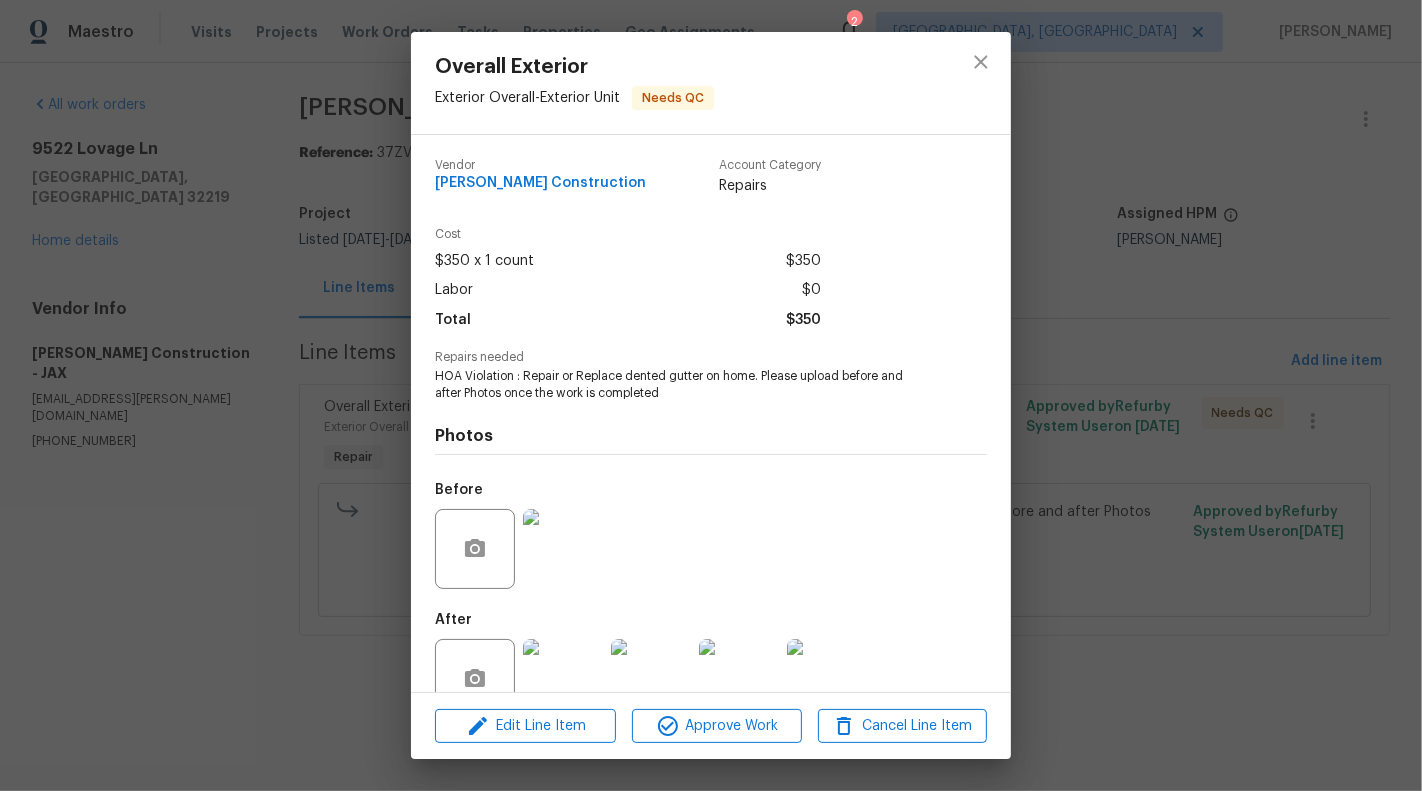 scroll, scrollTop: 47, scrollLeft: 0, axis: vertical 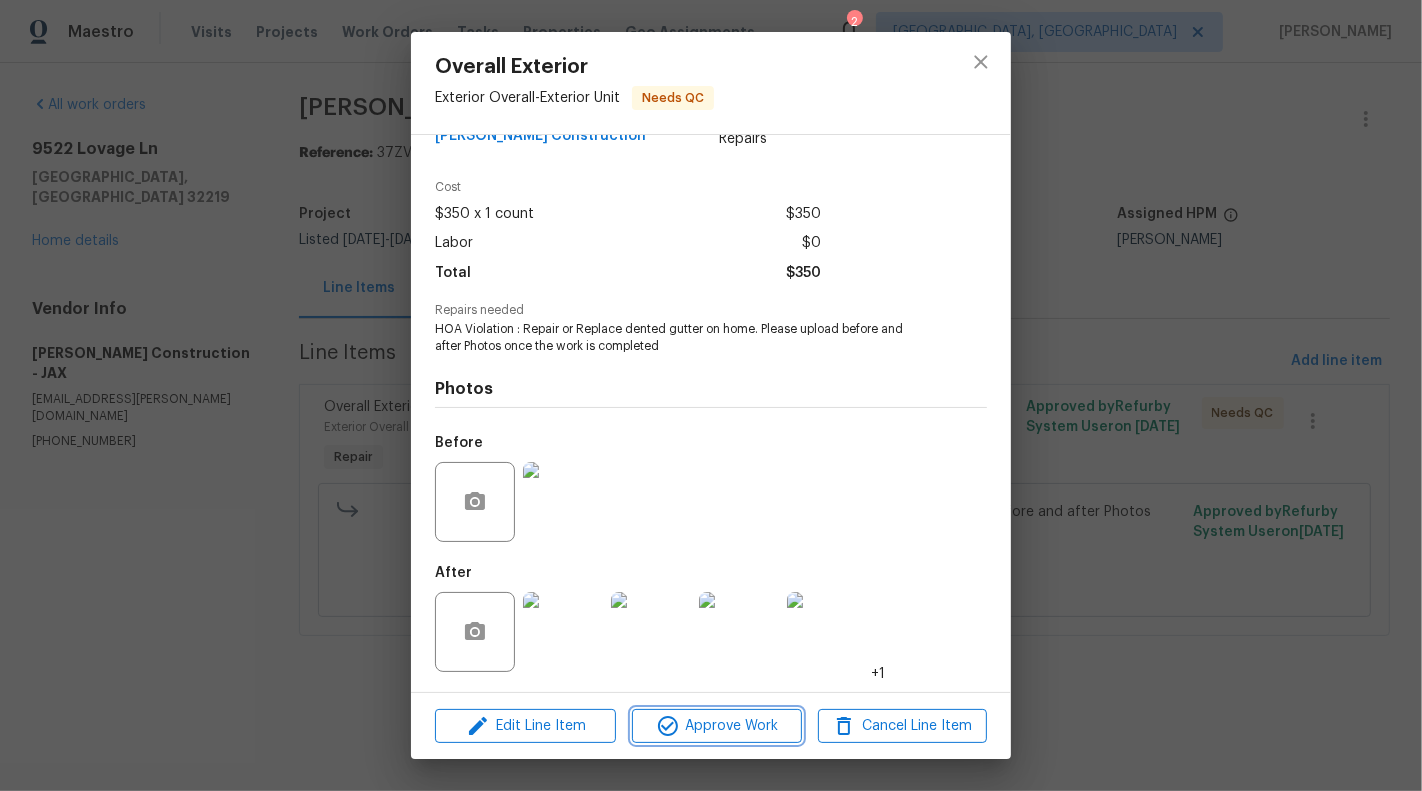 click on "Approve Work" at bounding box center [716, 726] 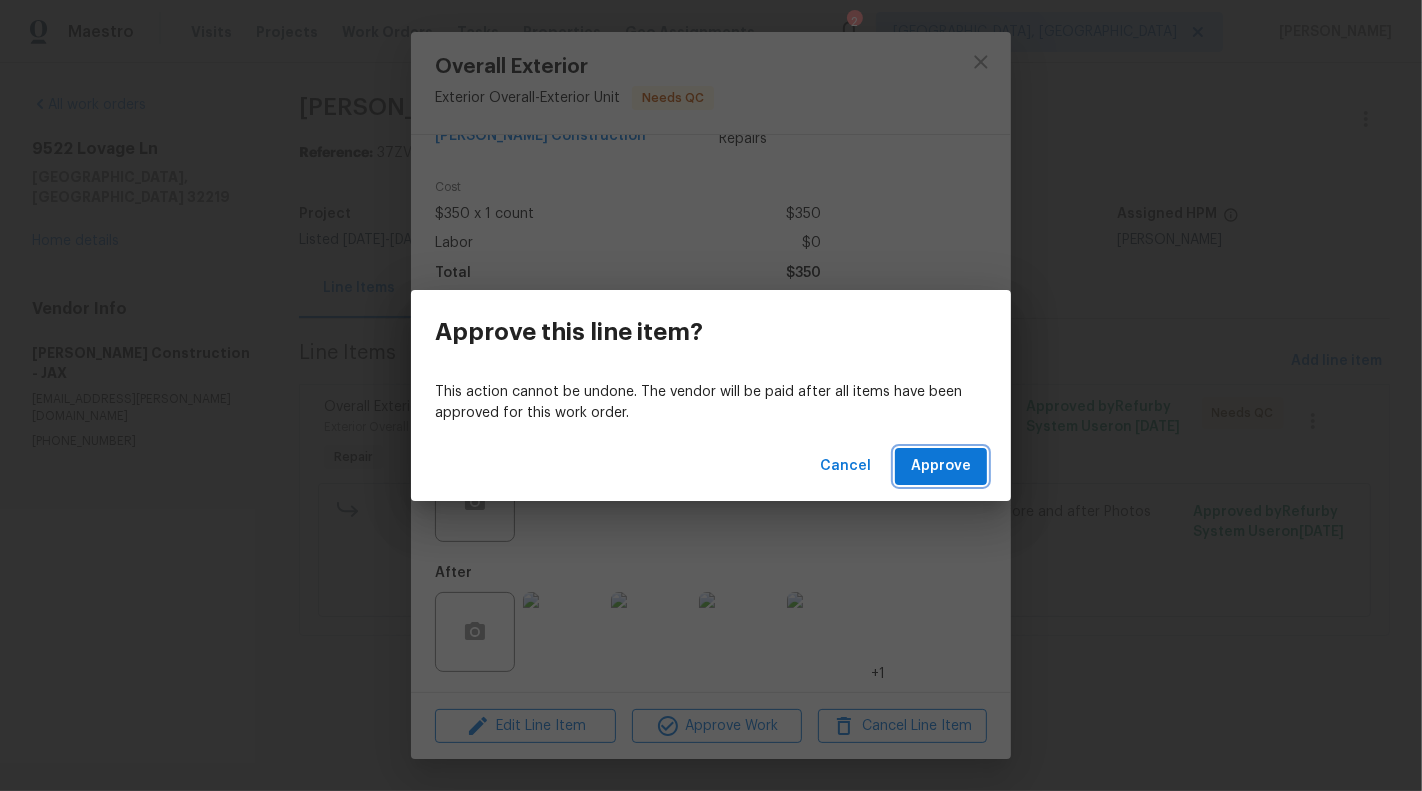 click on "Approve" at bounding box center [941, 466] 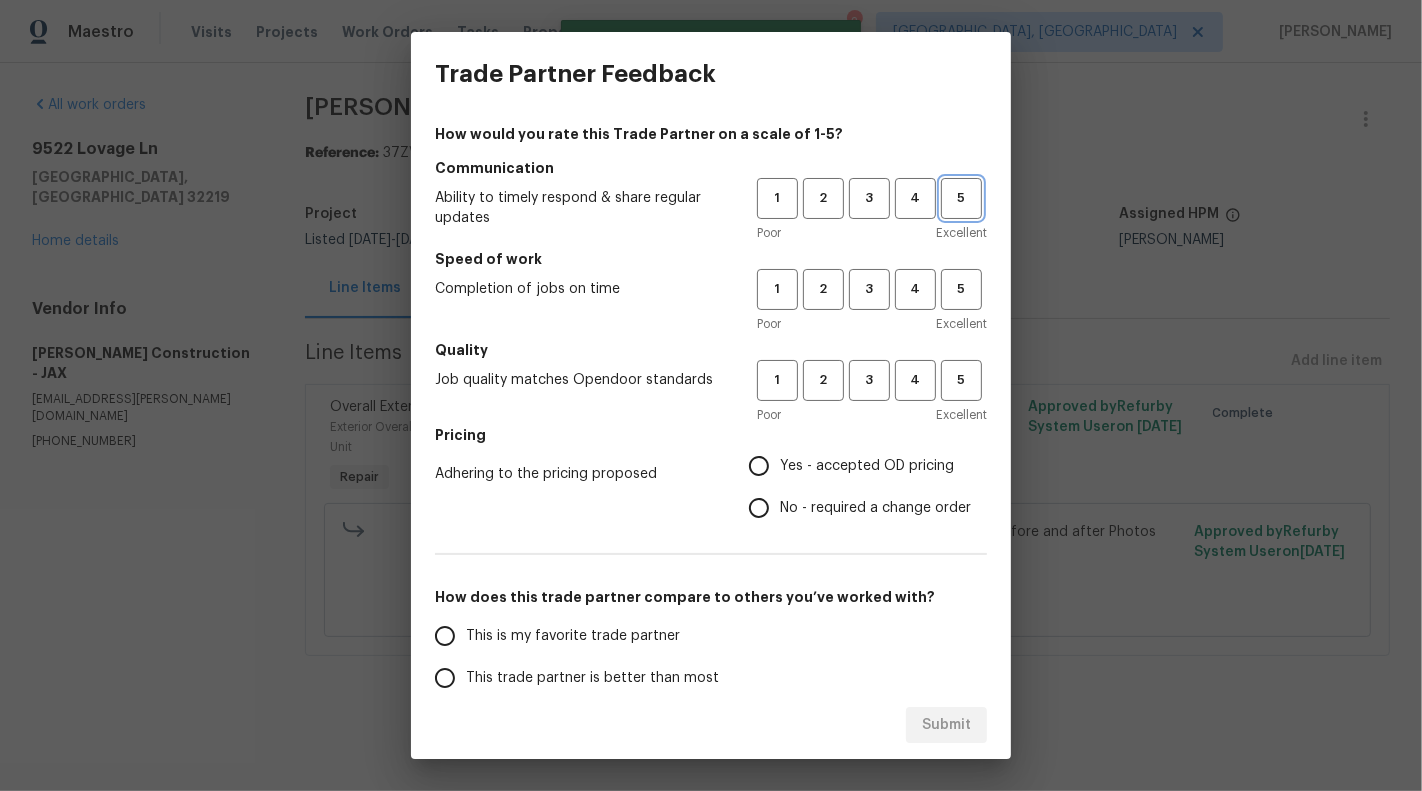 click on "5" at bounding box center (961, 198) 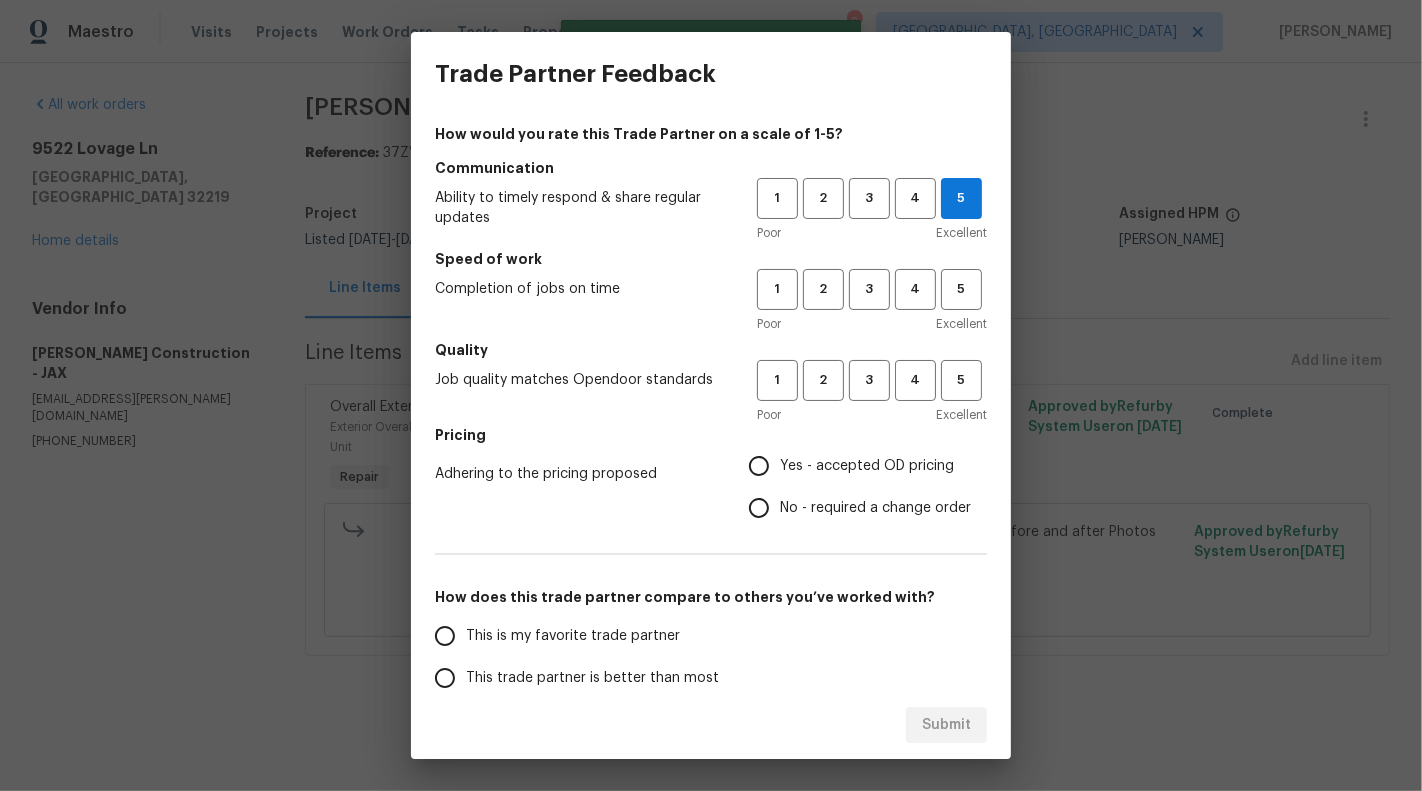 click on "Excellent" at bounding box center [961, 324] 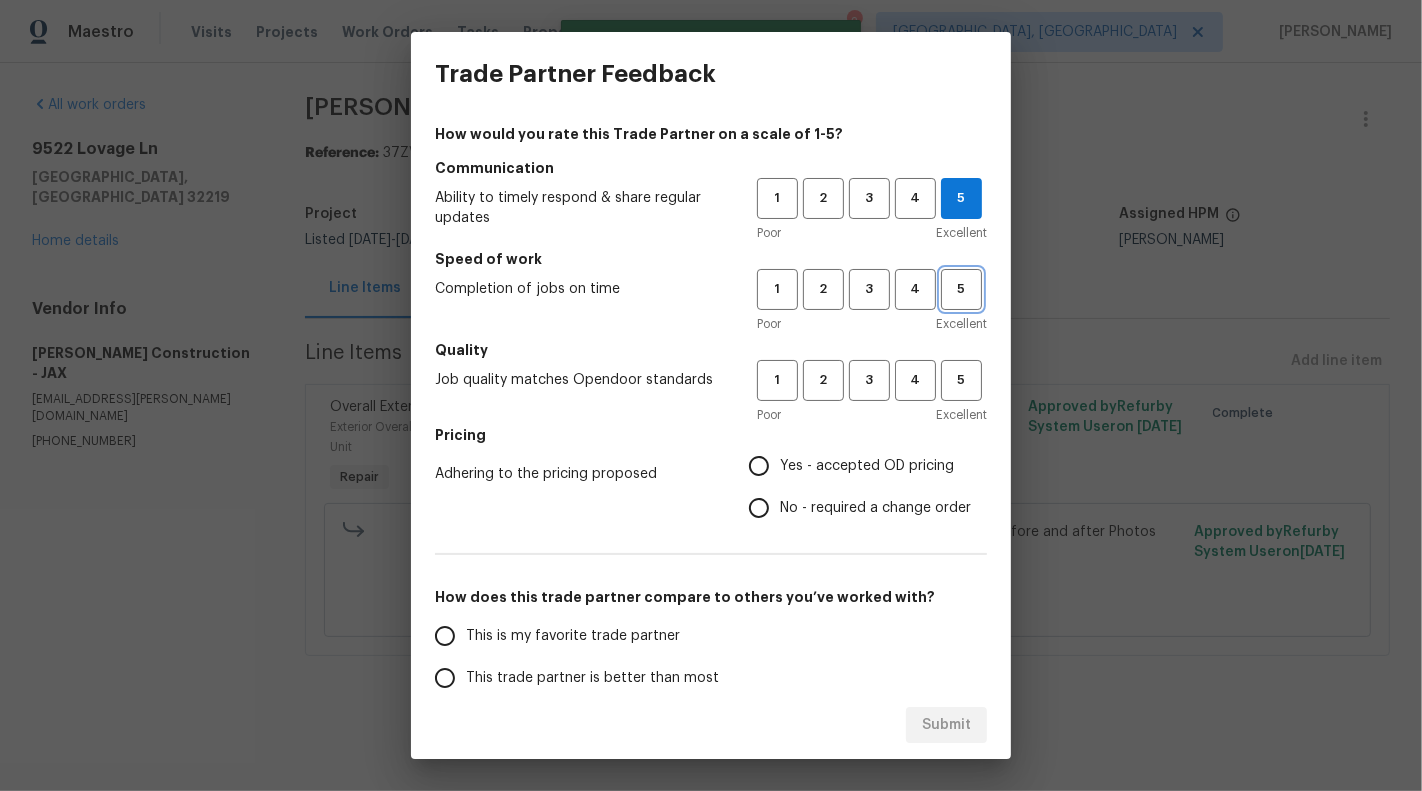 click on "5" at bounding box center [961, 289] 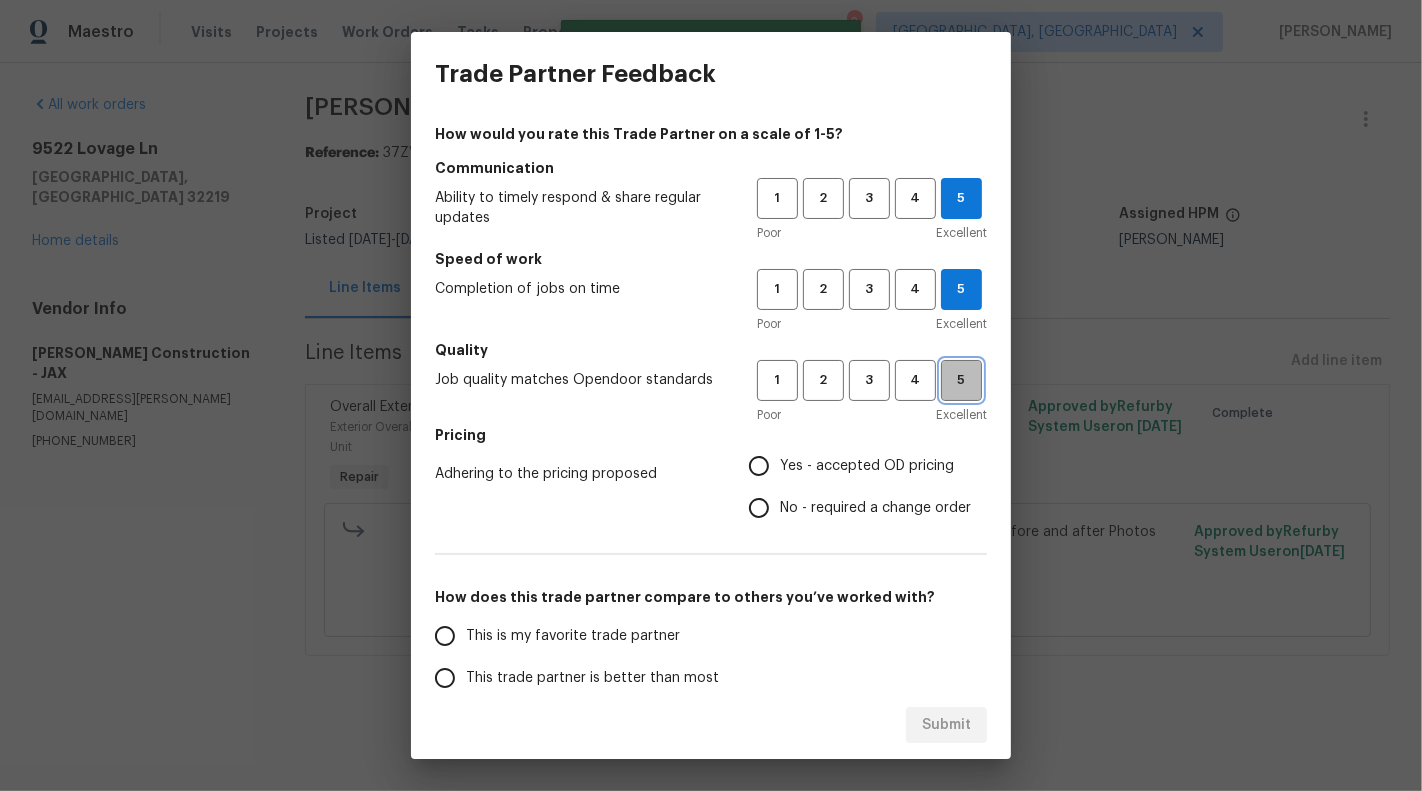 click on "5" at bounding box center (961, 380) 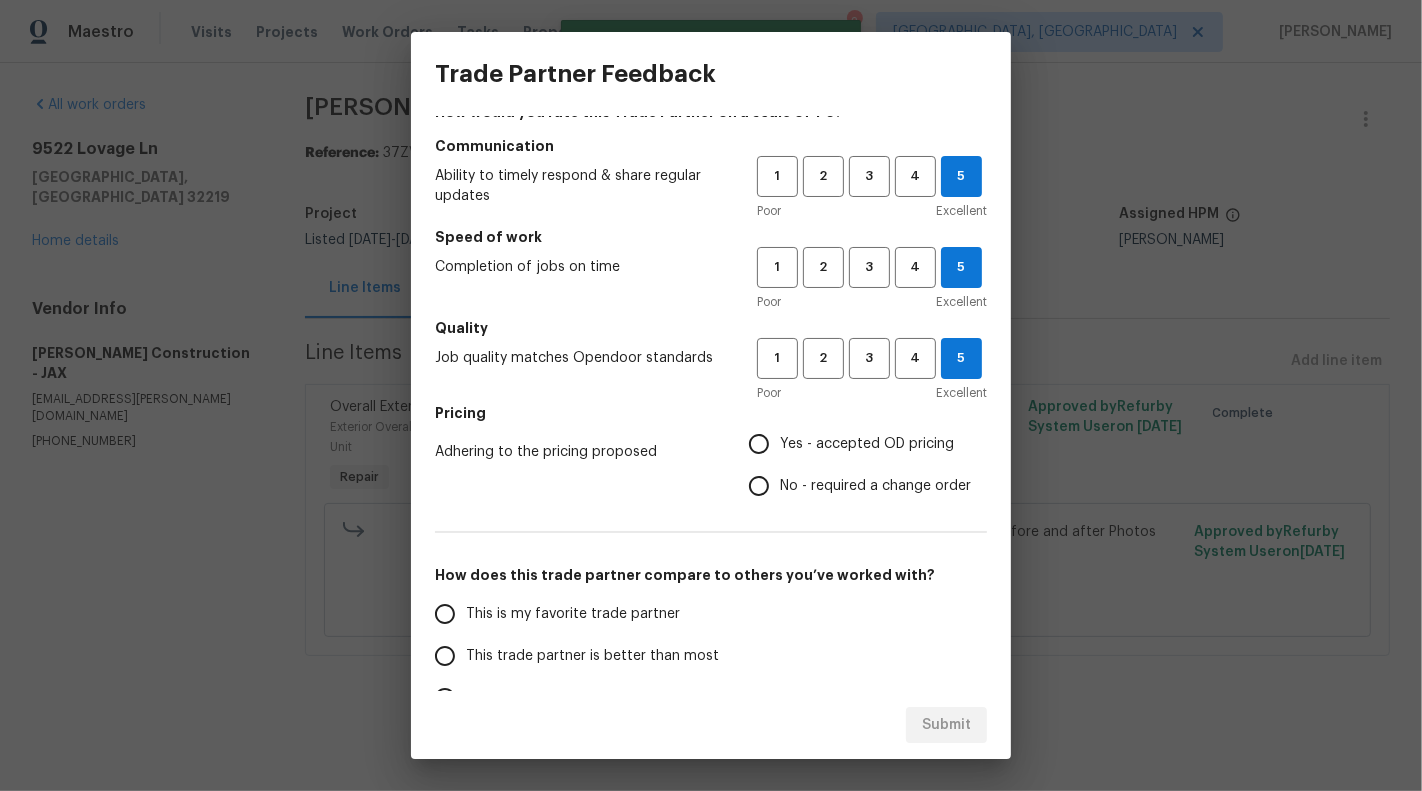 click on "Yes - accepted OD pricing" at bounding box center [867, 444] 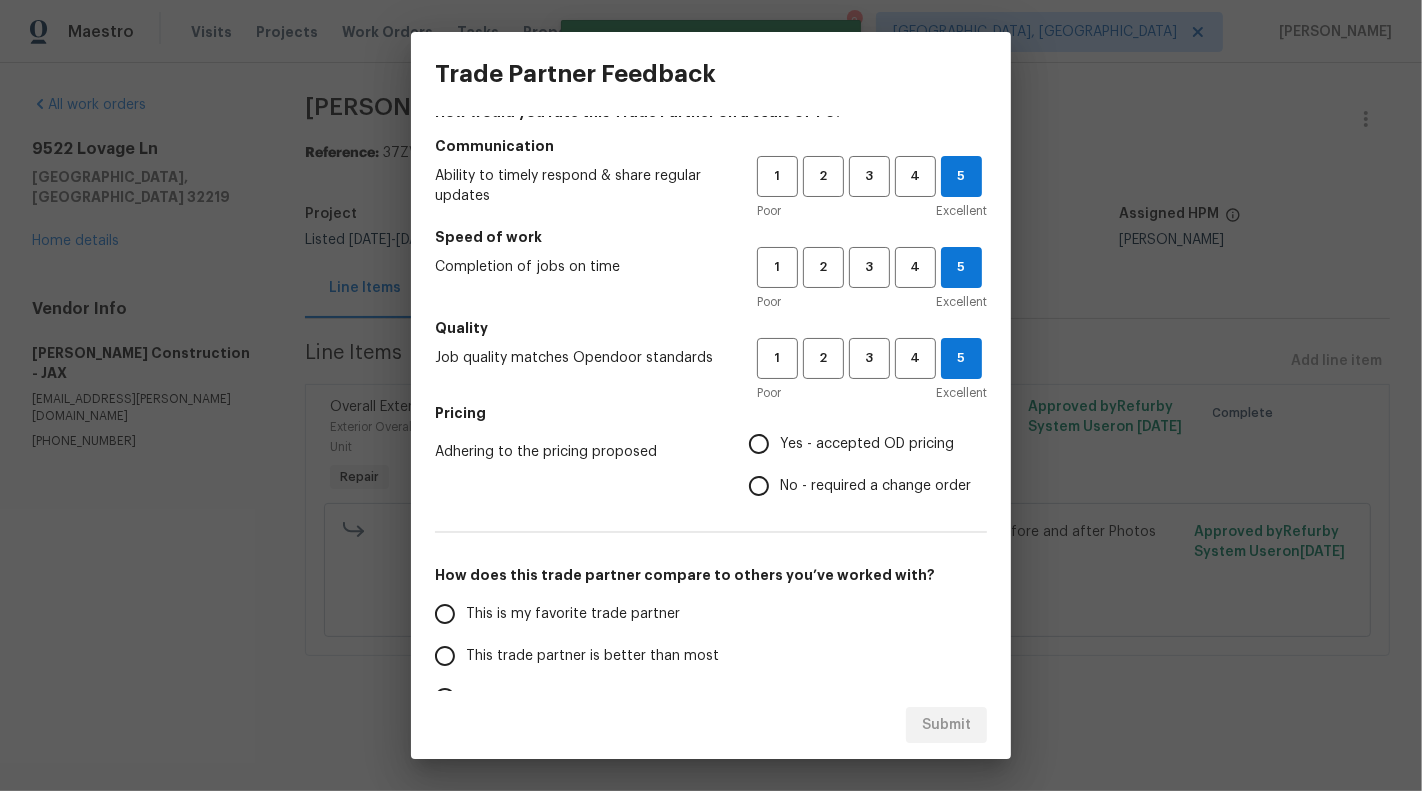 click on "Yes - accepted OD pricing" at bounding box center [759, 444] 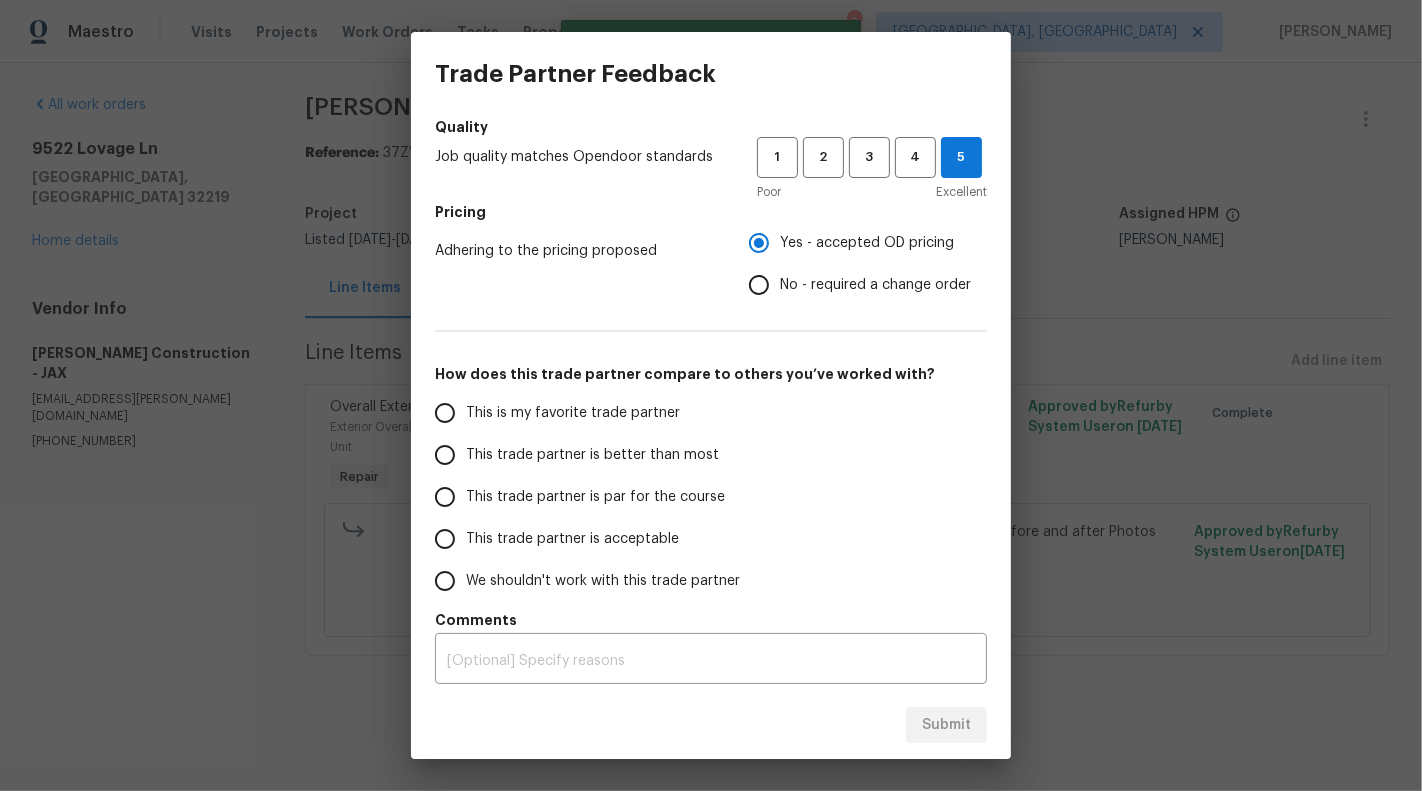 scroll, scrollTop: 224, scrollLeft: 0, axis: vertical 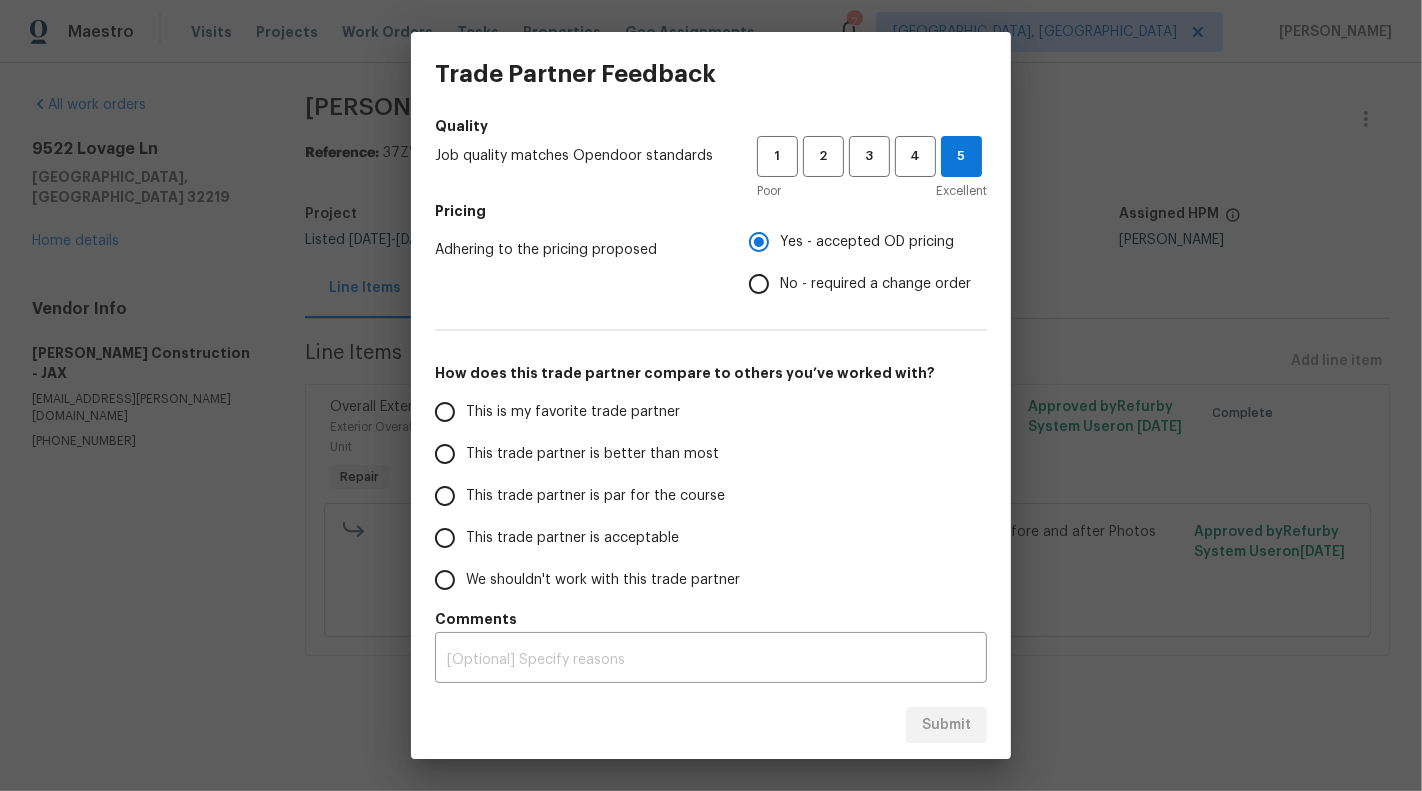 click on "This is my favorite trade partner" at bounding box center (573, 412) 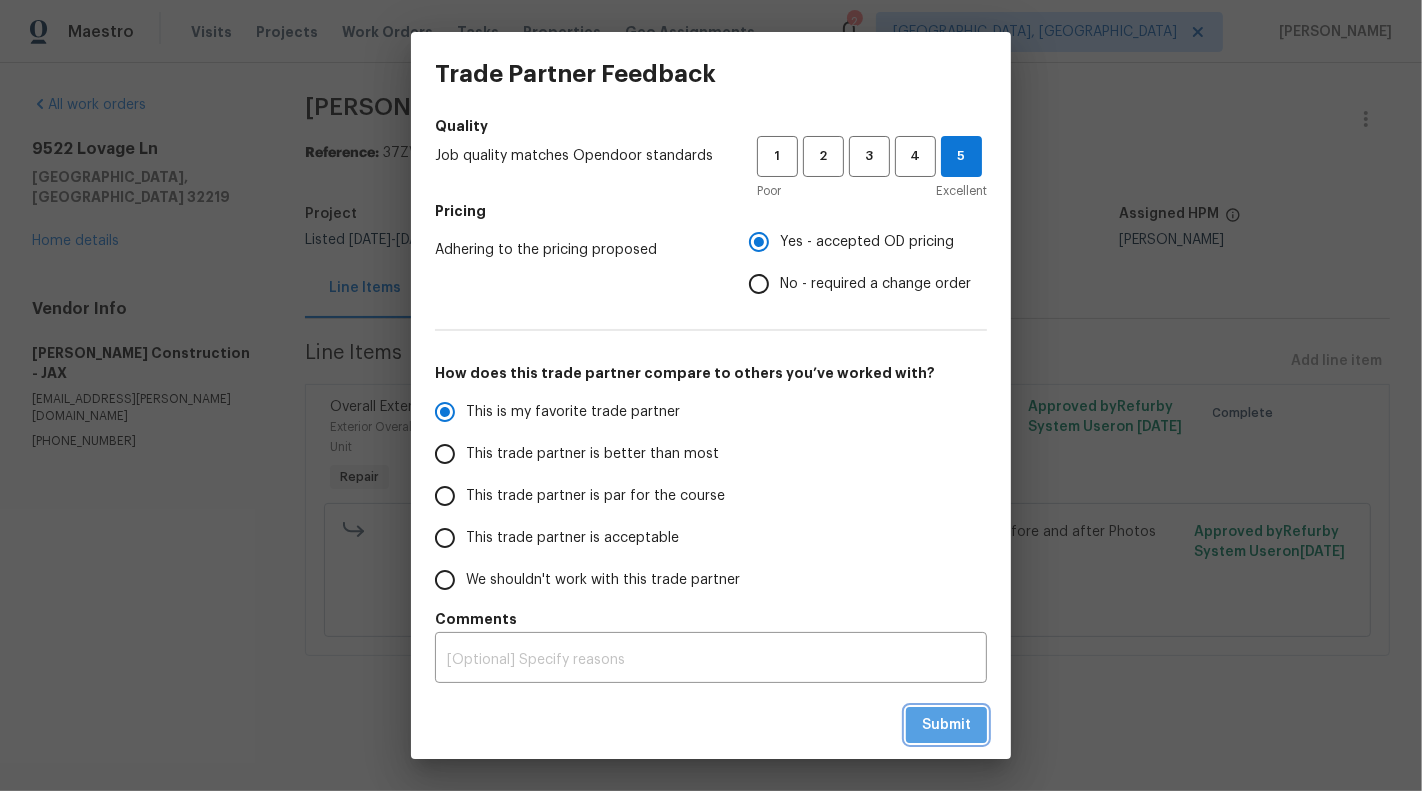 click on "Submit" at bounding box center [946, 725] 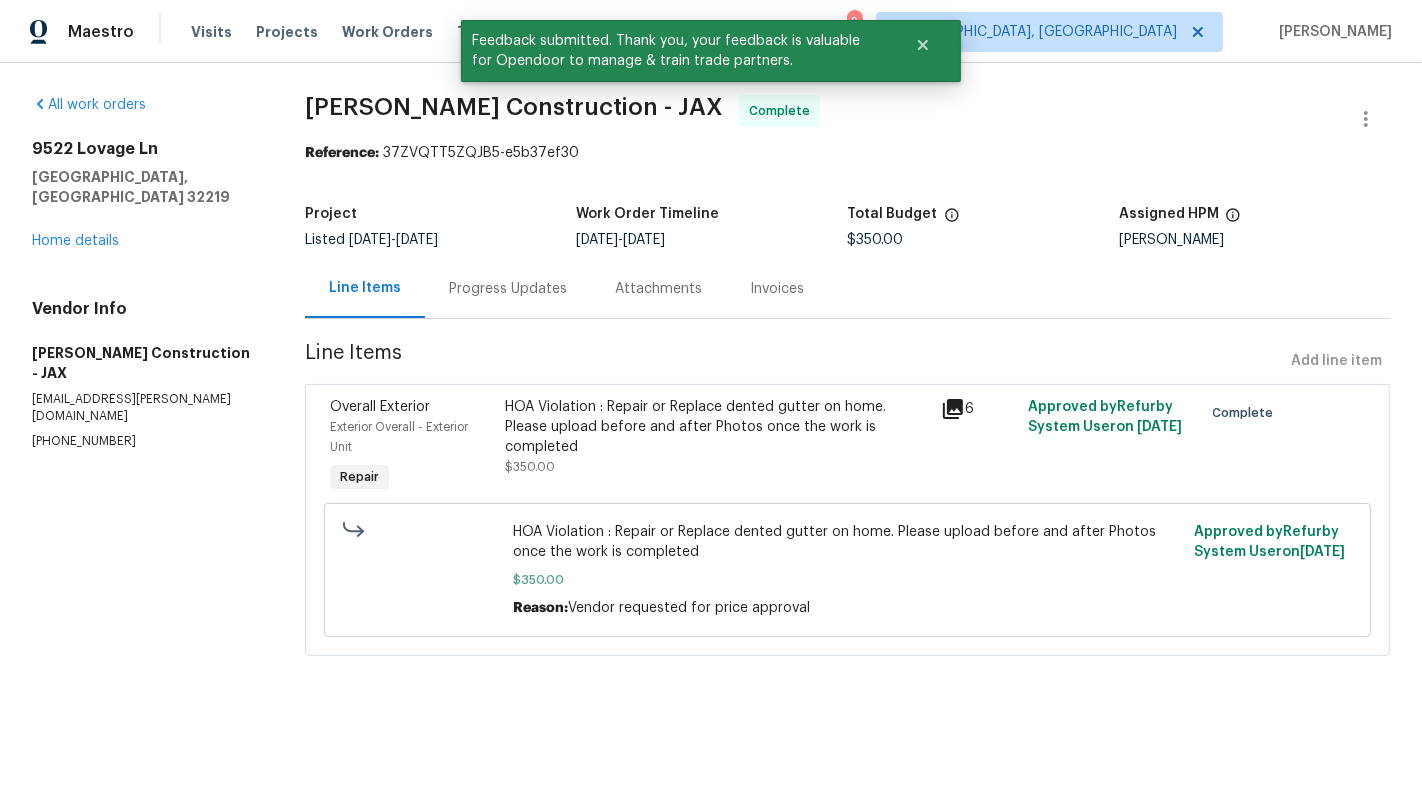 click on "All work orders [STREET_ADDRESS] Home details Vendor Info [PERSON_NAME] Construction - JAX [EMAIL_ADDRESS][PERSON_NAME][DOMAIN_NAME] [PHONE_NUMBER]" at bounding box center [144, 272] 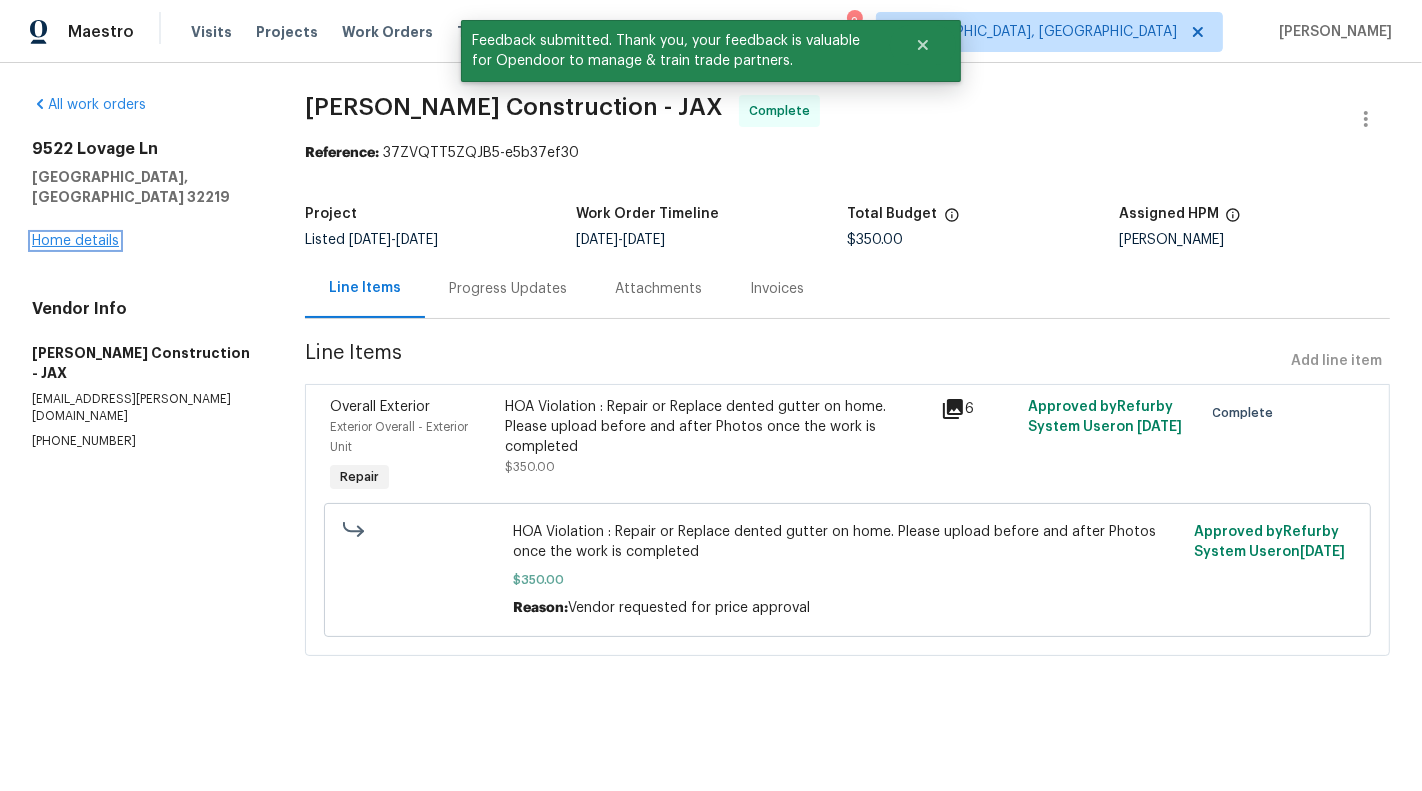 click on "Home details" at bounding box center [75, 241] 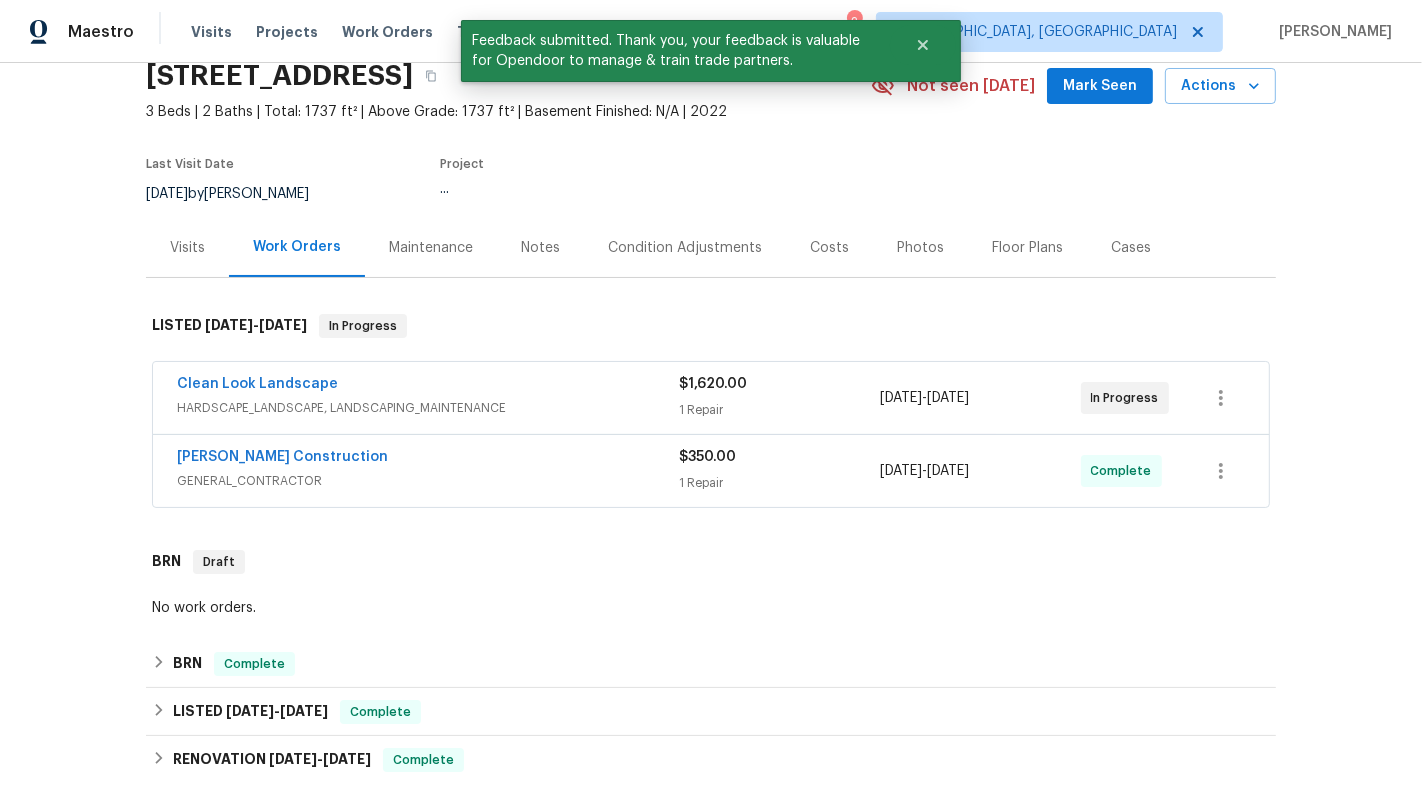 scroll, scrollTop: 120, scrollLeft: 0, axis: vertical 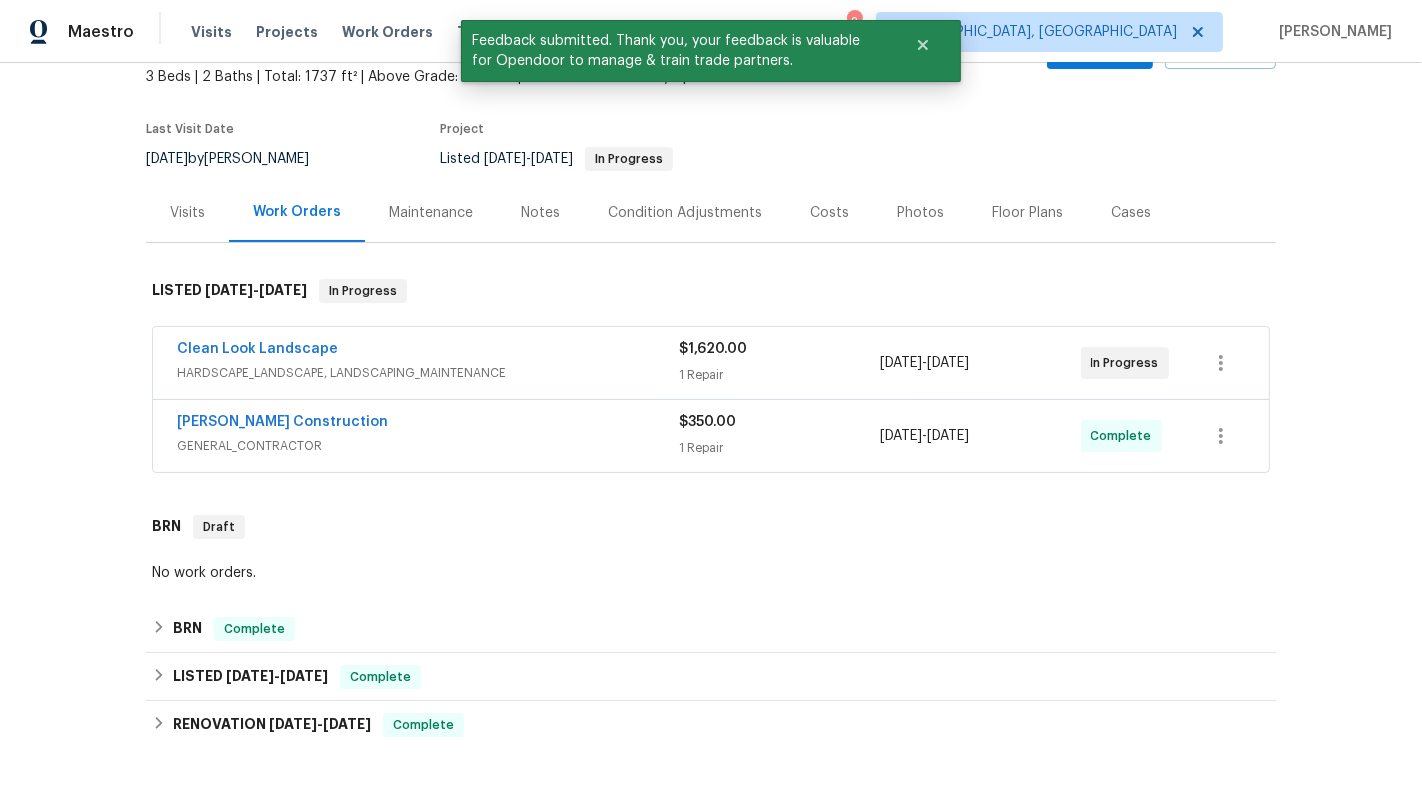 click on "[PERSON_NAME] Construction" at bounding box center [428, 424] 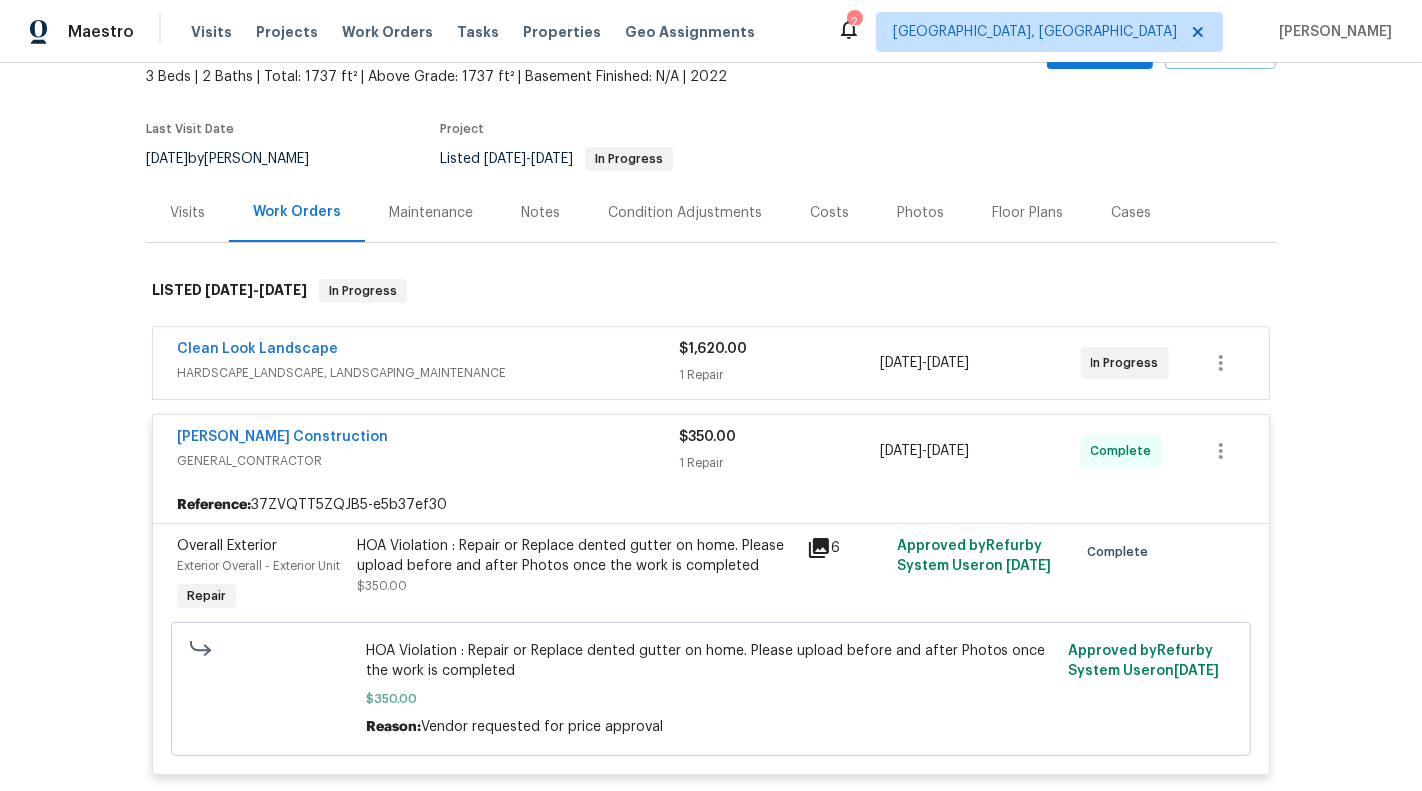click on "HOA Violation : Repair or Replace dented gutter on home. Please upload before and after Photos once the work is completed" at bounding box center [576, 556] 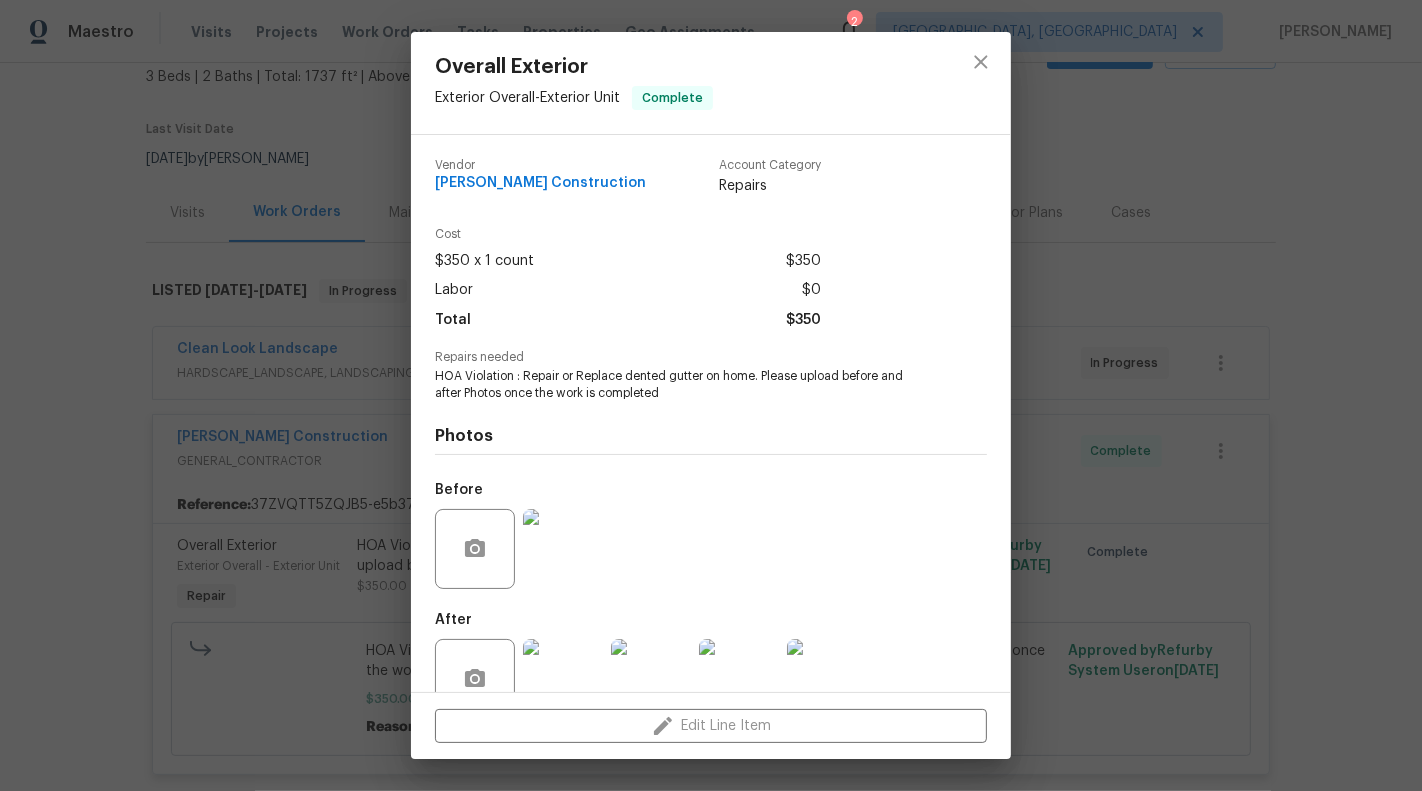 scroll, scrollTop: 47, scrollLeft: 0, axis: vertical 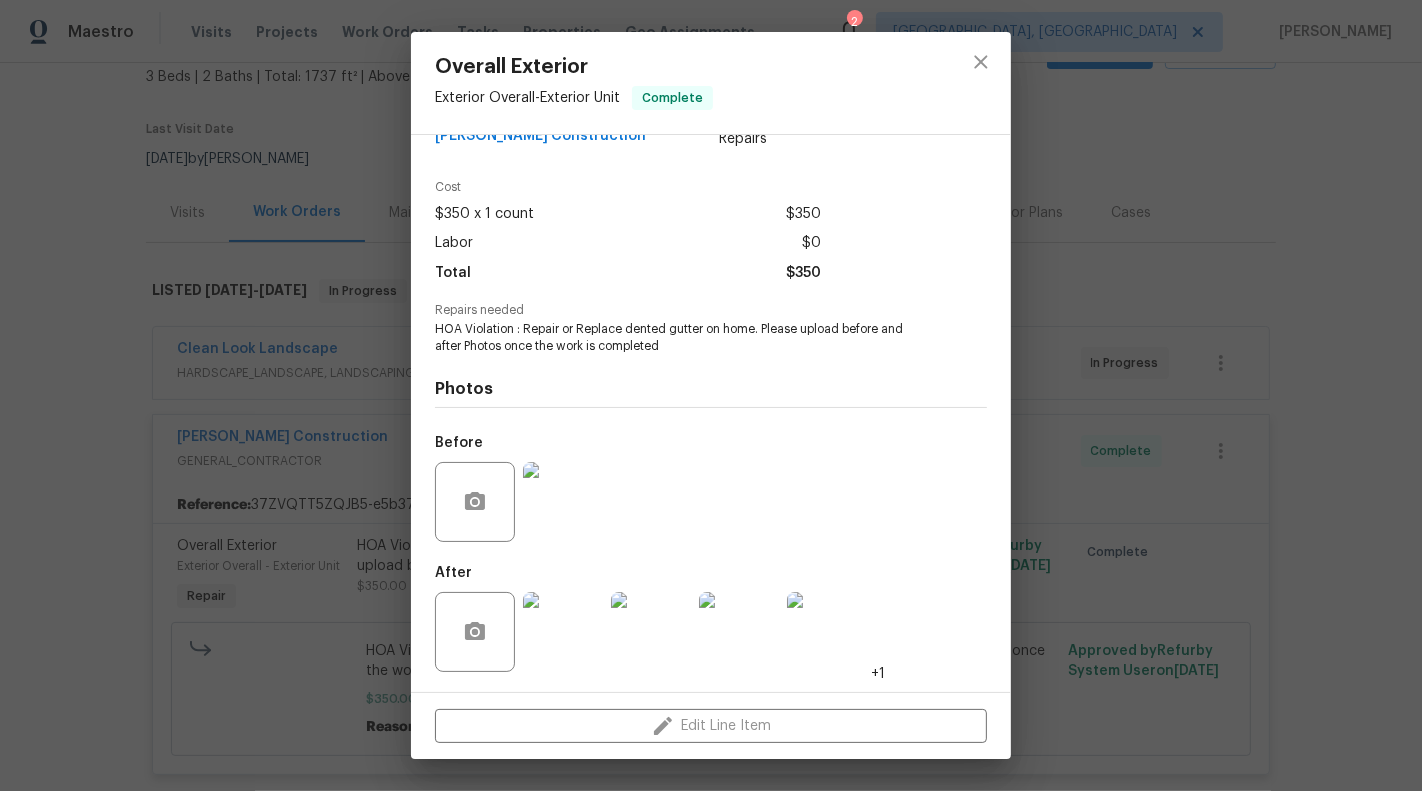 click on "Overall Exterior Exterior Overall  -  Exterior Unit Complete Vendor [PERSON_NAME] Construction Account Category Repairs Cost $350 x 1 count $350 Labor $0 Total $350 Repairs needed HOA Violation : Repair or Replace dented gutter on home. Please upload before and after Photos once the work is completed Photos Before After  +1  Edit Line Item" at bounding box center [711, 395] 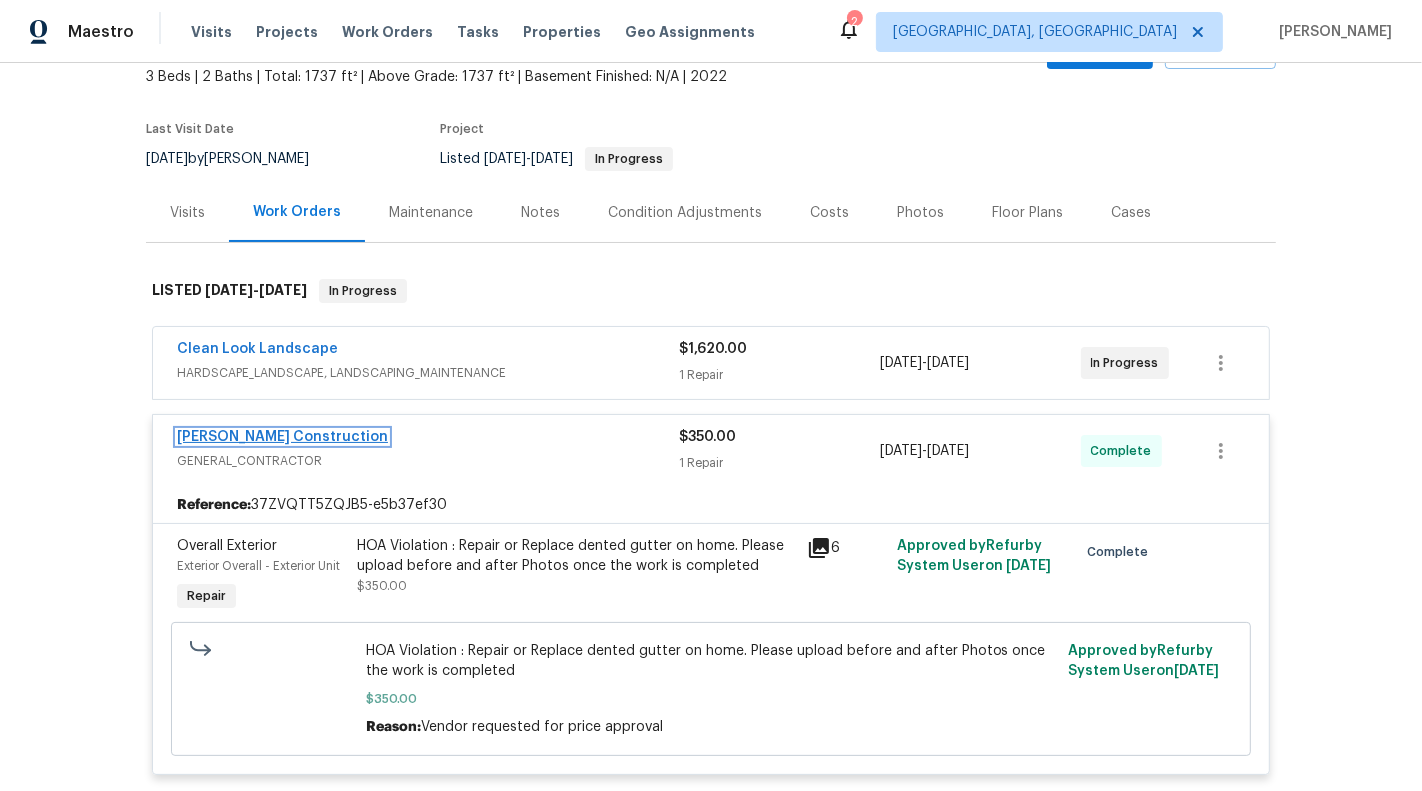 click on "[PERSON_NAME] Construction" at bounding box center (282, 437) 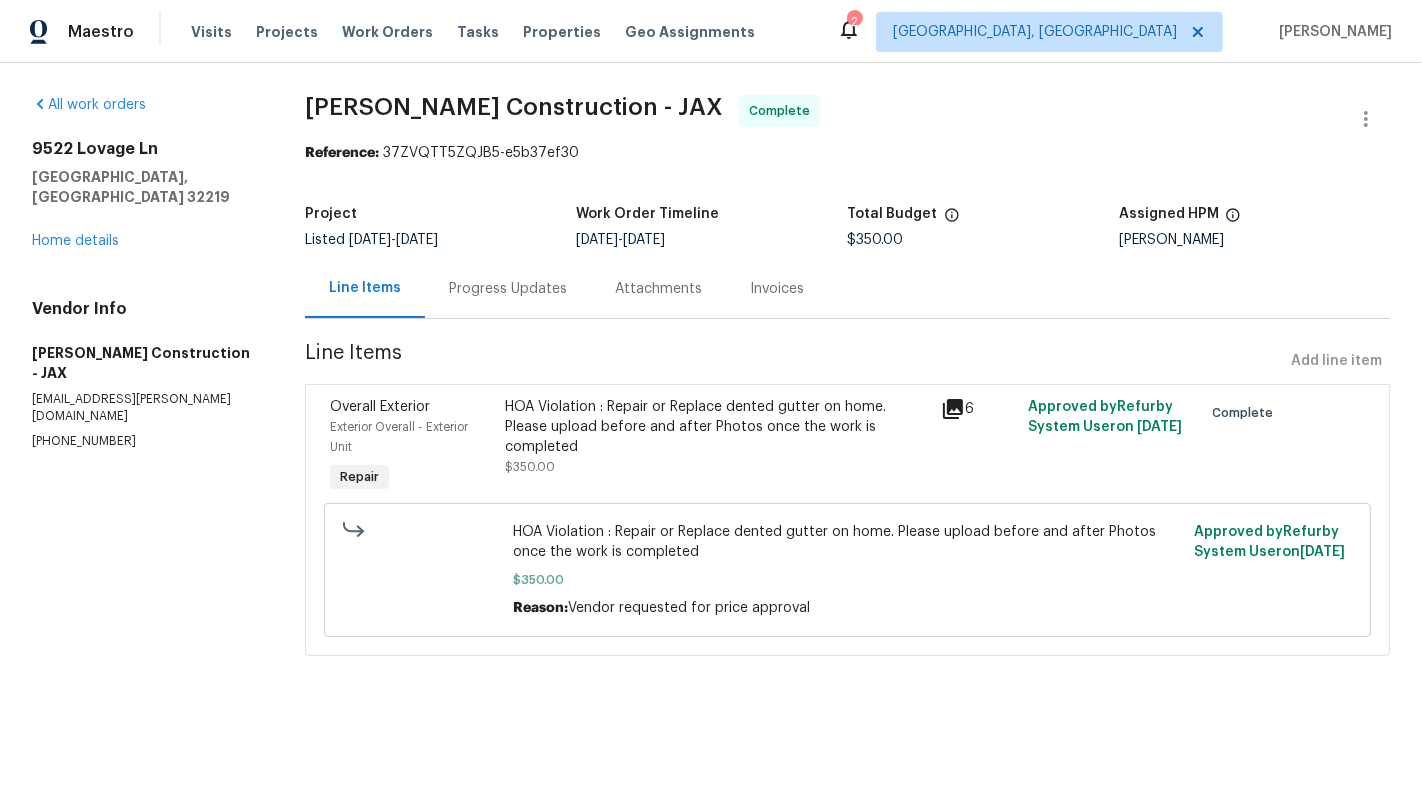 click on "Progress Updates" at bounding box center (508, 288) 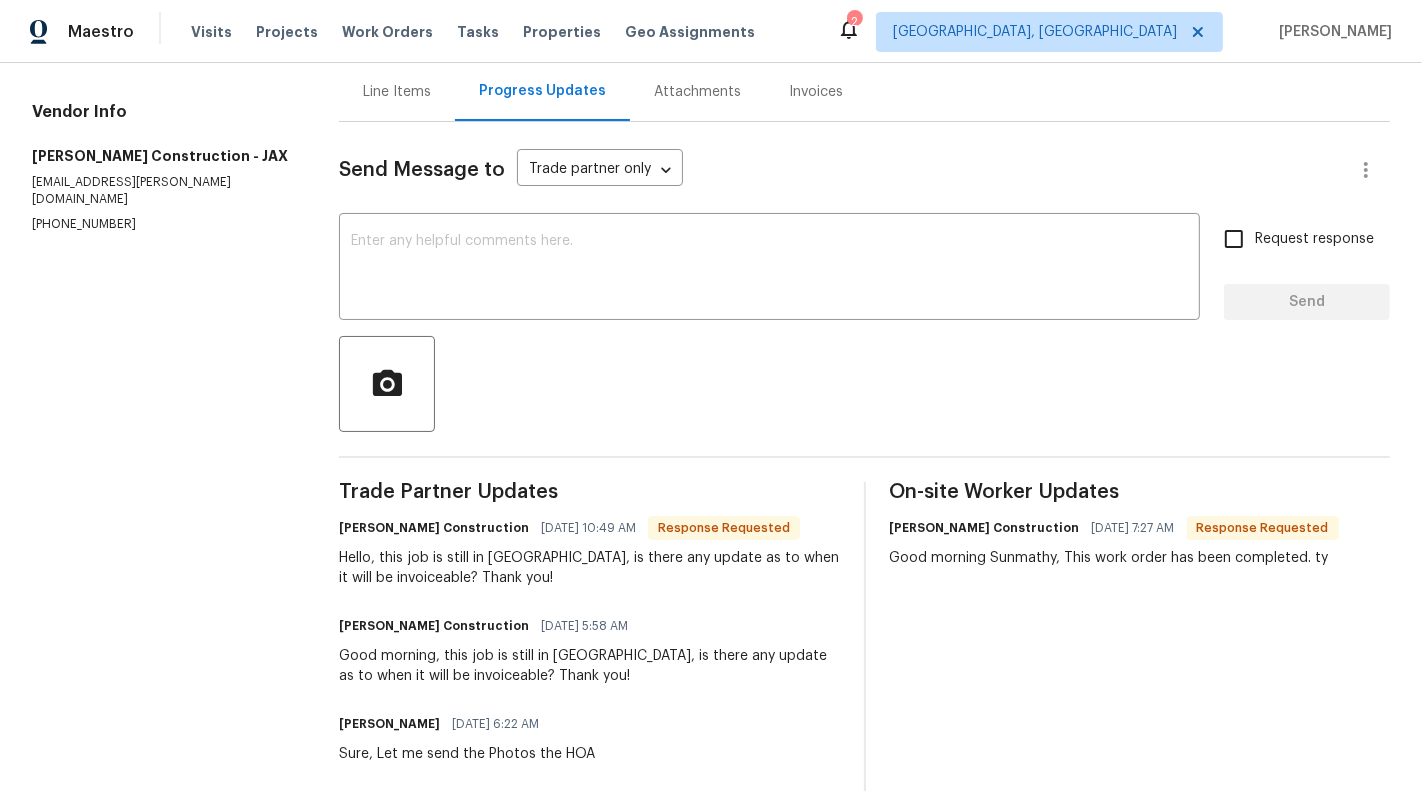 scroll, scrollTop: 11, scrollLeft: 0, axis: vertical 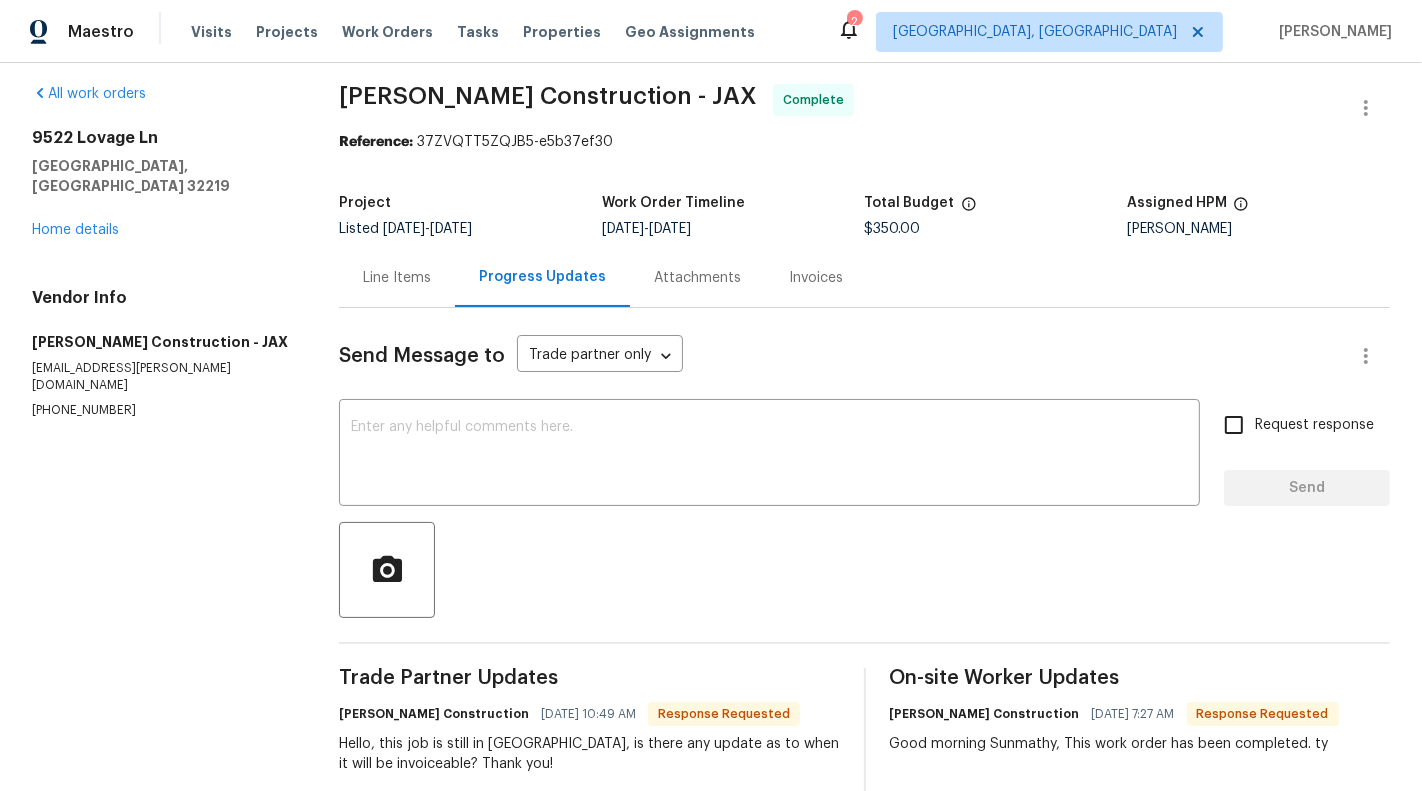 click on "[STREET_ADDRESS] Home details" at bounding box center (161, 184) 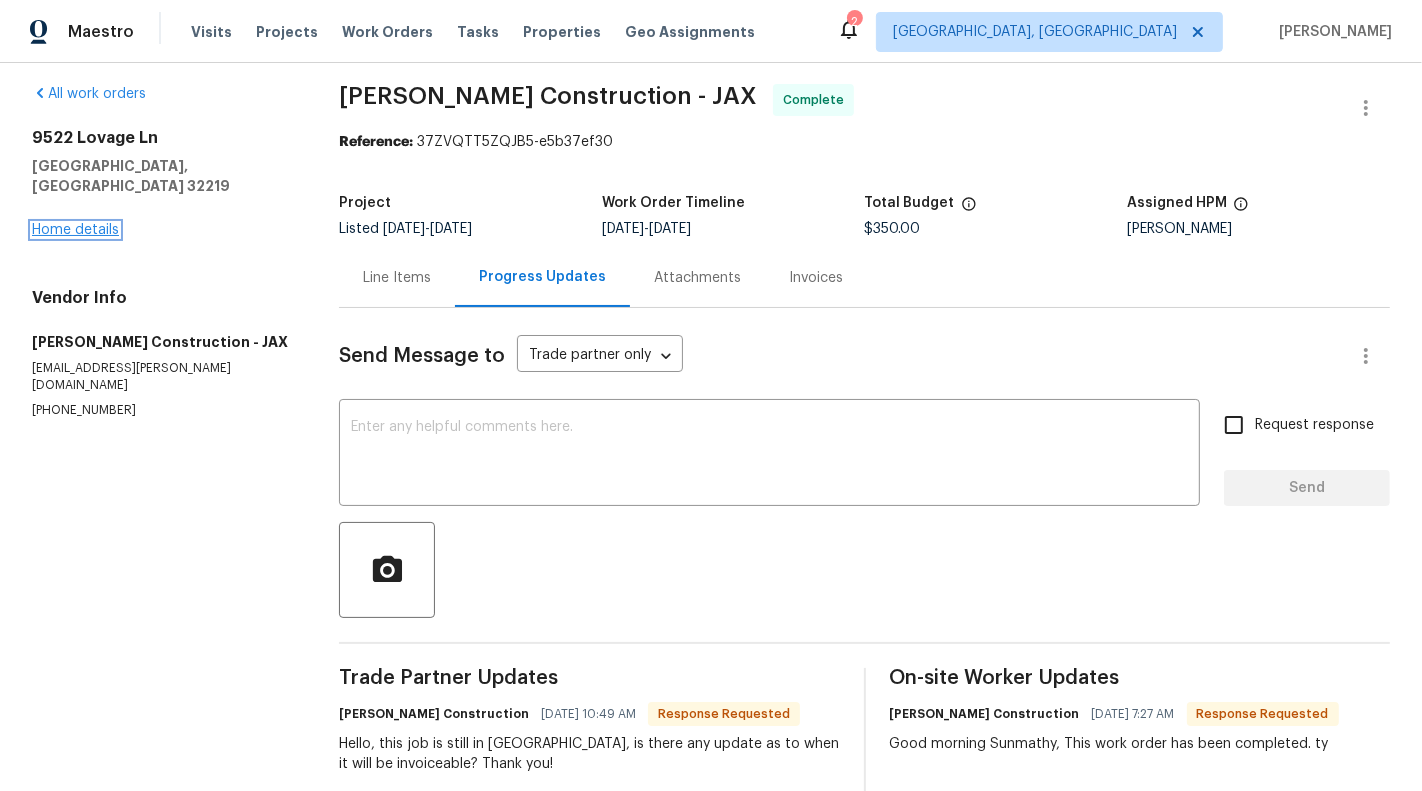 click on "Home details" at bounding box center [75, 230] 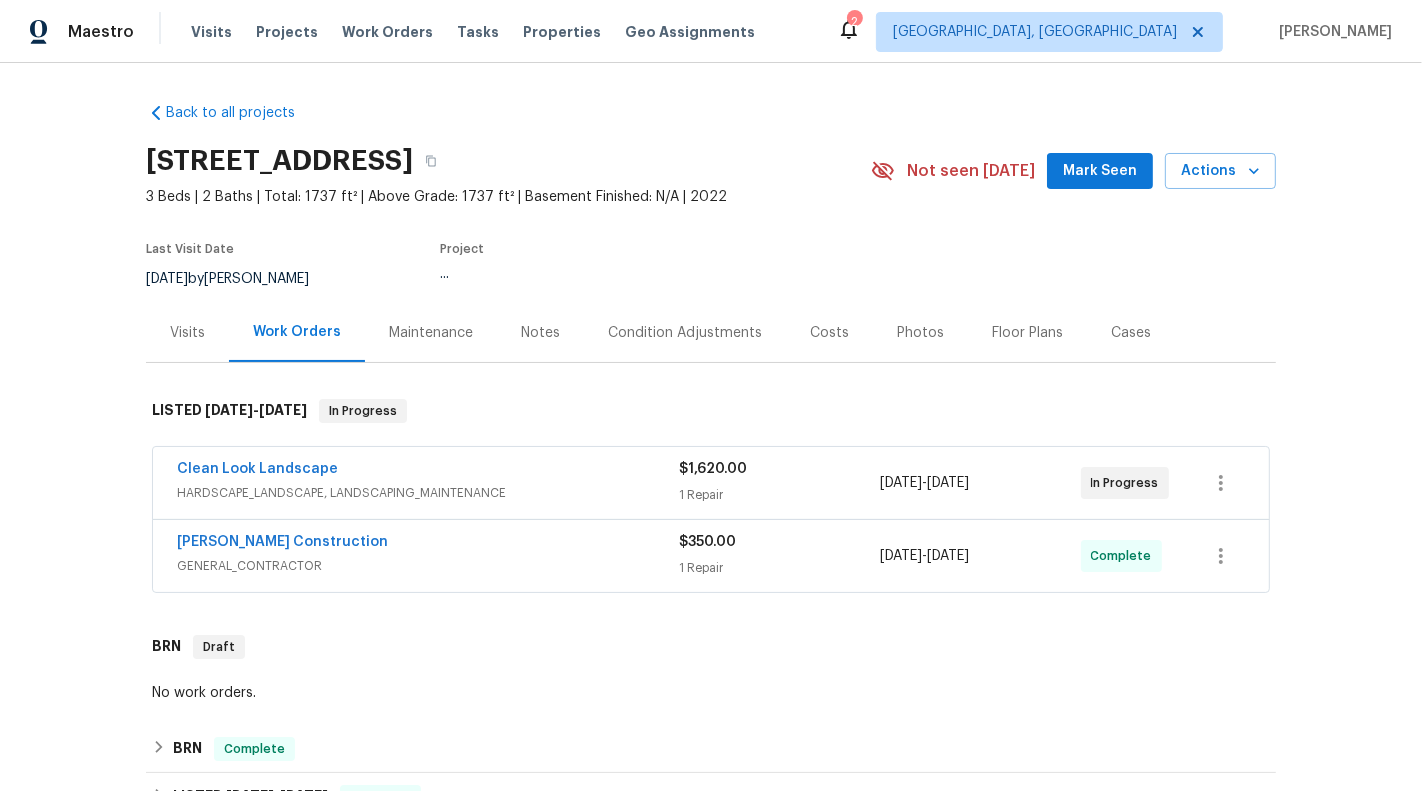 click on "HARDSCAPE_LANDSCAPE, LANDSCAPING_MAINTENANCE" at bounding box center [428, 493] 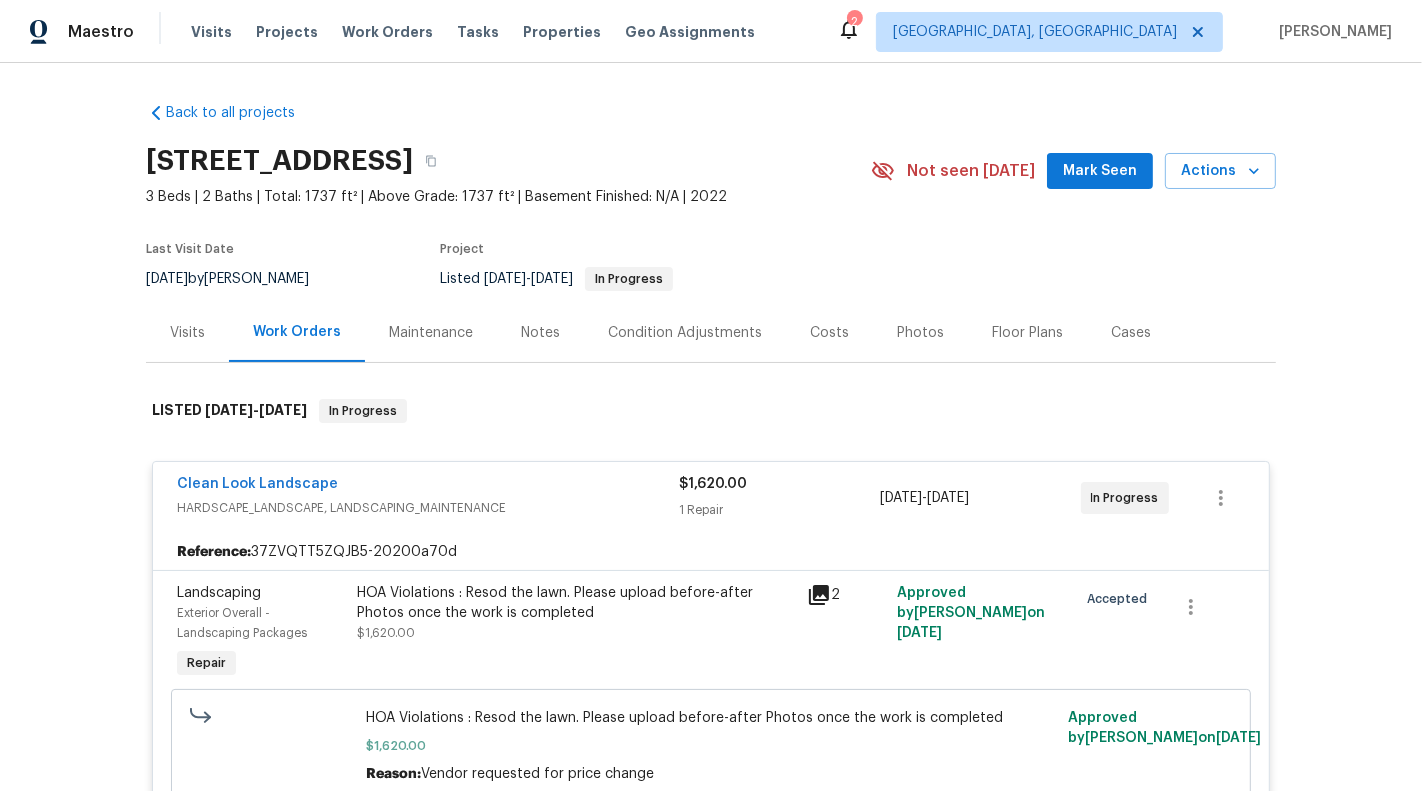 scroll, scrollTop: 94, scrollLeft: 0, axis: vertical 